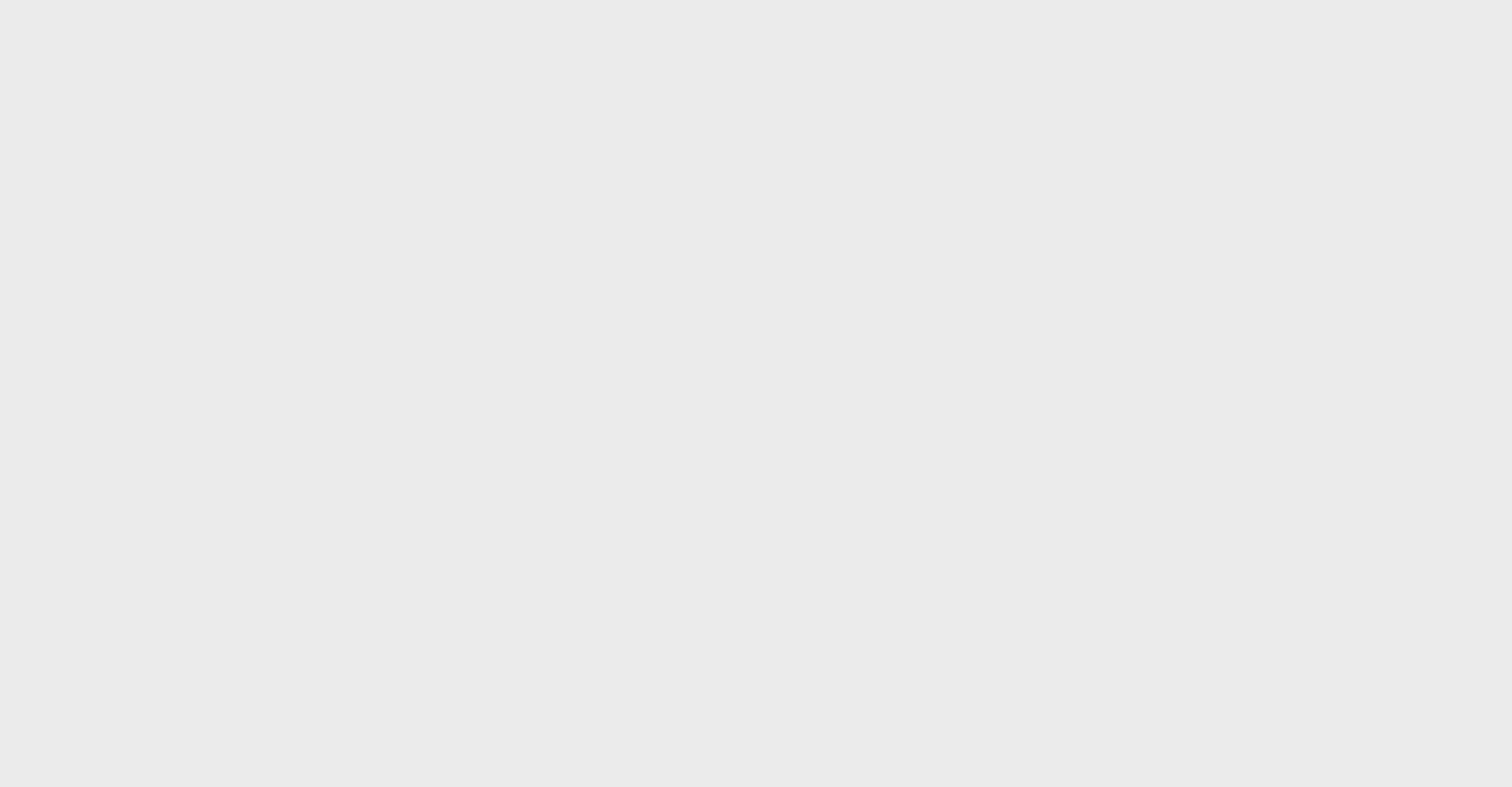 scroll, scrollTop: 0, scrollLeft: 0, axis: both 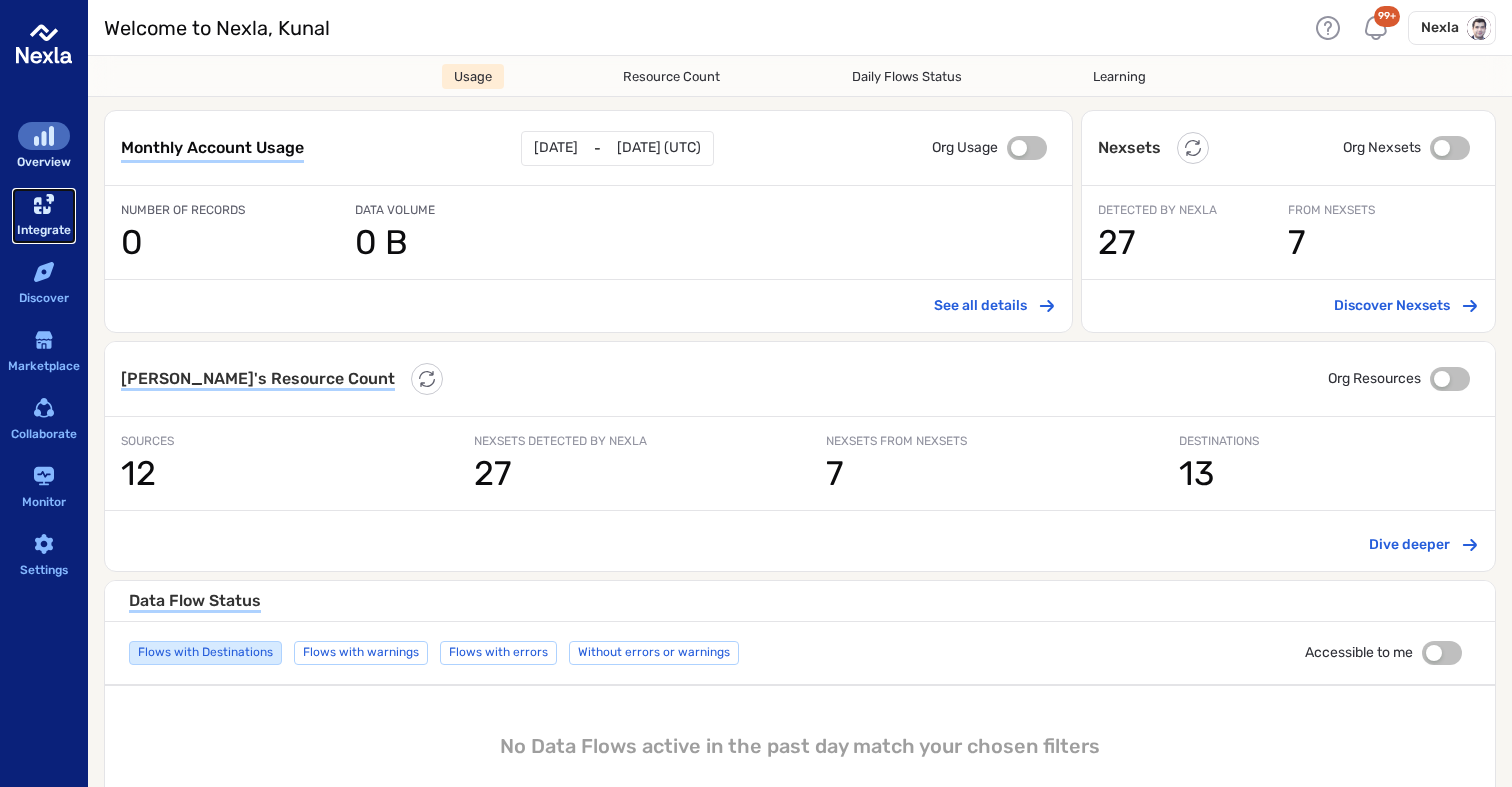 click 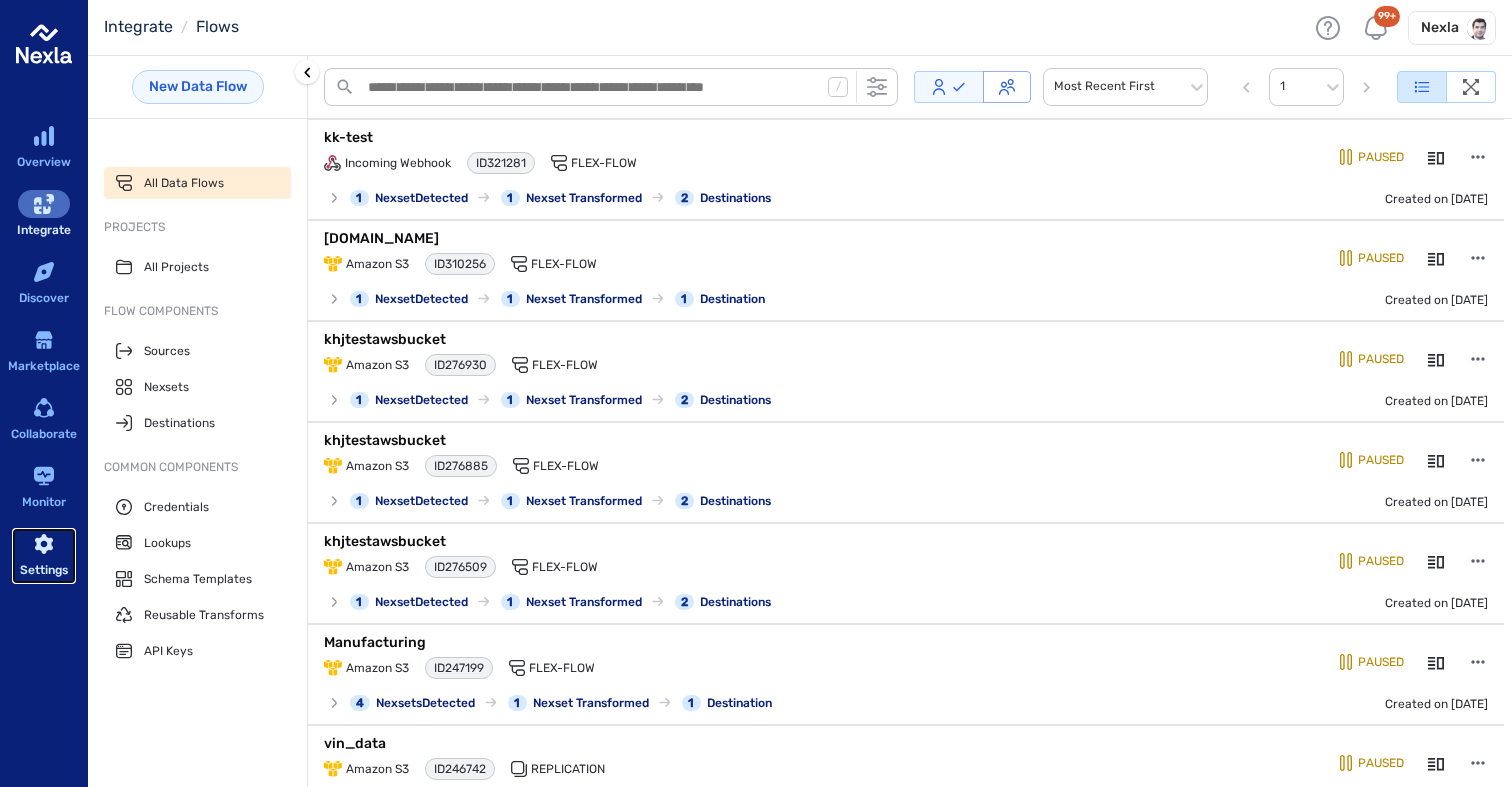 click 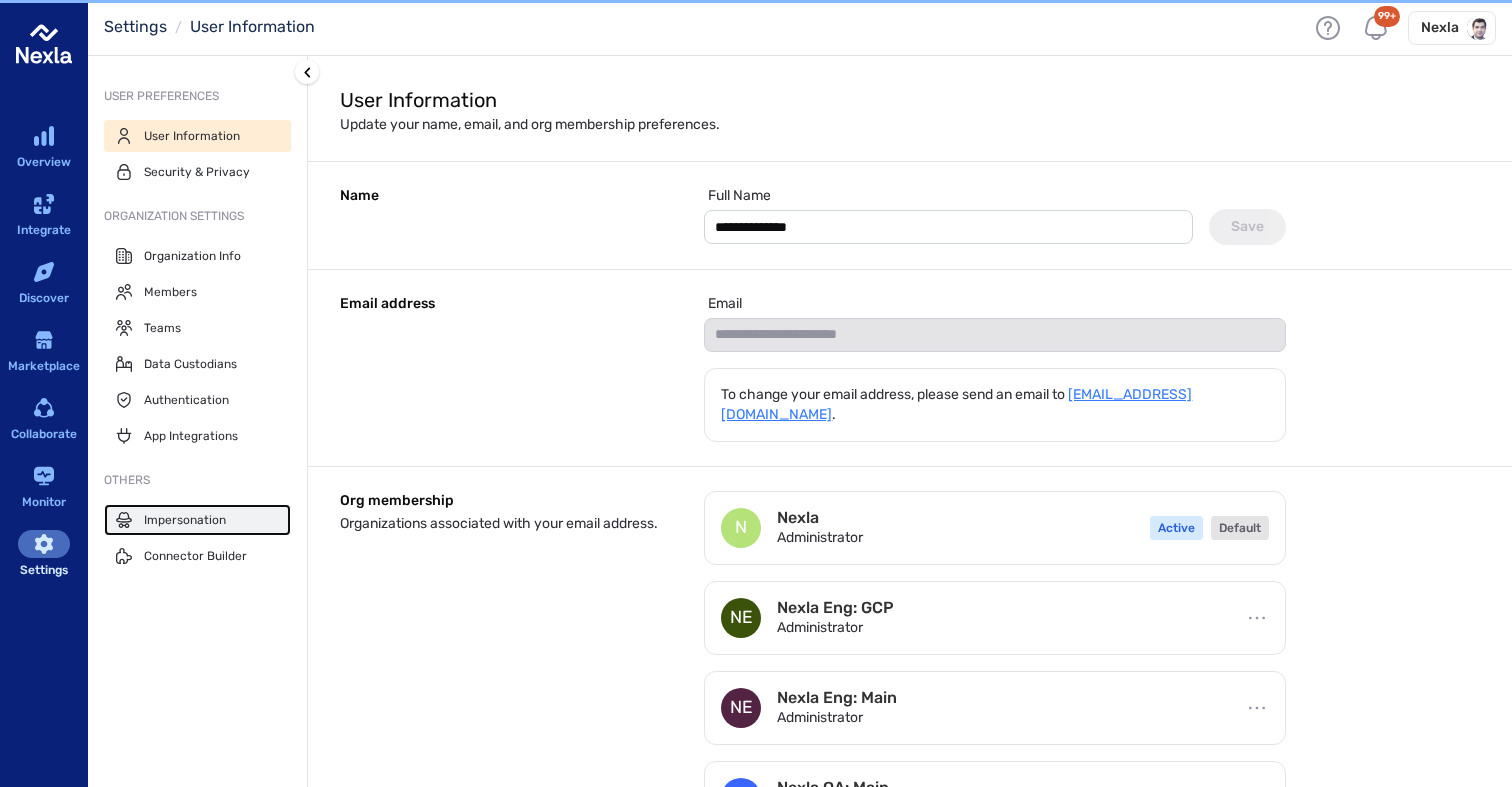 click on "Impersonation" at bounding box center (197, 520) 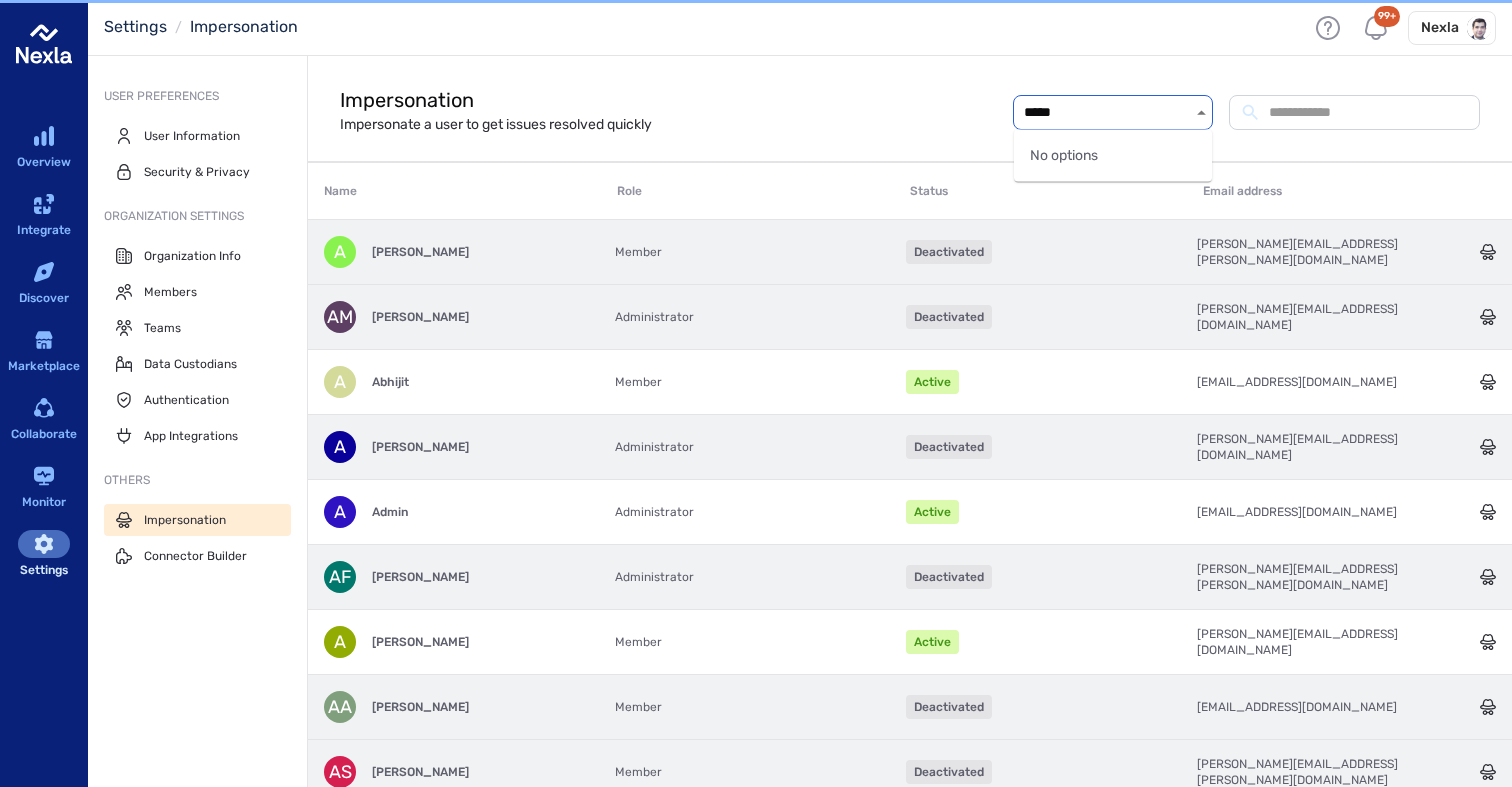 click on "*****" at bounding box center (1103, 112) 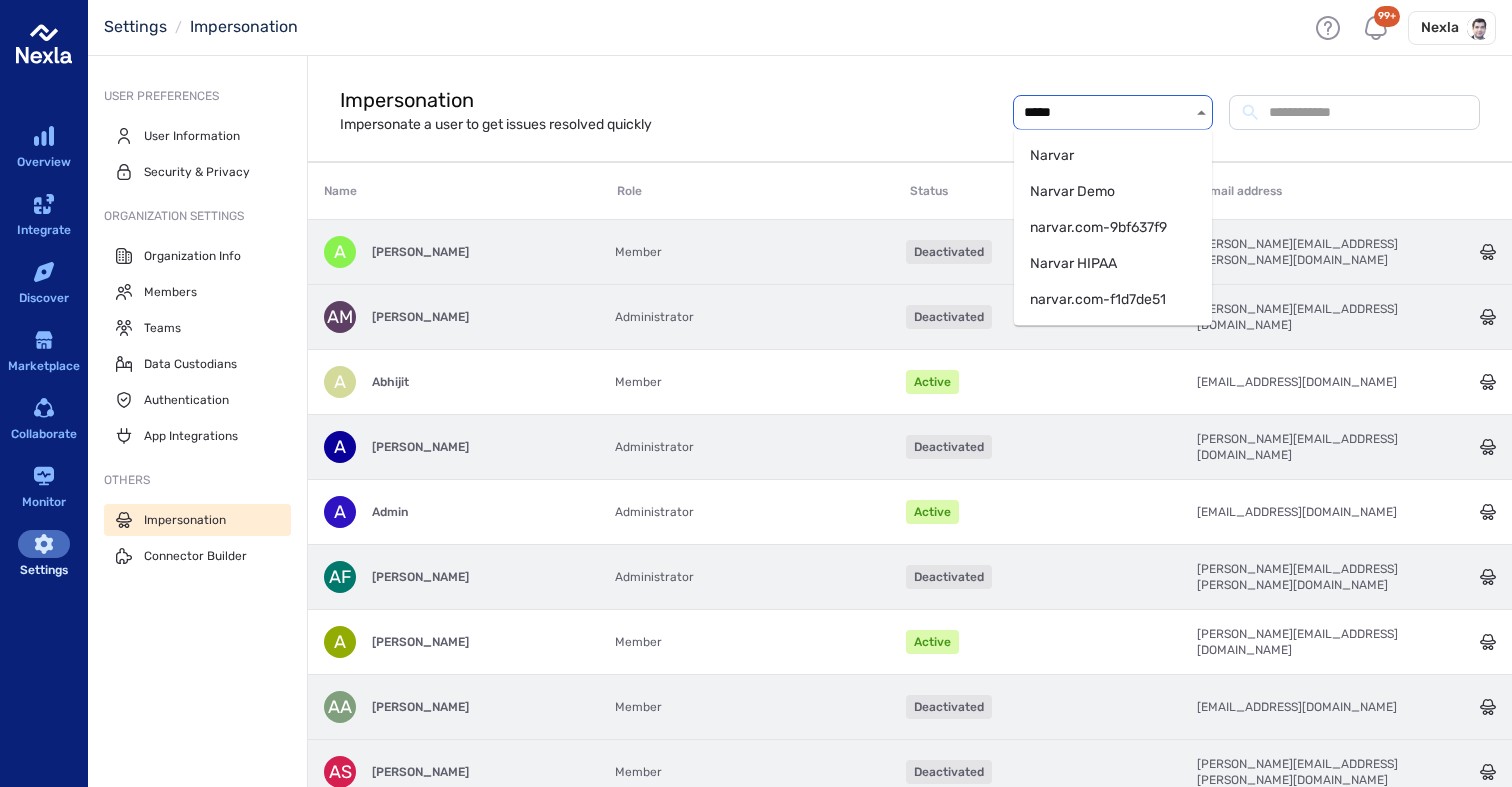 click on "Narvar" at bounding box center [1113, 156] 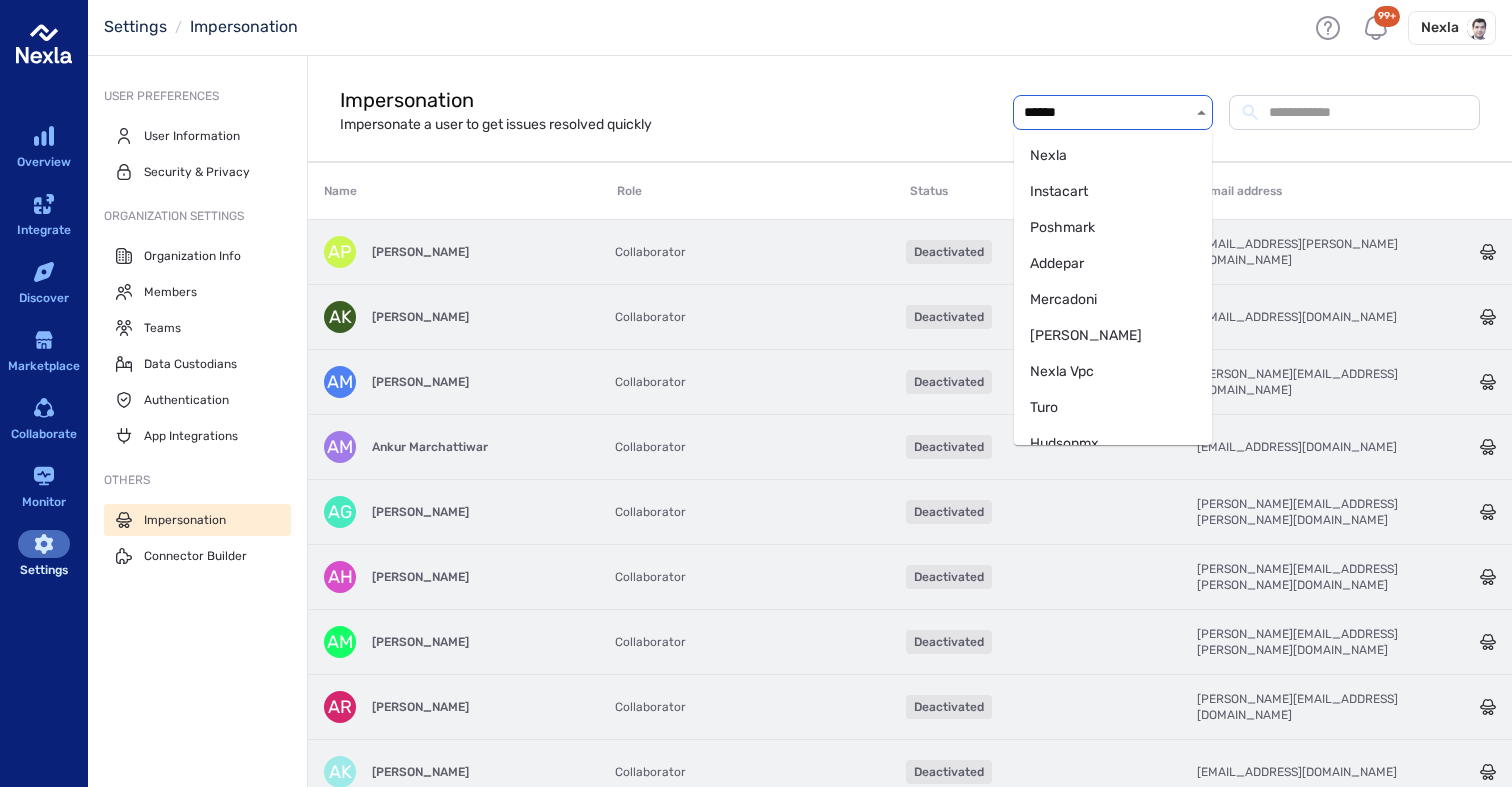 click on "******" at bounding box center (1103, 112) 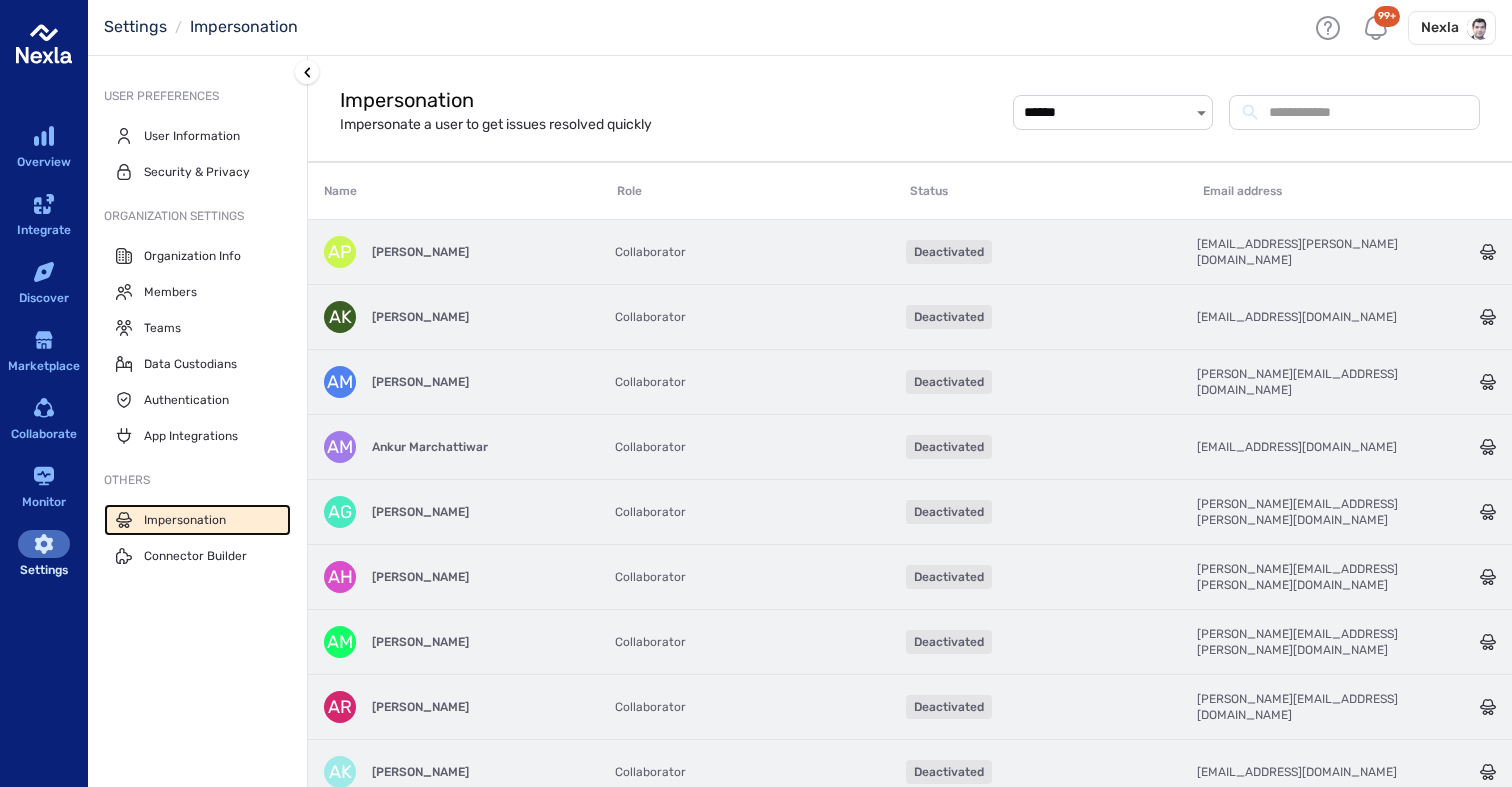 click on "Impersonation" at bounding box center (185, 520) 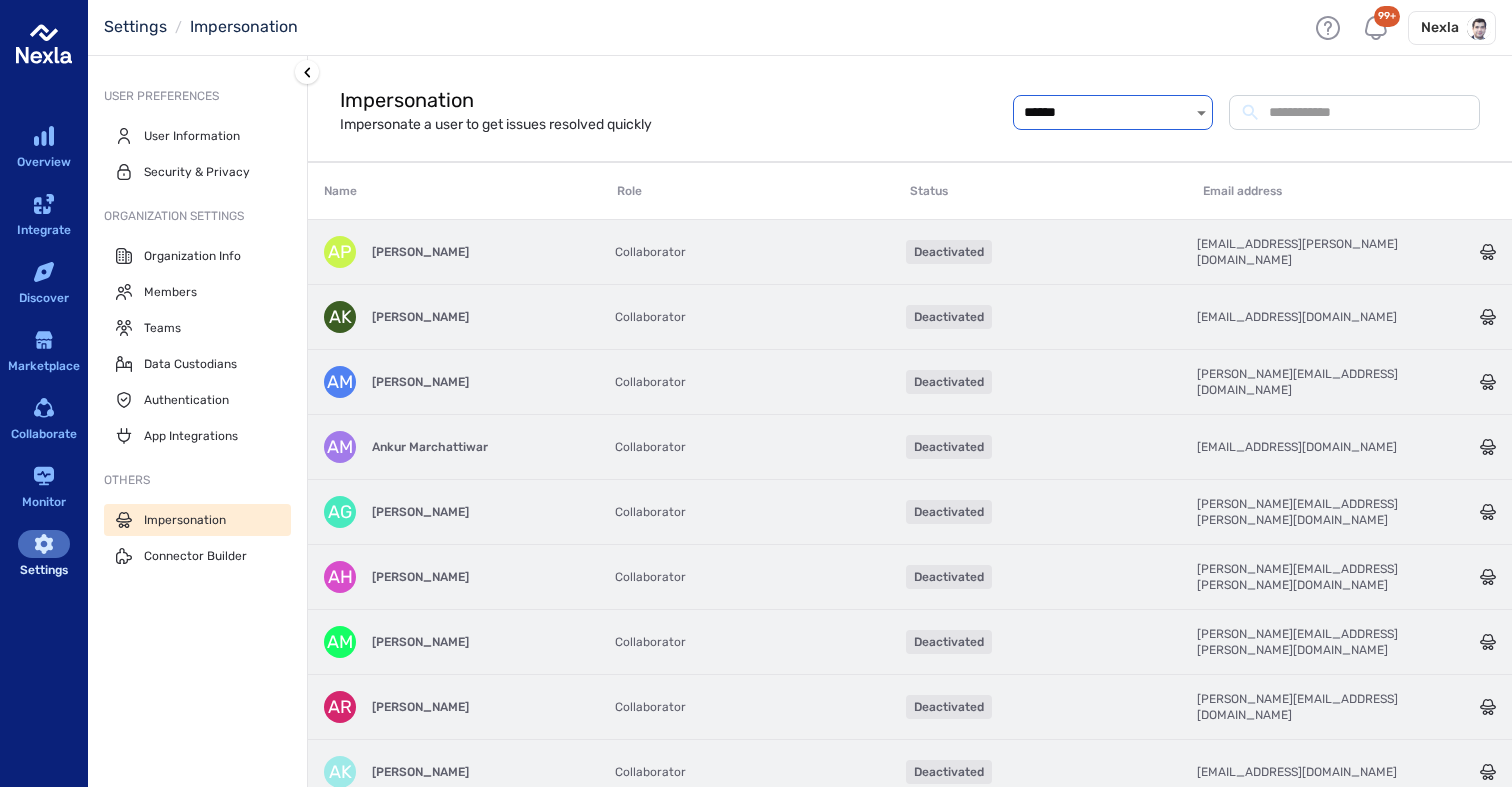 click on "******" at bounding box center [1103, 112] 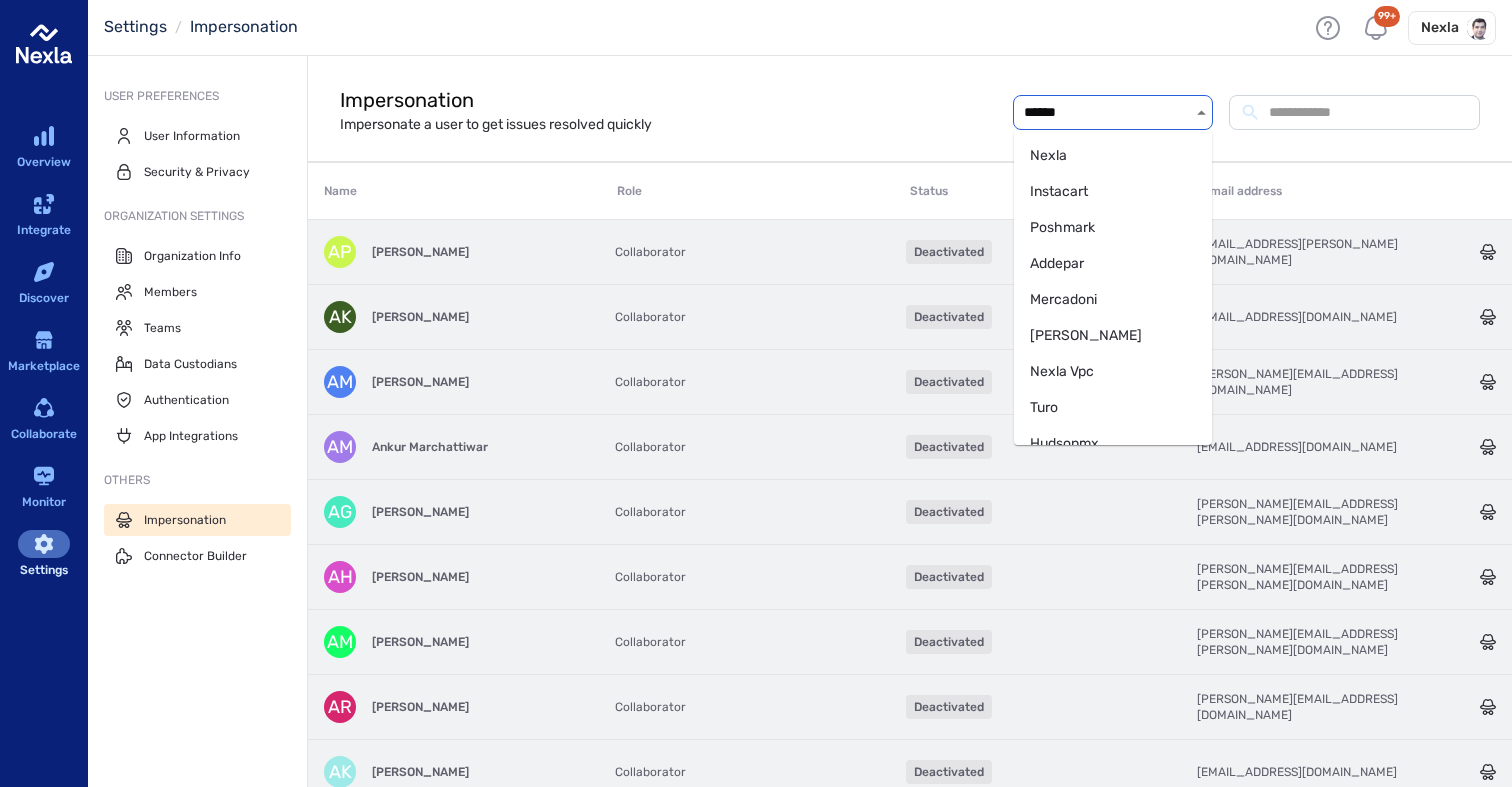 click on "******" at bounding box center (1103, 112) 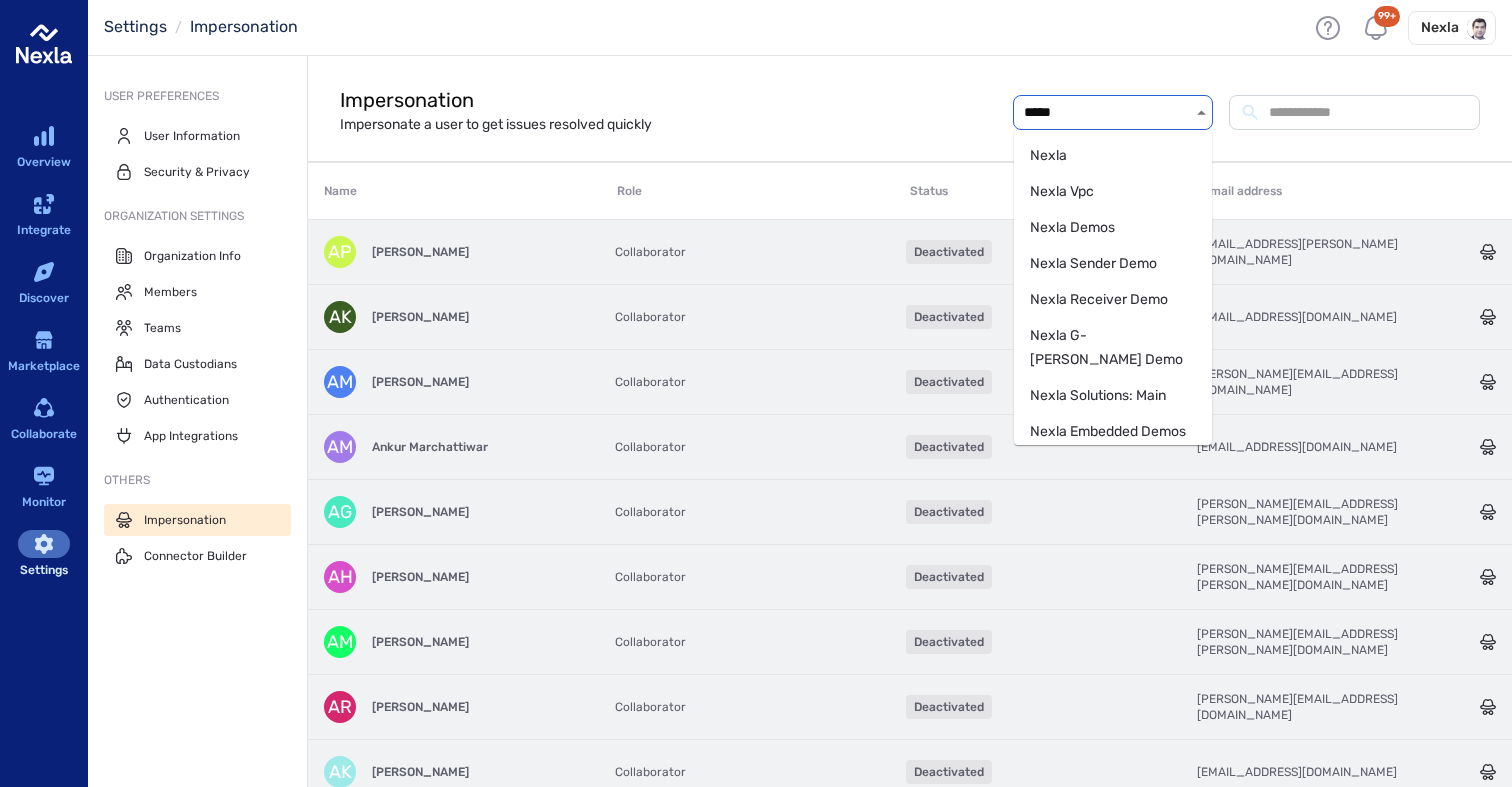 click on "Nexla Vpc" at bounding box center [1113, 192] 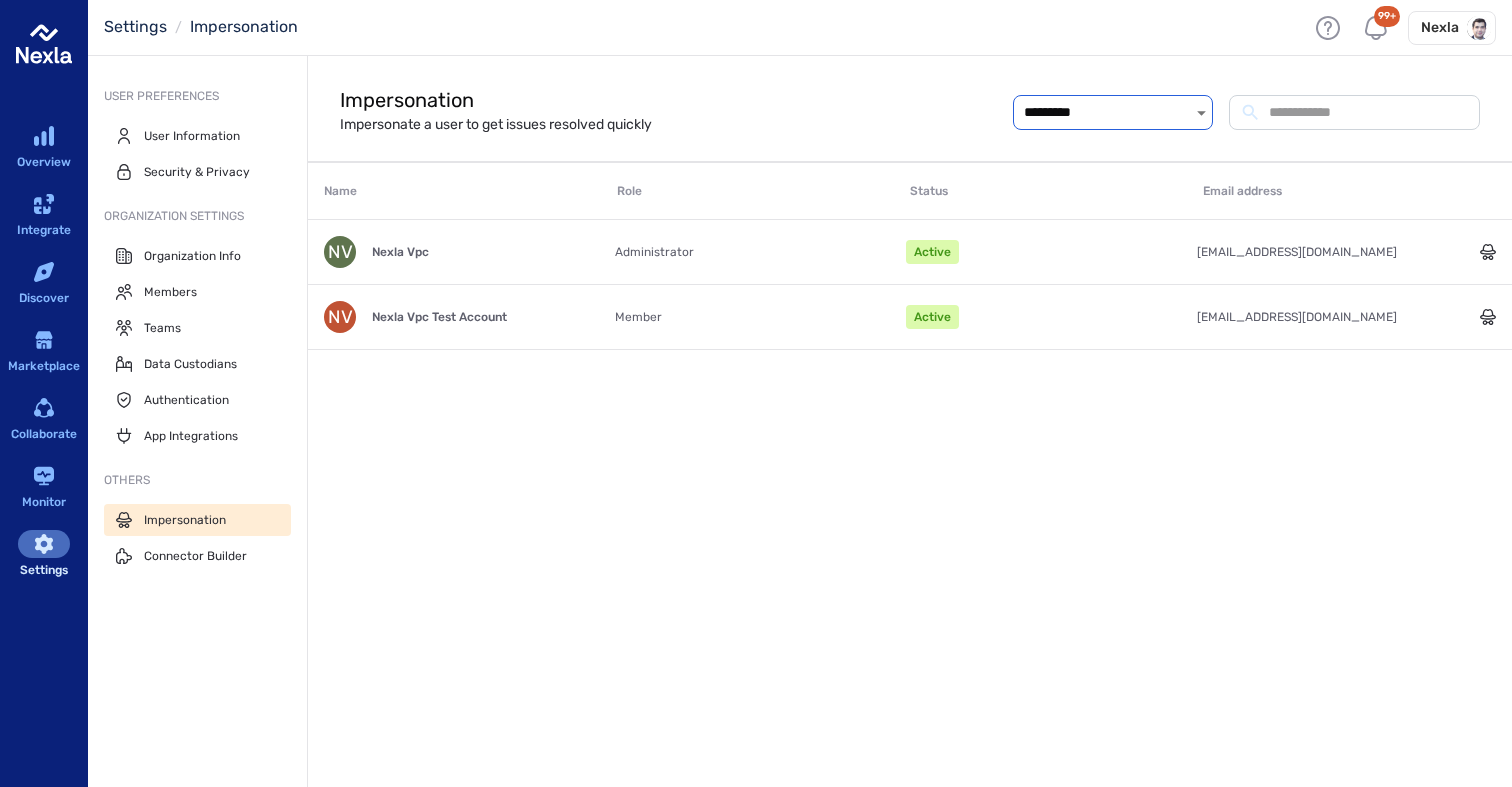 click on "*********" at bounding box center (1103, 112) 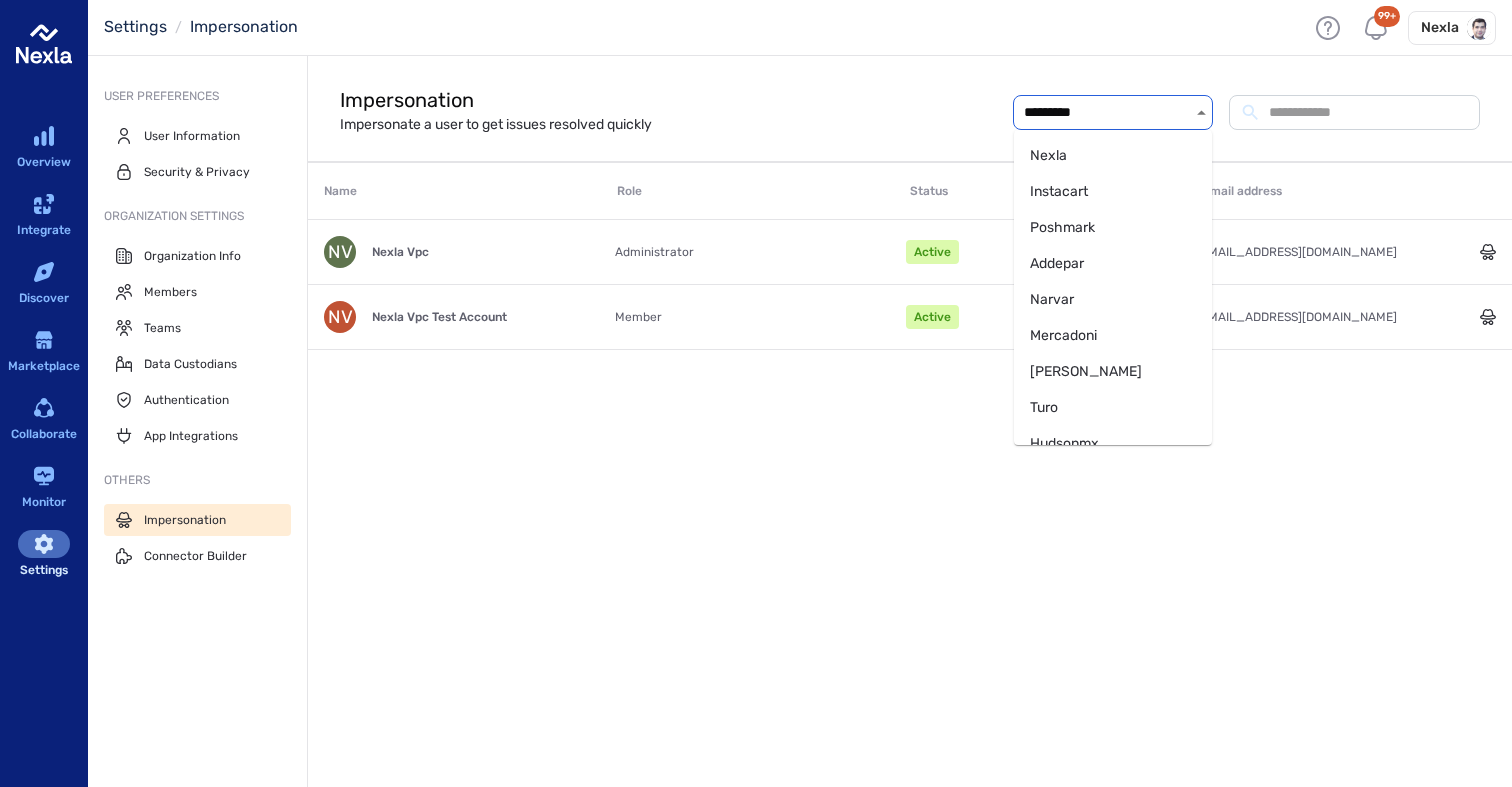 click on "*********" at bounding box center [1103, 112] 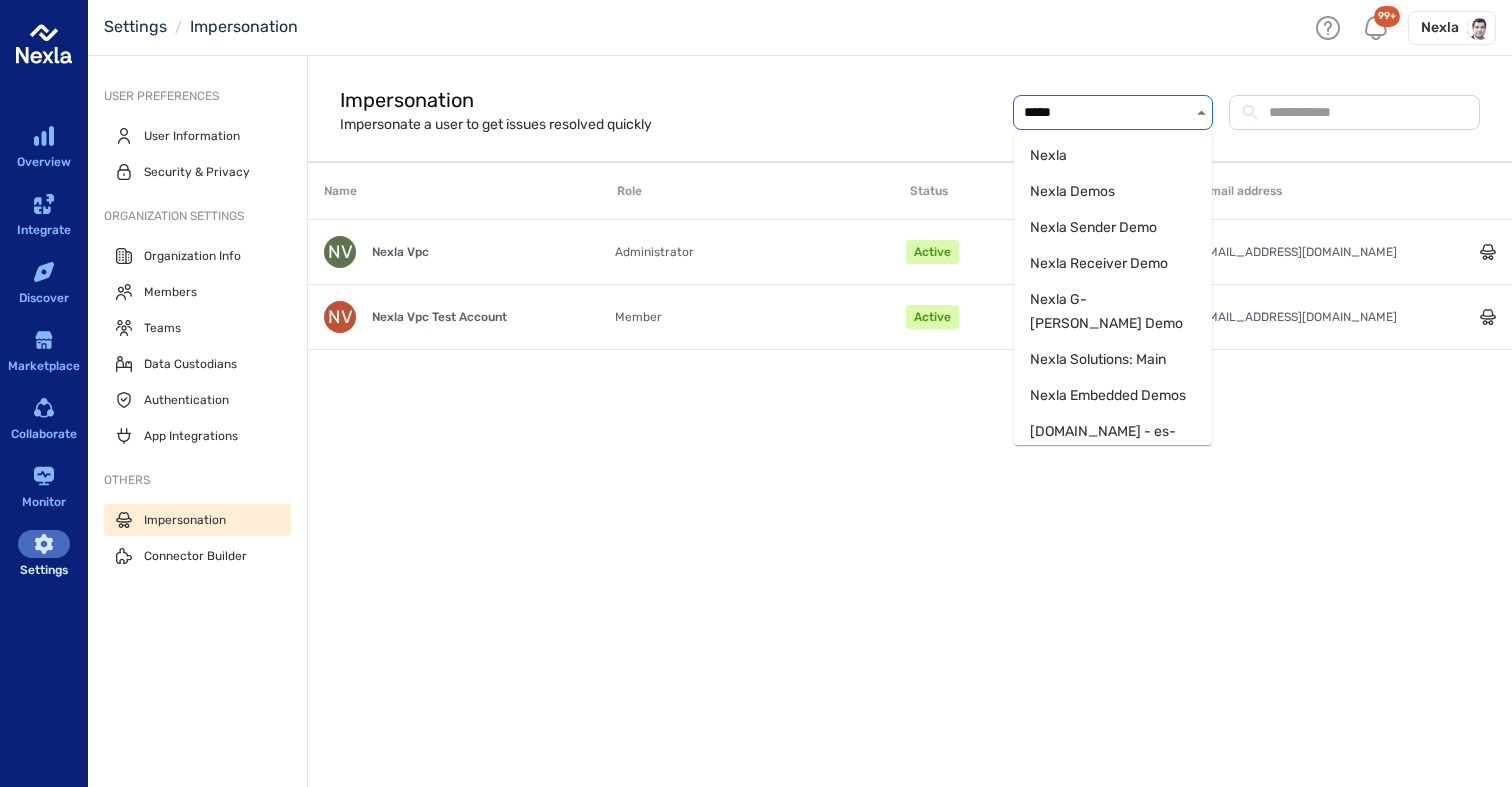 click on "Nexla" at bounding box center [1113, 156] 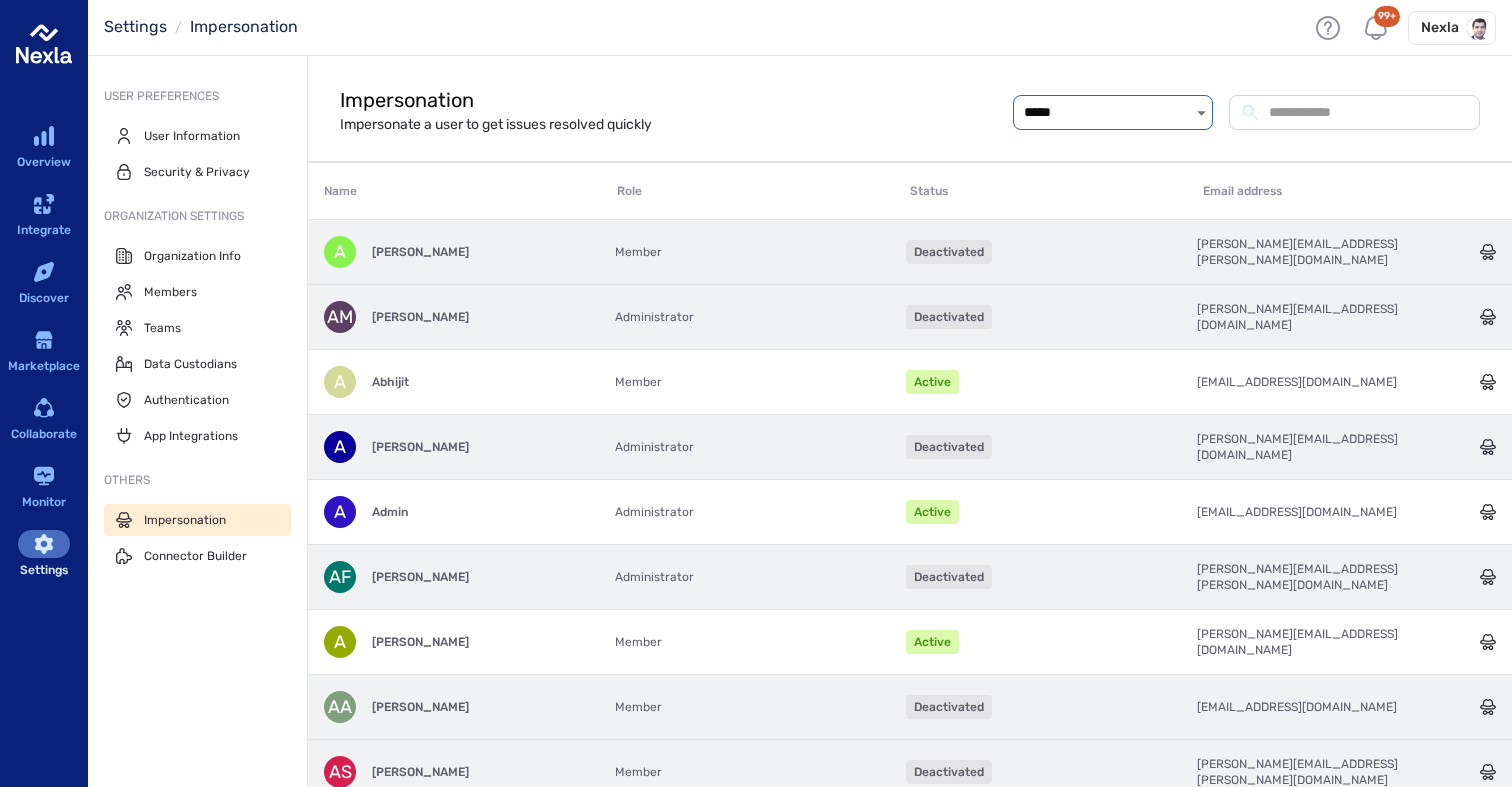 type on "*****" 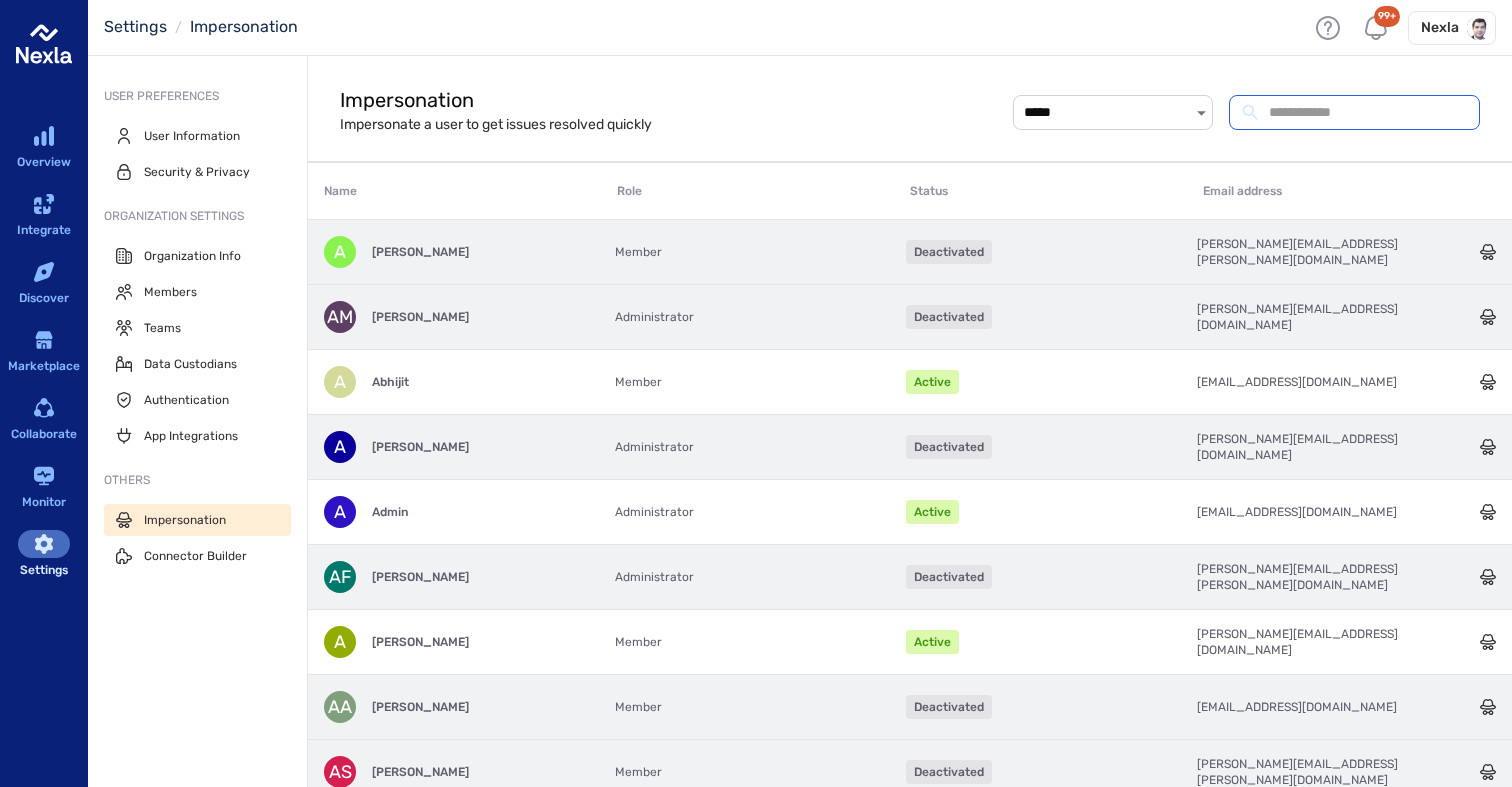 click at bounding box center (1369, 112) 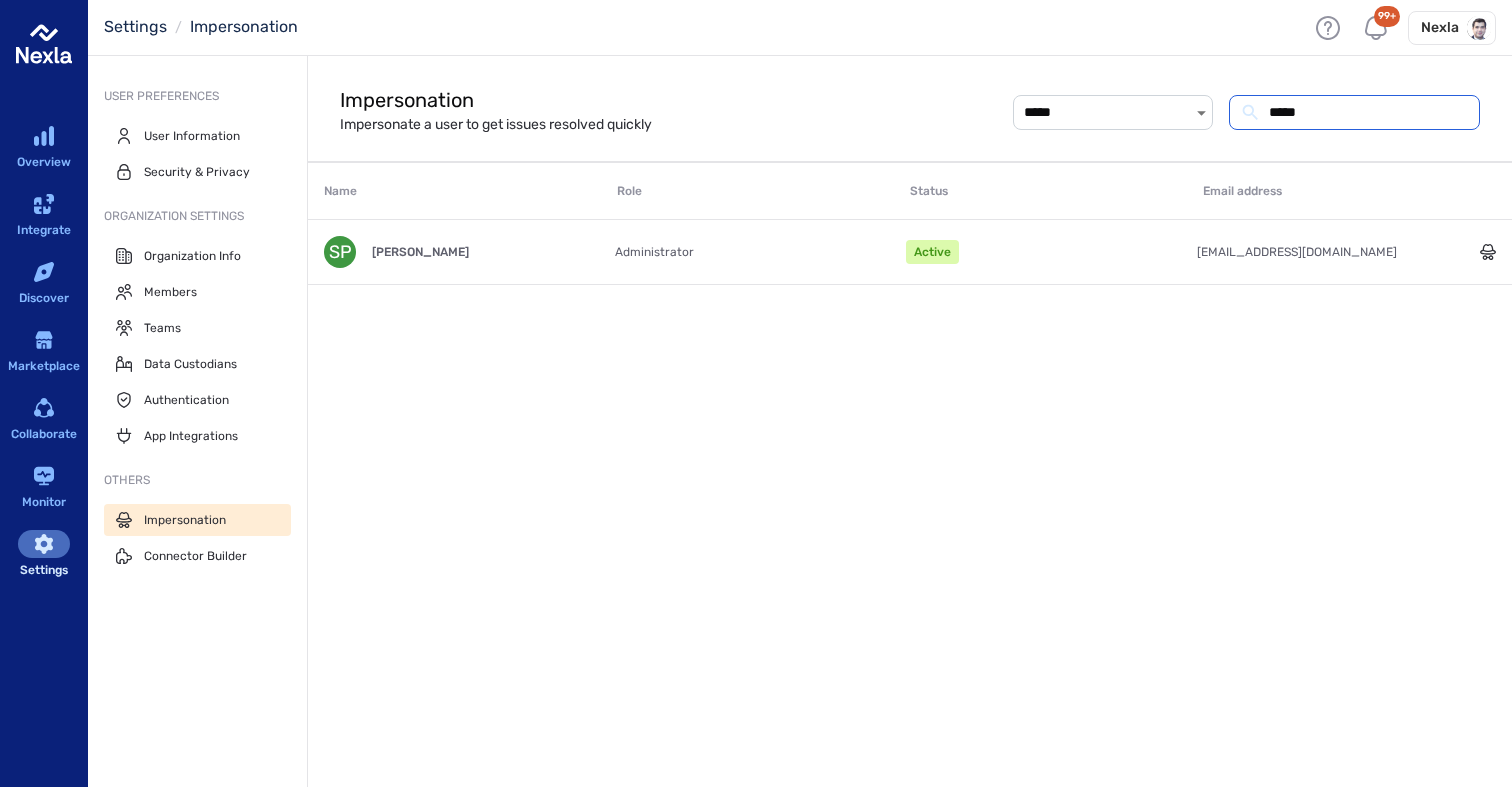 type on "*****" 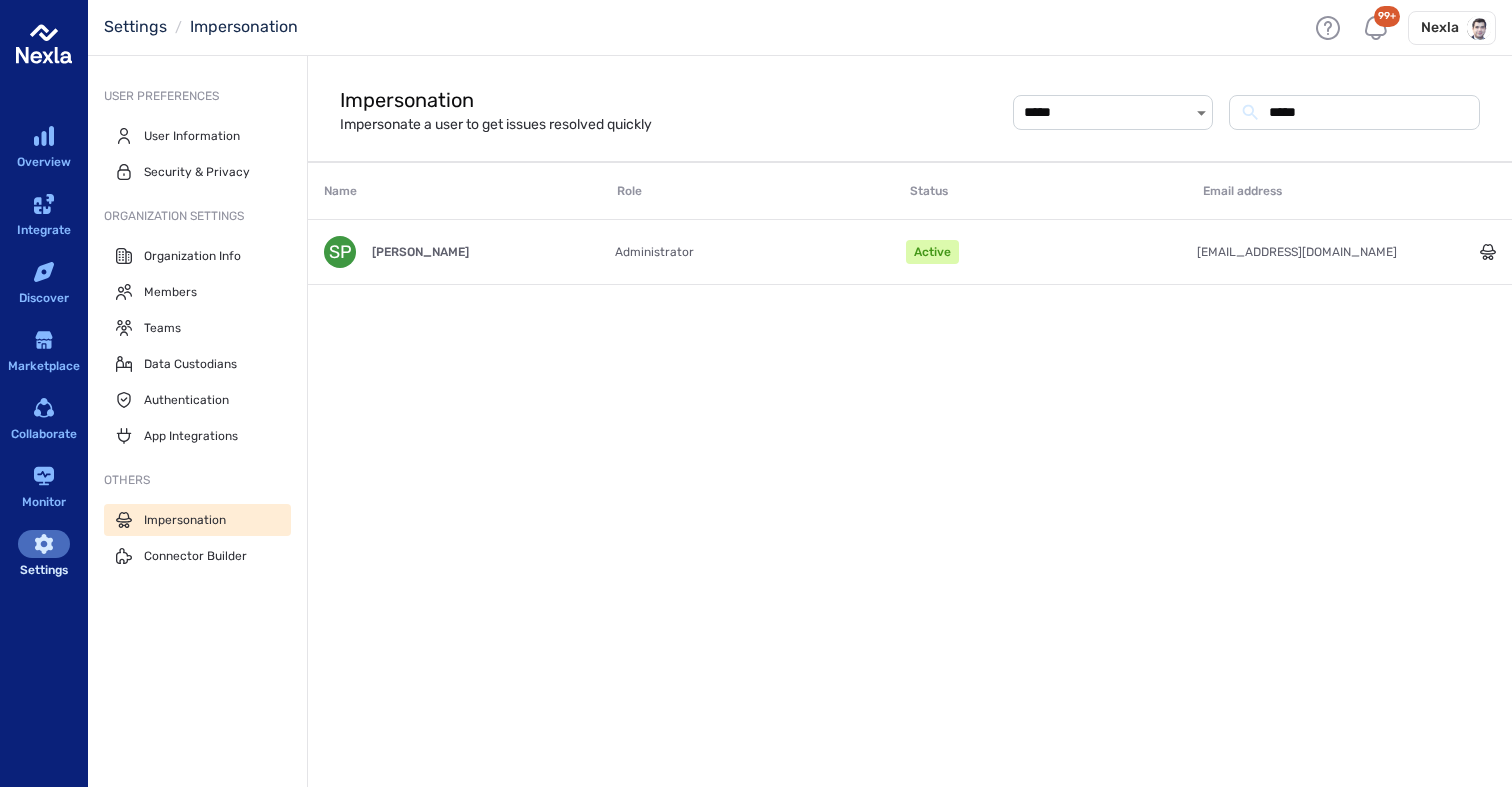 click 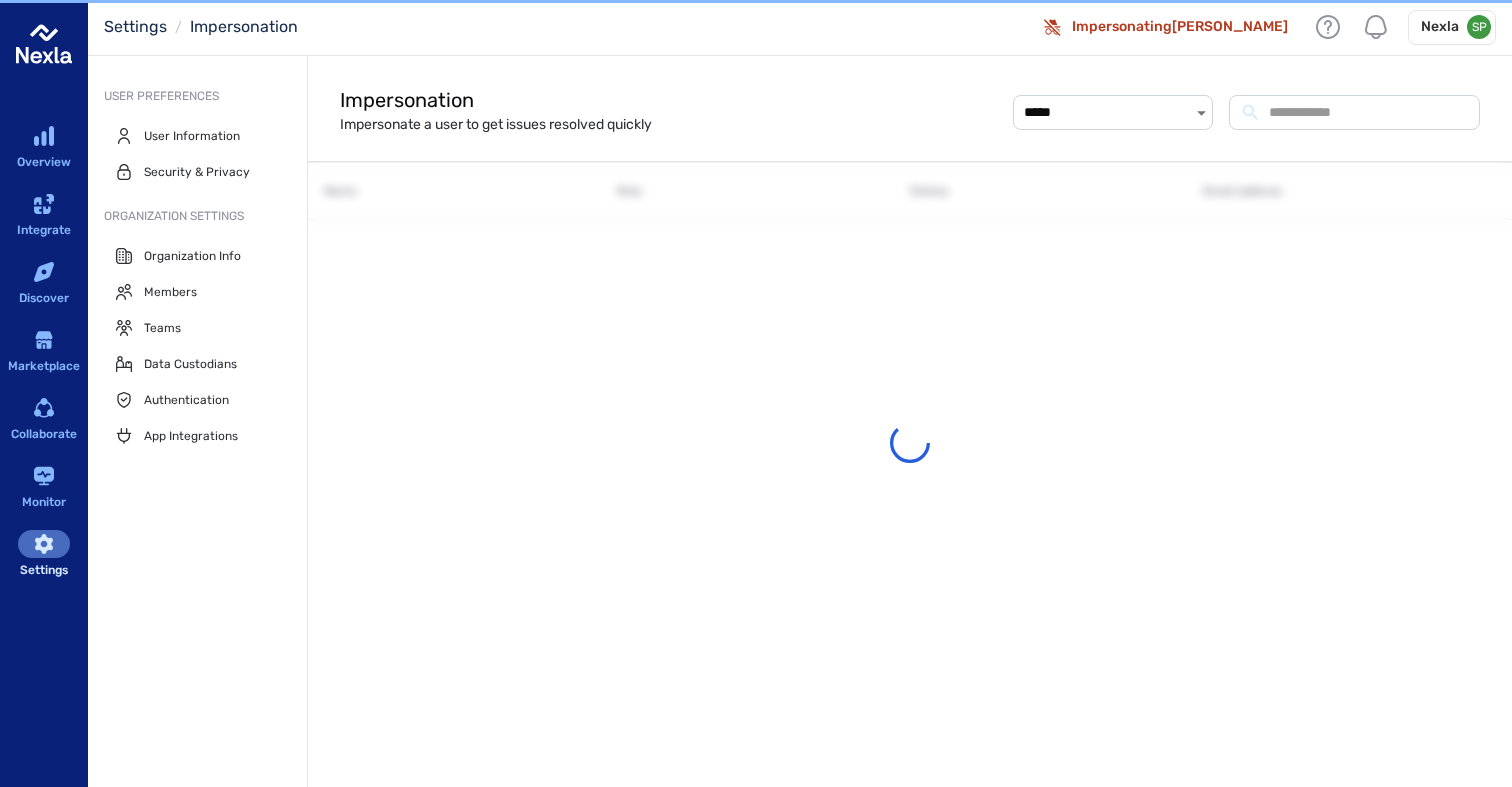 click 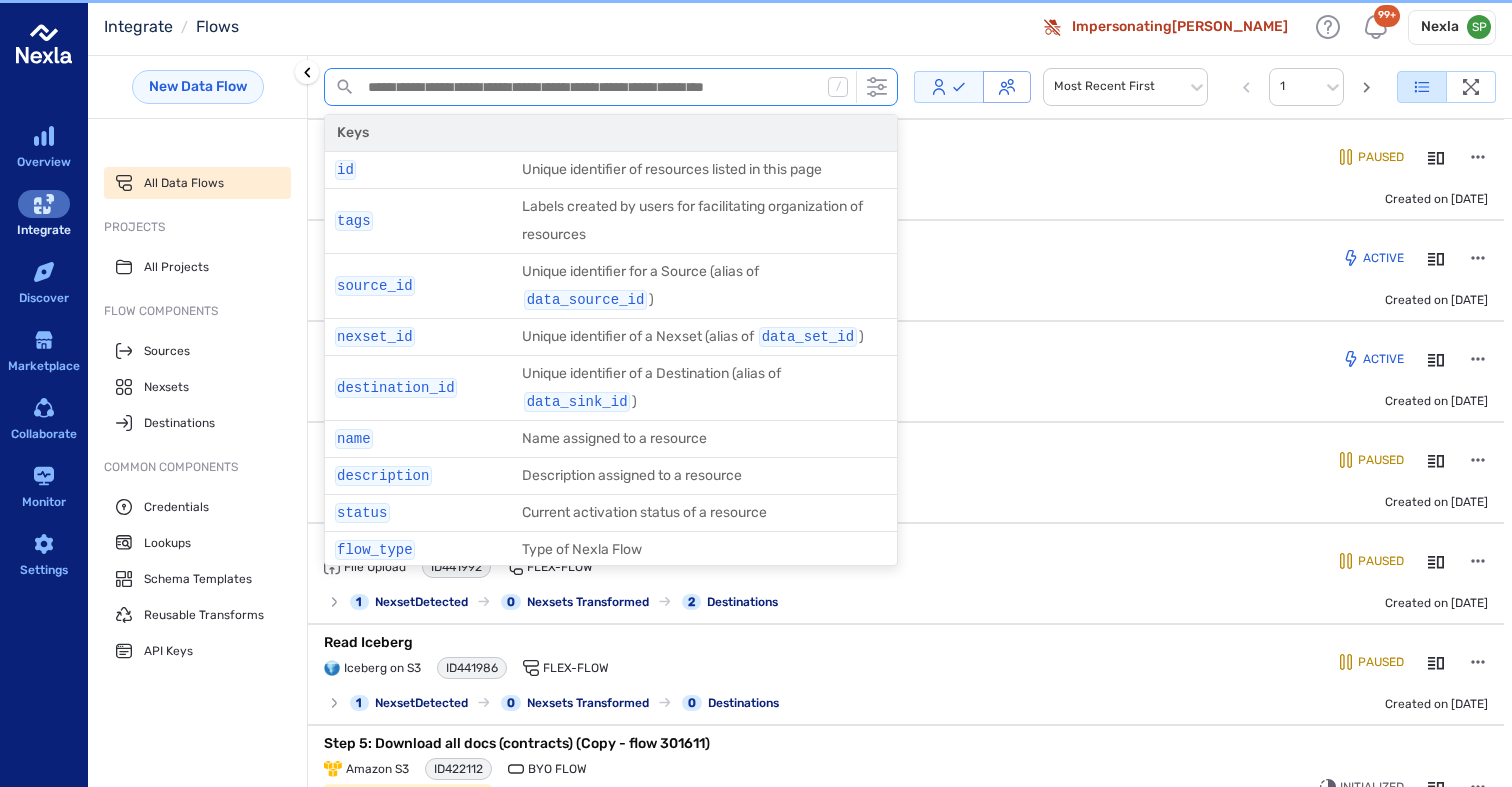 click at bounding box center (591, 87) 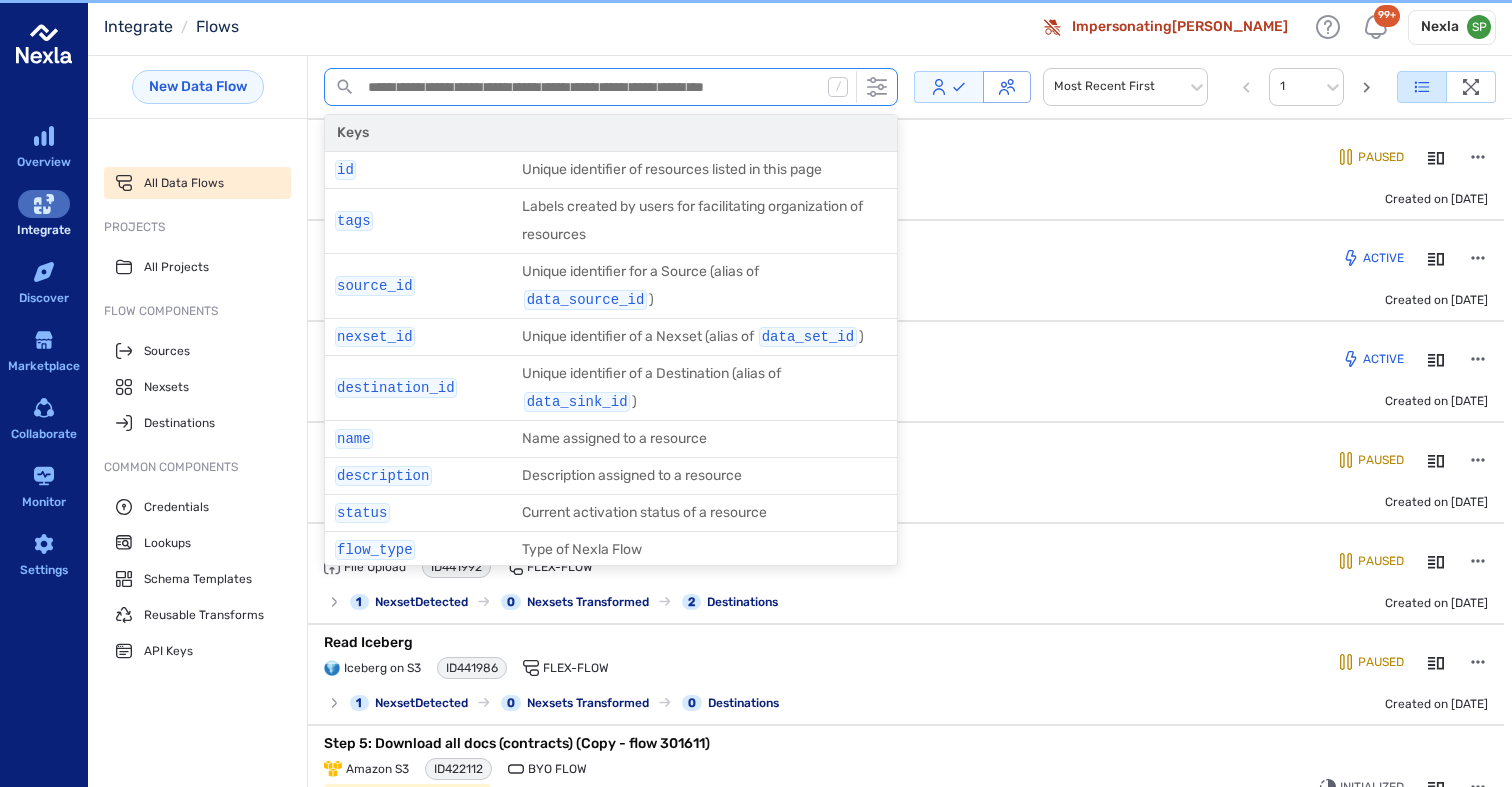 click at bounding box center [591, 87] 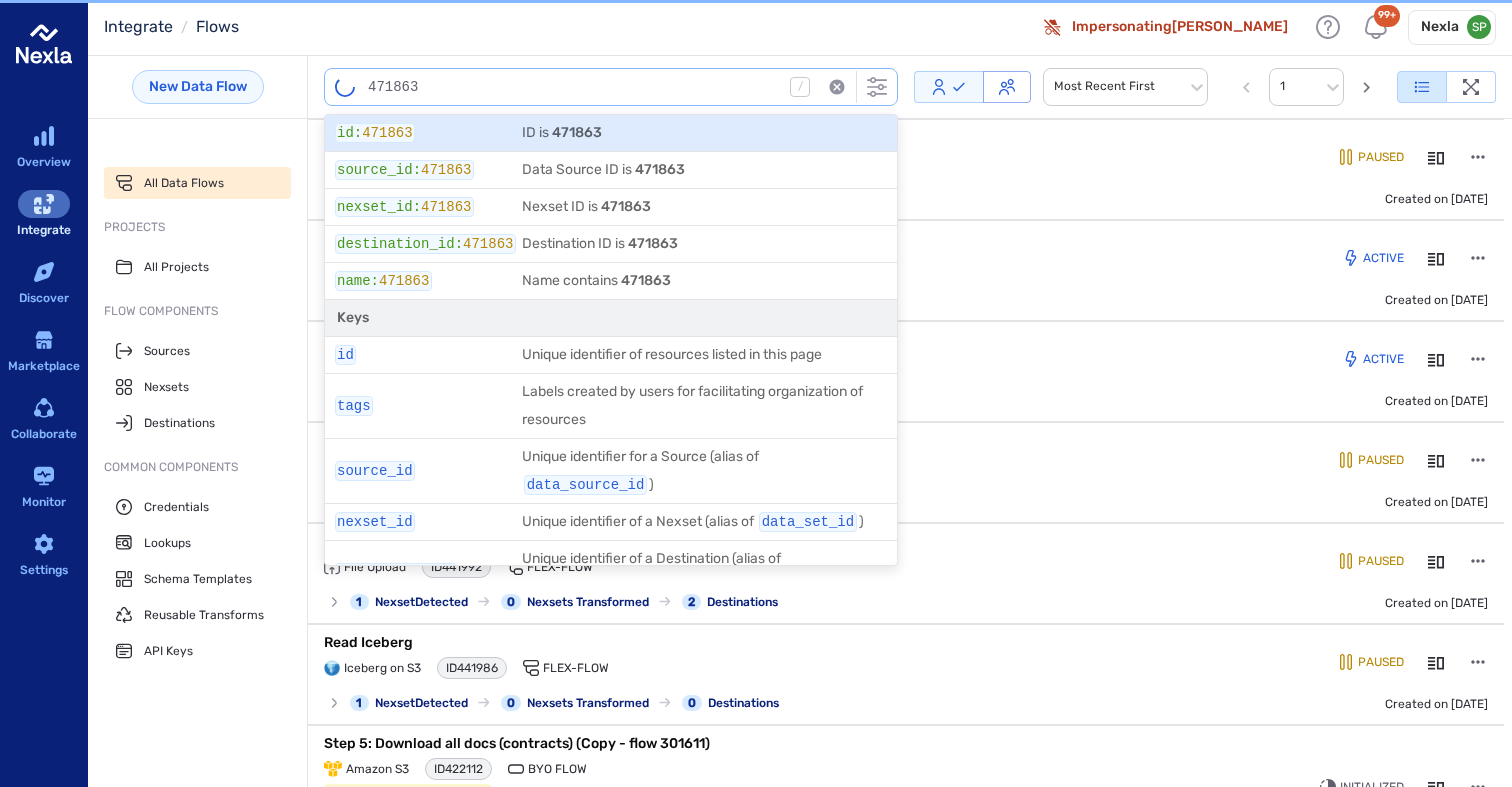 click on "id : 471863" at bounding box center [421, 129] 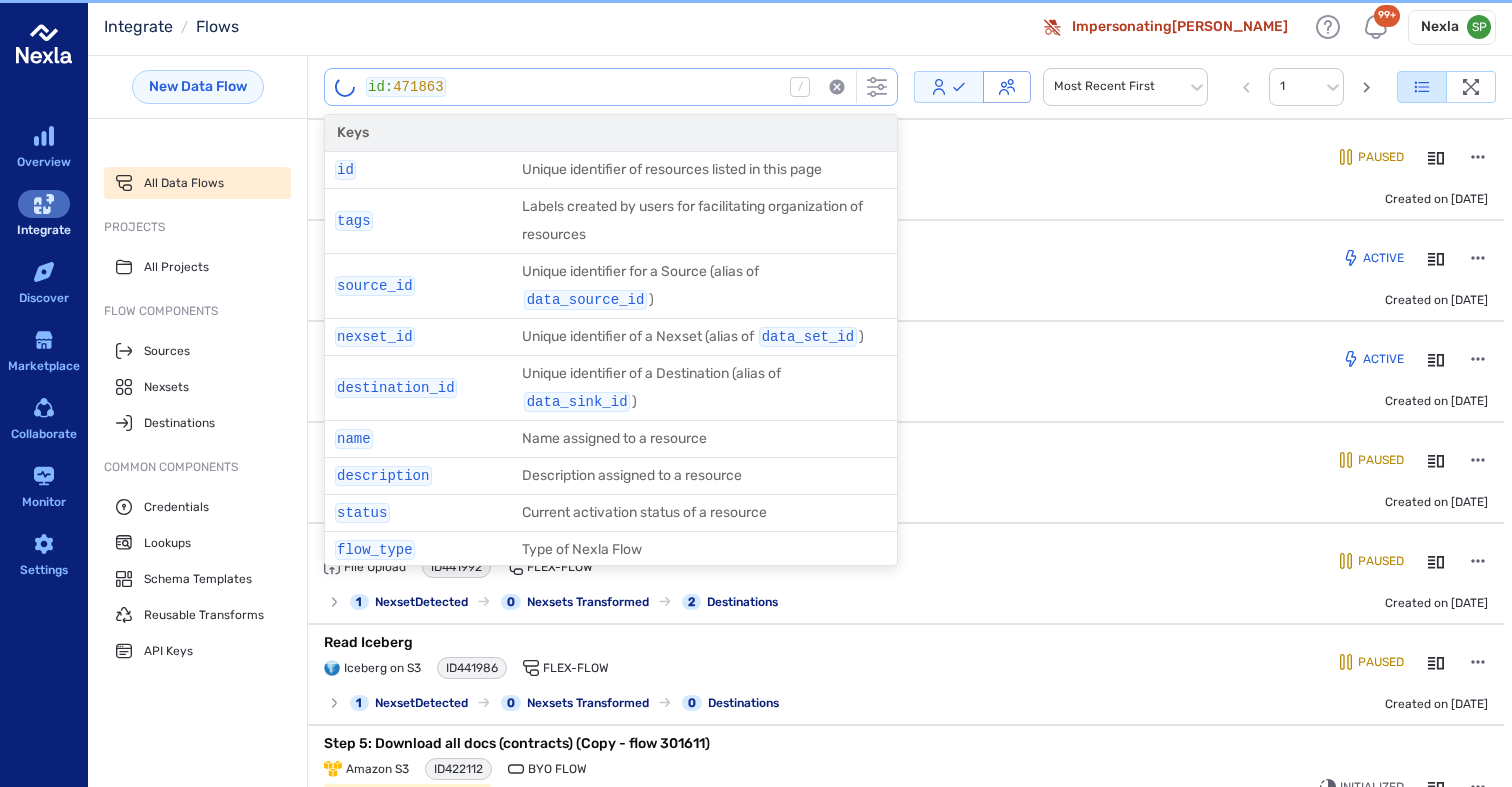 type on "*********" 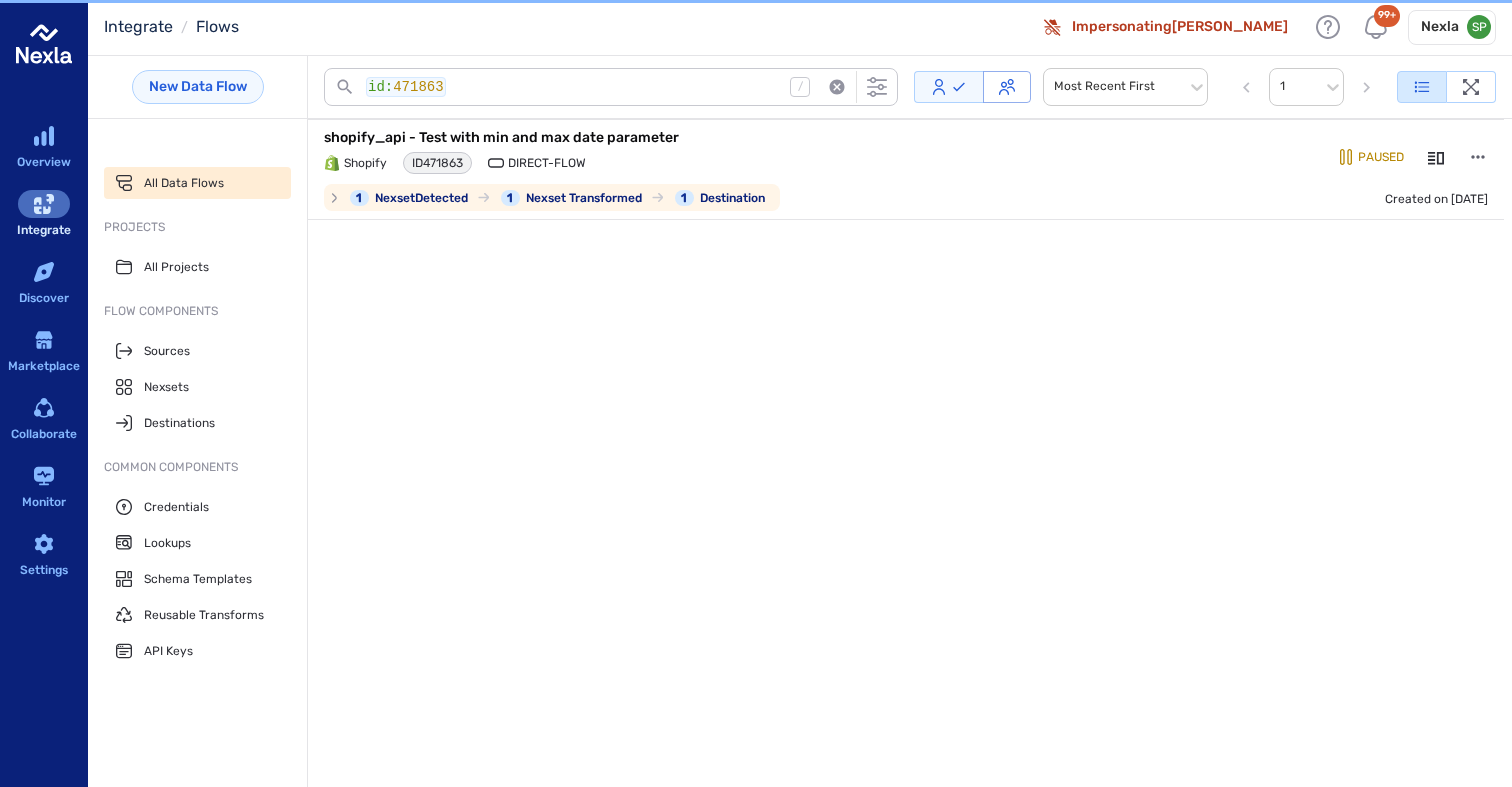 click on "Shopify ID  471863 Direct-Flow" at bounding box center [713, 163] 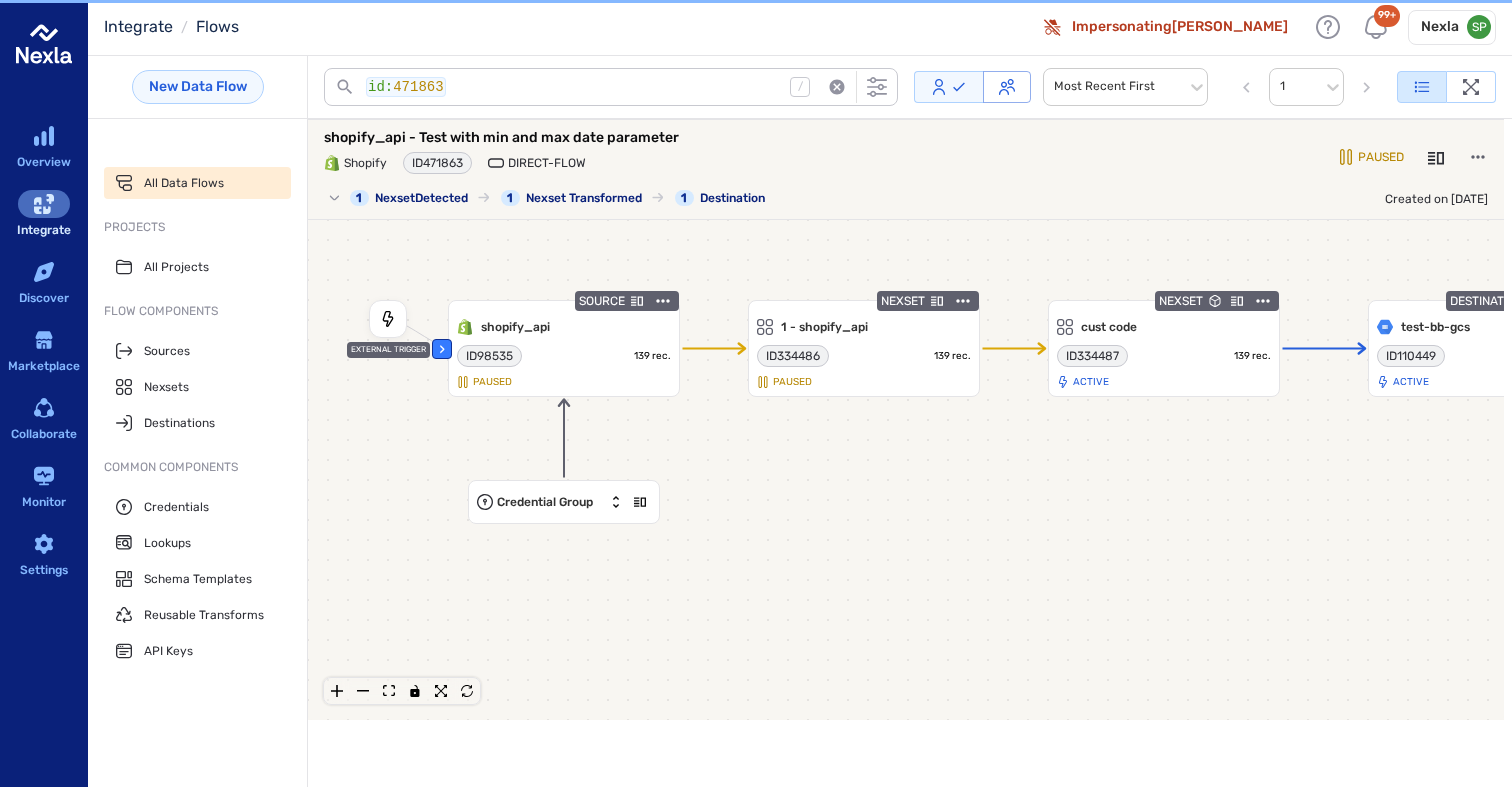 click 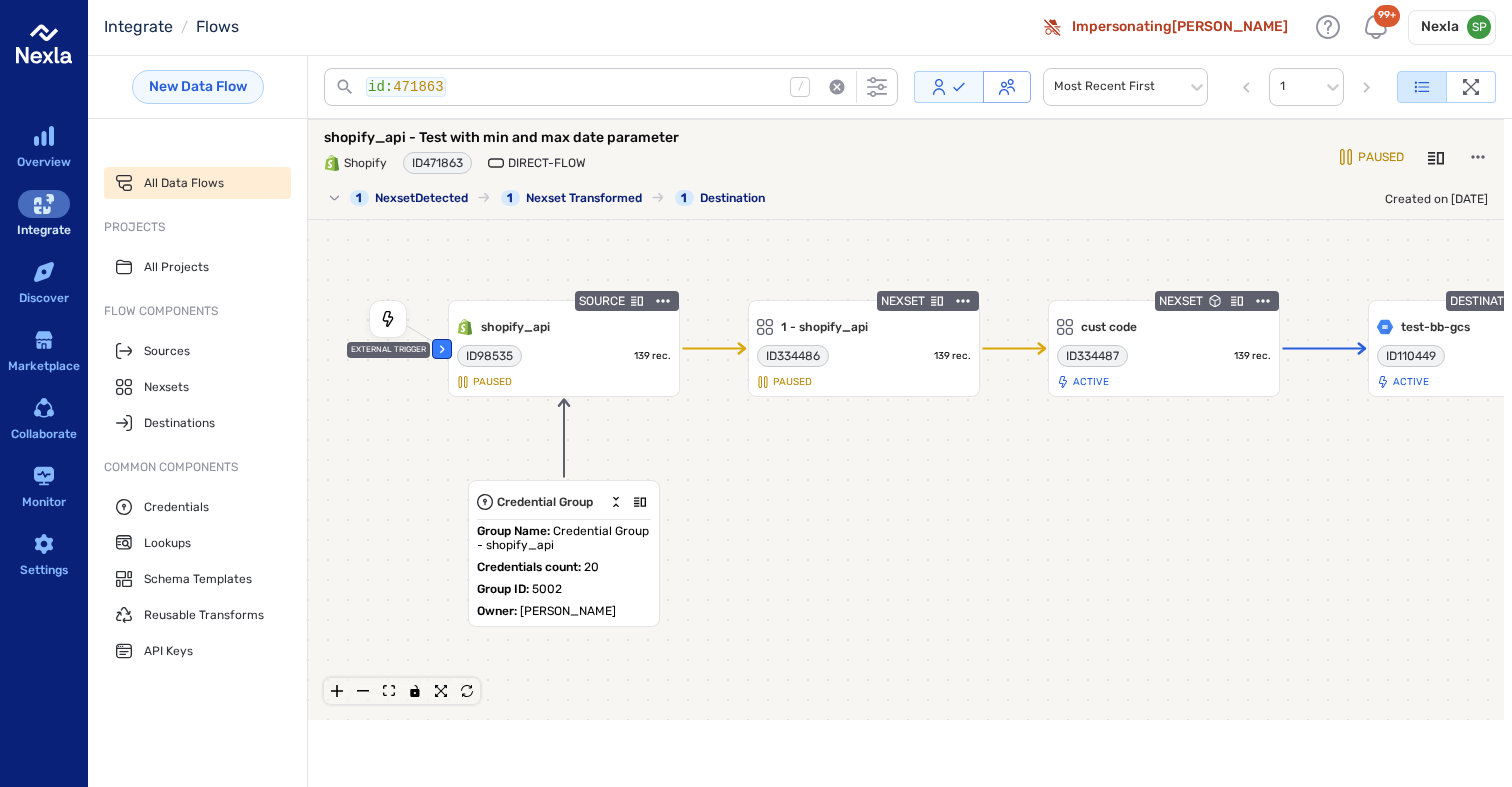 click 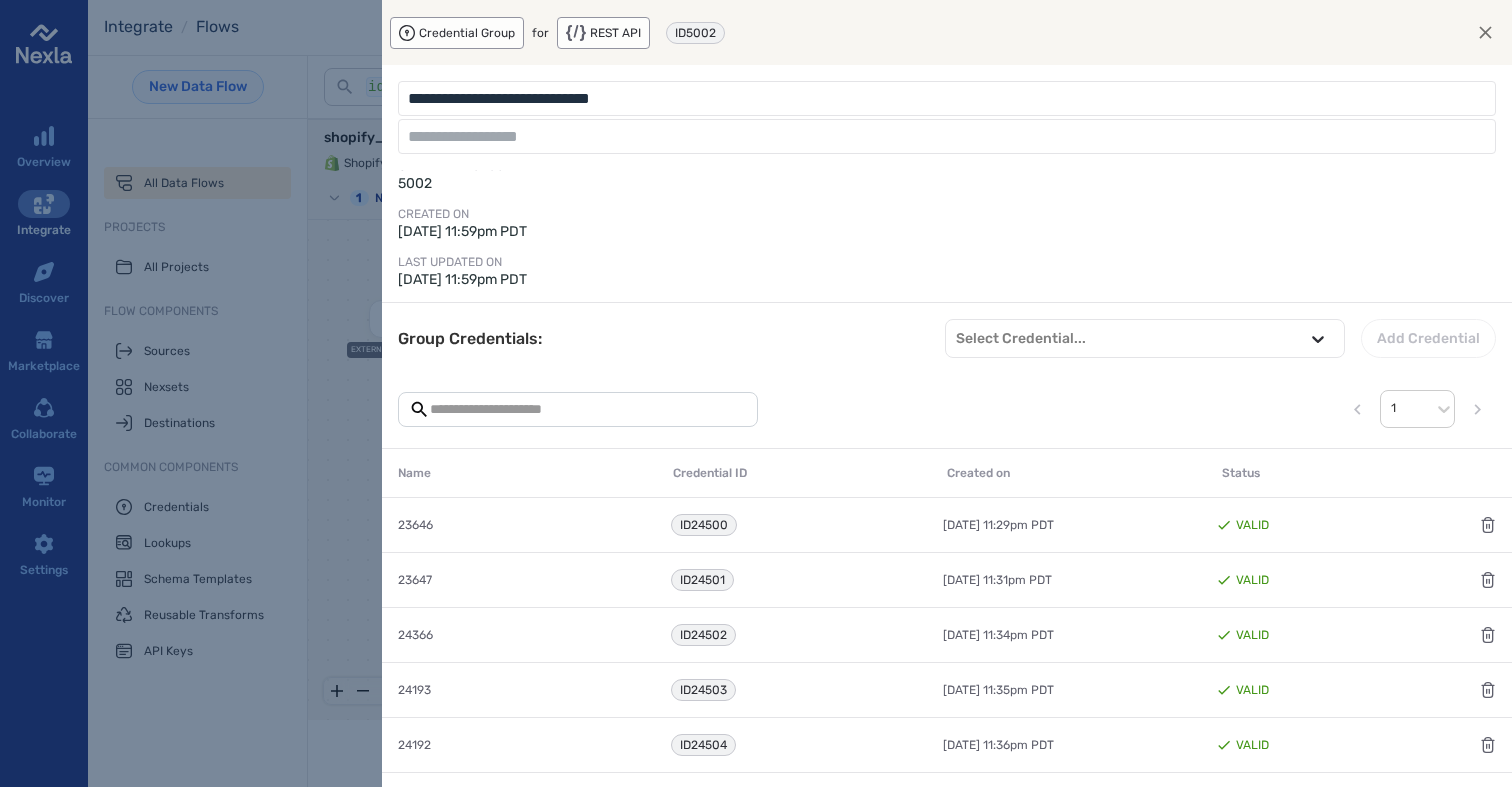 scroll, scrollTop: 0, scrollLeft: 0, axis: both 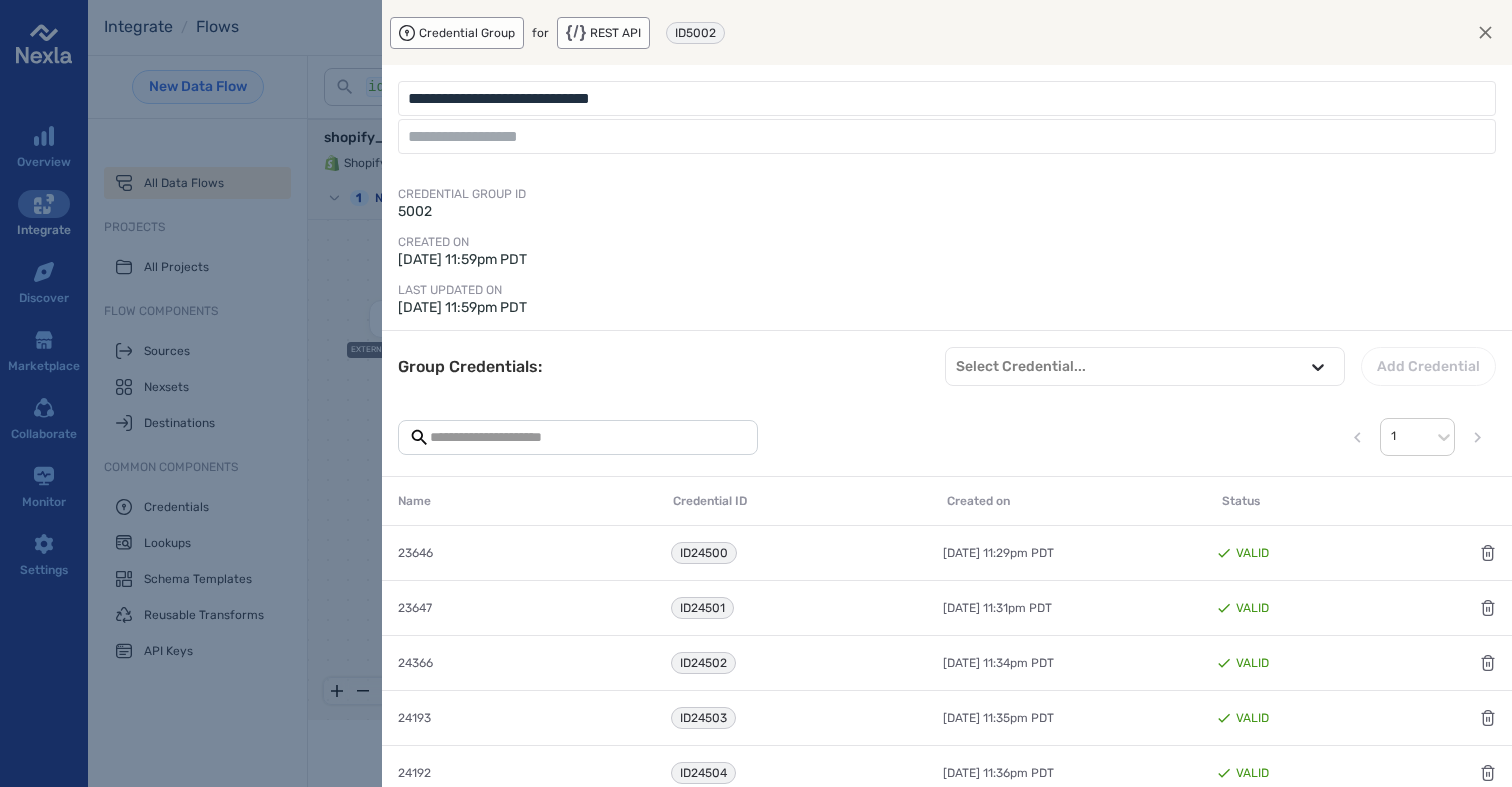 click at bounding box center (1192, 366) 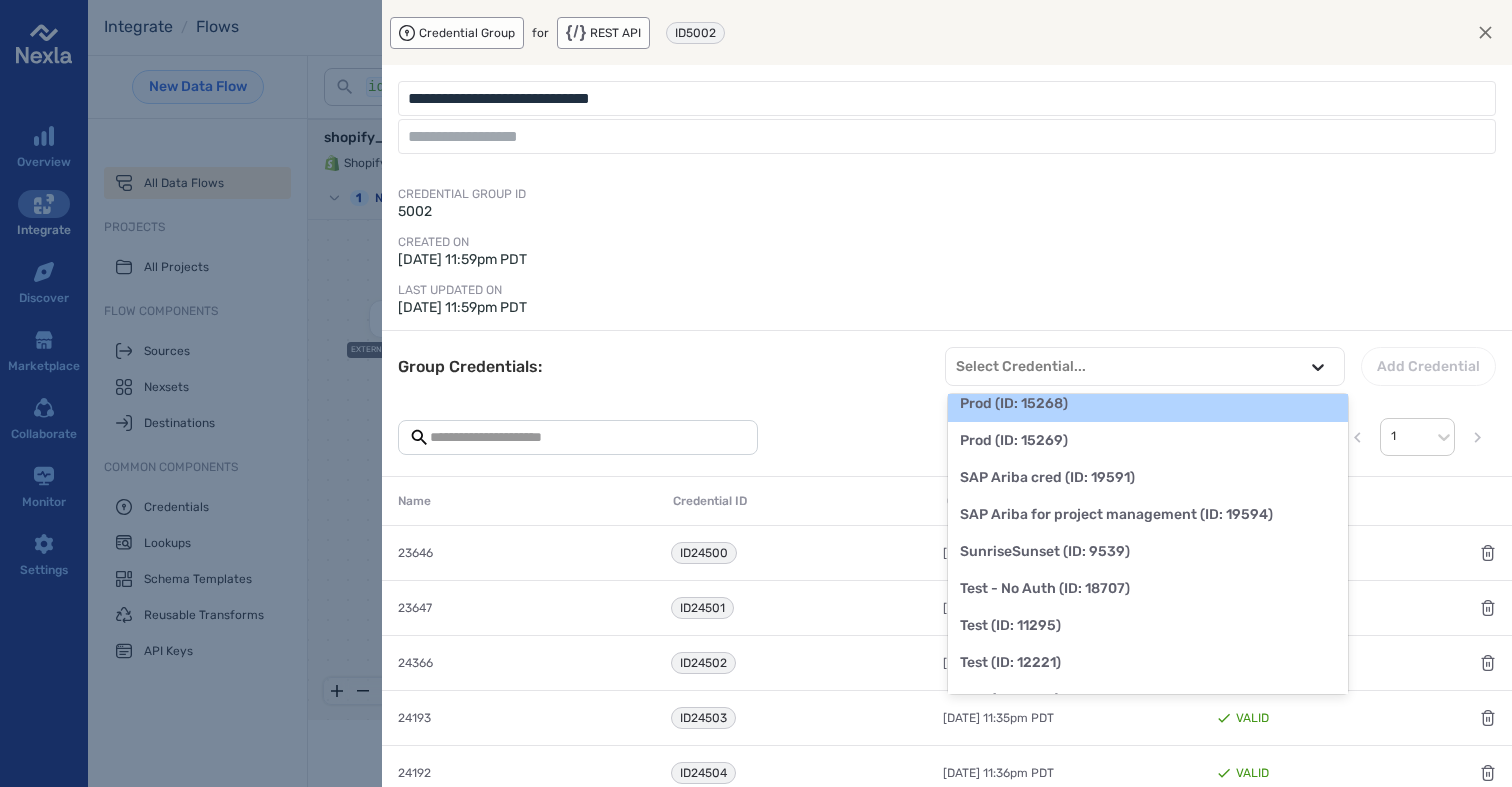 scroll, scrollTop: 300, scrollLeft: 0, axis: vertical 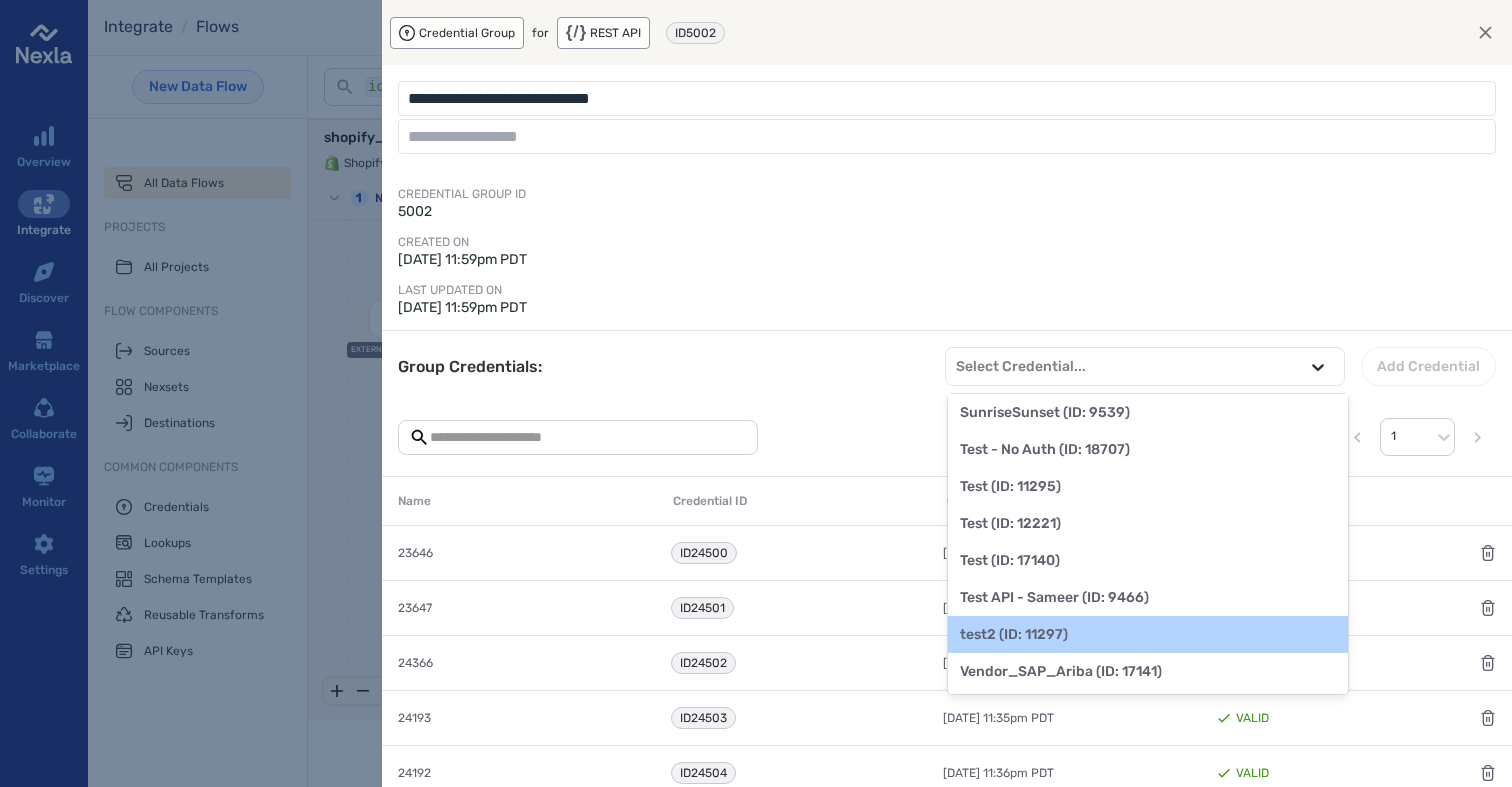 click on "test2 (ID: 11297)" at bounding box center (1148, 634) 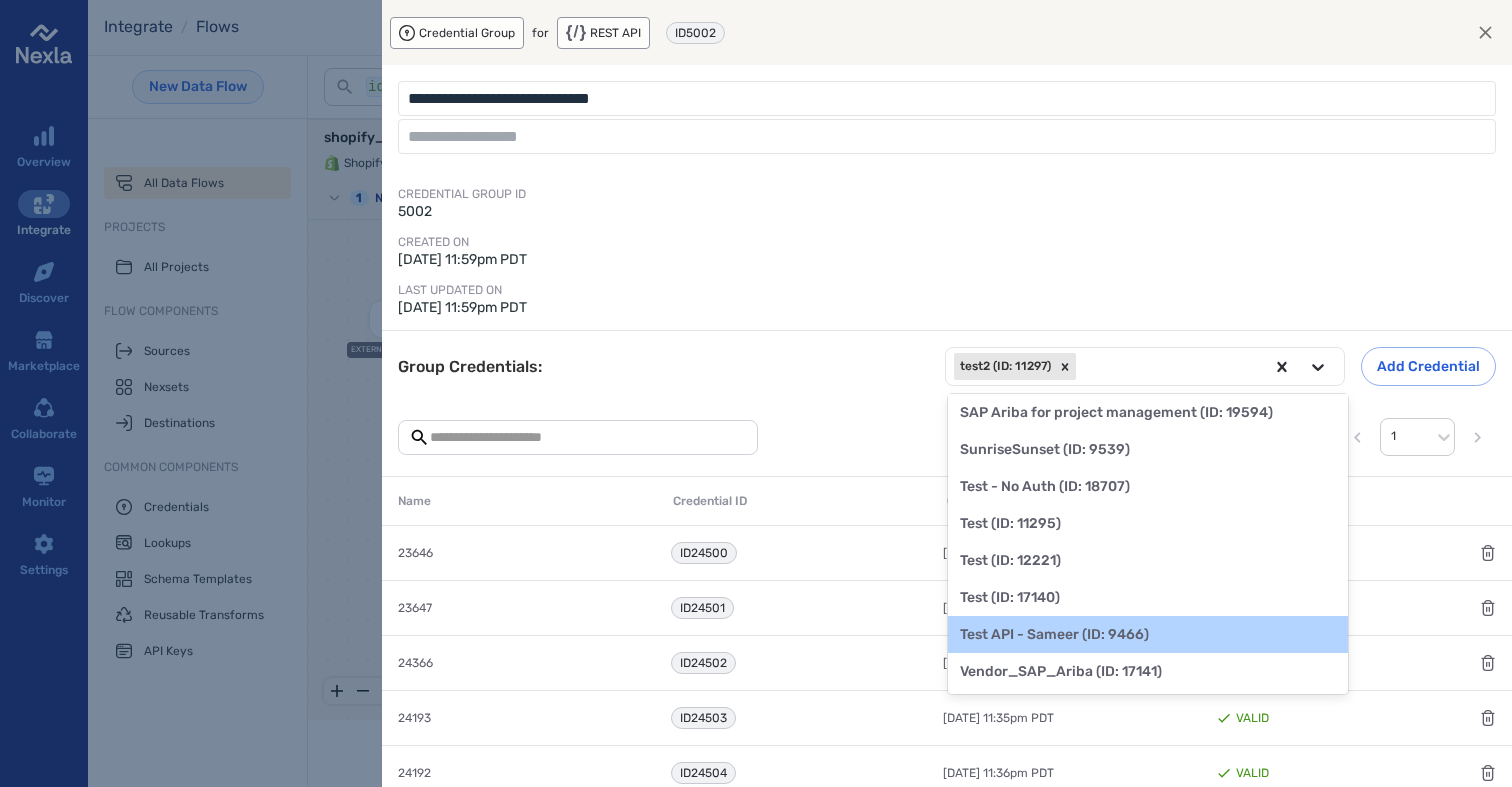 scroll, scrollTop: 263, scrollLeft: 0, axis: vertical 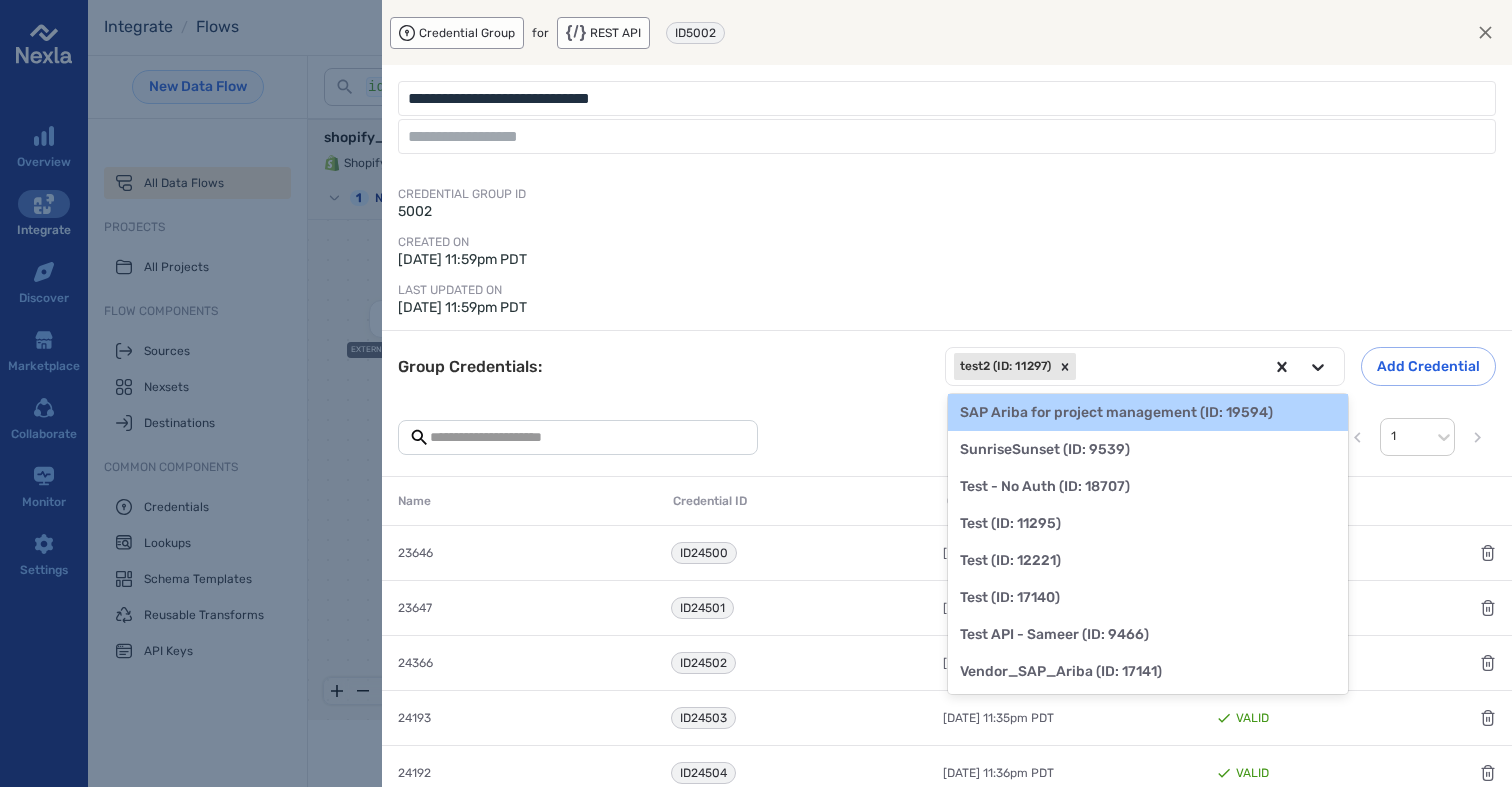 click on "Credential Group ID 5002" at bounding box center [947, 210] 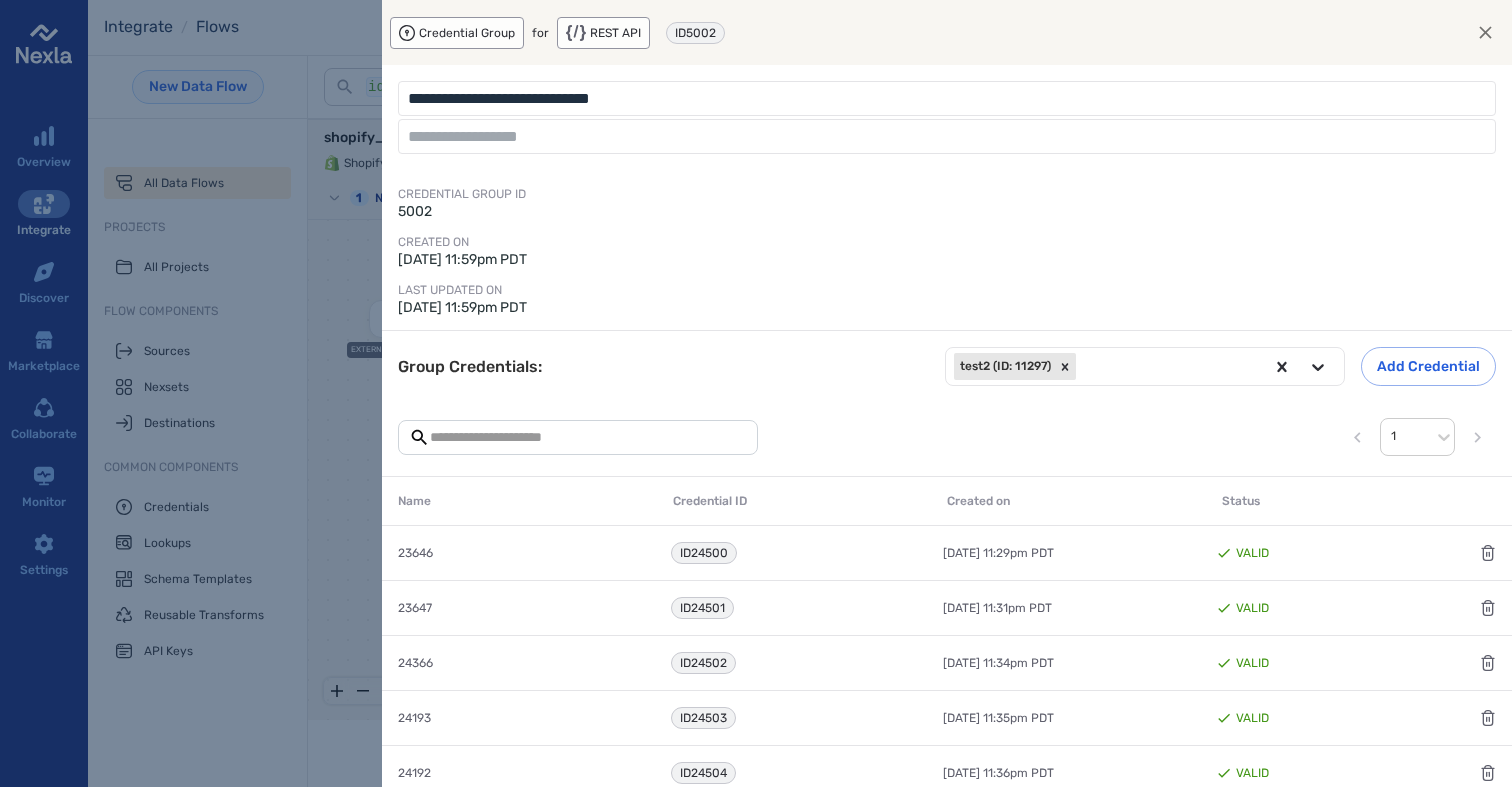 click at bounding box center (756, 393) 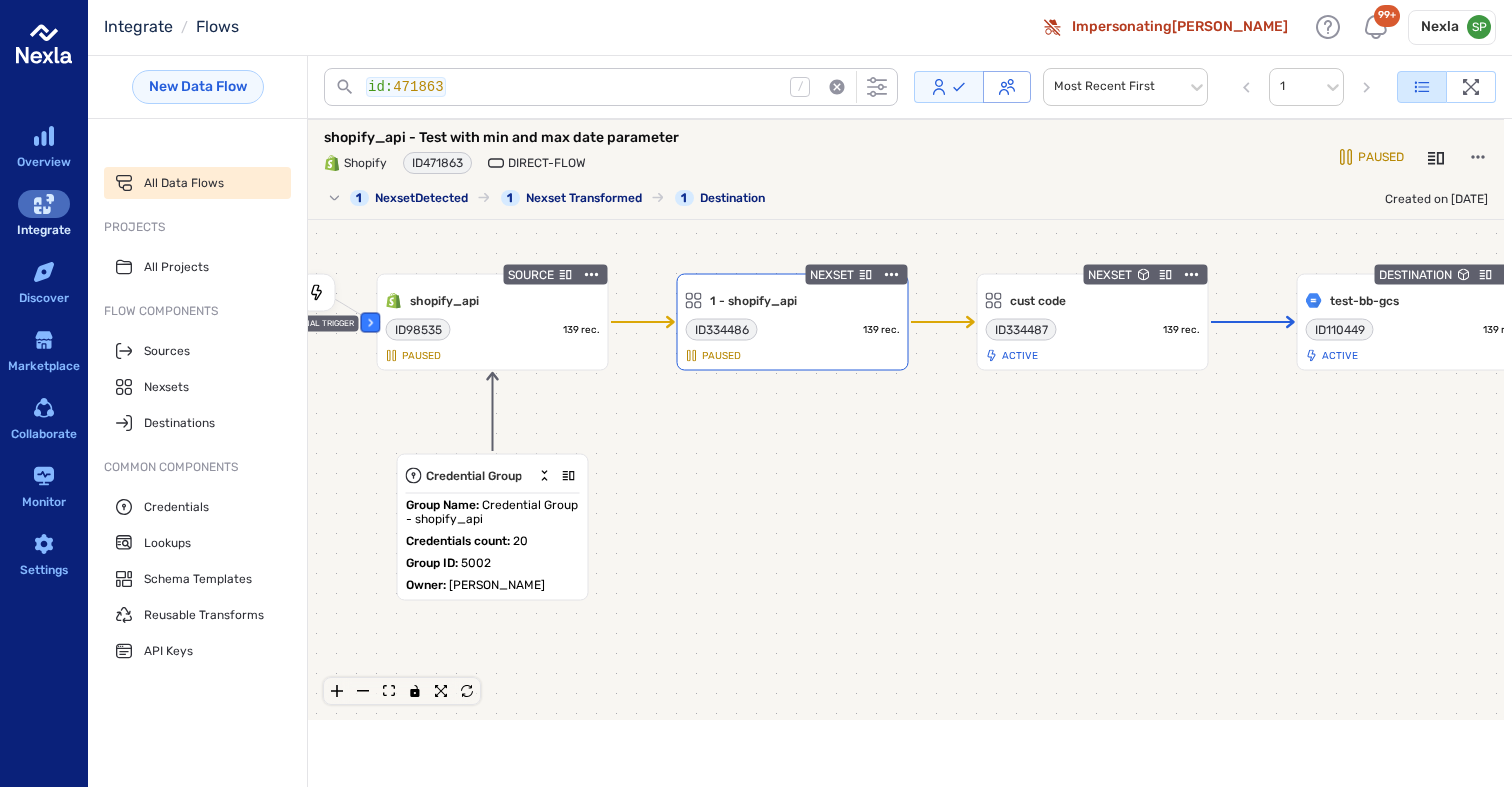 click 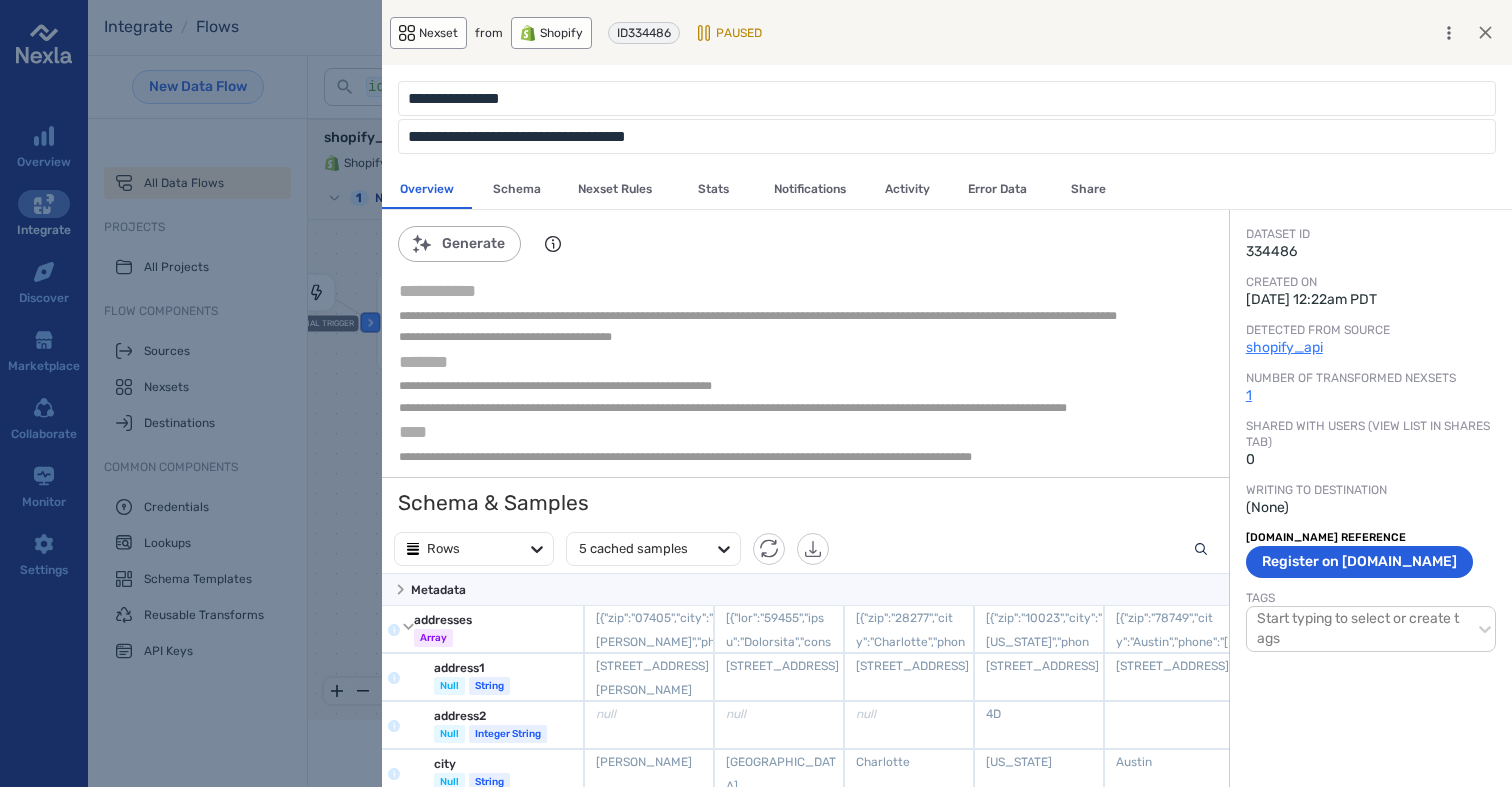 scroll, scrollTop: 1, scrollLeft: 1, axis: both 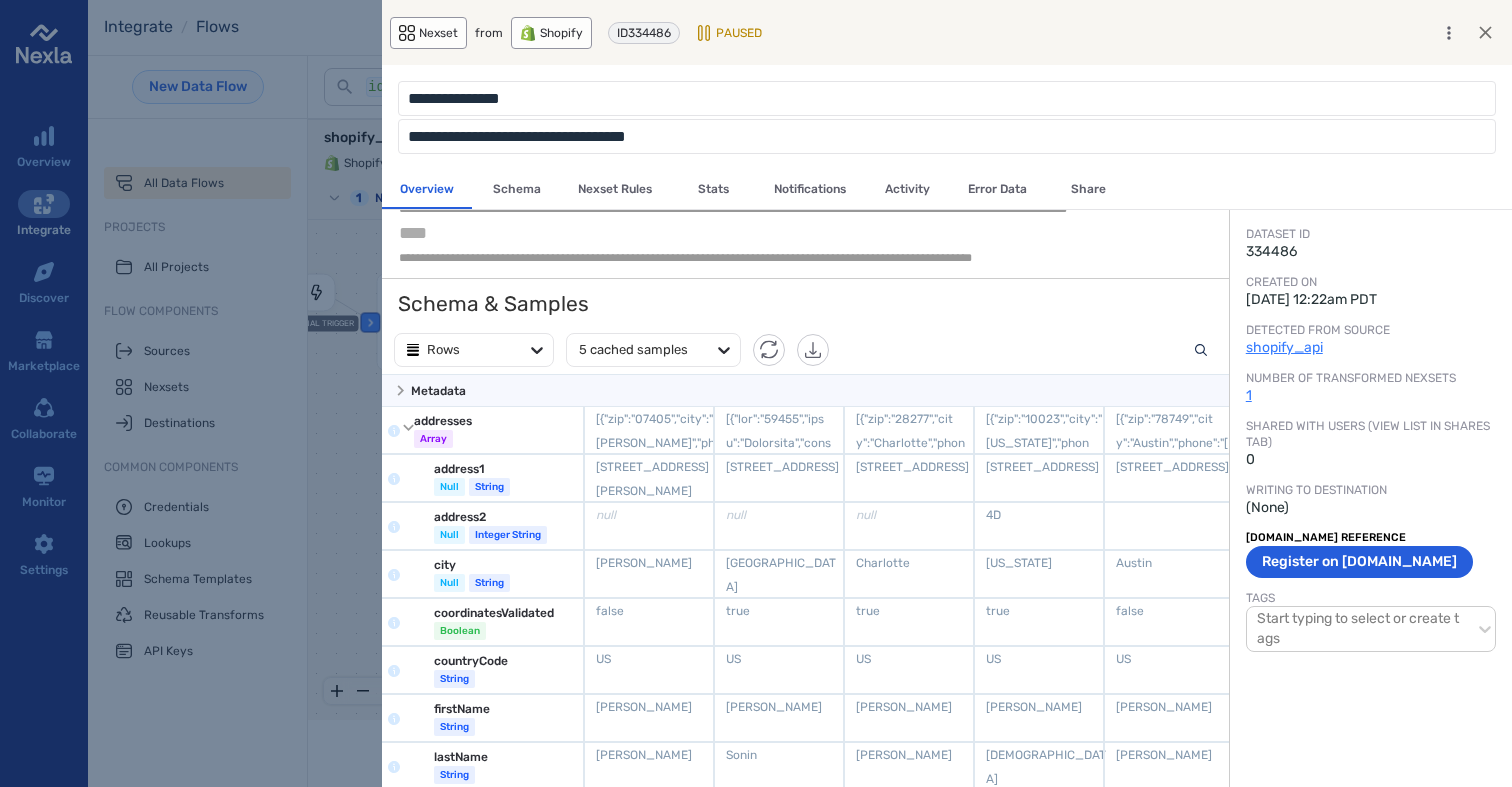click at bounding box center (756, 393) 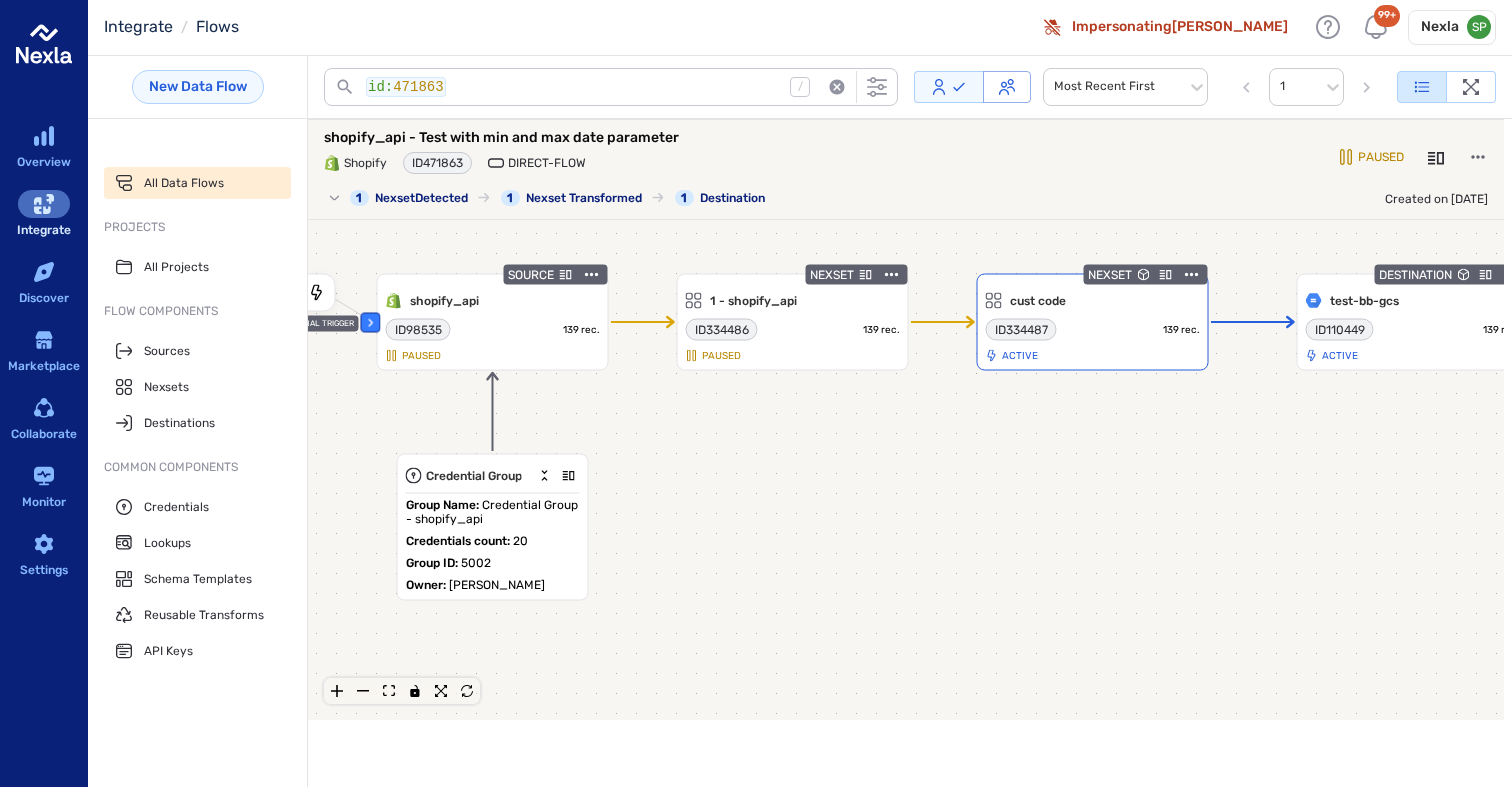 click 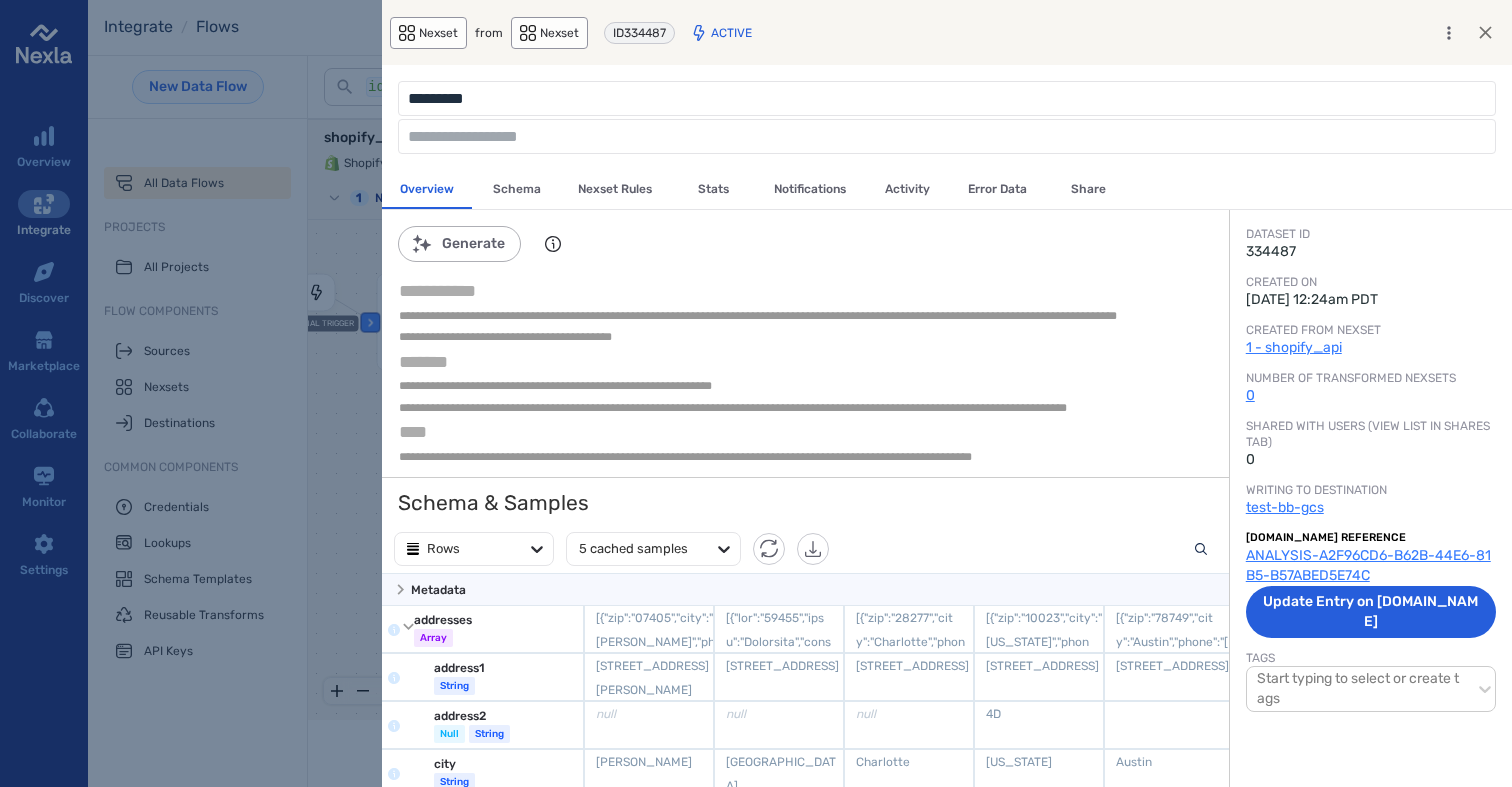 scroll, scrollTop: 1, scrollLeft: 1, axis: both 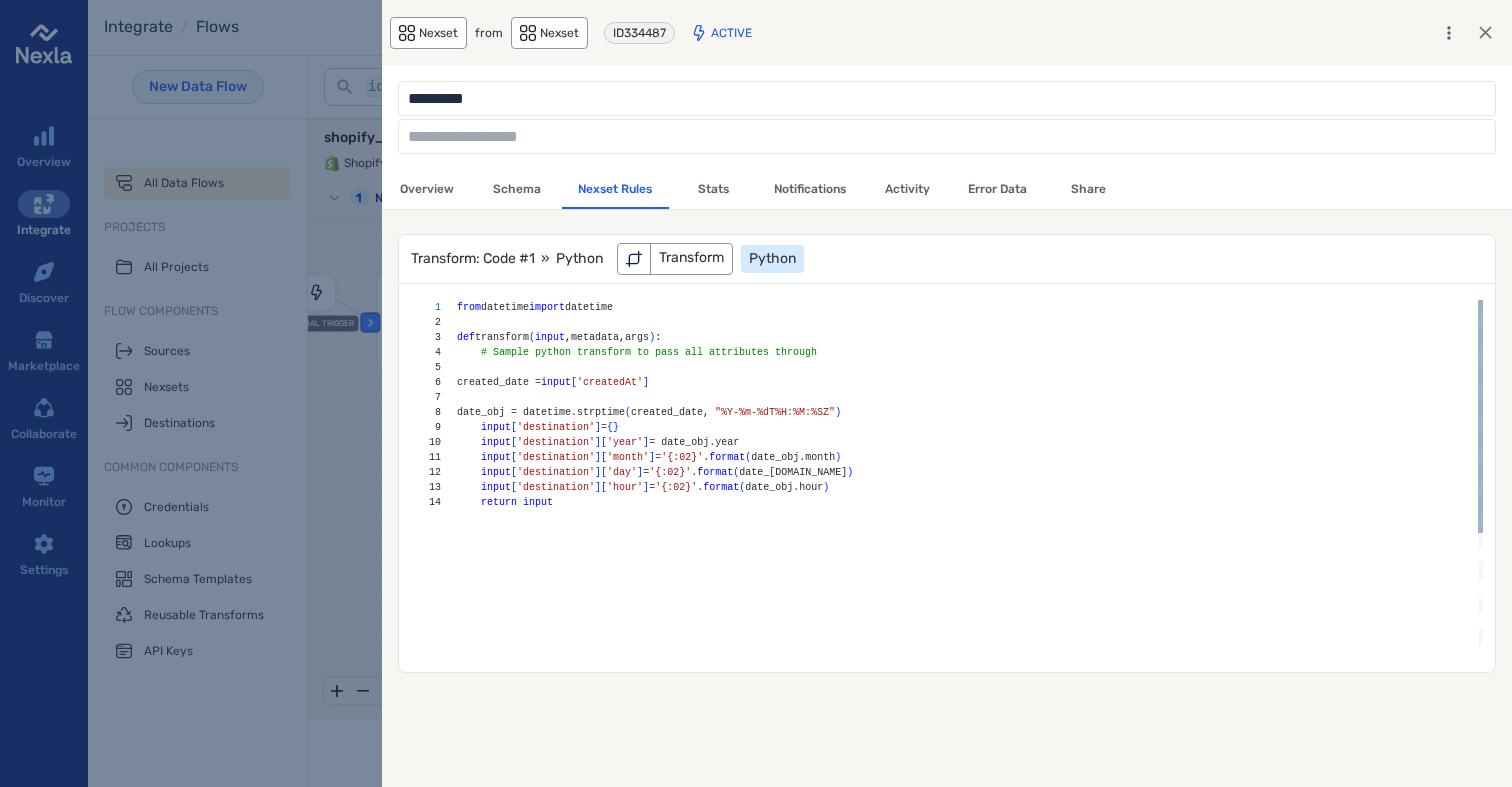 type on "**********" 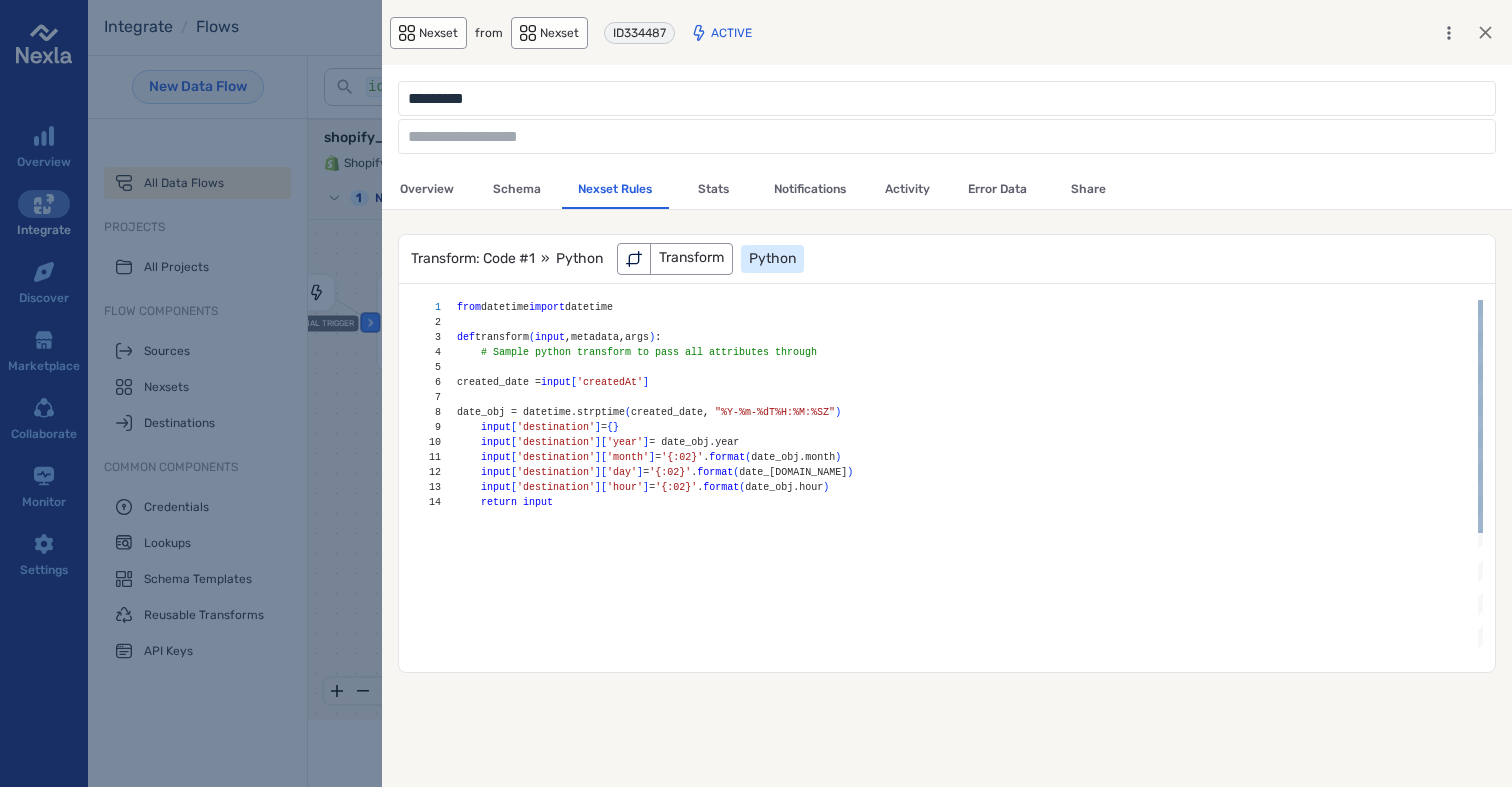 click on "from  datetime  import  datetime def  transform ( input ,  metadata ,  args ) :      # Sample python transform to pass all attributes t hrough     created_date =  input [ 'createdAt' ]     date_obj = datetime.strptime ( created_date ,   "%Y-%m-%dT%H:%M:%SZ" )      input [ 'destination' ]  =  { }      input [ 'destination' ] [ 'year' ]  = date_obj.year      input [ 'destination' ] [ 'month' ]  =  '{:02}' . format ( date_obj.month )      input [ 'destination' ] [ 'day' ]  =  '{:02}' . format ( date_obj.day )      input [ 'destination' ] [ 'hour' ]  =  '{:02}' . format ( date_obj.hour )      return   input" at bounding box center [970, 577] 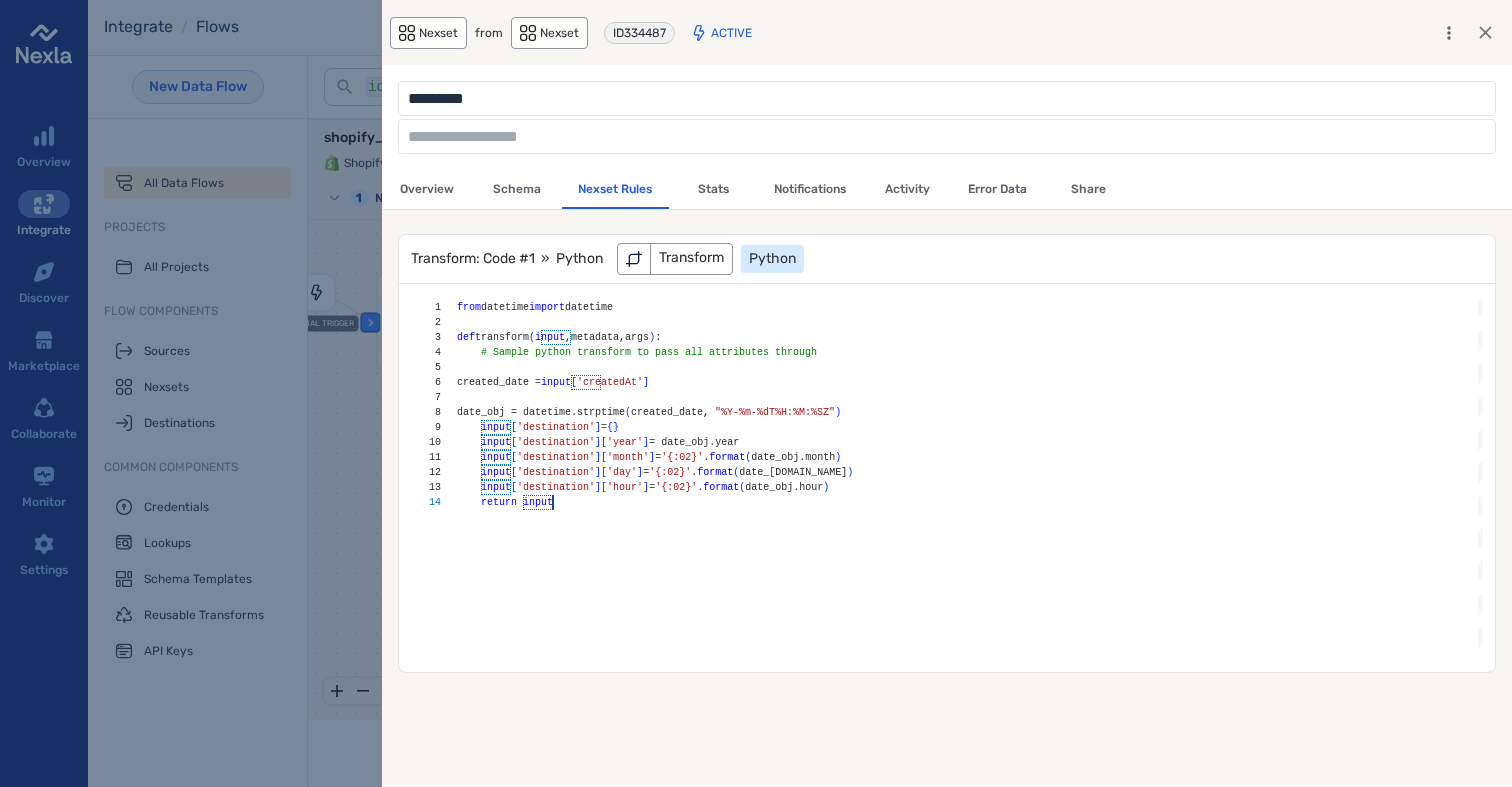 click at bounding box center (756, 393) 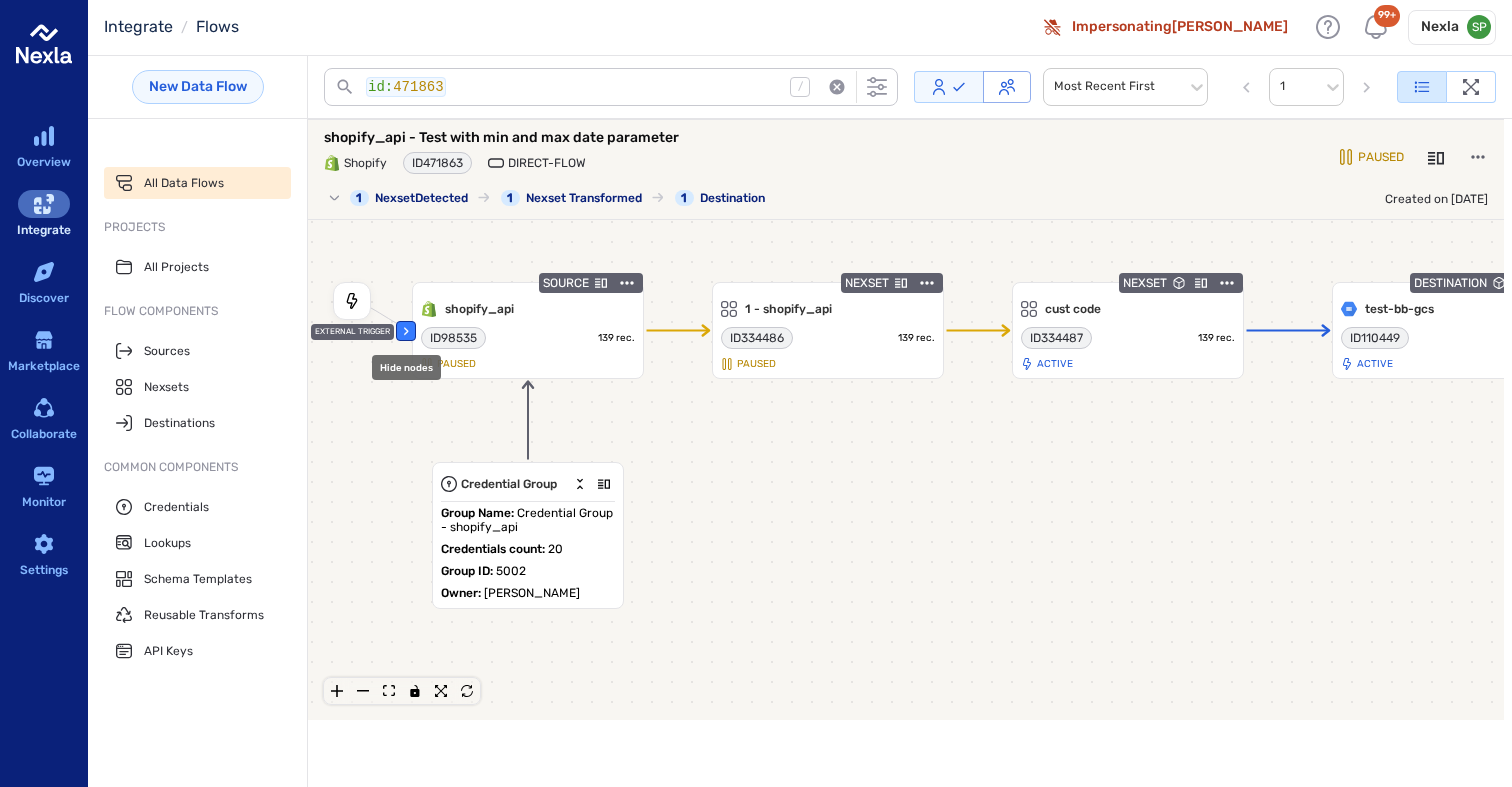 click on "‹" at bounding box center [406, 330] 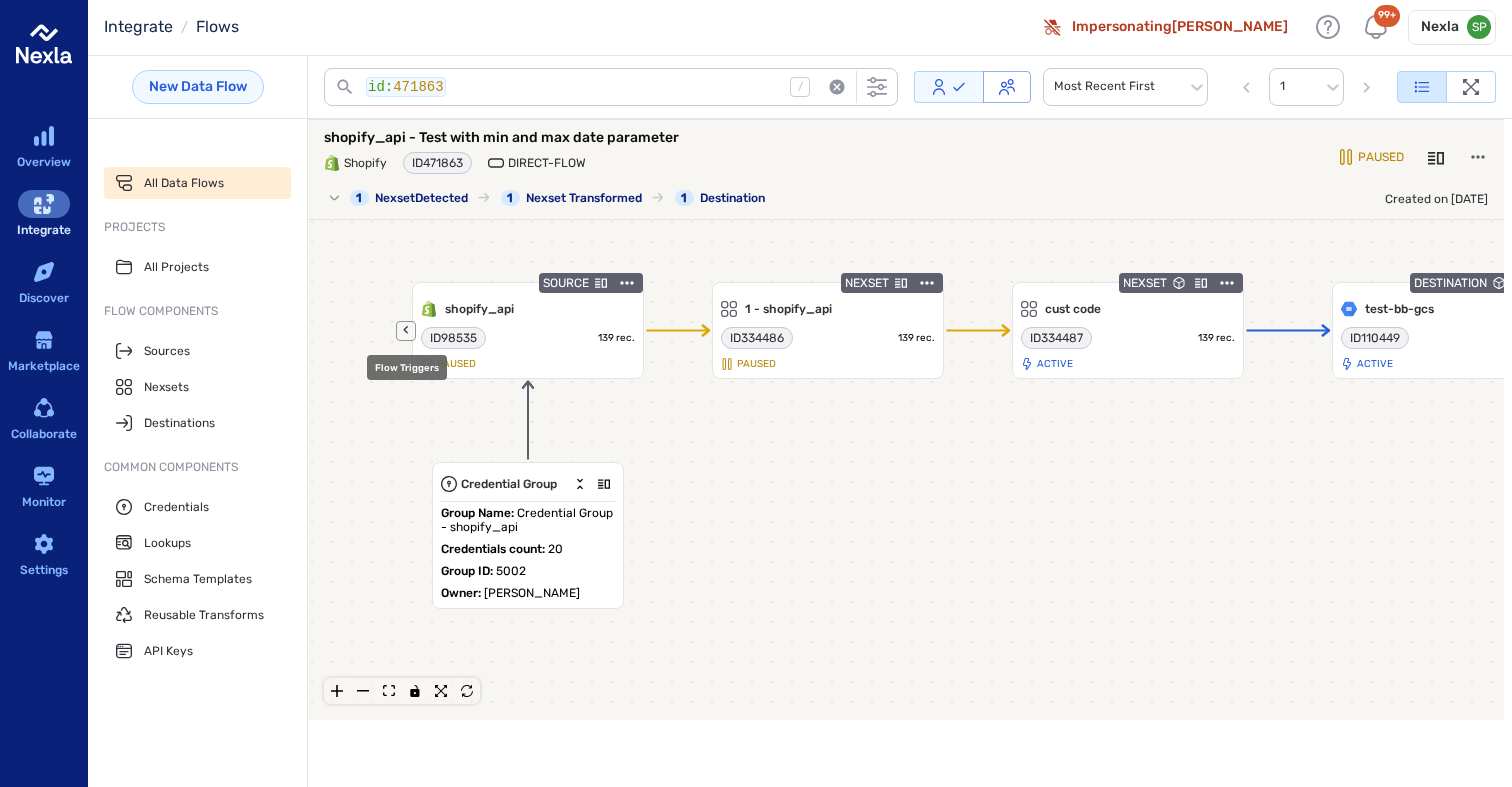 click on "‹" at bounding box center (406, 330) 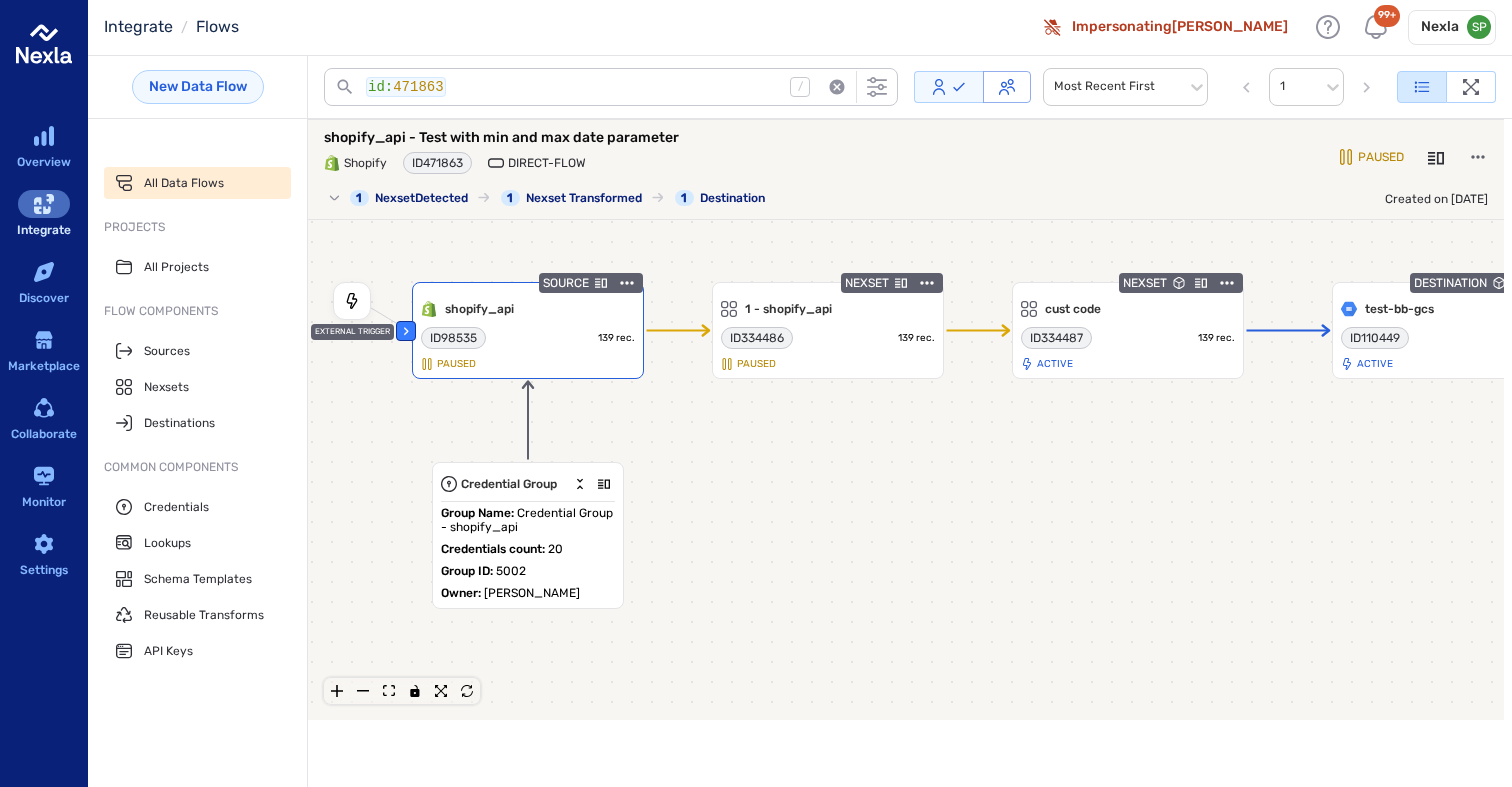 click 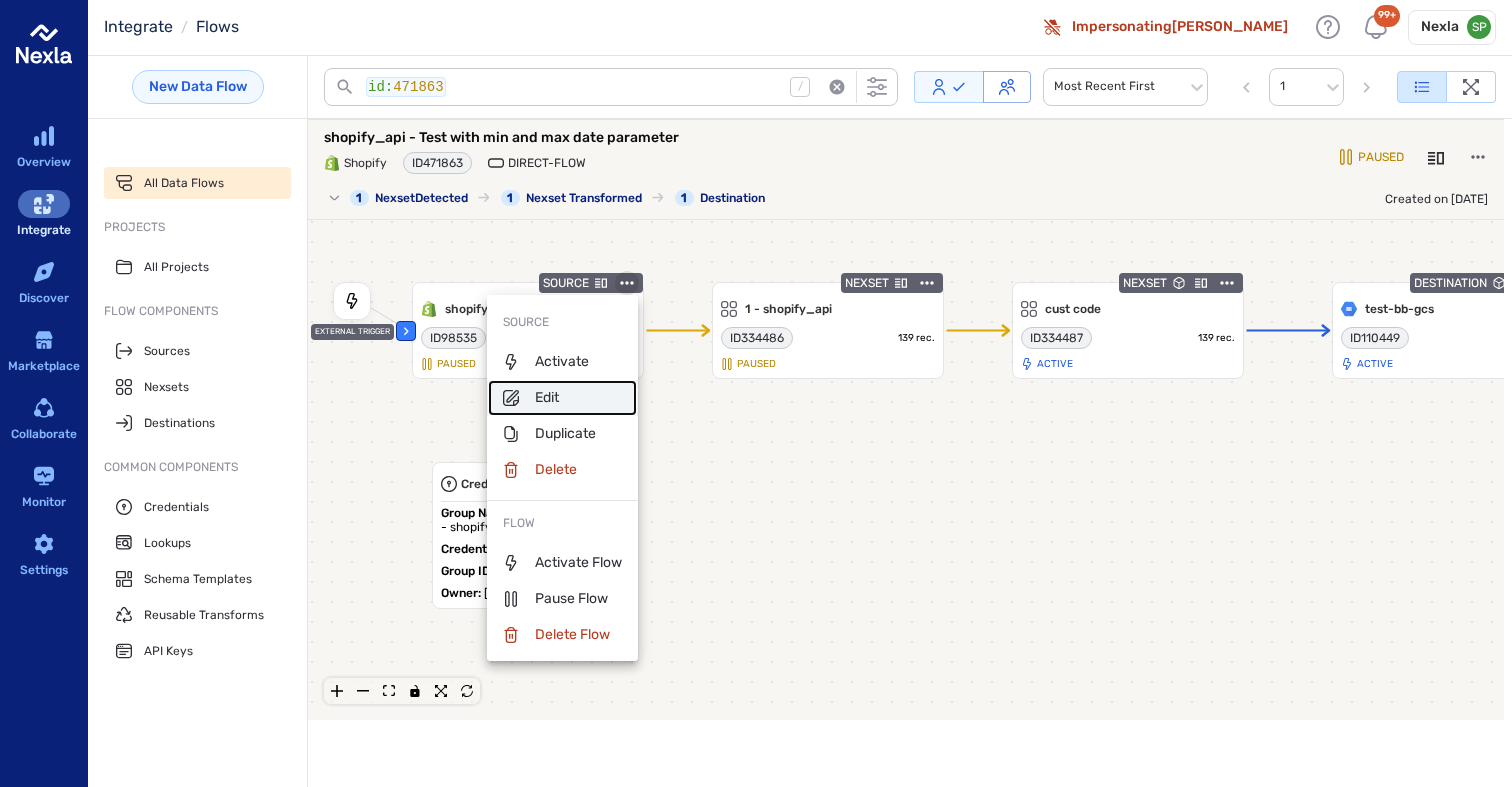 click on "Edit" at bounding box center [562, 398] 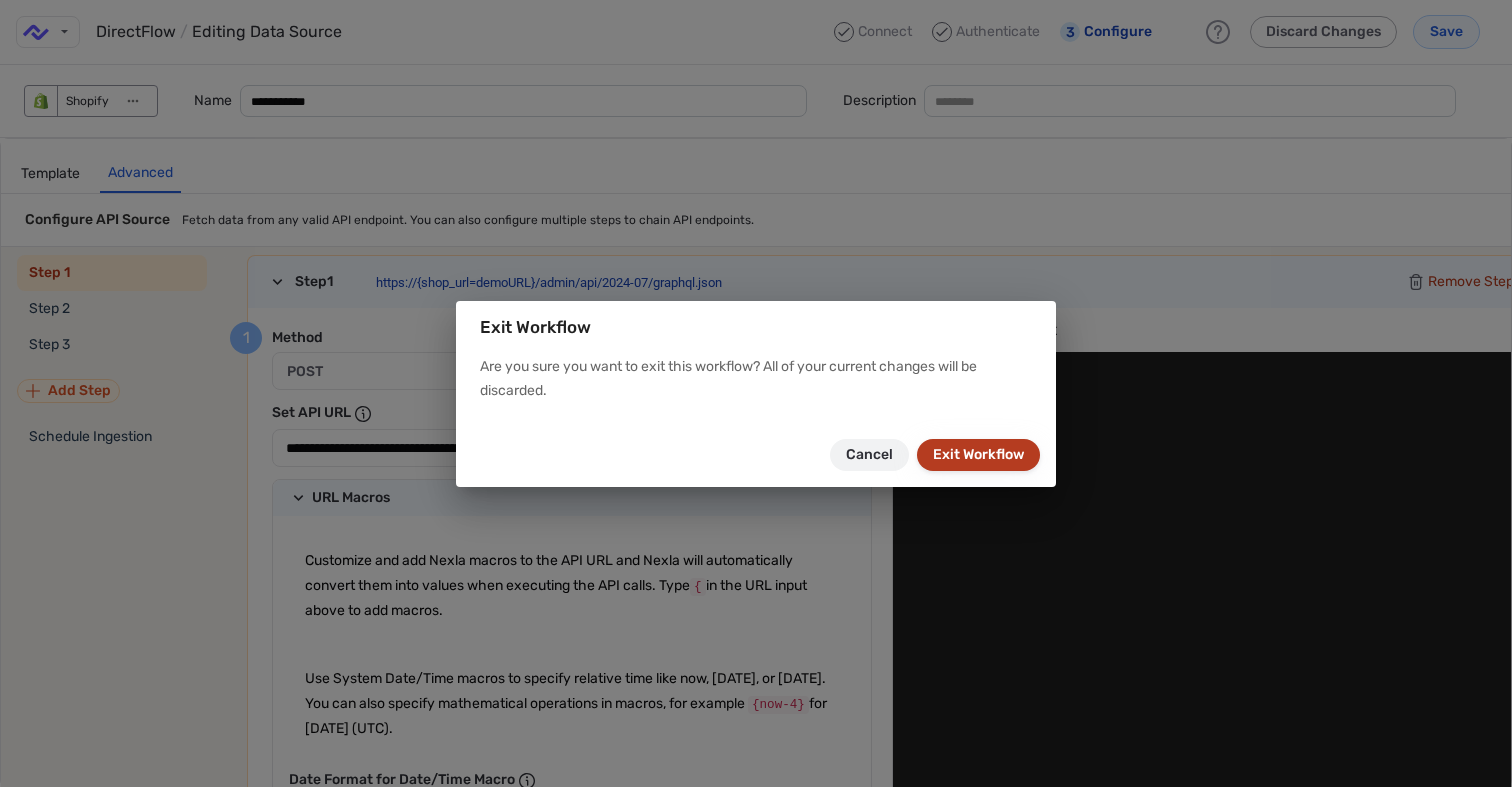 click on "Exit Workflow" at bounding box center (978, 455) 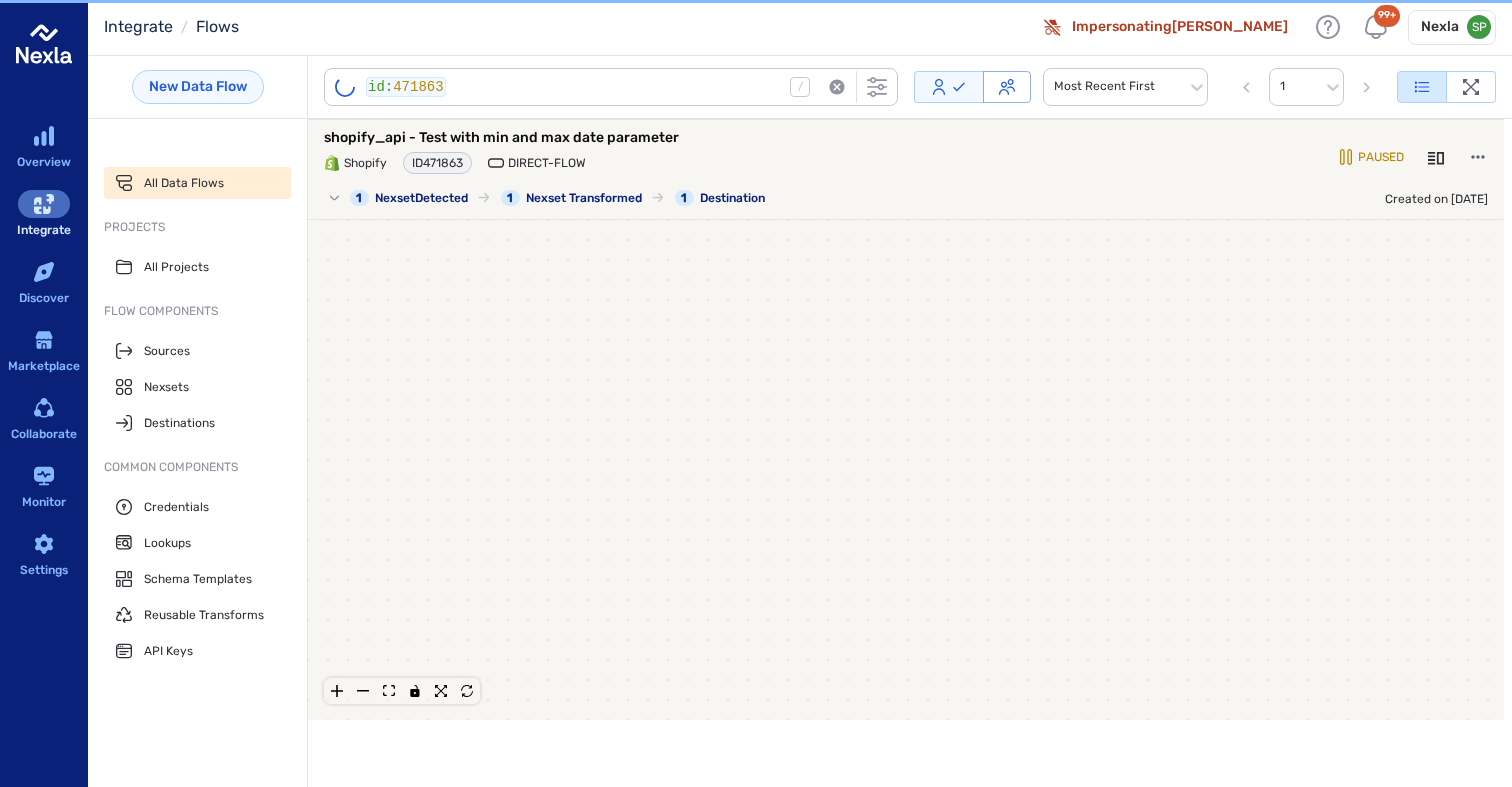scroll, scrollTop: 0, scrollLeft: 0, axis: both 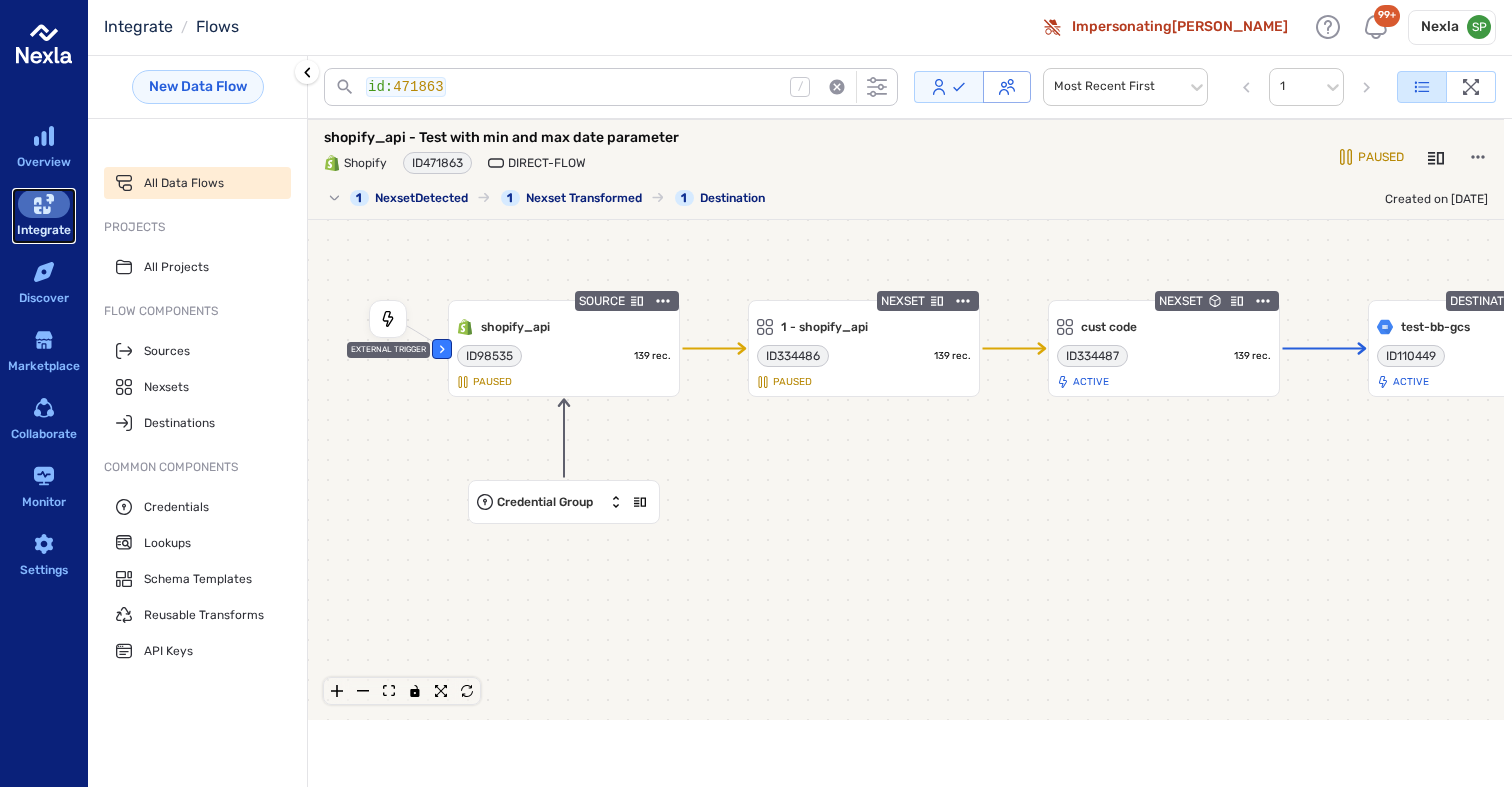 click 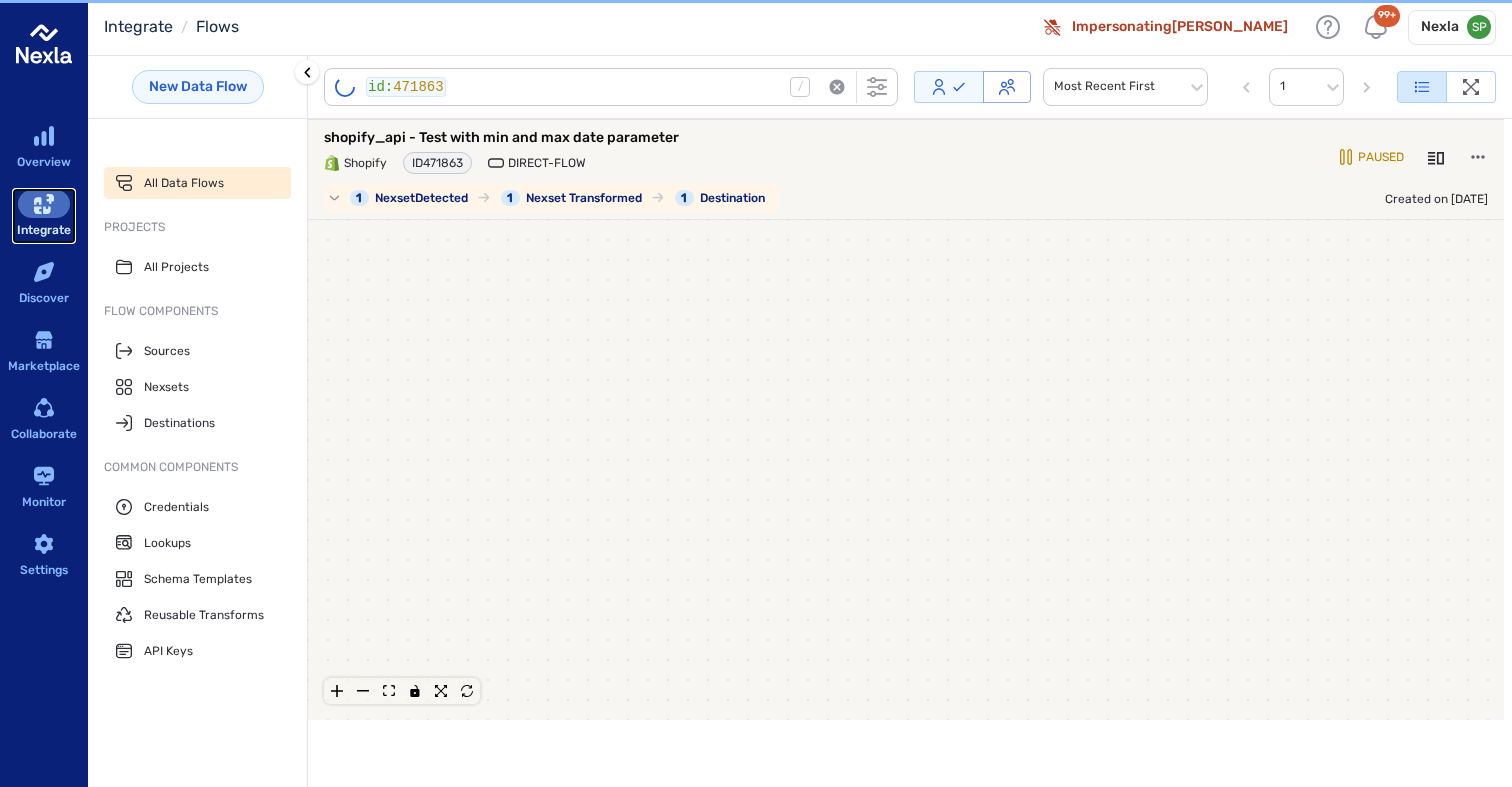 scroll, scrollTop: 0, scrollLeft: 0, axis: both 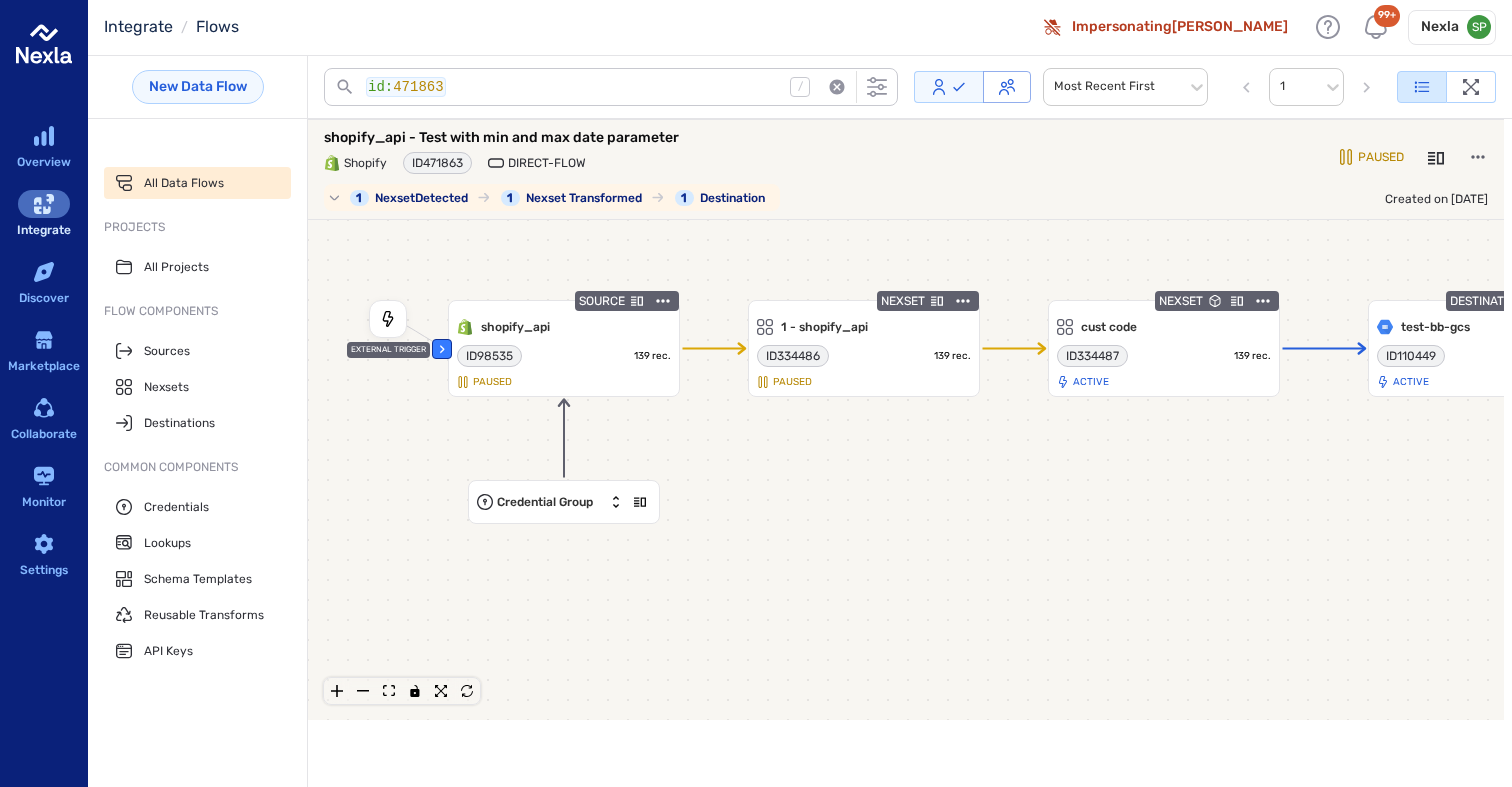 click on "shopify_api - Test with min and max date parameter" at bounding box center [574, 138] 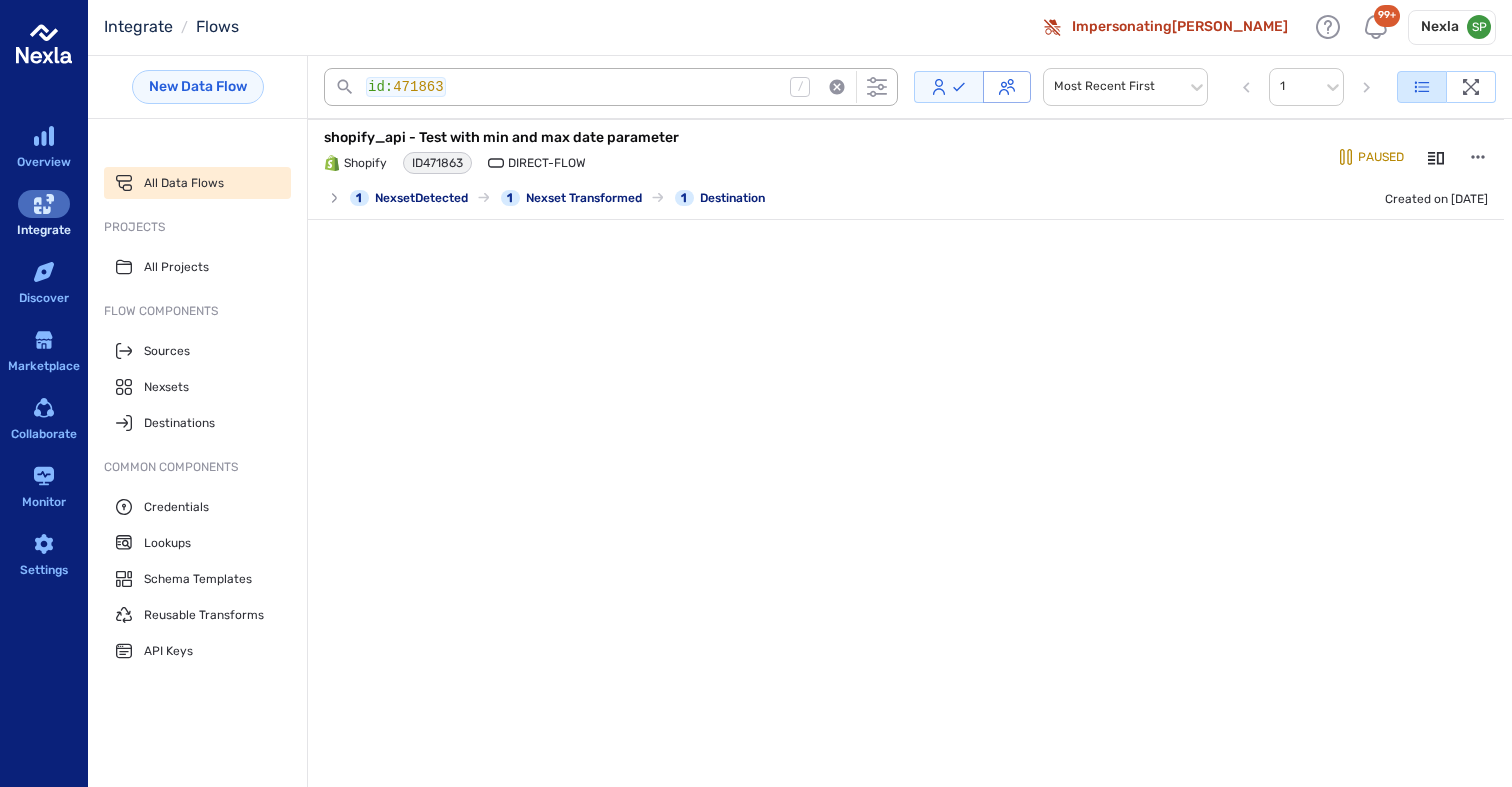 click 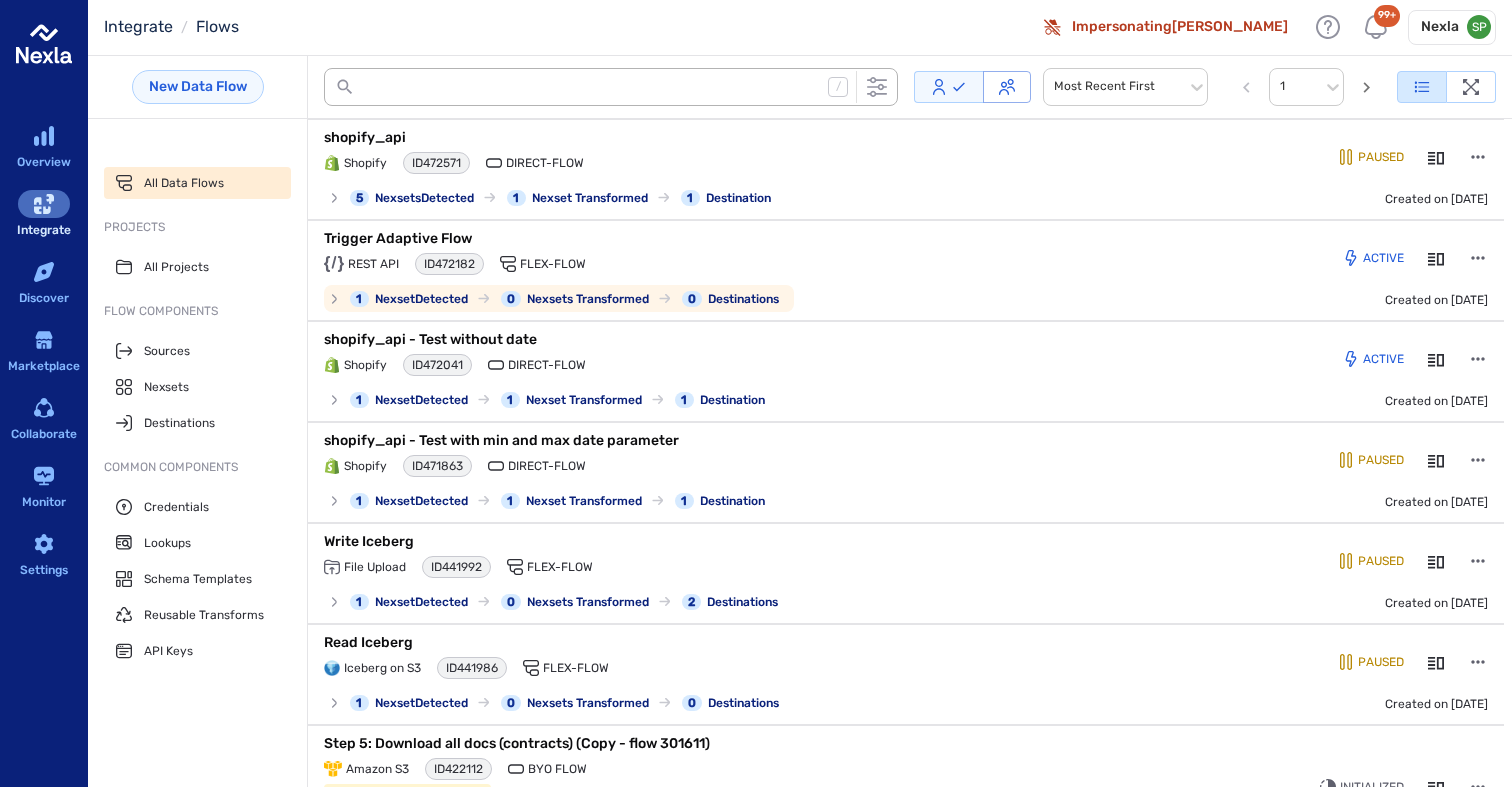click on "Trigger Adaptive Flow" at bounding box center (574, 239) 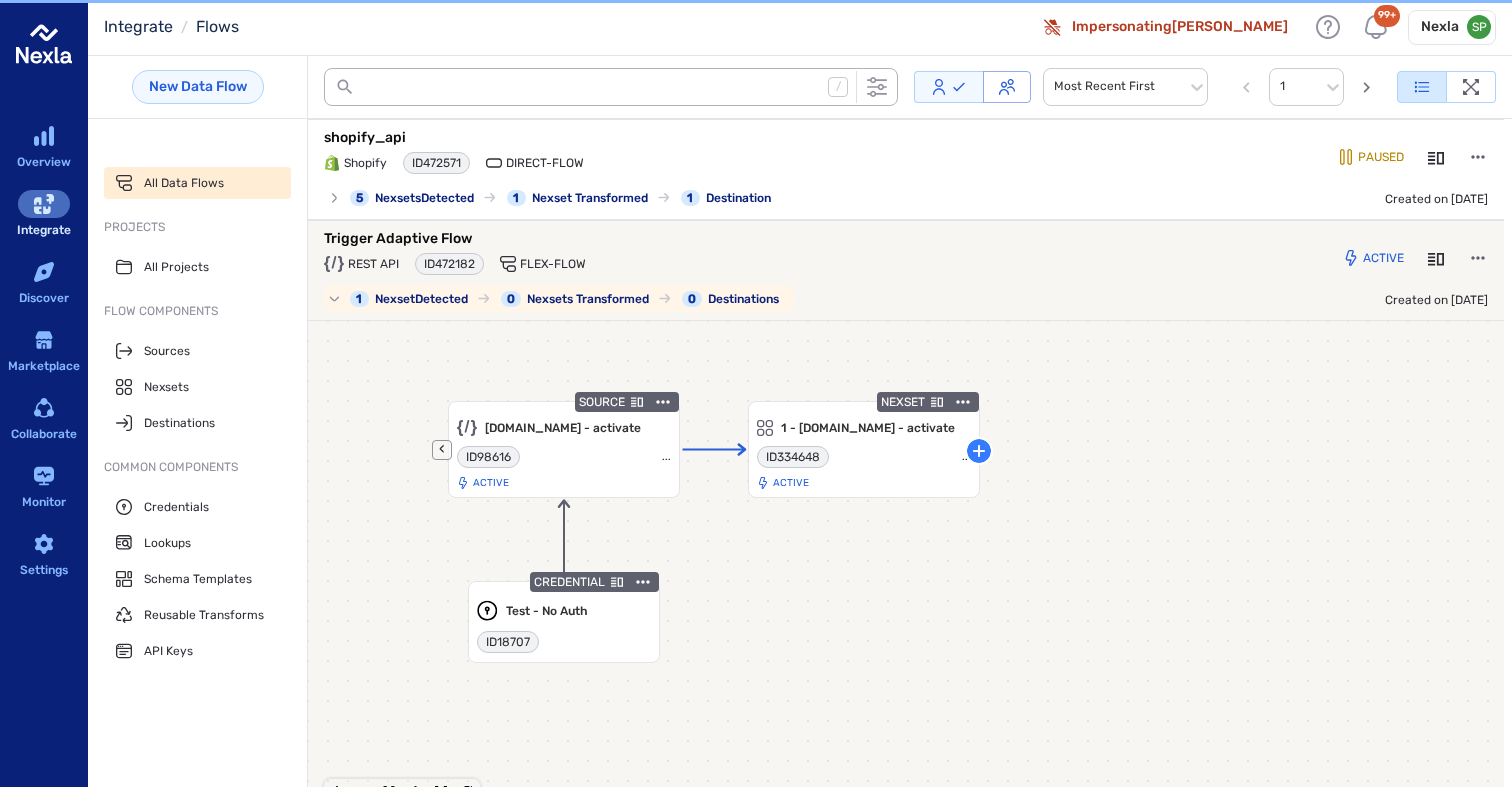 scroll, scrollTop: 104, scrollLeft: 0, axis: vertical 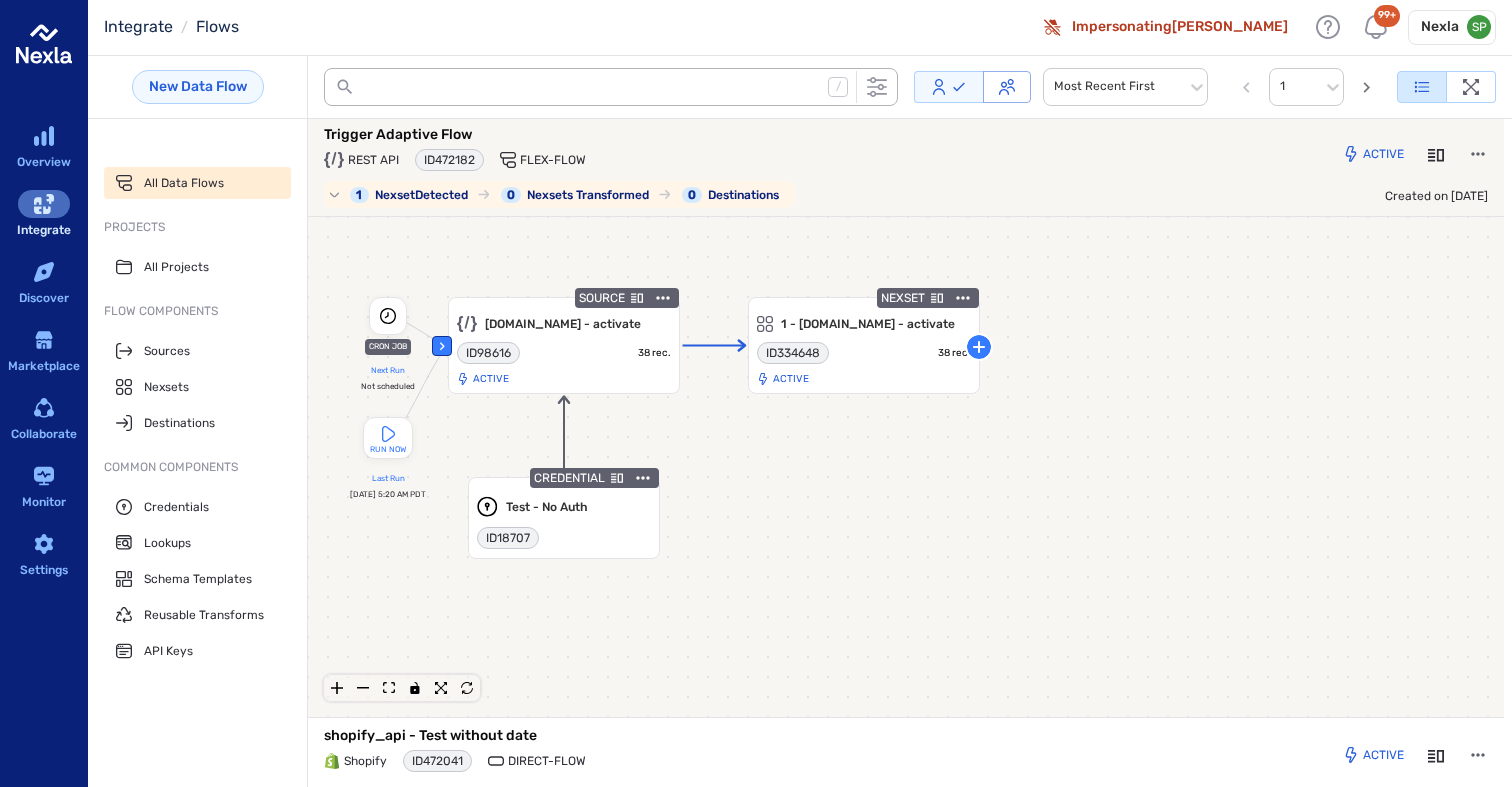 click on "Trigger Adaptive Flow" at bounding box center (574, 135) 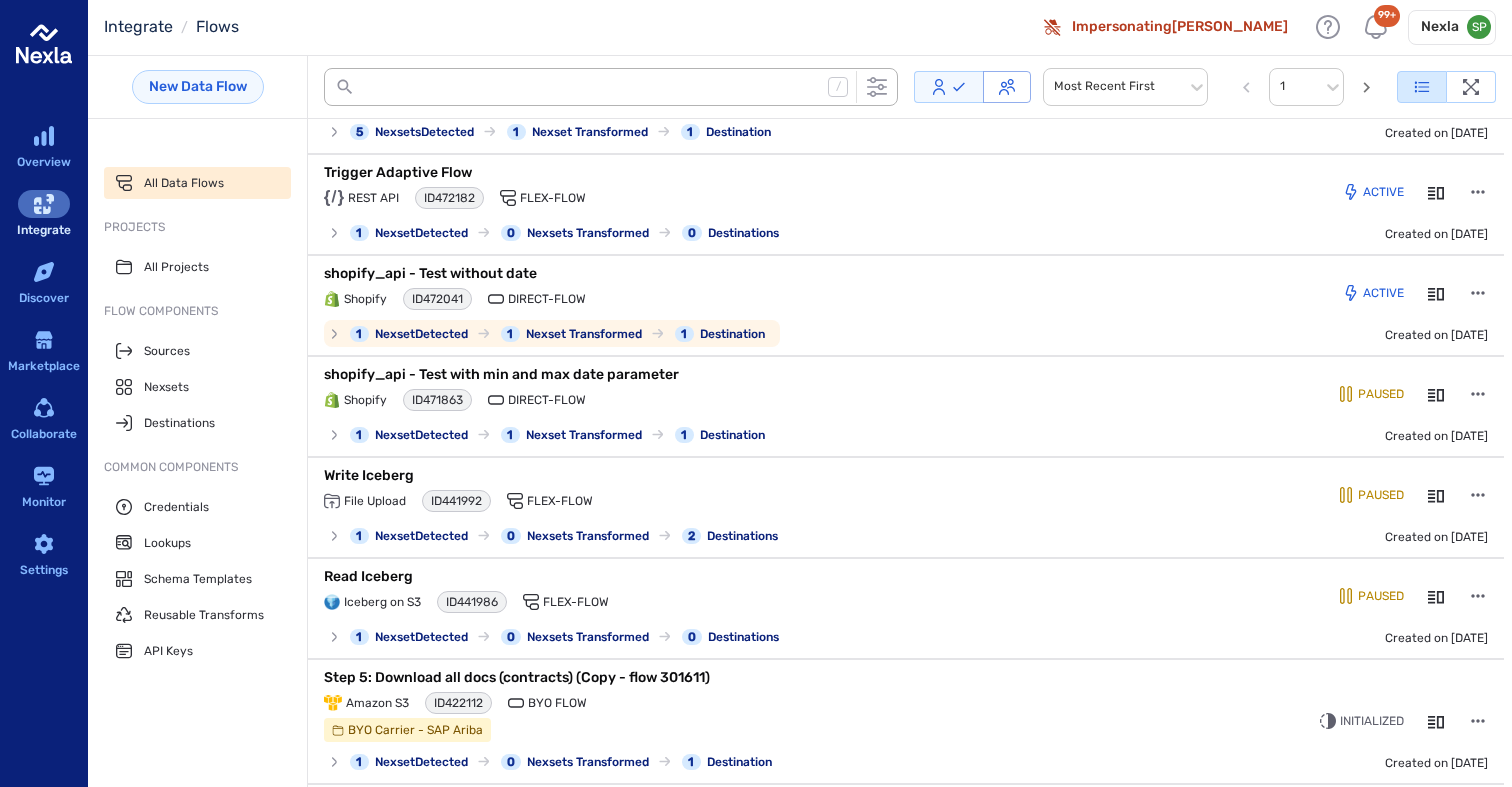 scroll, scrollTop: 0, scrollLeft: 0, axis: both 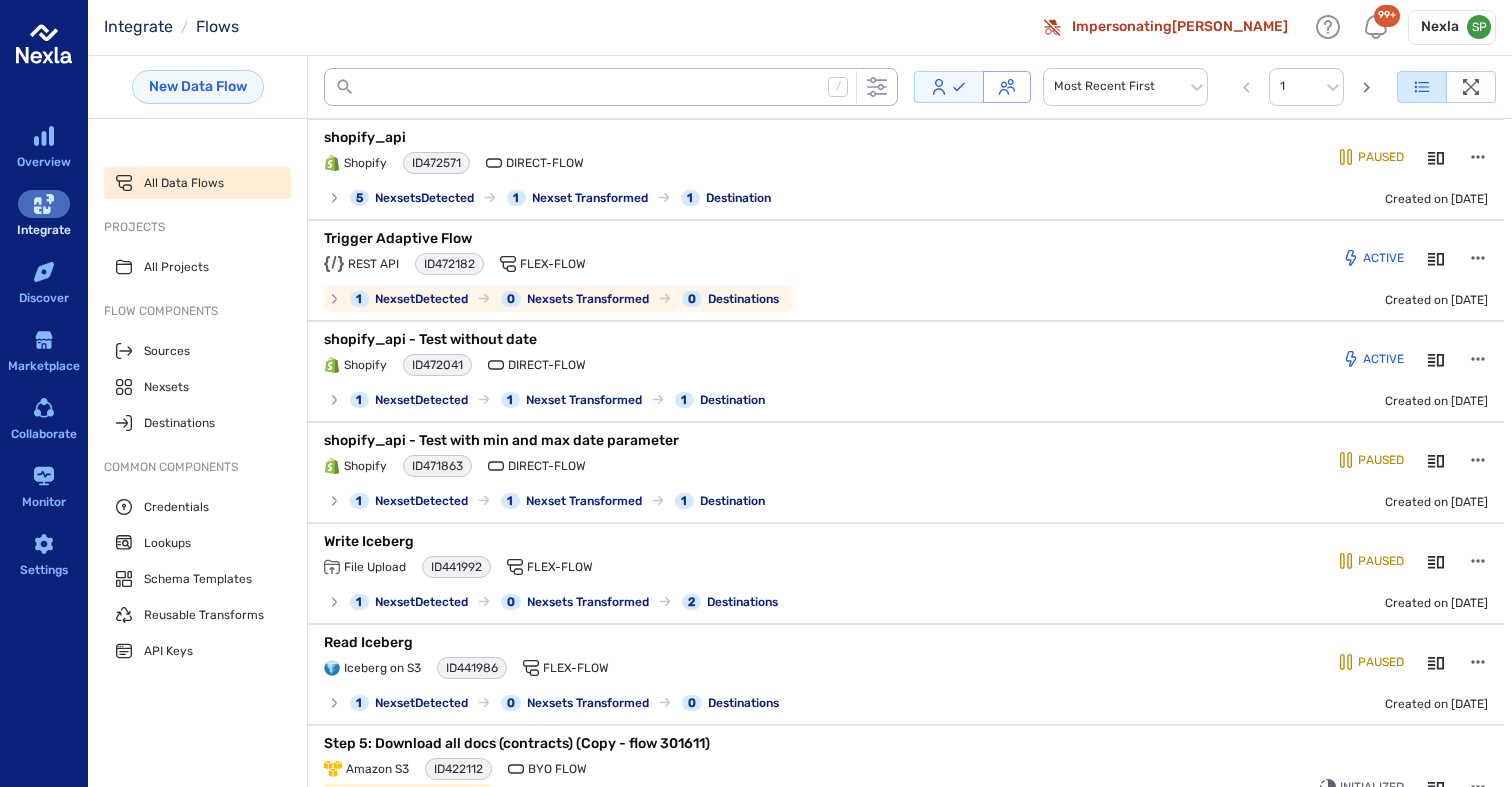 click on "Trigger Adaptive Flow REST API ID  472182 Flex-Flow" at bounding box center (713, 254) 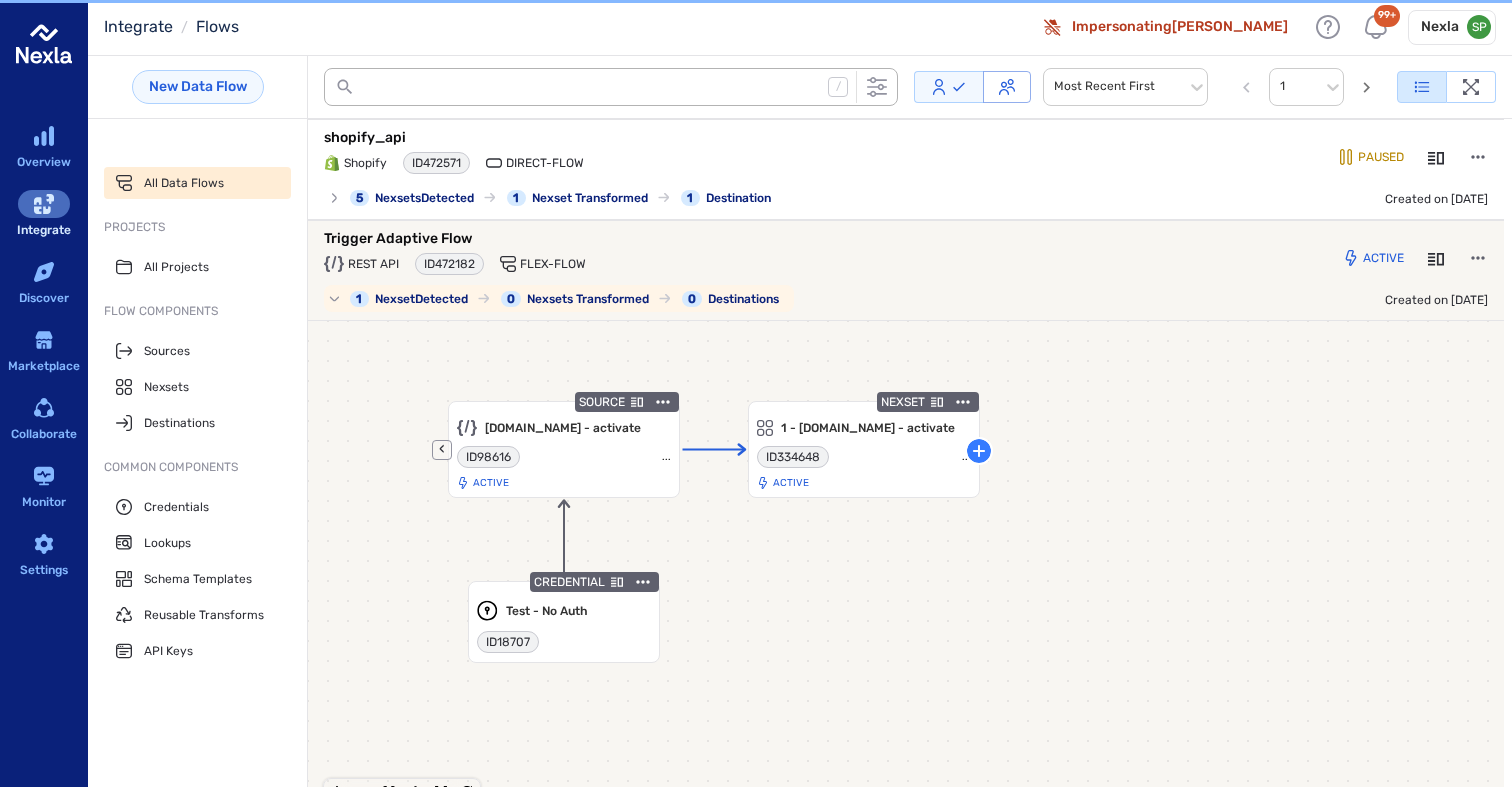 scroll, scrollTop: 104, scrollLeft: 0, axis: vertical 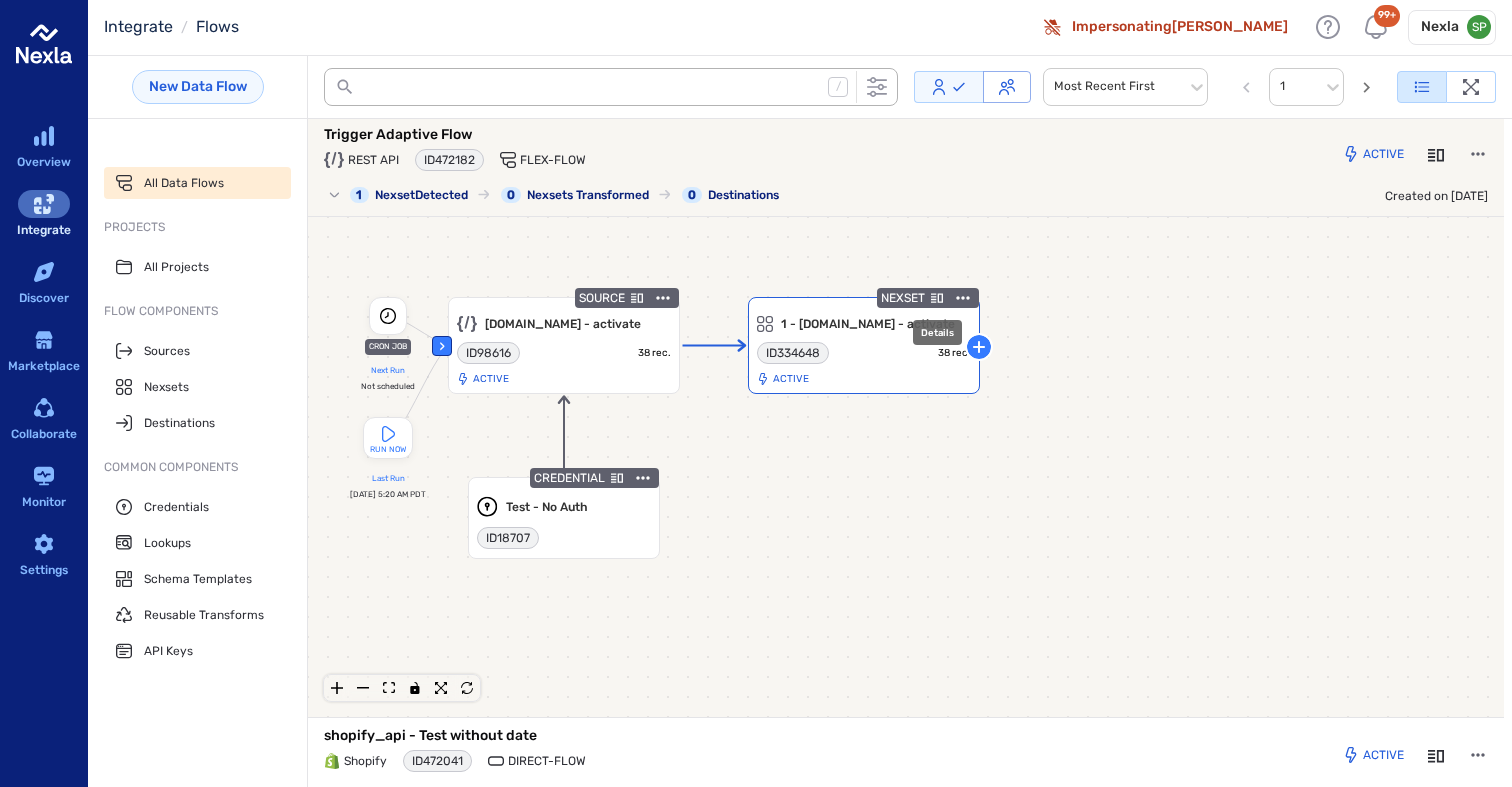 click 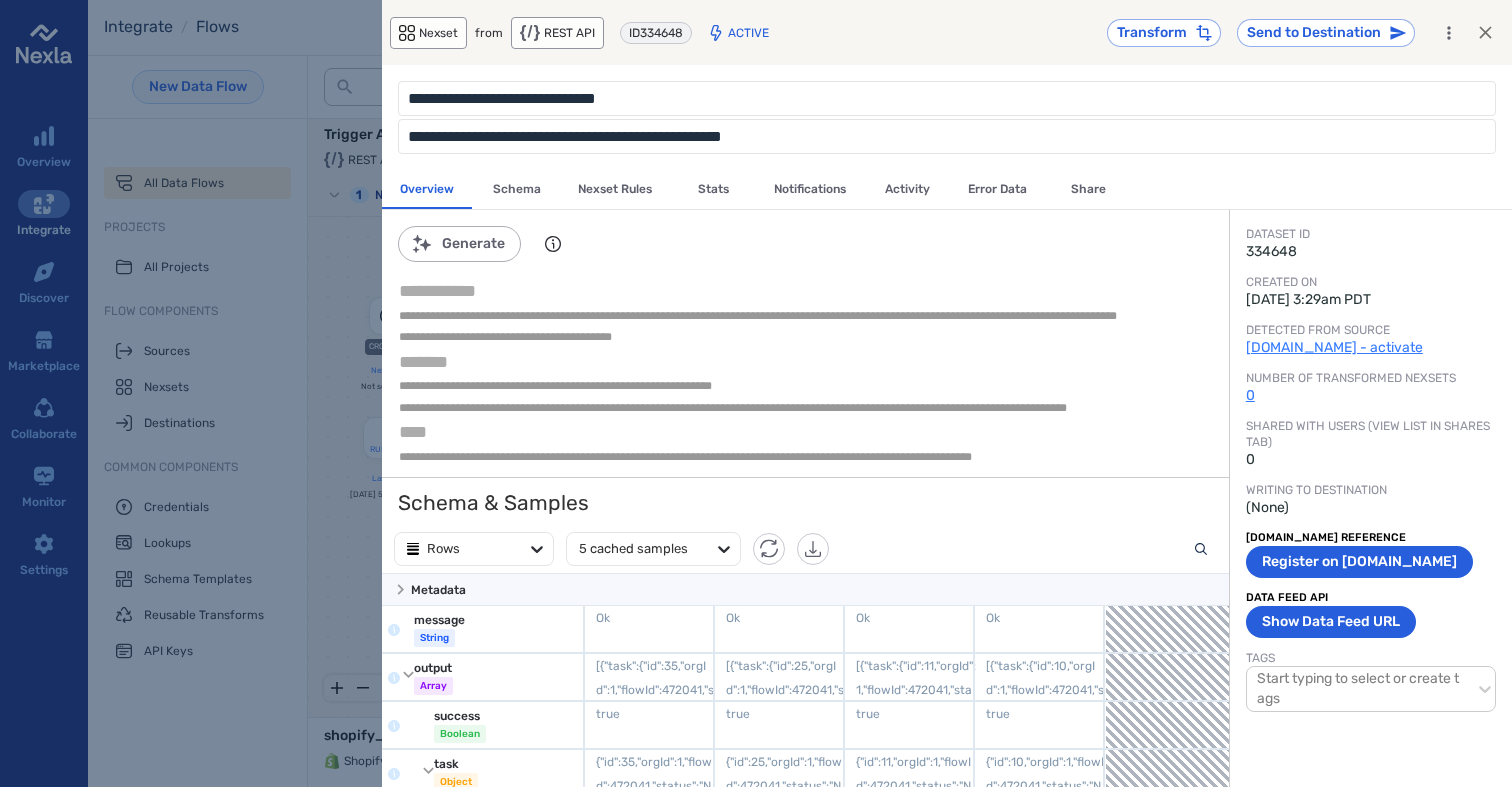 scroll, scrollTop: 1, scrollLeft: 1, axis: both 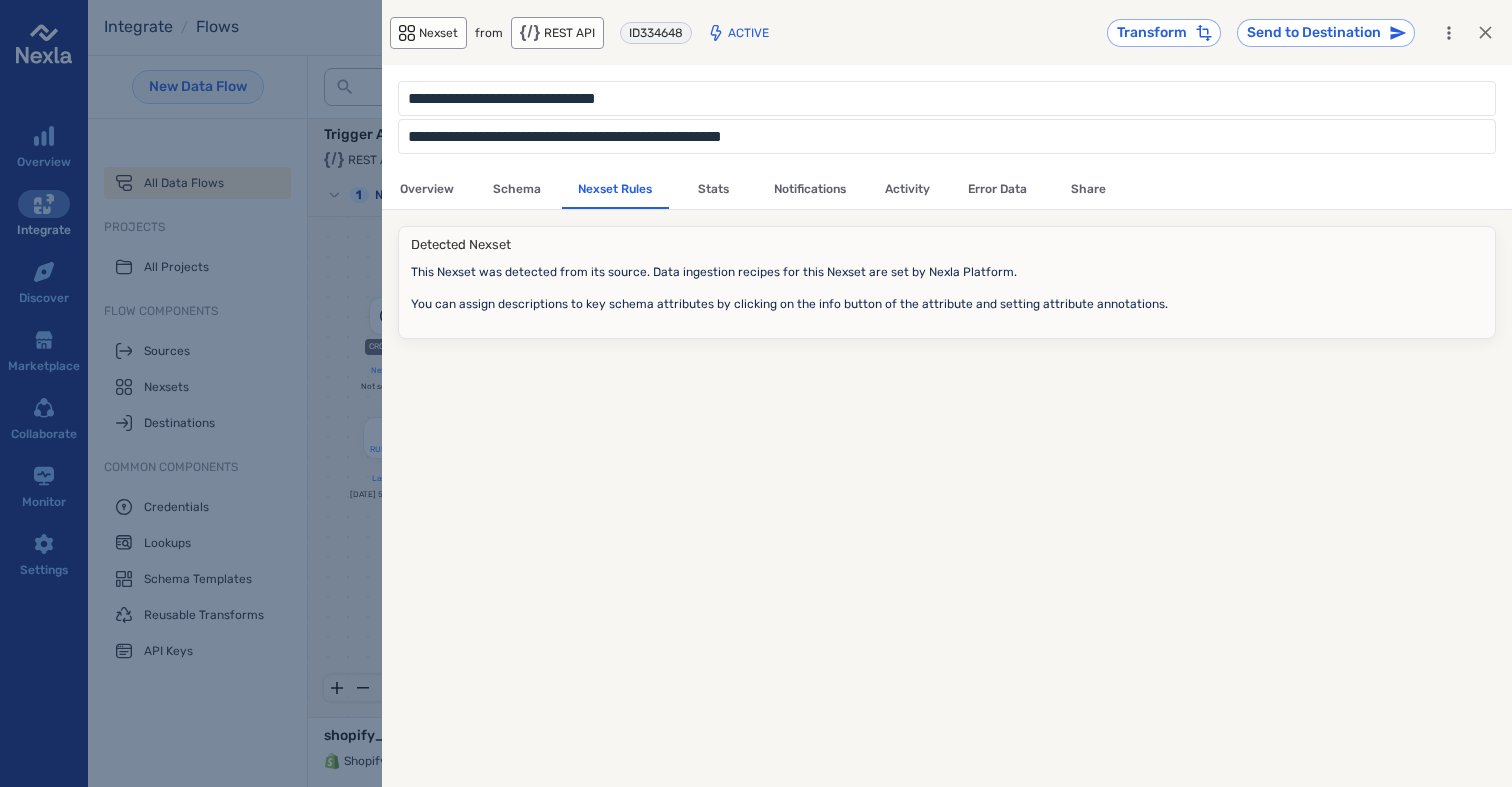 click at bounding box center (756, 393) 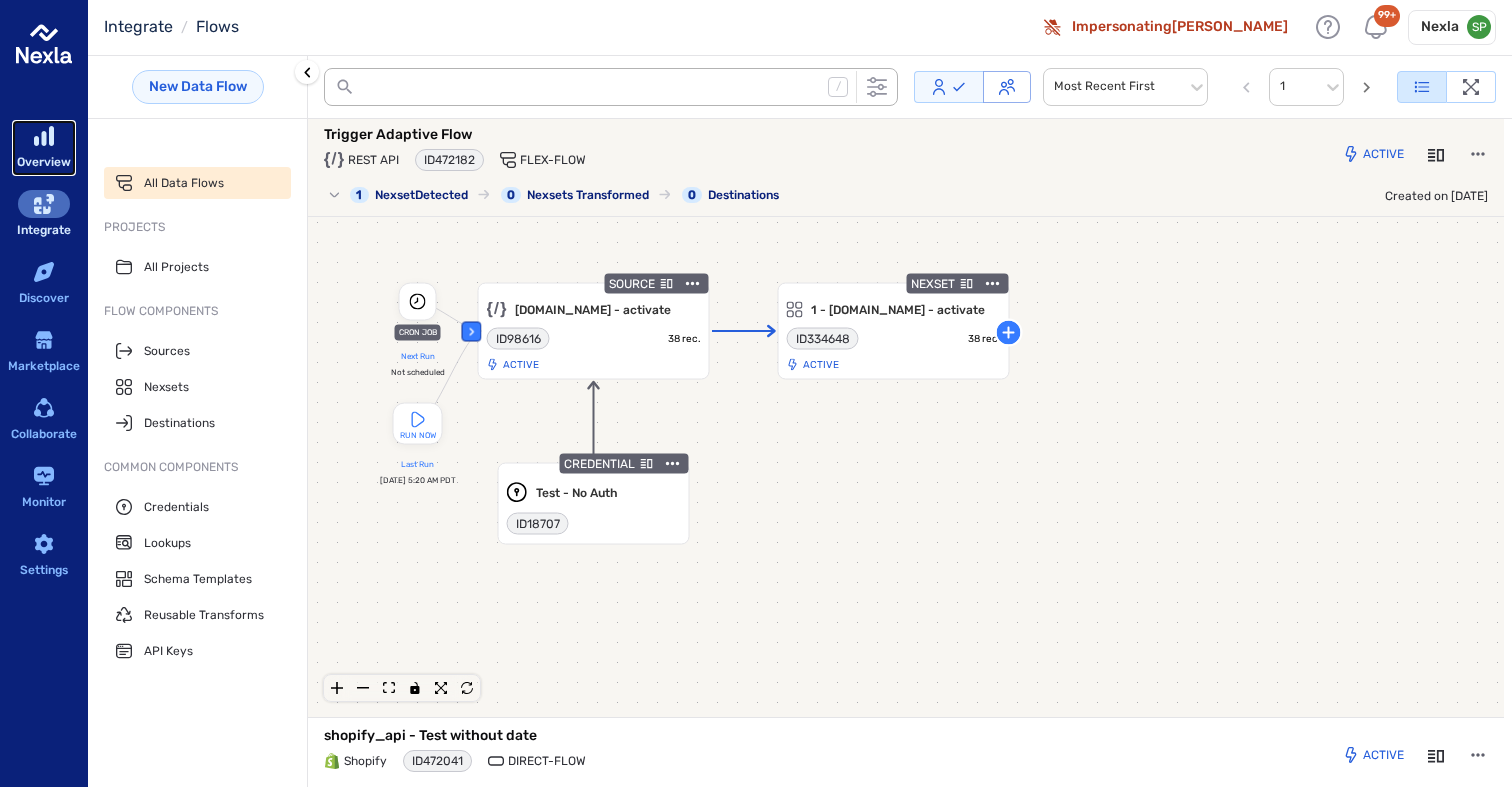 click on "Overview" at bounding box center [44, 162] 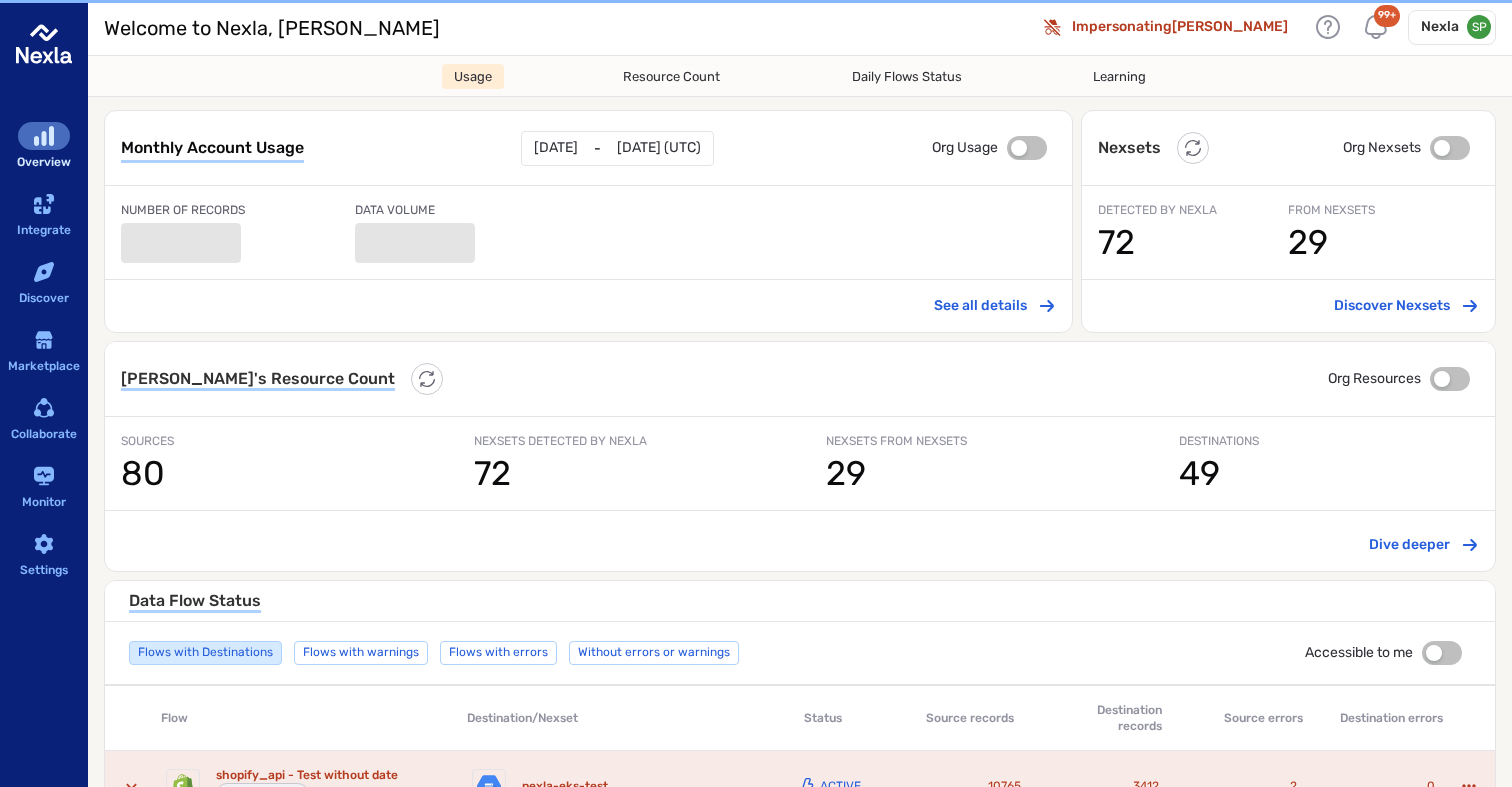 click on "Nexla" at bounding box center (1440, 27) 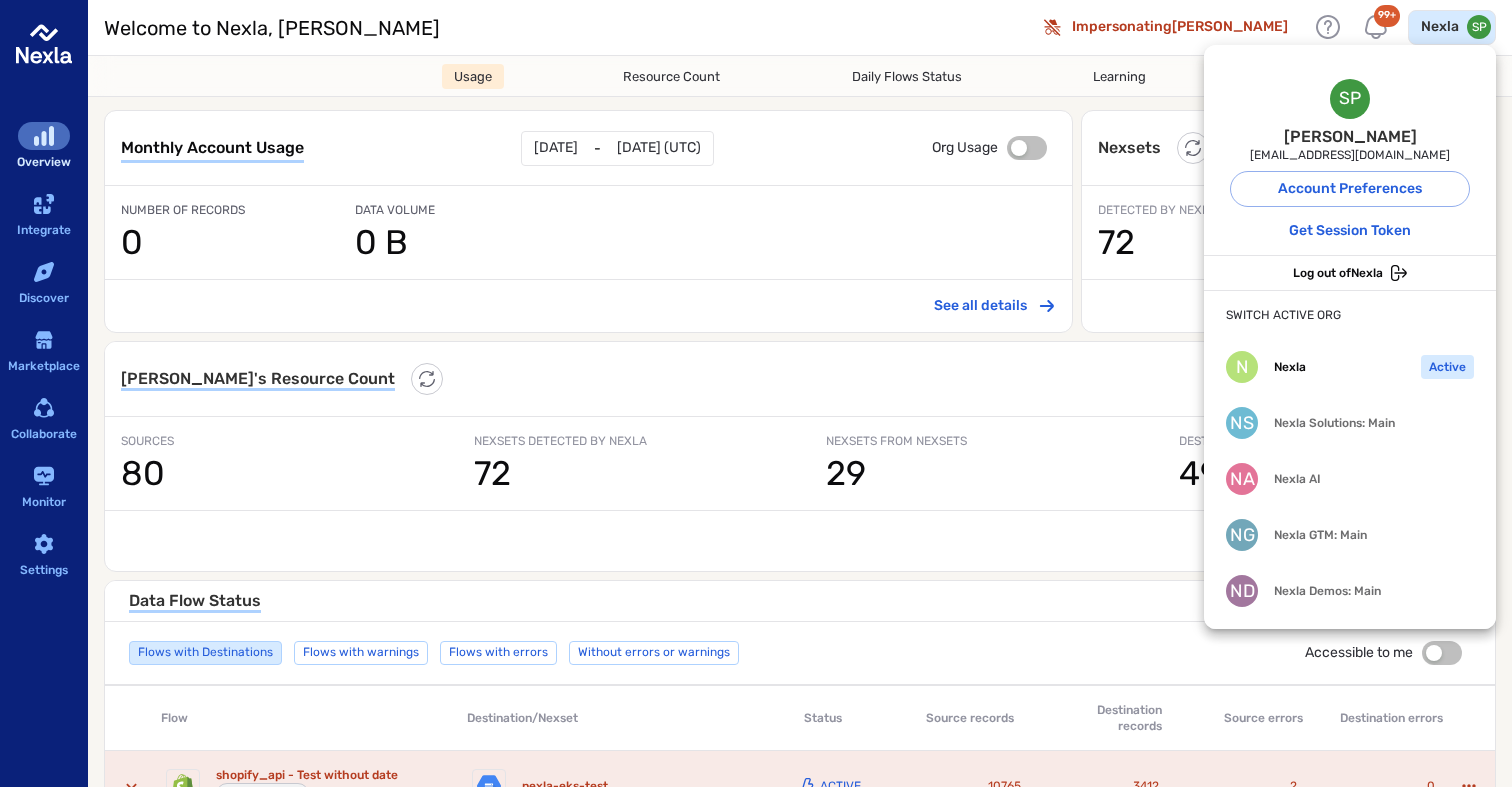 click at bounding box center (756, 393) 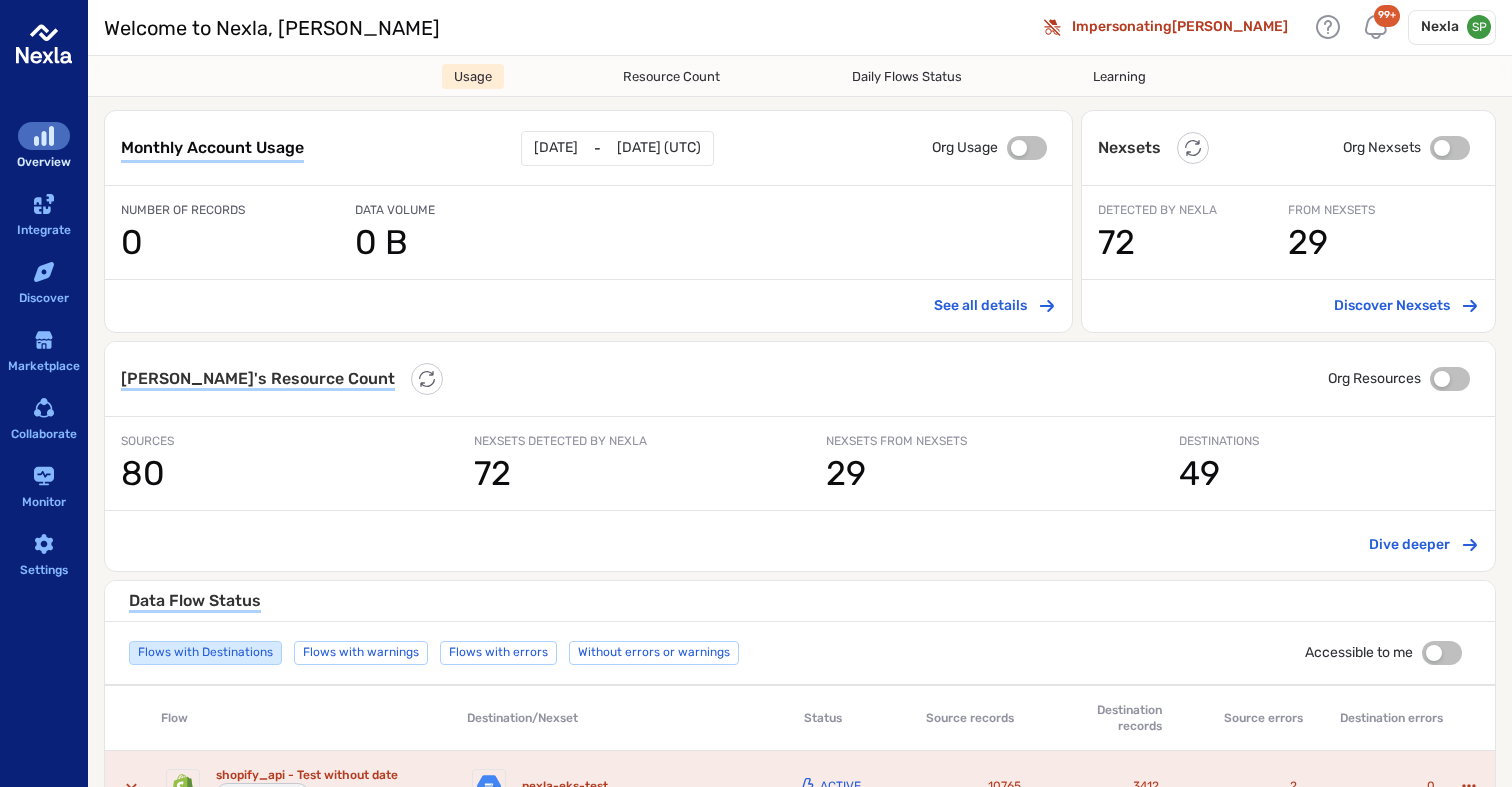 click on "SP Sameer Pathan sameer.pathan@nexla.com Account Preferences Get Session Token Log out of  Nexla Switch Active Org N Nexla Active NS Nexla Solutions: Main NA Nexla AI NG Nexla GTM: Main ND Nexla Demos: Main" at bounding box center [756, 393] 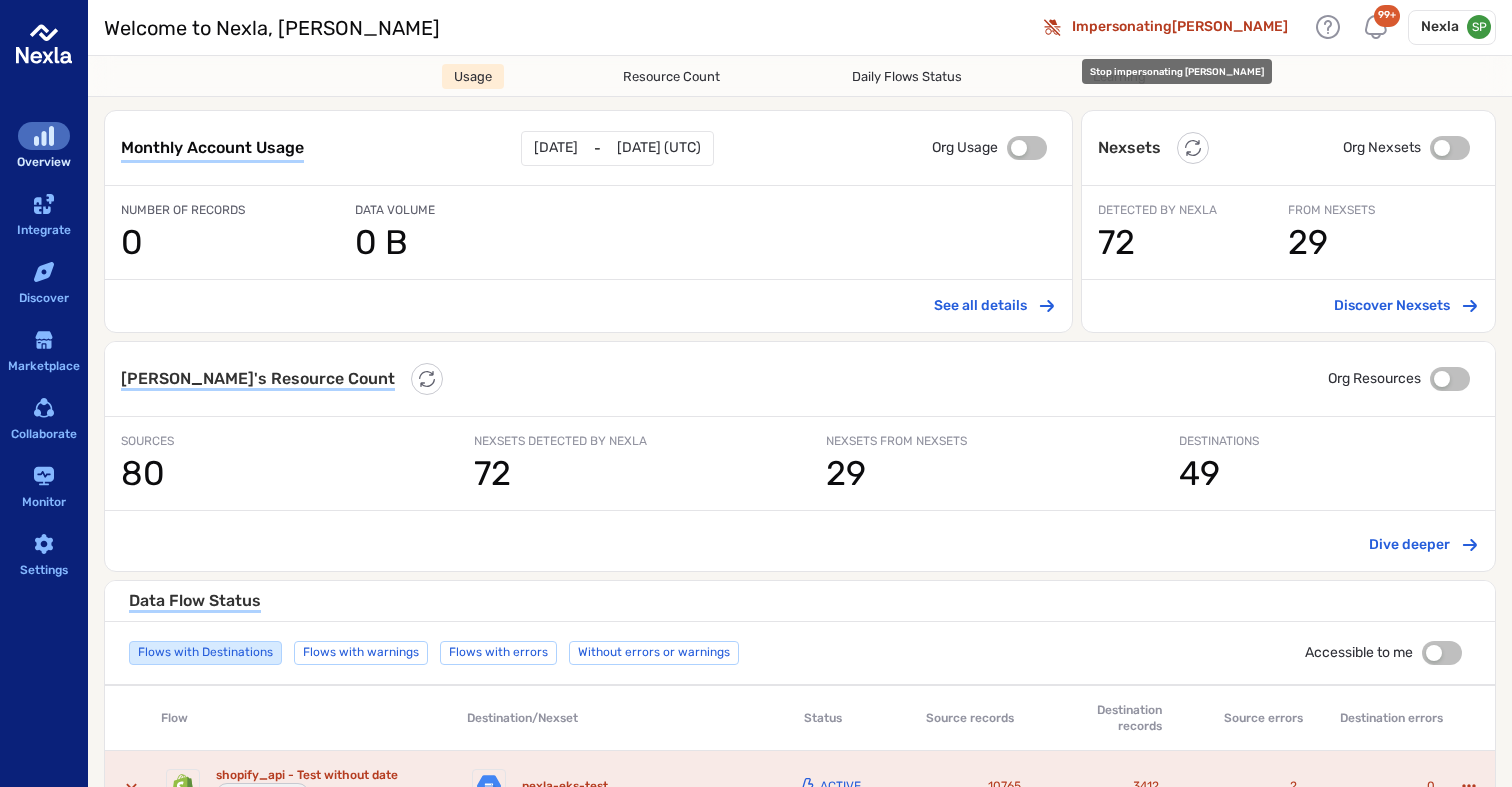 click on "Impersonating  Sameer Pathan" at bounding box center [1166, 27] 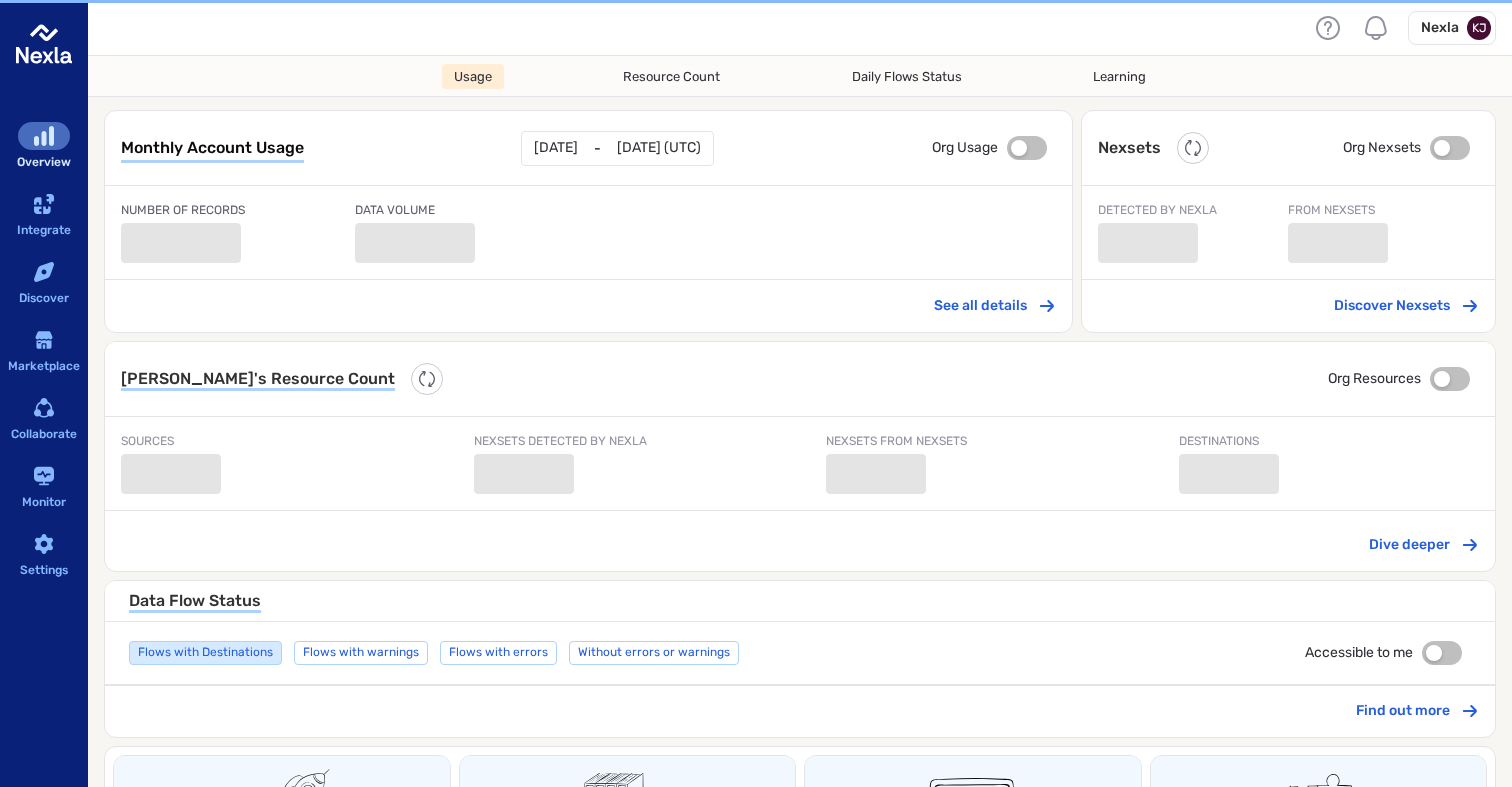 scroll, scrollTop: 0, scrollLeft: 0, axis: both 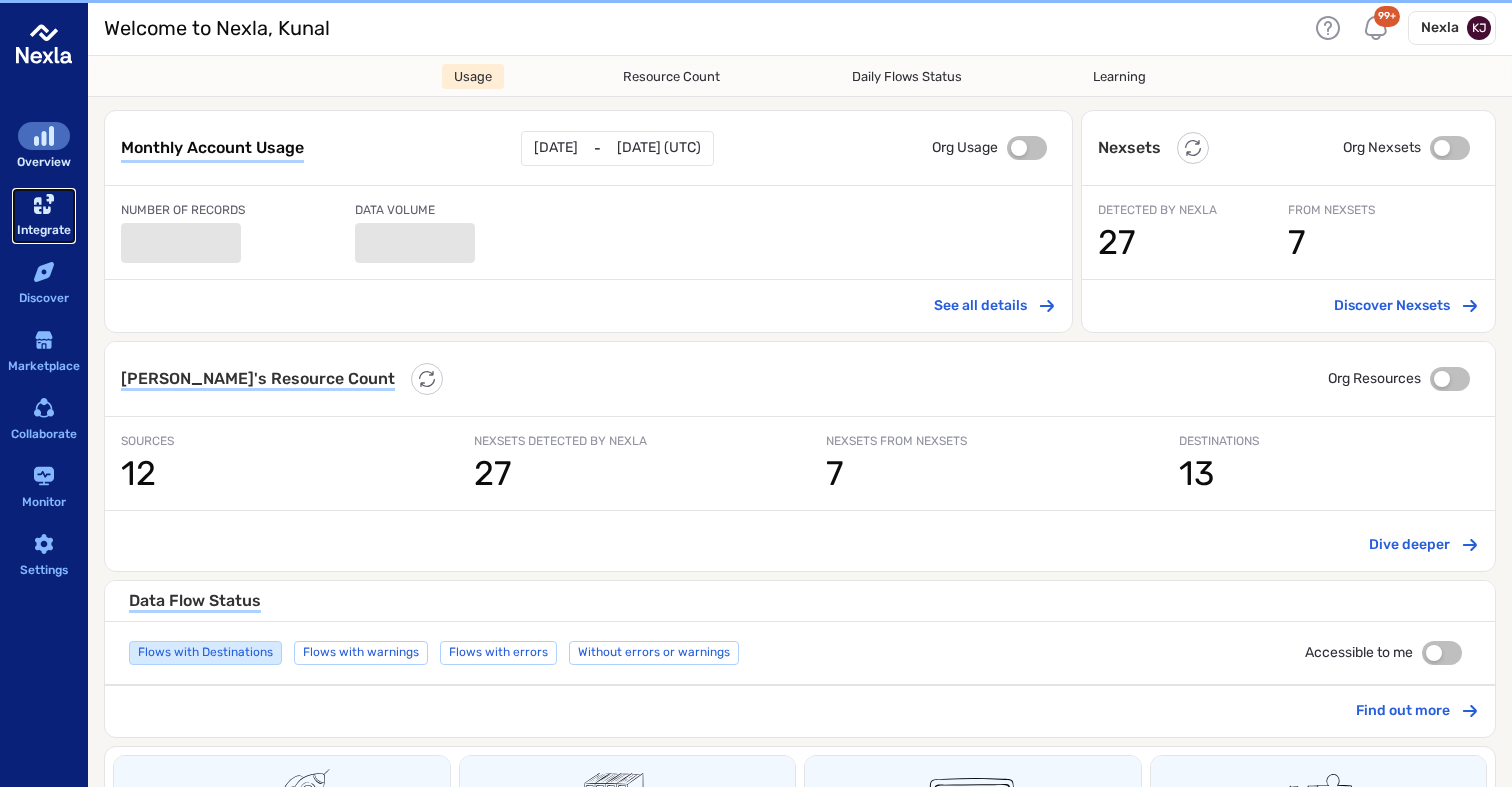 click at bounding box center [44, 204] 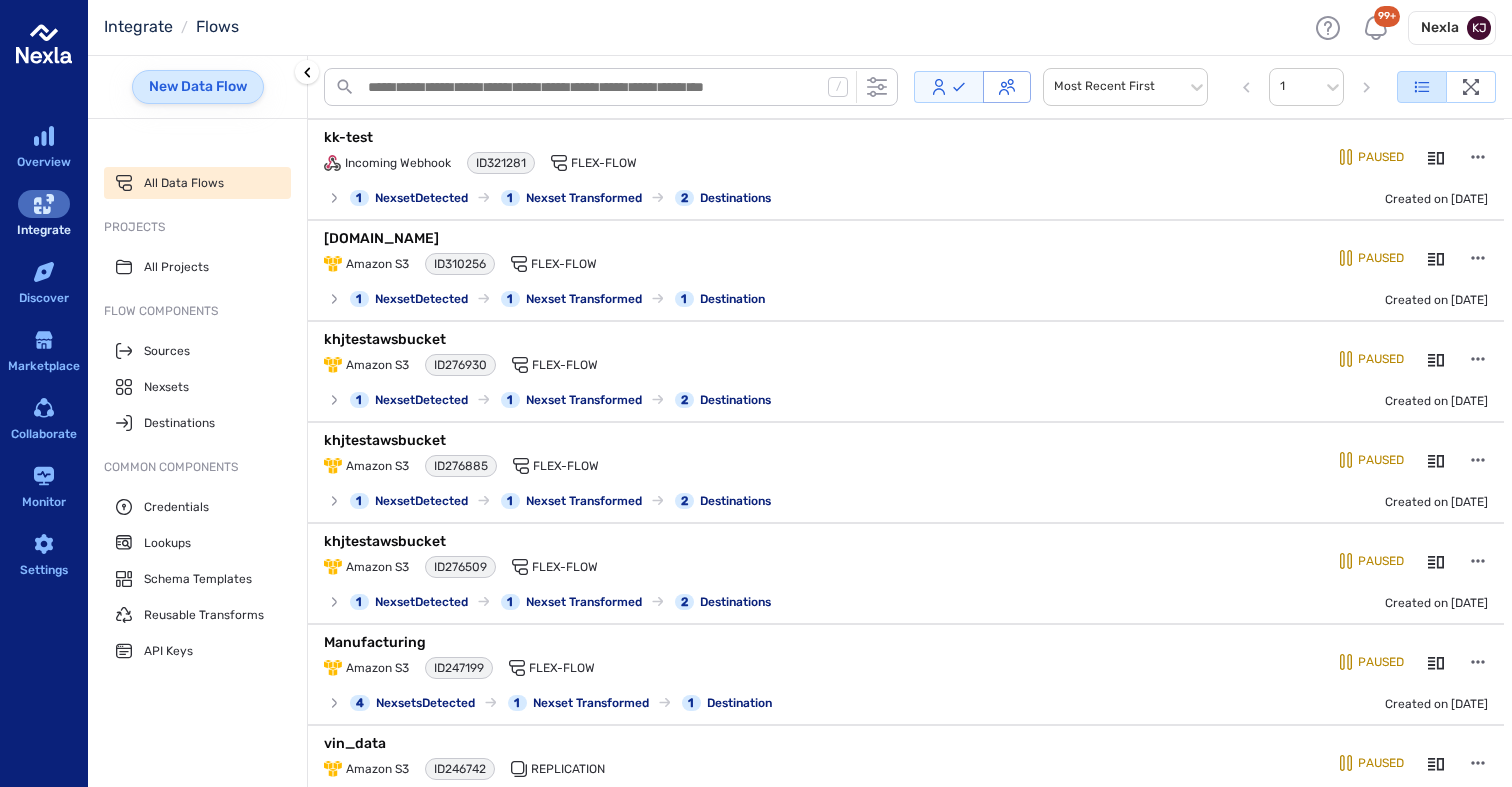 click on "New Data Flow" at bounding box center (198, 87) 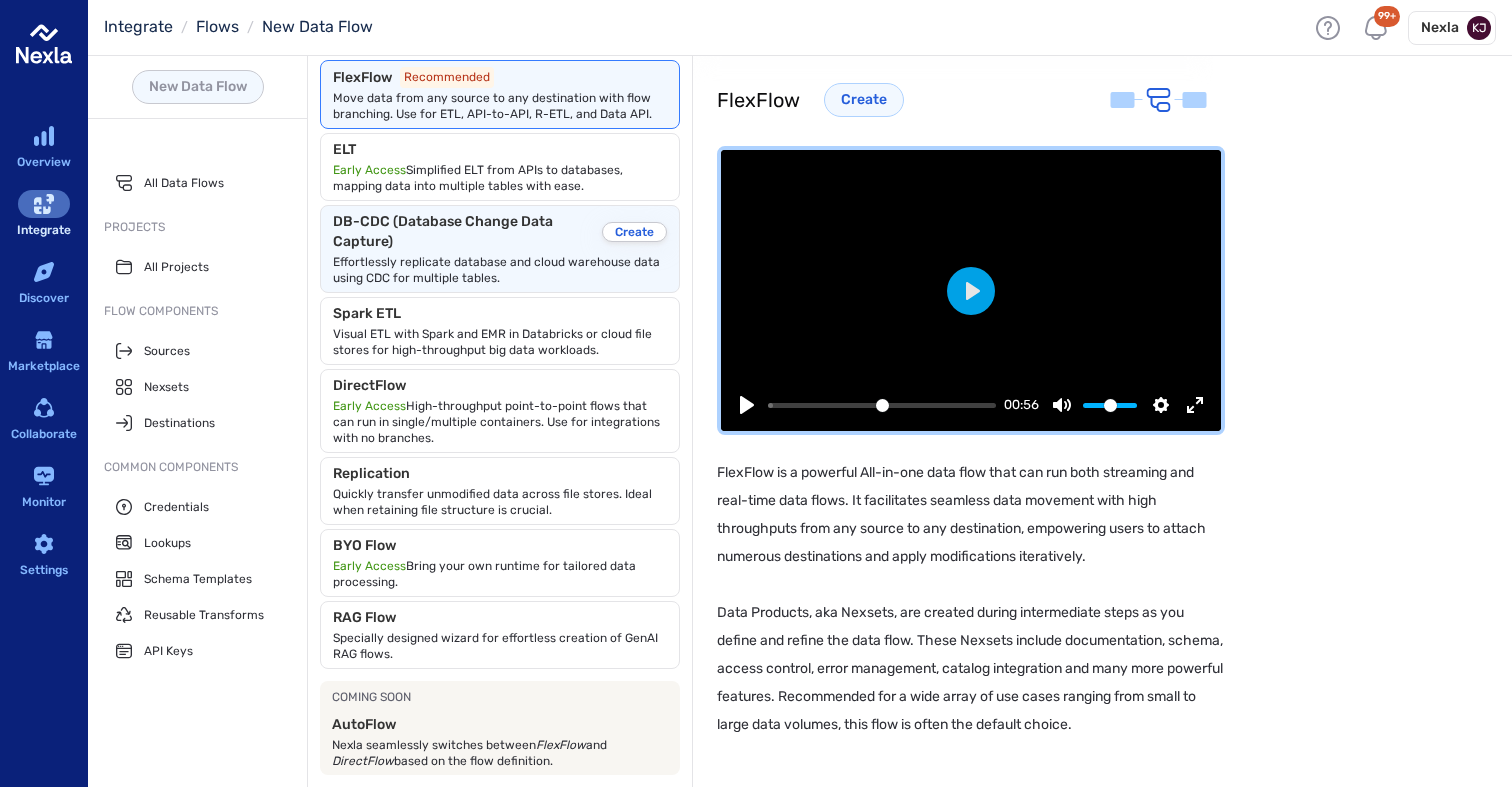 scroll, scrollTop: 44, scrollLeft: 0, axis: vertical 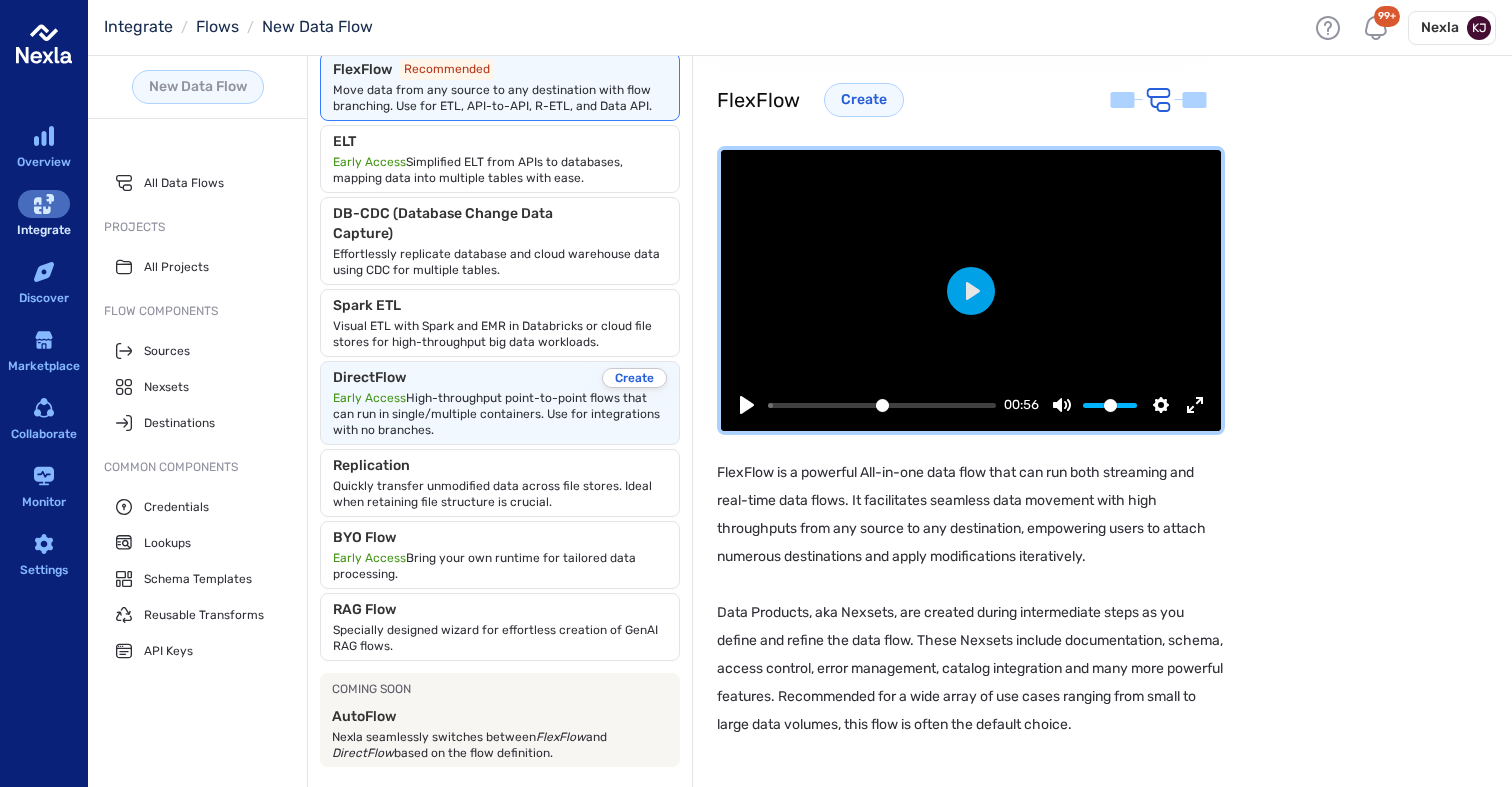 click on "Early Access  High-throughput point-to-point flows that can run in single/multiple containers. Use for integrations with no branches." at bounding box center (500, 414) 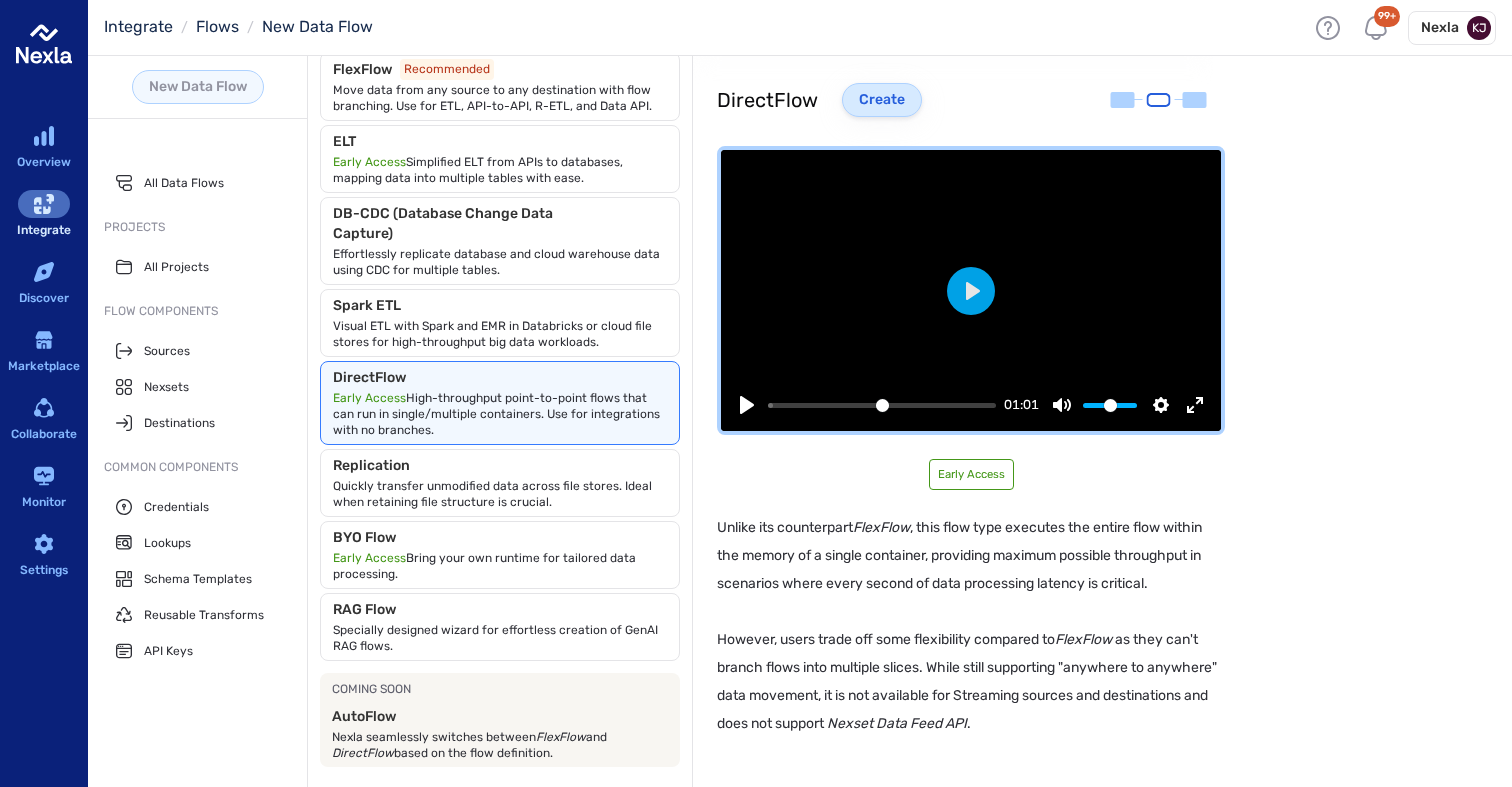 click on "Create" at bounding box center [882, 100] 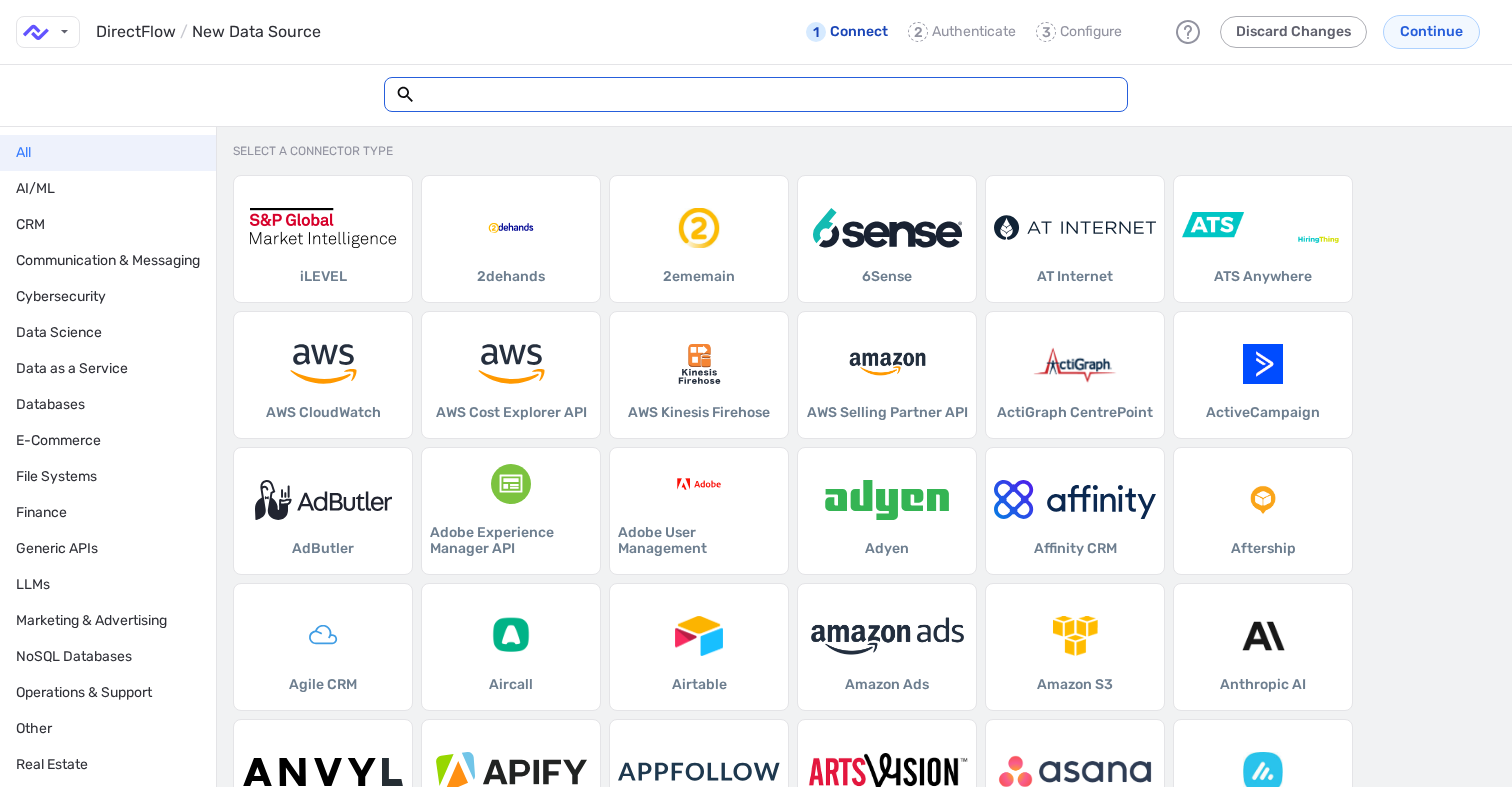 click at bounding box center (766, 94) 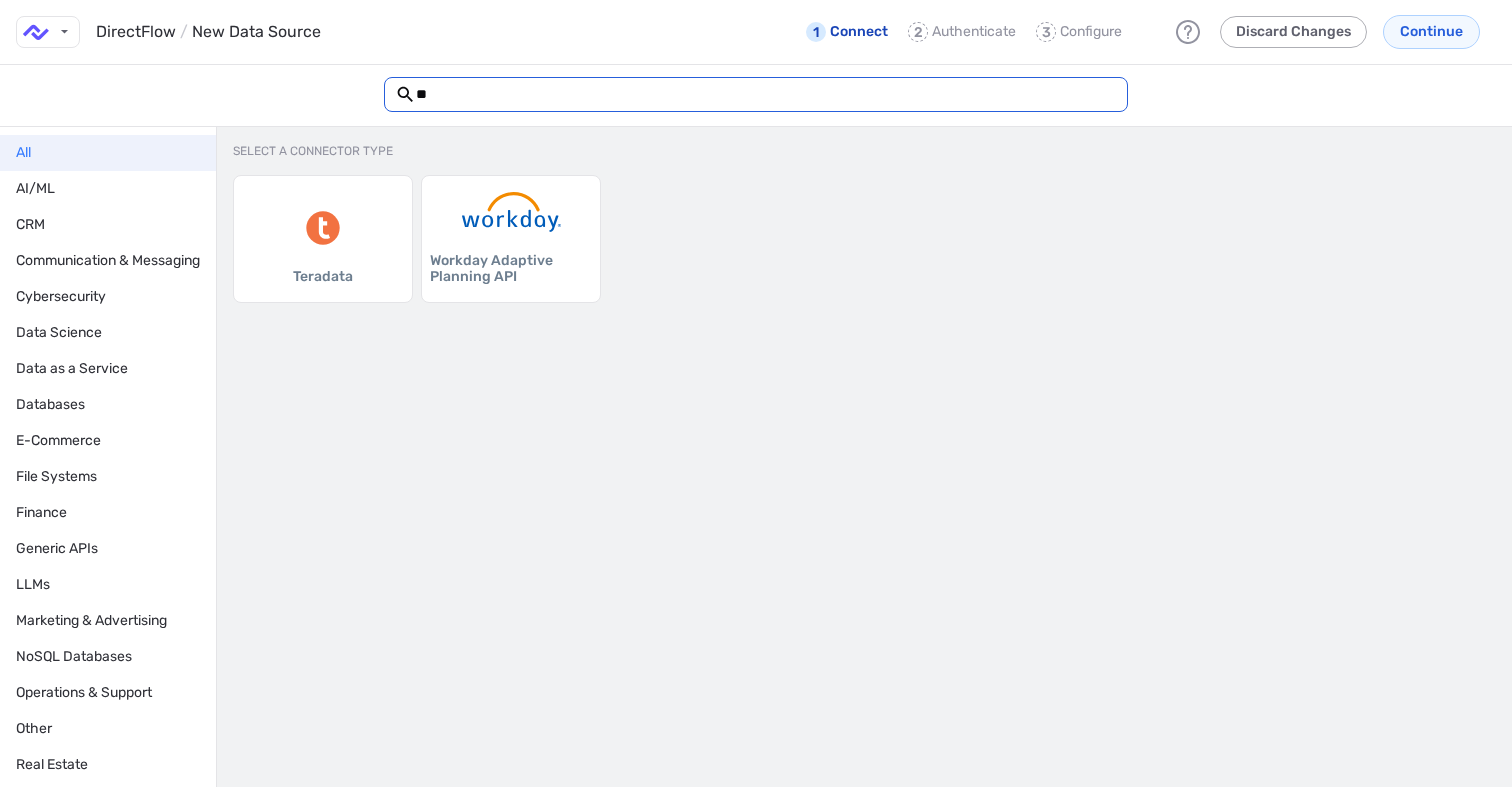type on "*" 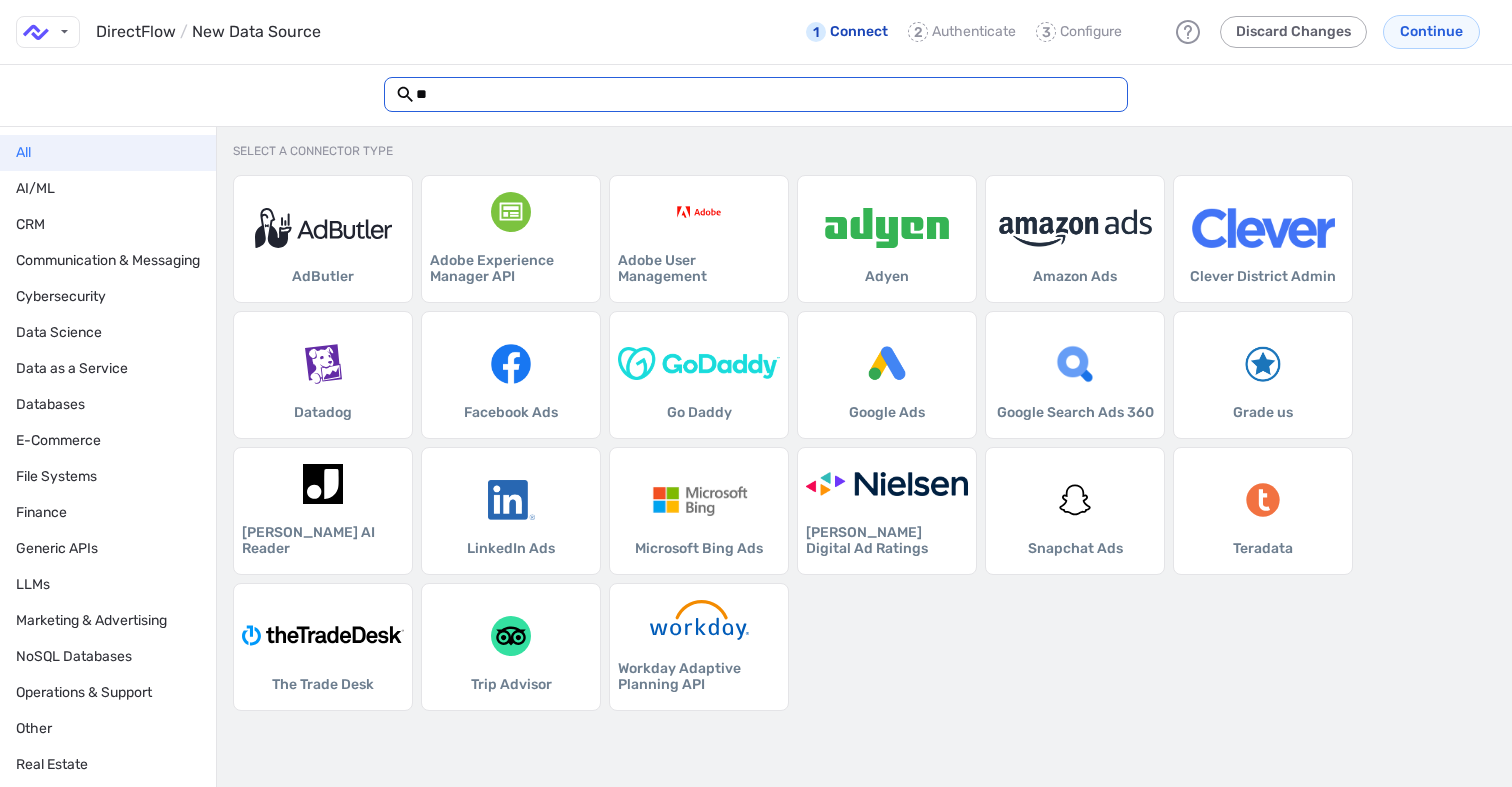 type on "*" 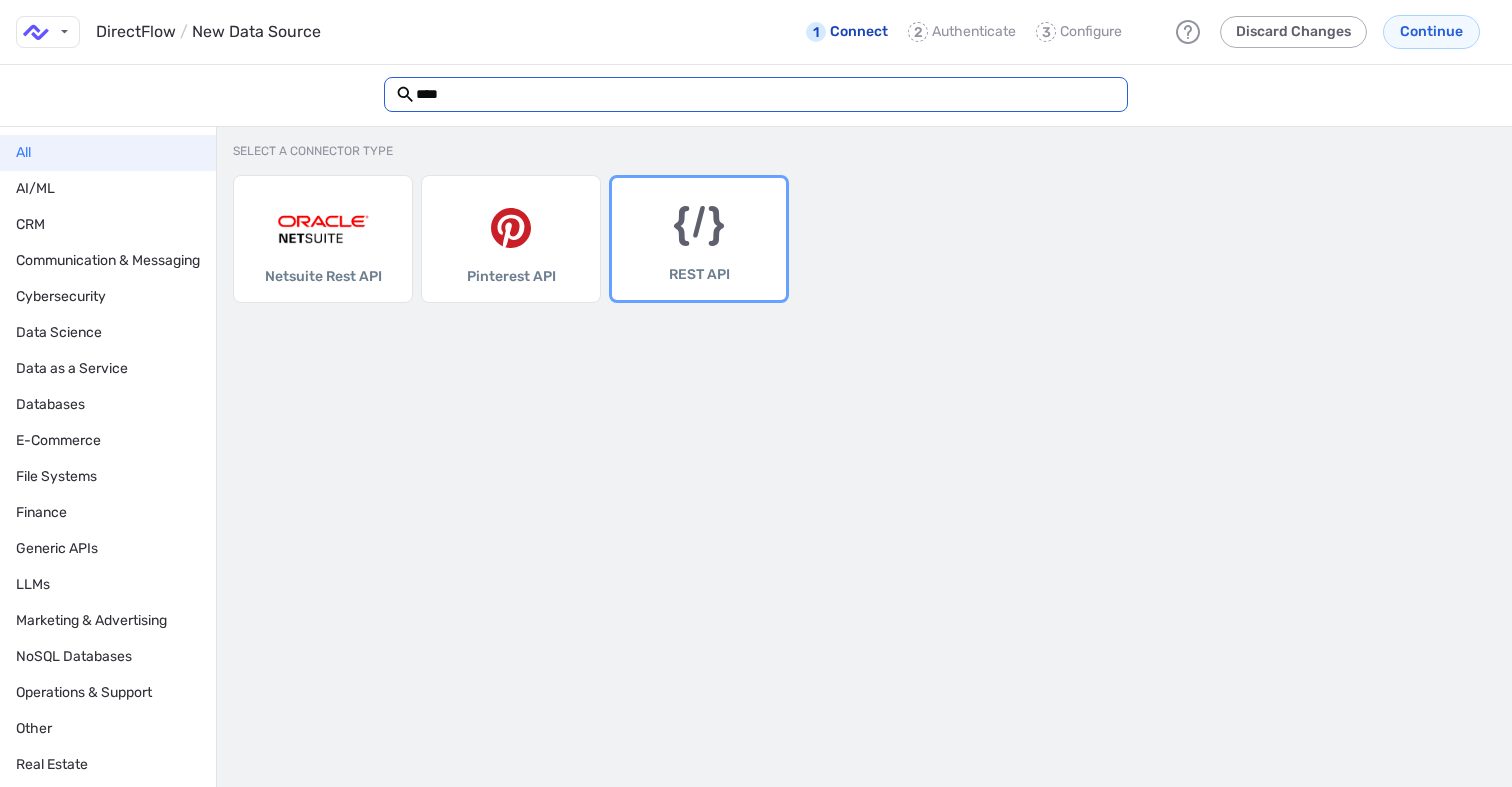 type on "****" 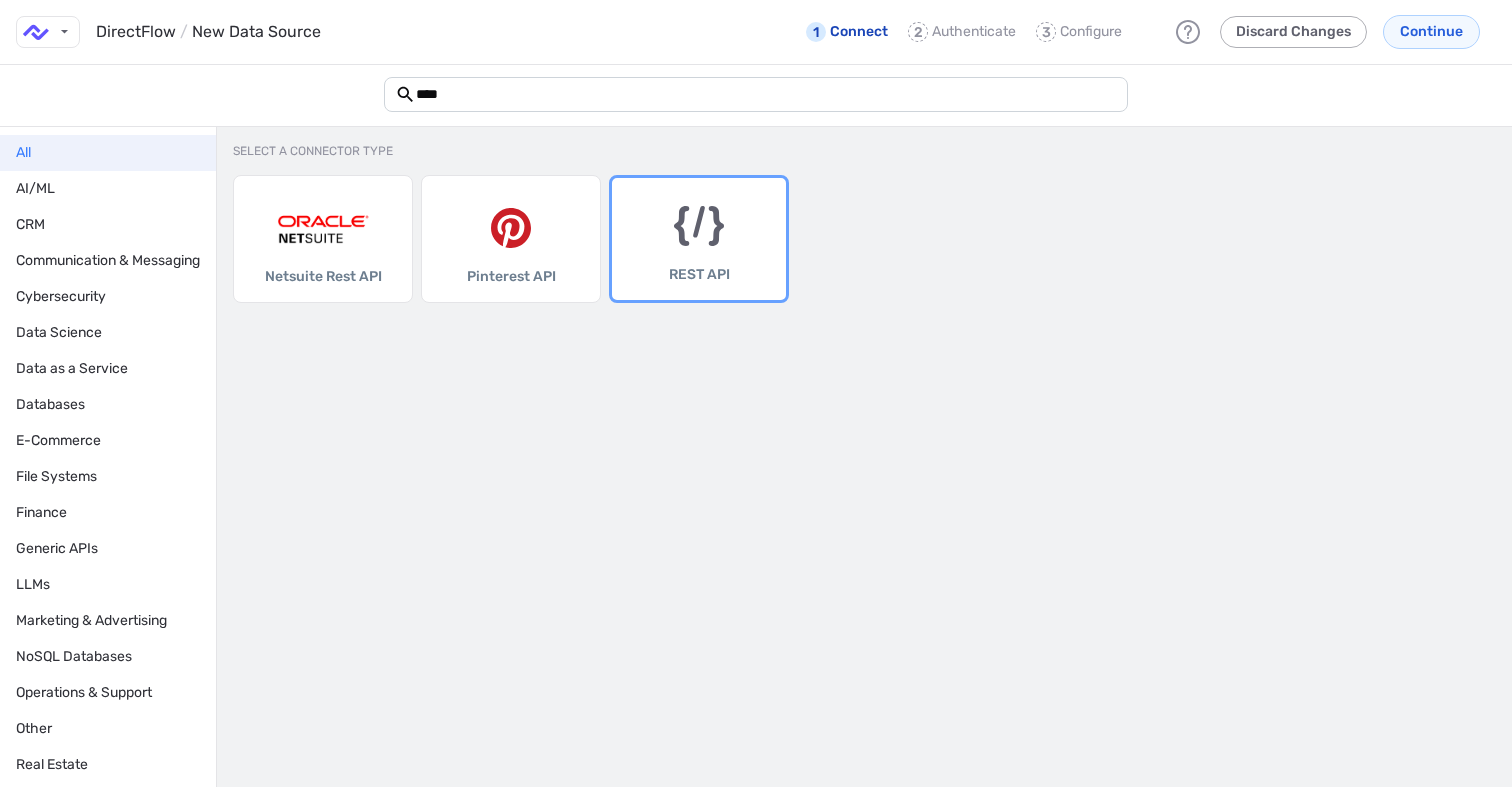 click at bounding box center (699, 226) 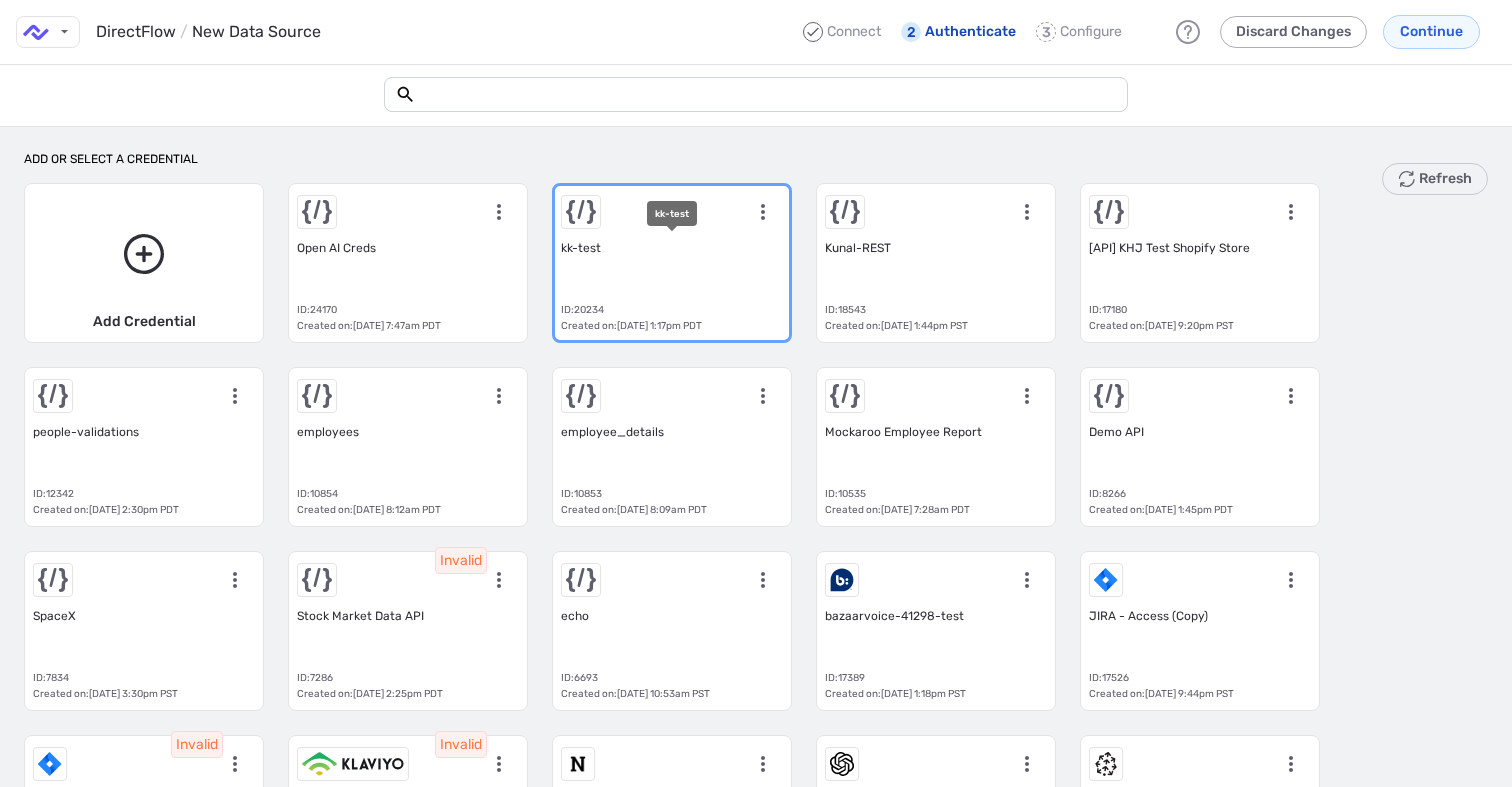 click on "kk-test" at bounding box center [672, 248] 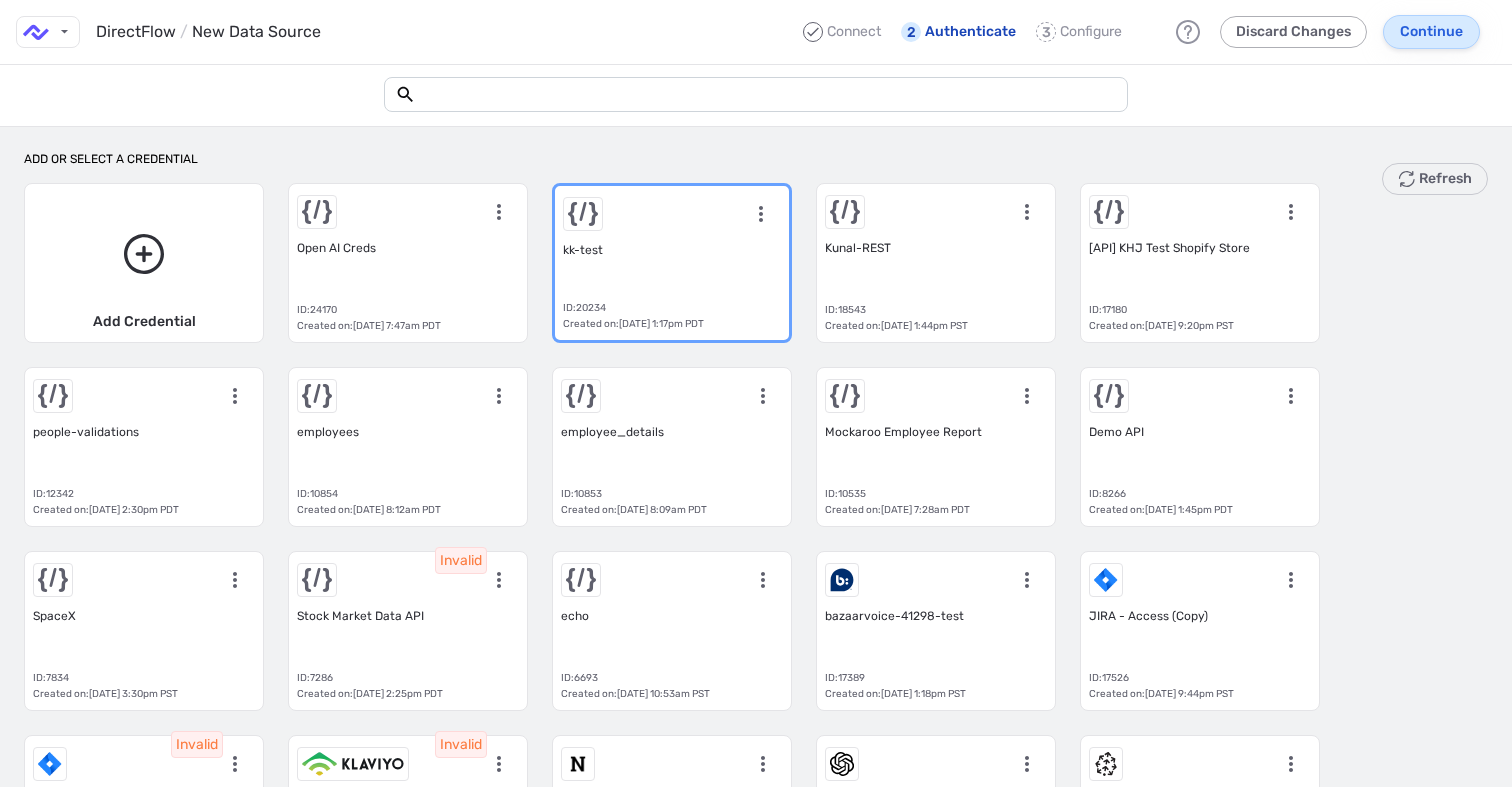 click on "Continue" at bounding box center (1431, 32) 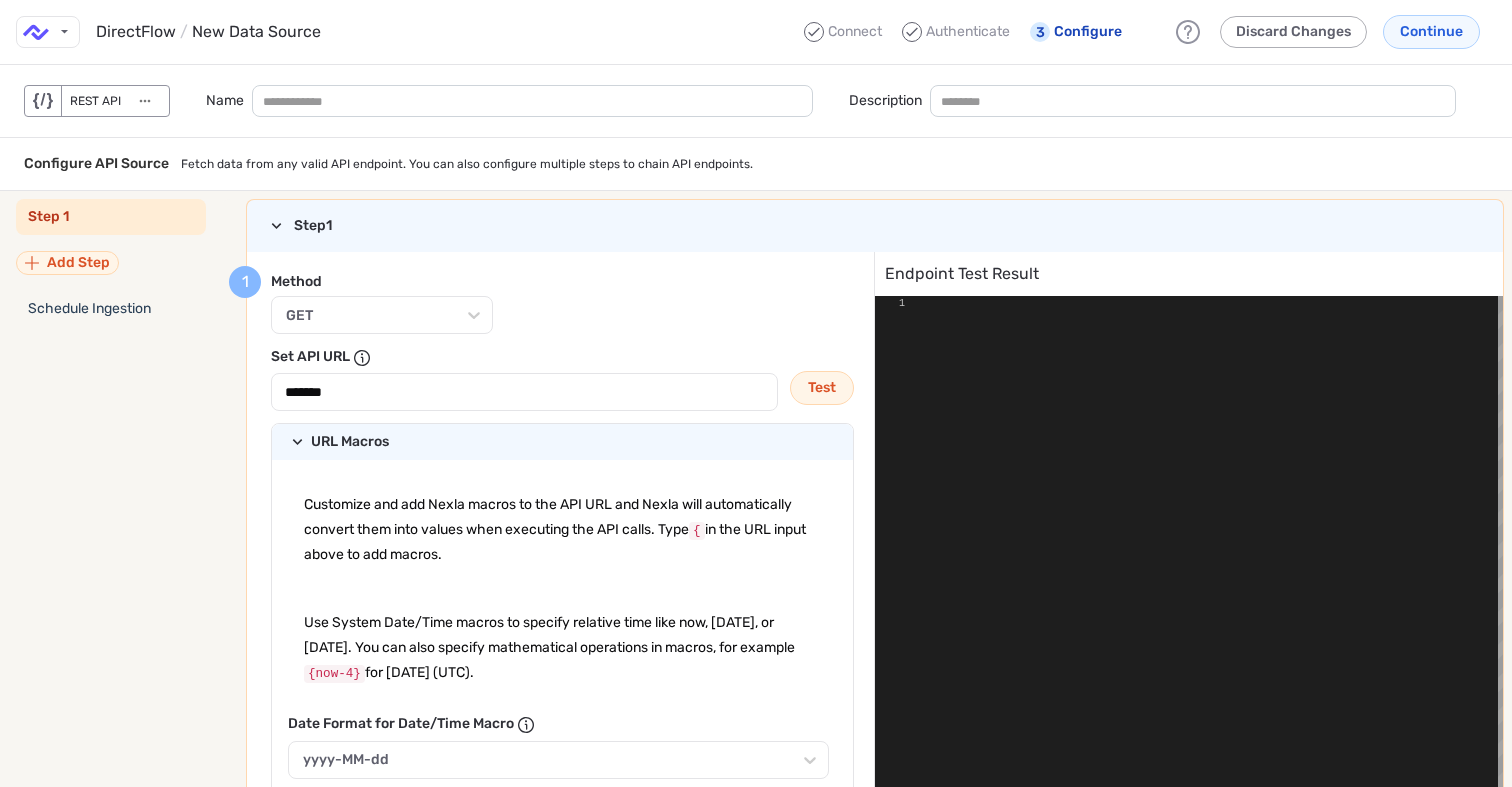 click on "*******" at bounding box center [525, 392] 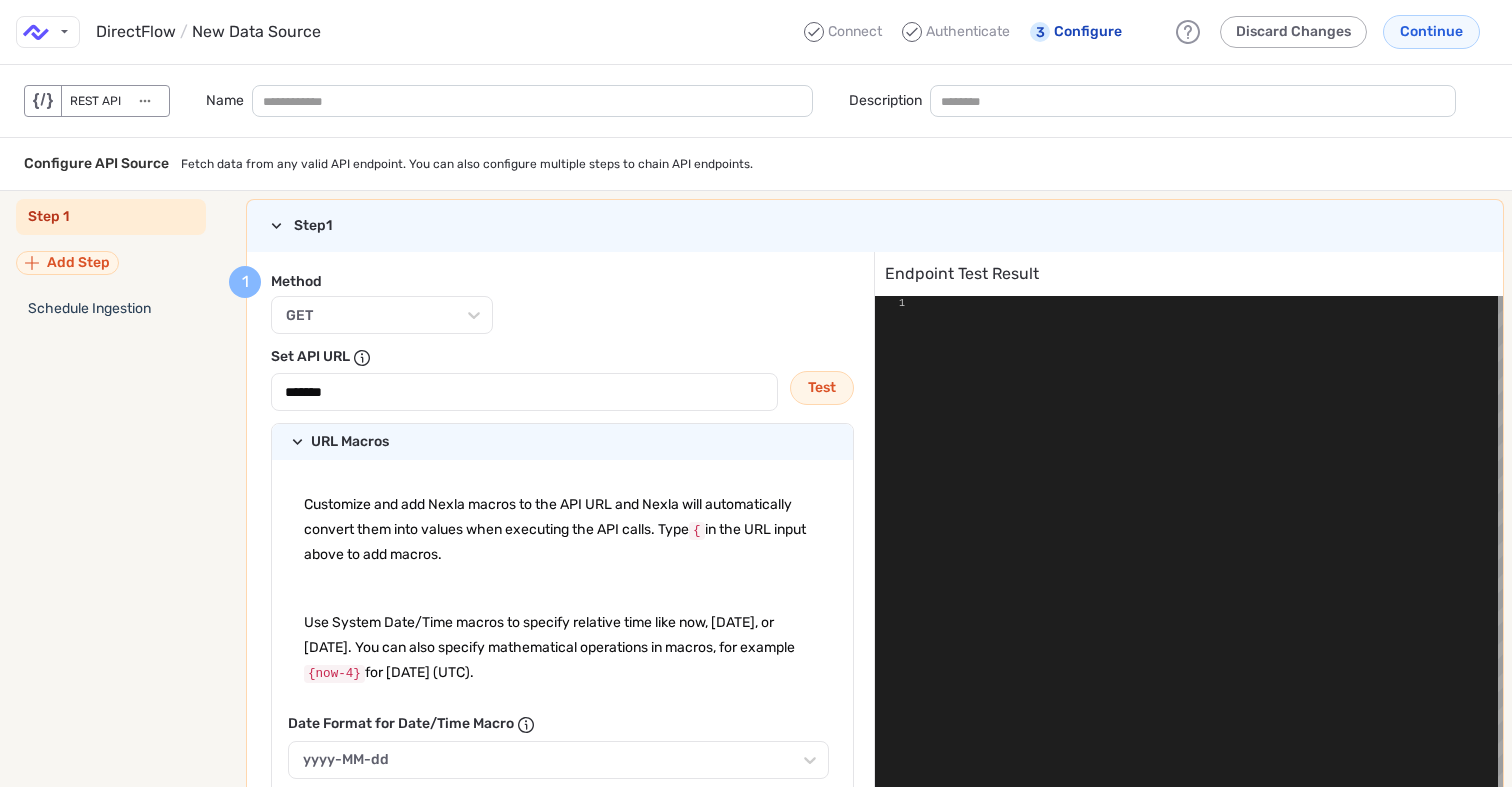 type 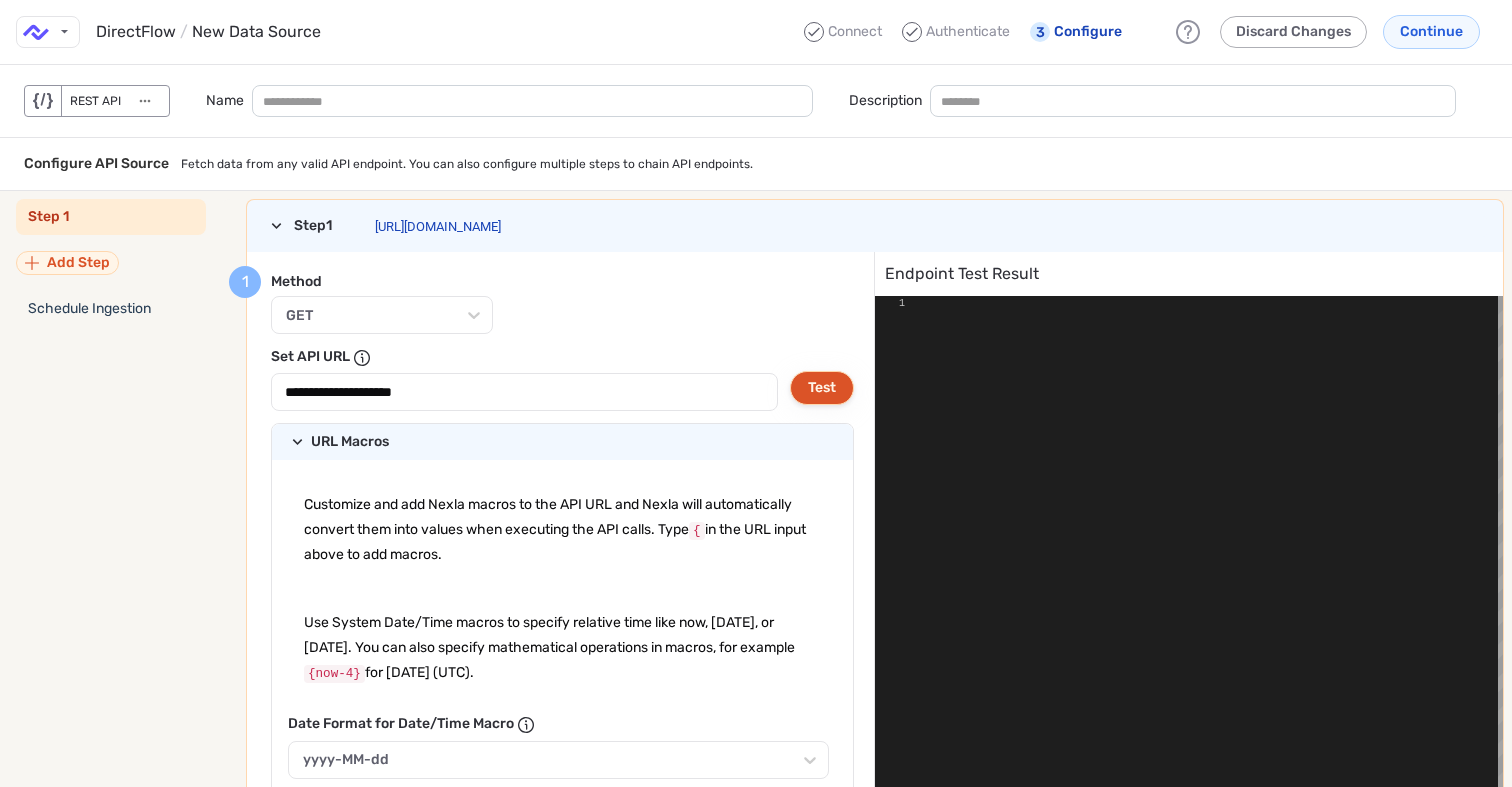 click on "Test" at bounding box center (822, 388) 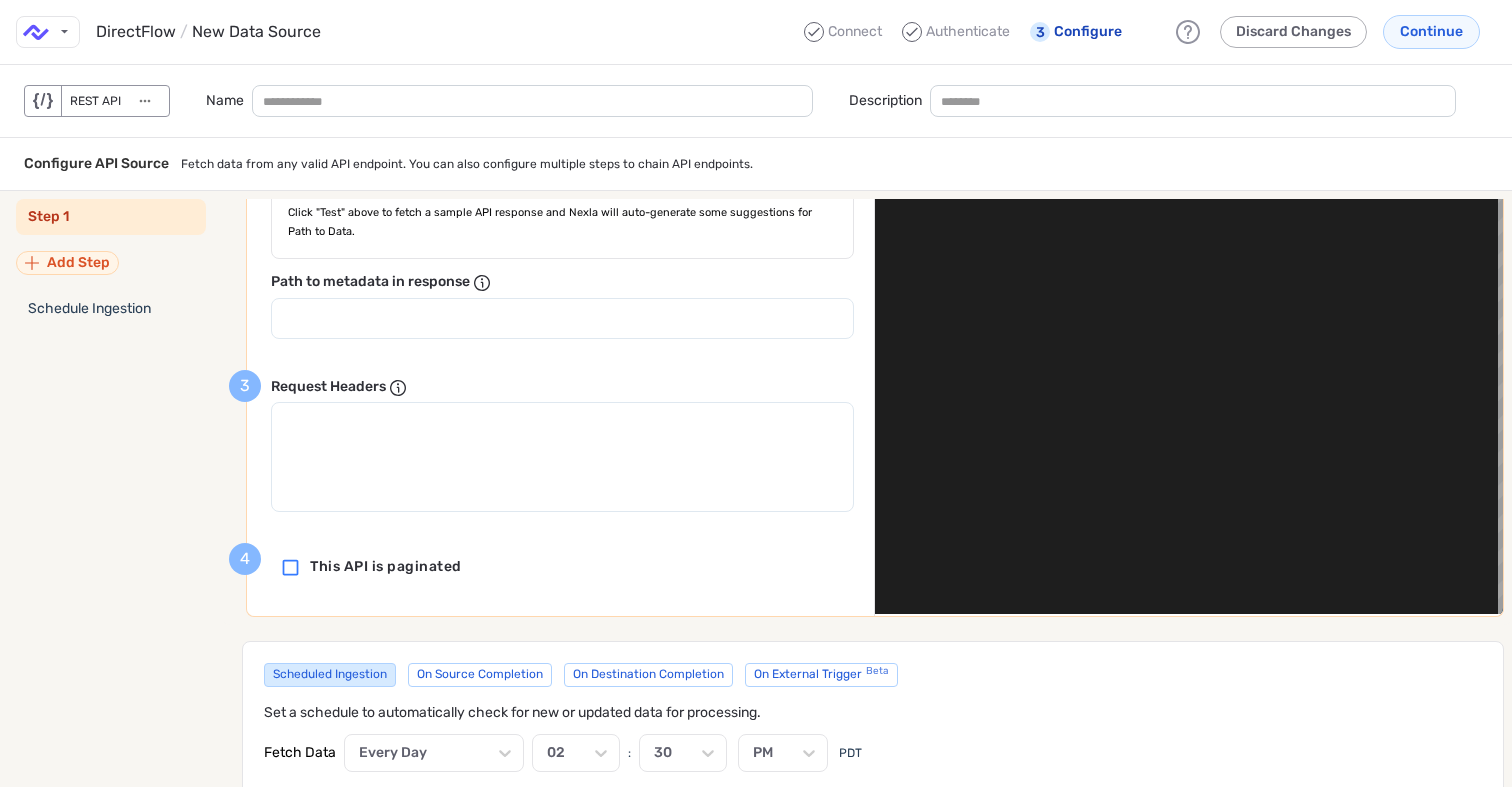 scroll, scrollTop: 928, scrollLeft: 0, axis: vertical 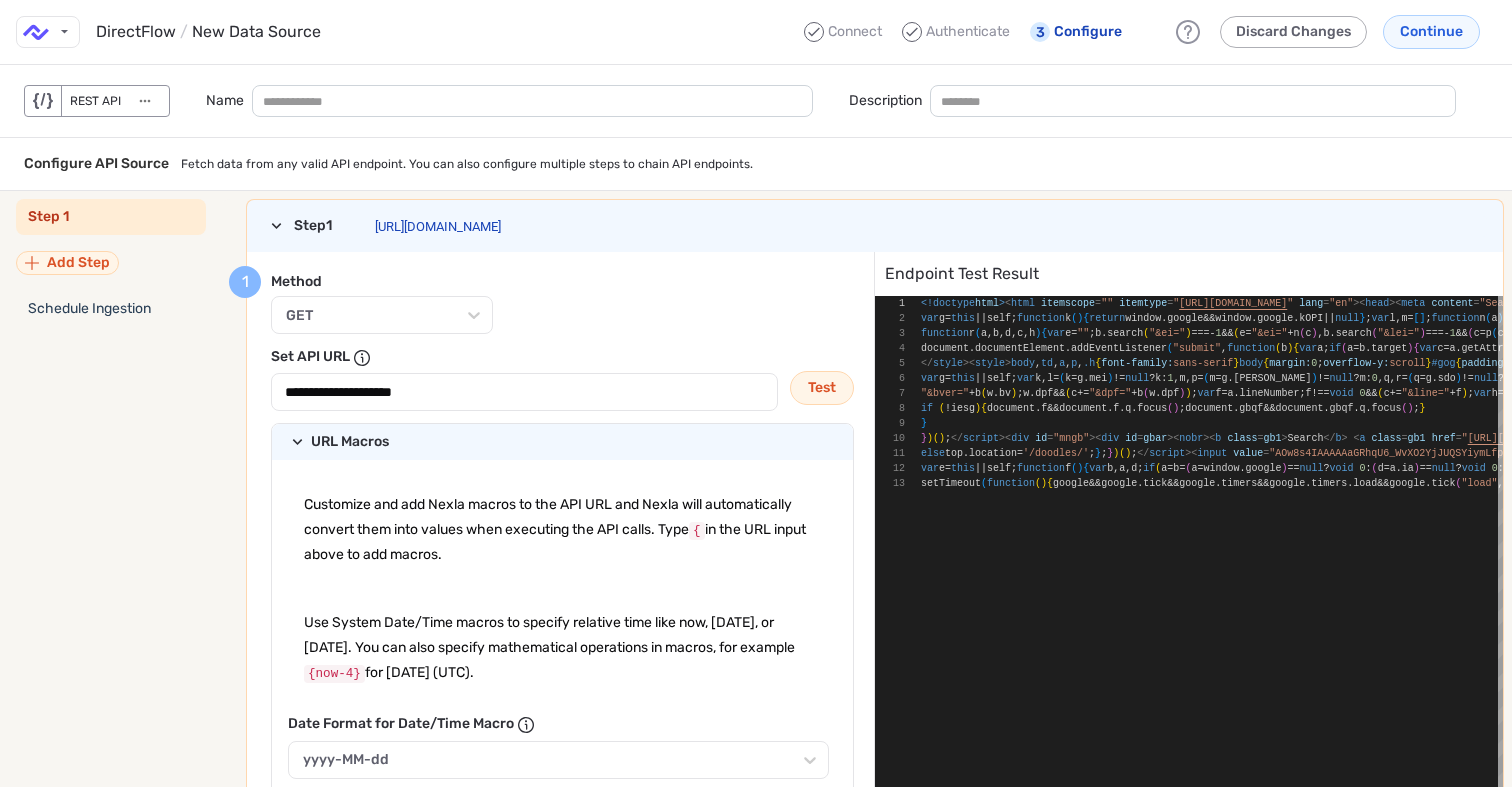 click on "**********" at bounding box center (525, 392) 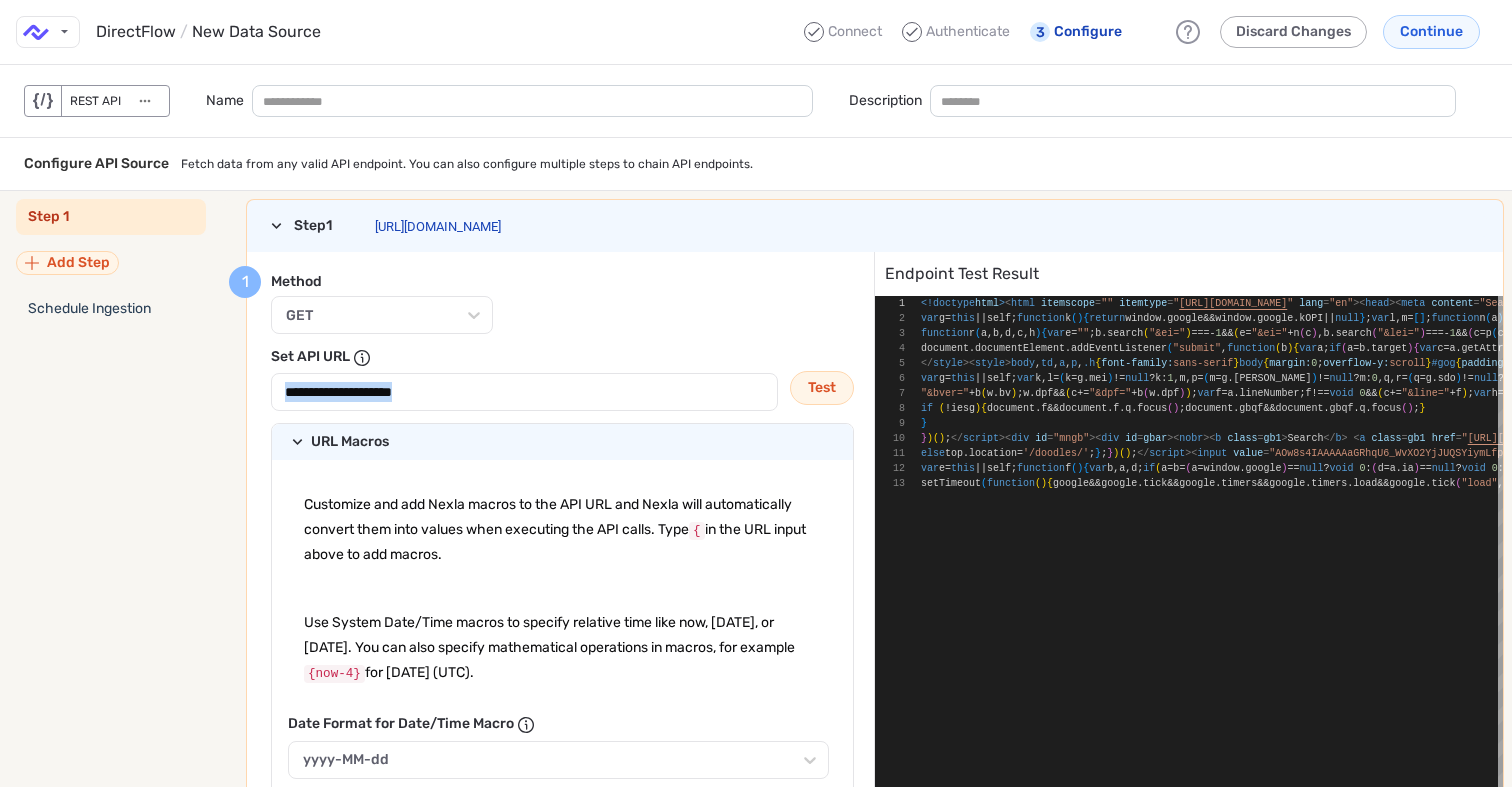 click on "**********" at bounding box center (525, 392) 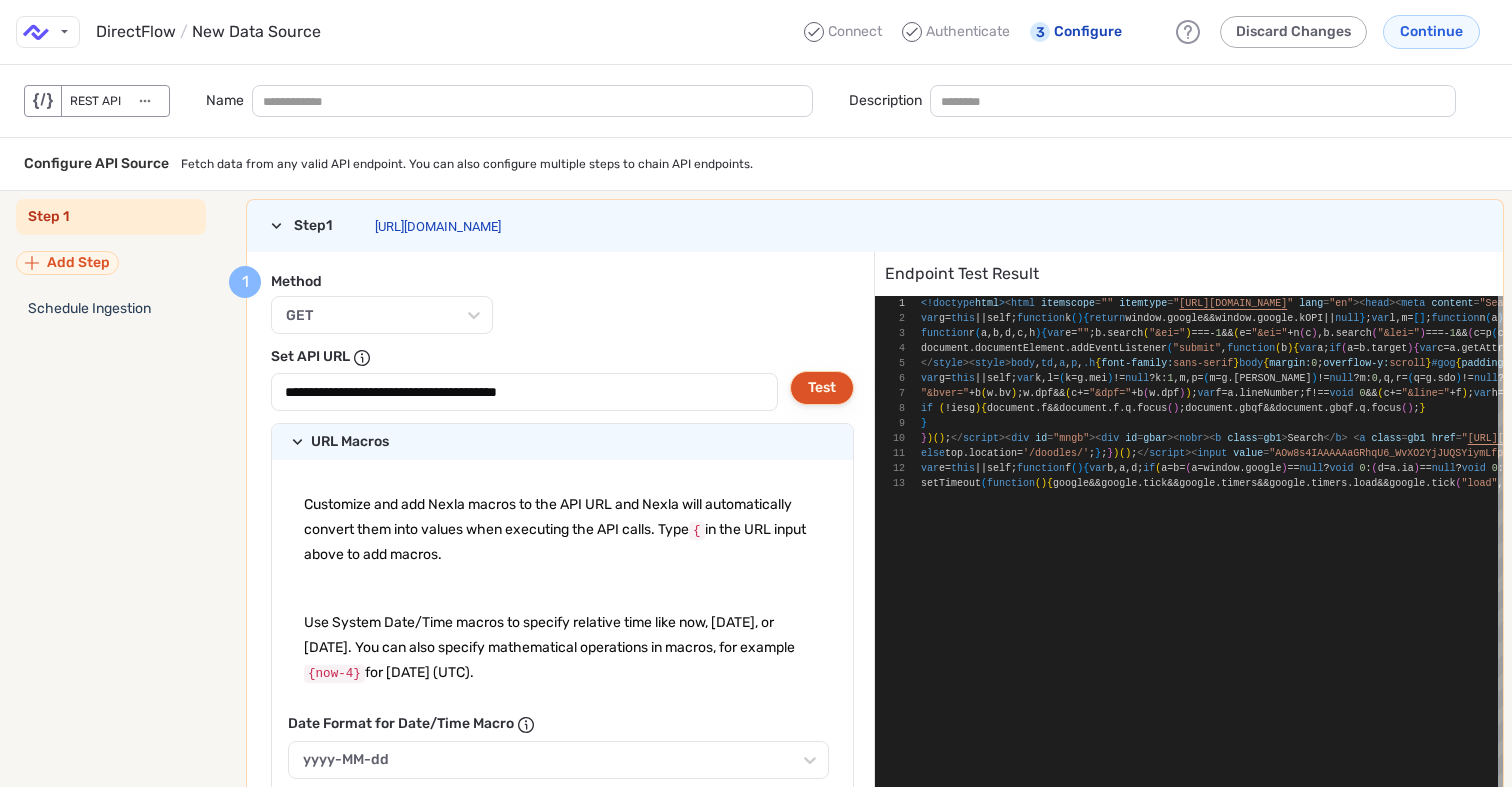click on "Test" at bounding box center (822, 388) 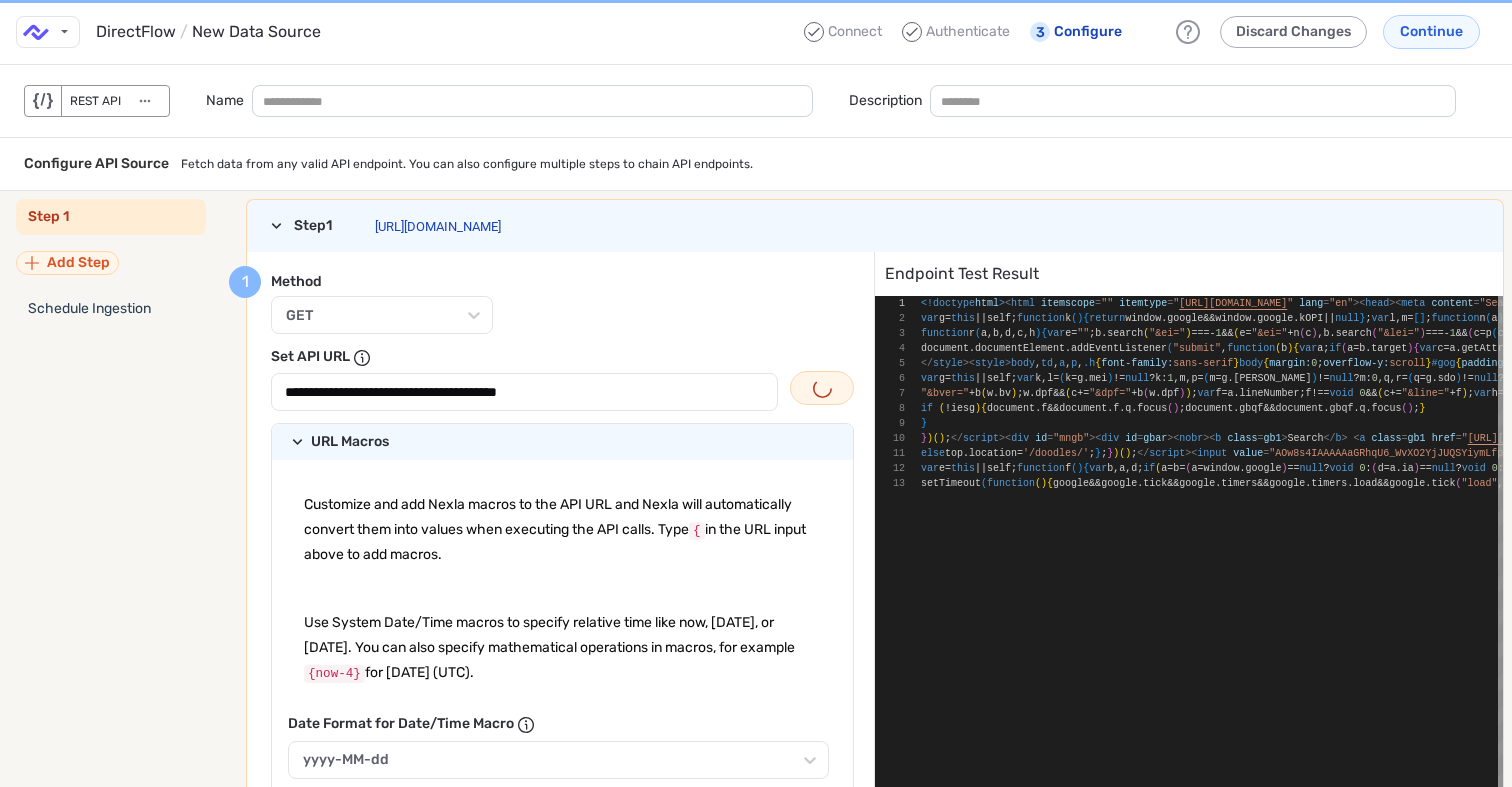 type on "**********" 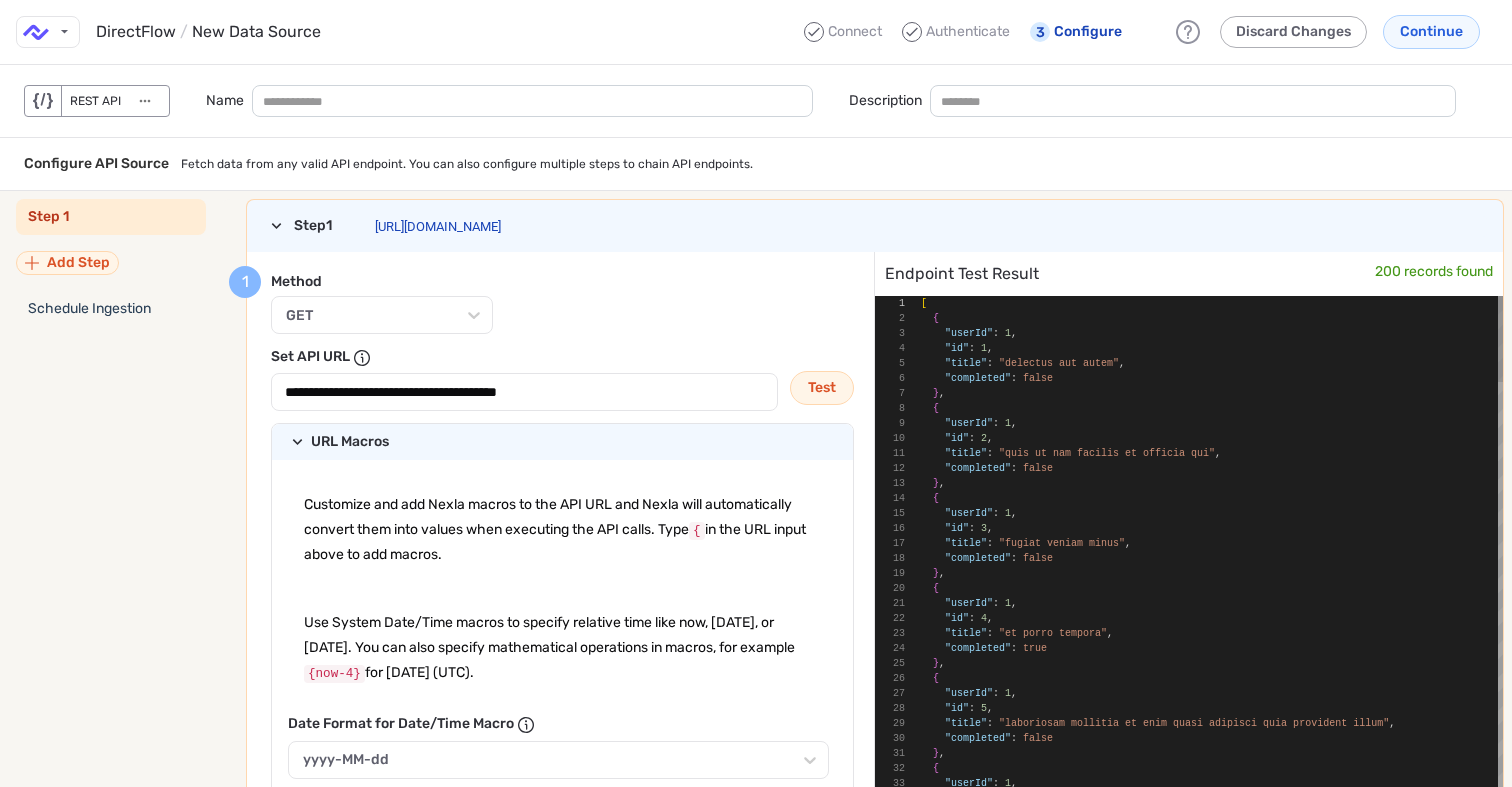 scroll, scrollTop: 150, scrollLeft: 0, axis: vertical 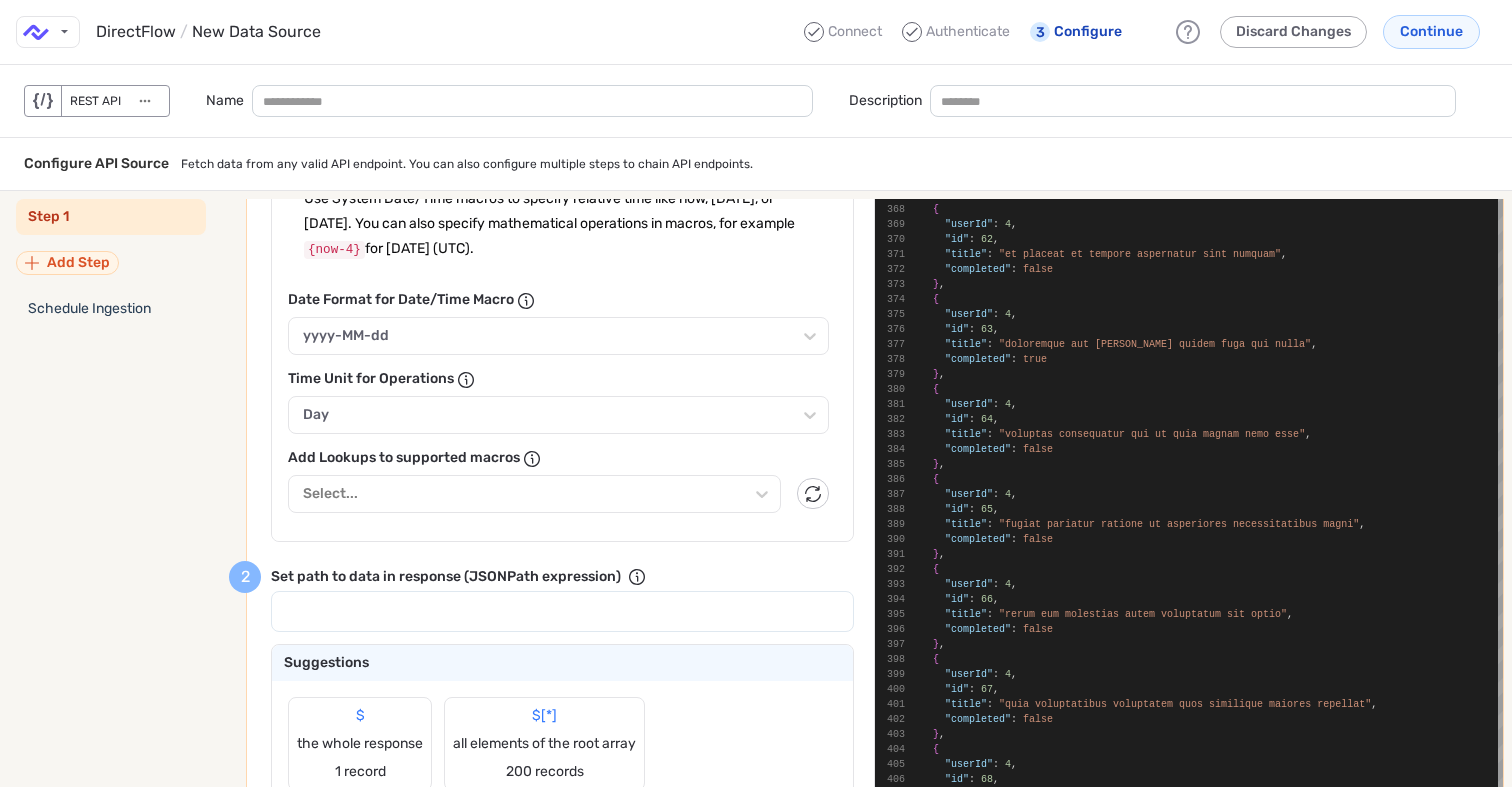 click on "Connect Authenticate 3 Configure Discard Changes Continue" at bounding box center [1137, 32] 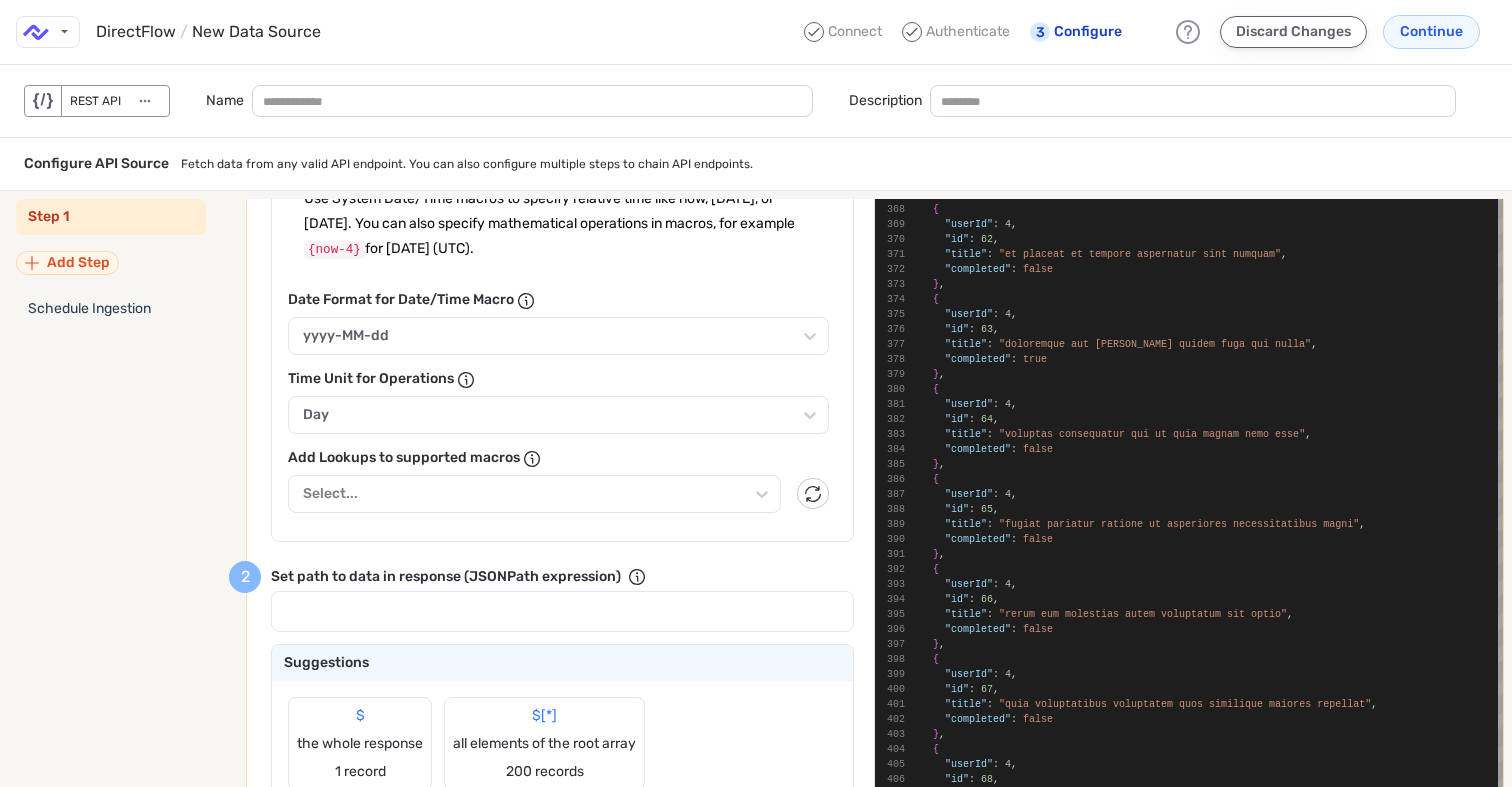 click on "Discard Changes" at bounding box center (1293, 32) 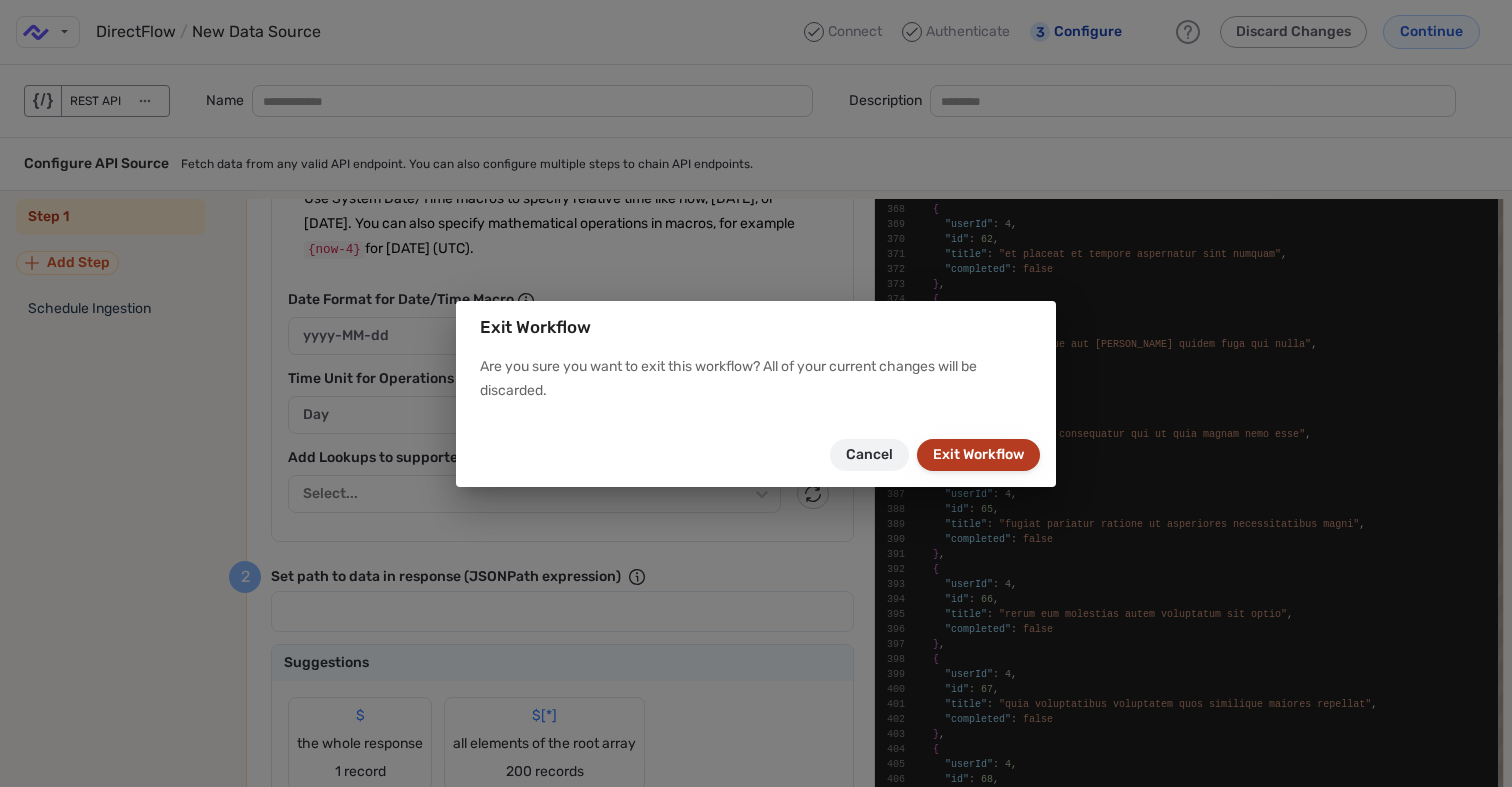 click on "Exit Workflow" at bounding box center [978, 455] 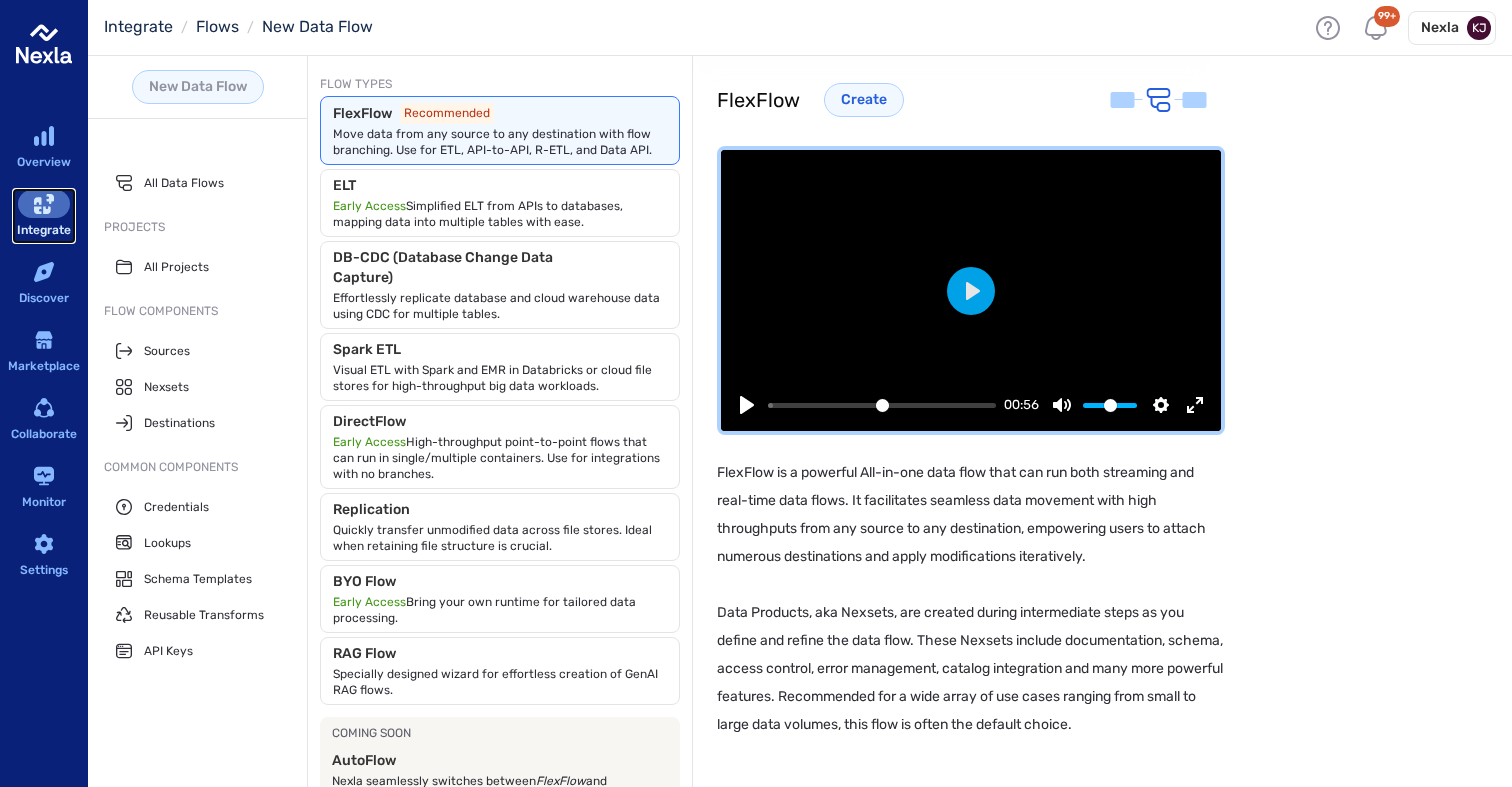 click at bounding box center (44, 204) 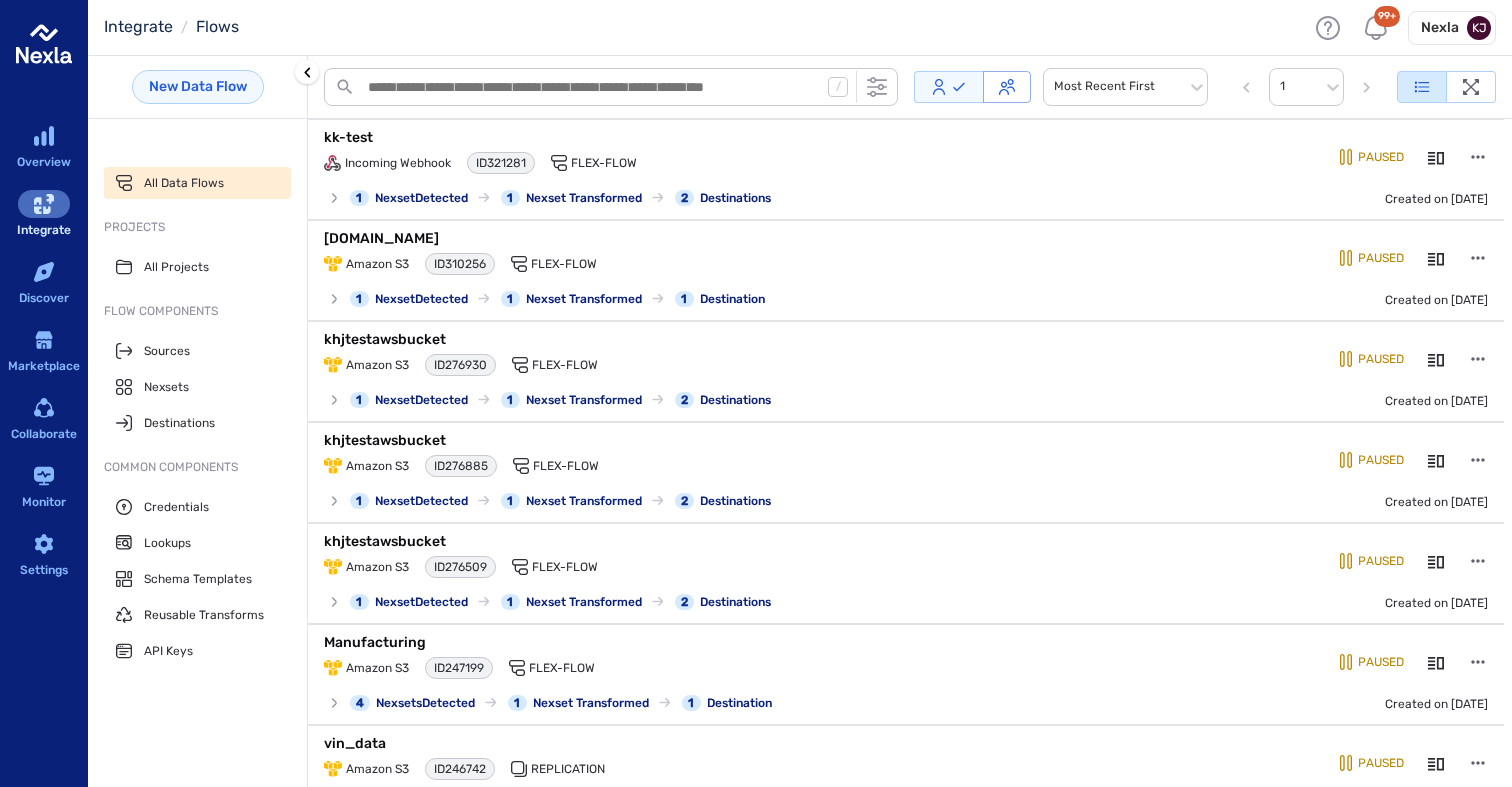 click on "Nexla" at bounding box center (1440, 28) 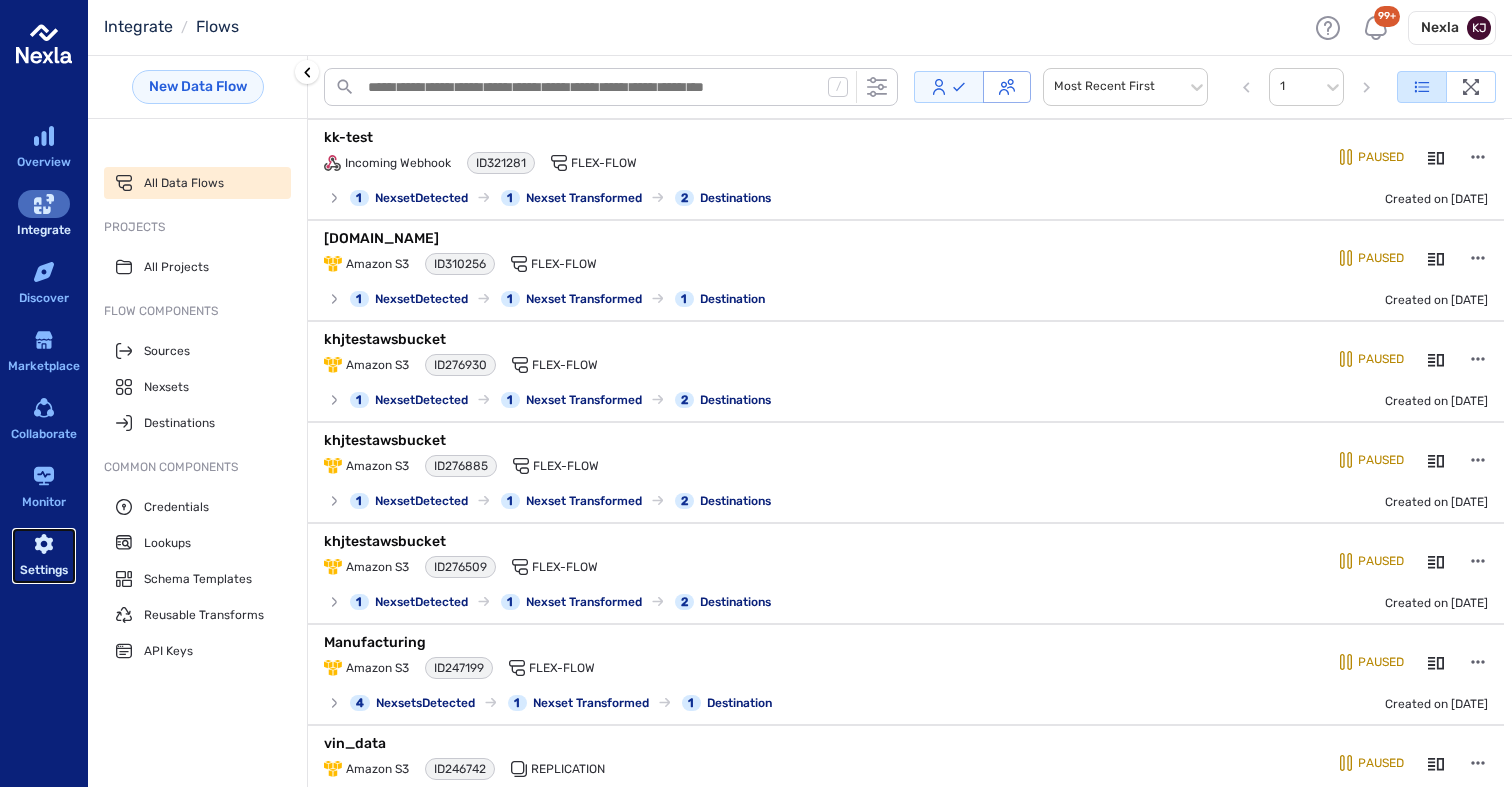 click on "Settings" at bounding box center (44, 556) 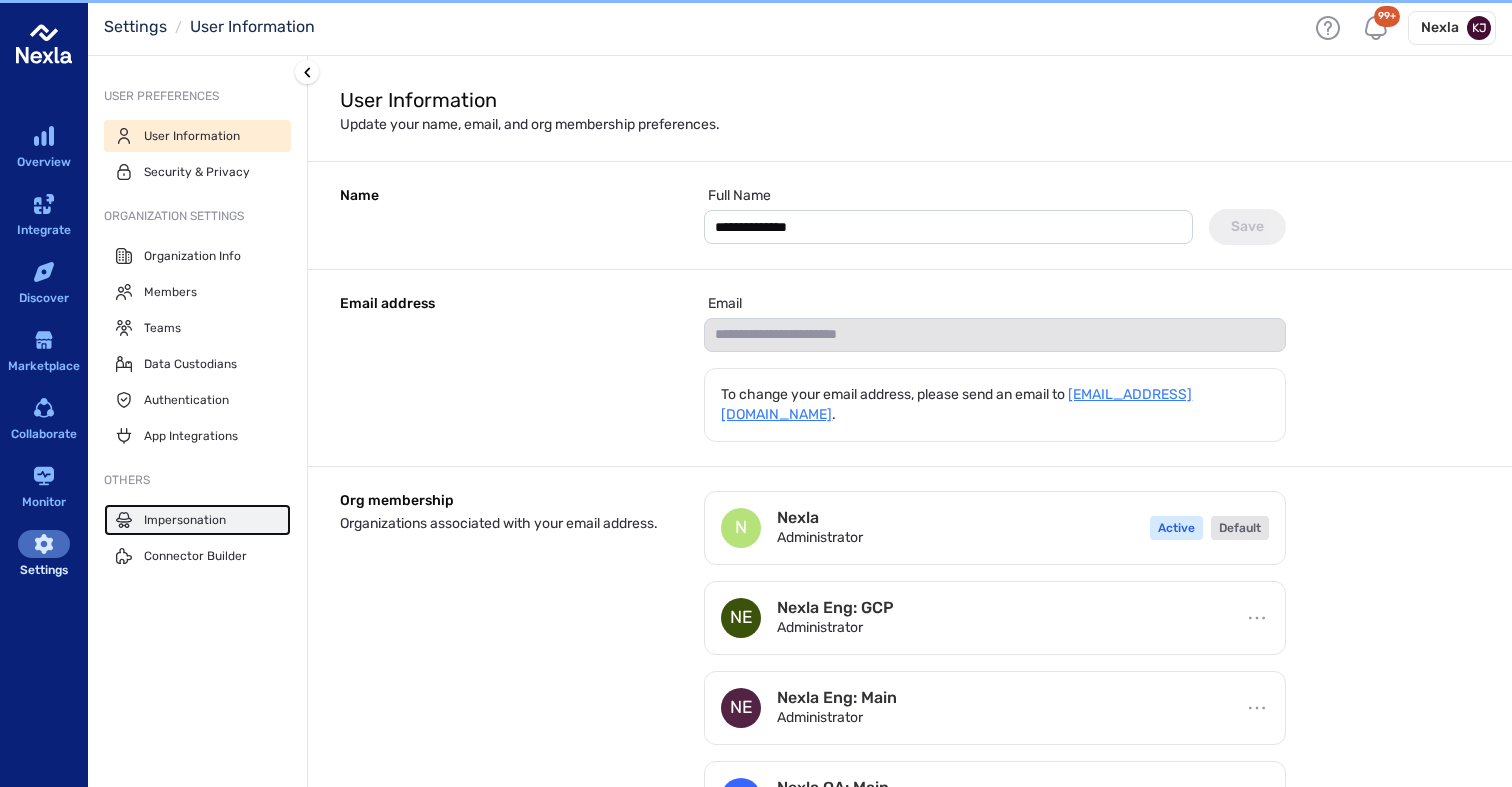 click on "Impersonation" at bounding box center (185, 520) 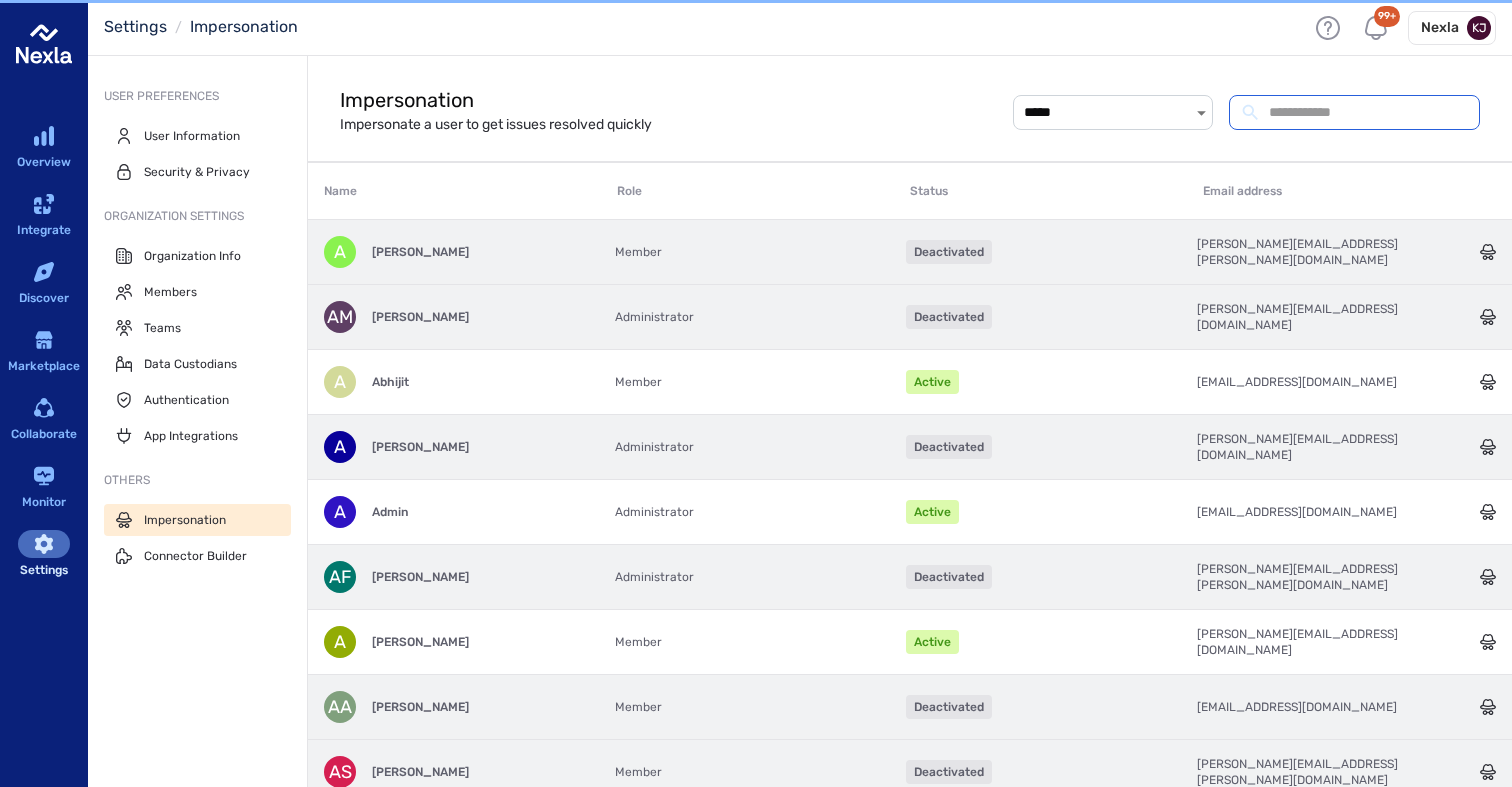 click at bounding box center (1369, 112) 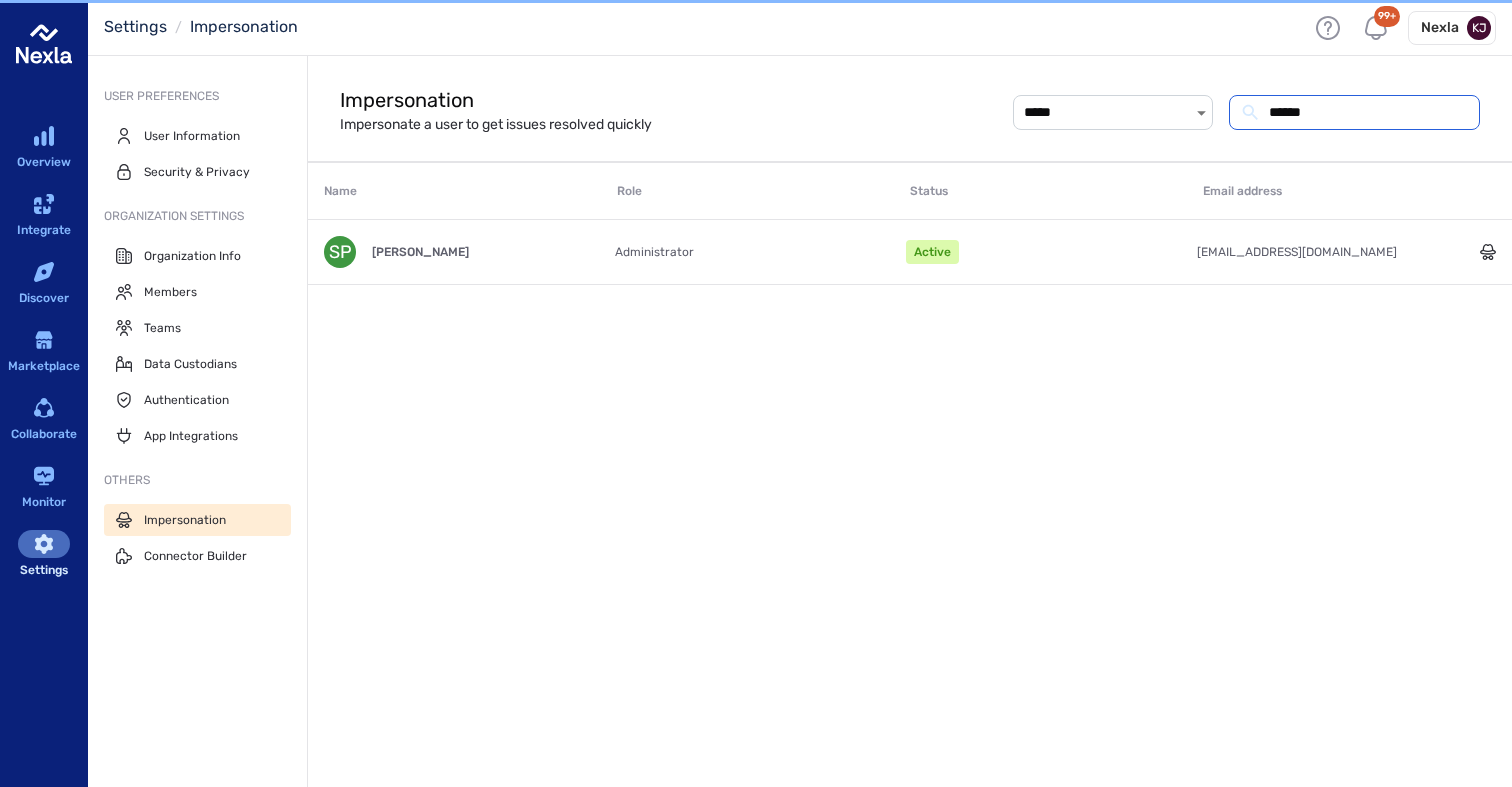 type on "******" 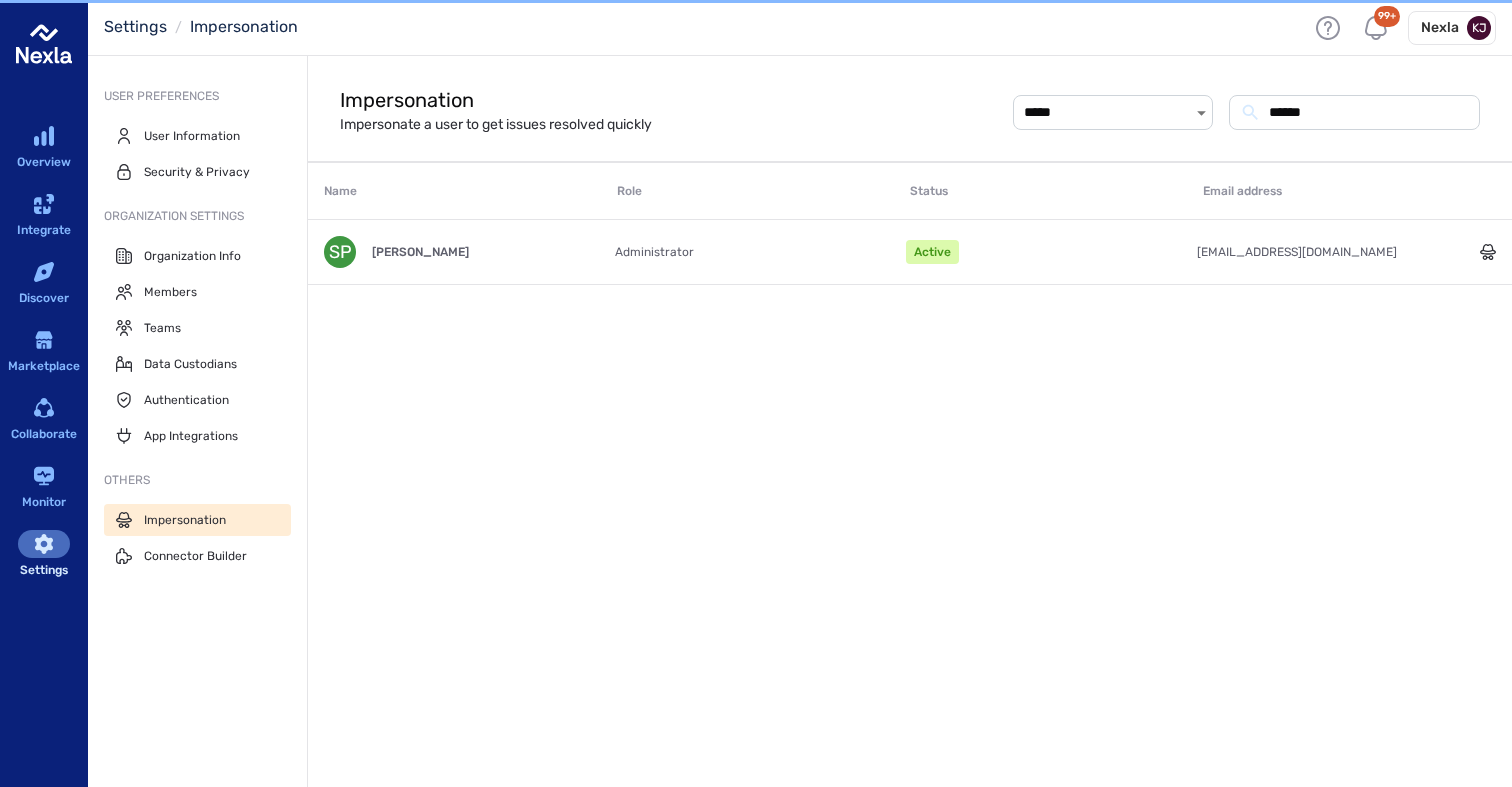 click 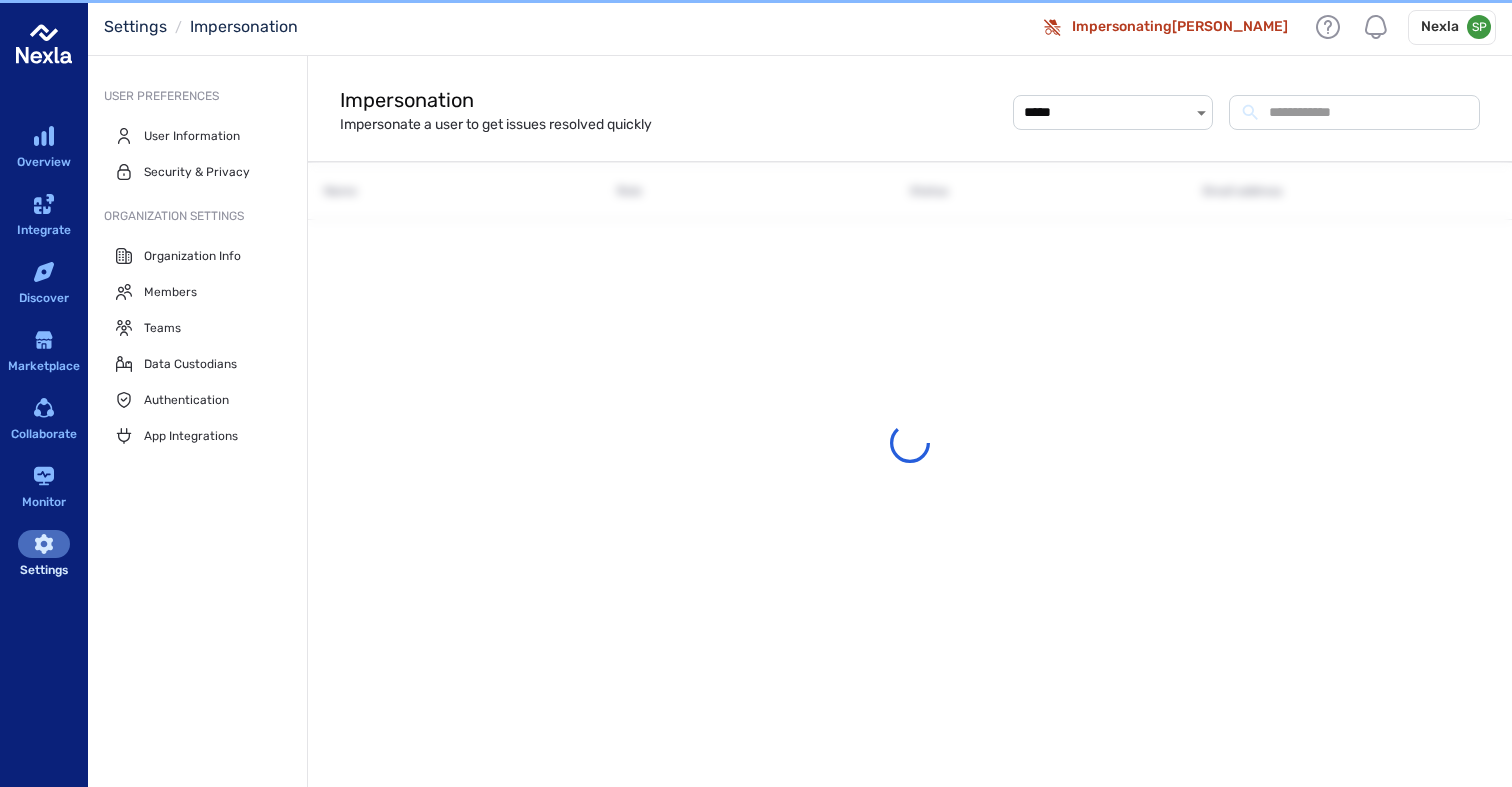 scroll, scrollTop: 0, scrollLeft: 0, axis: both 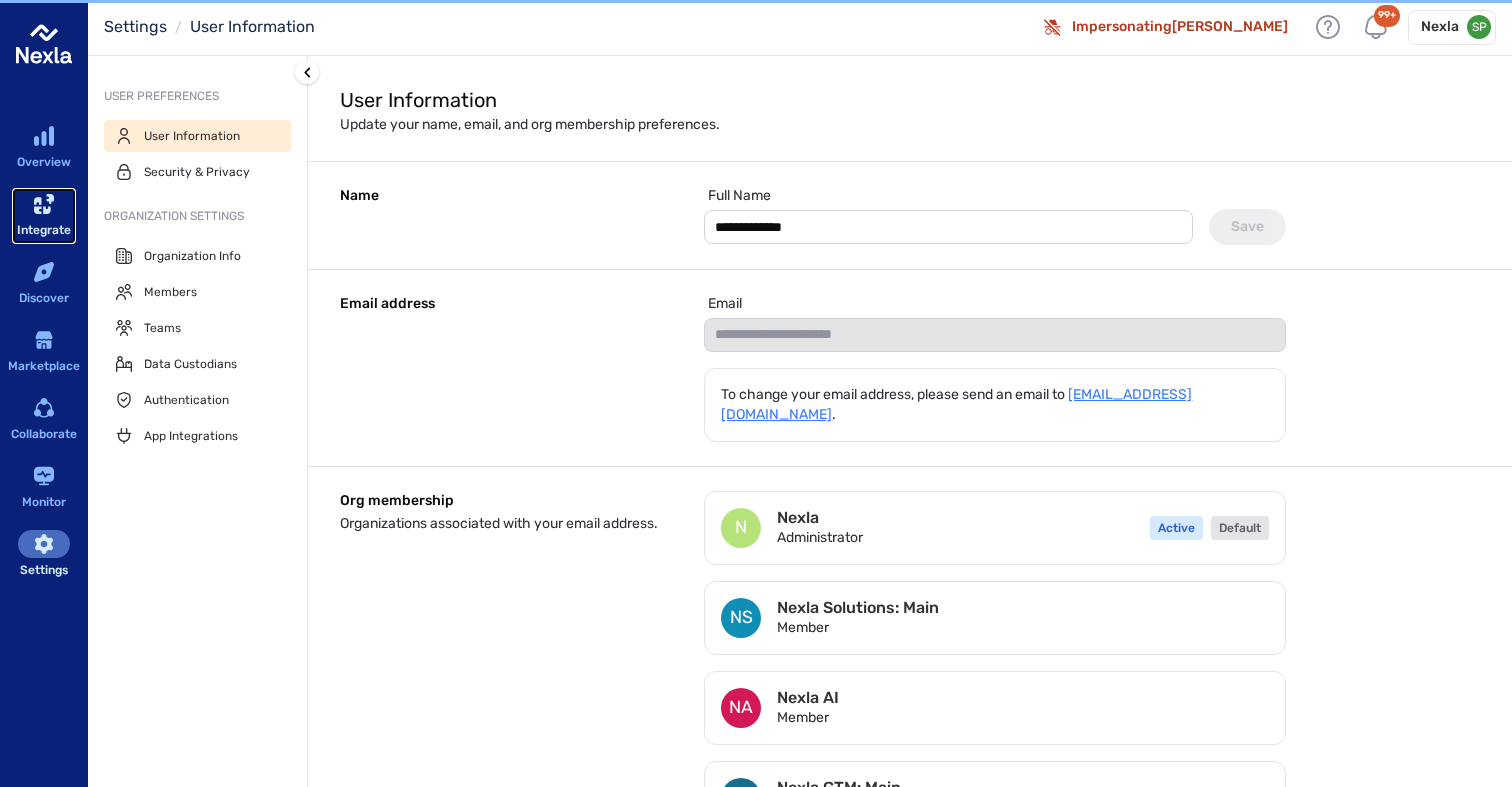 click at bounding box center (44, 204) 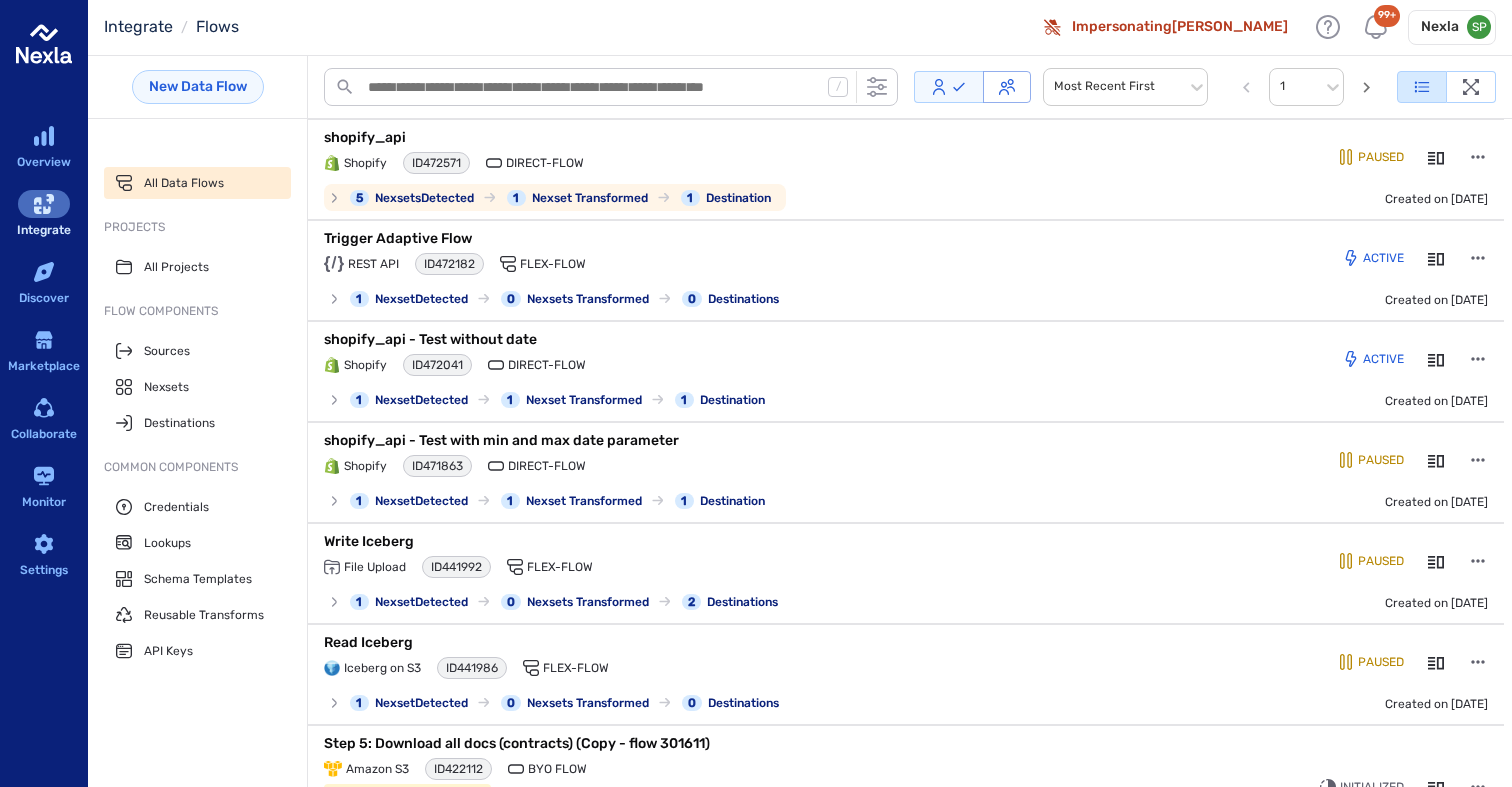 click on "shopify_api" at bounding box center [574, 138] 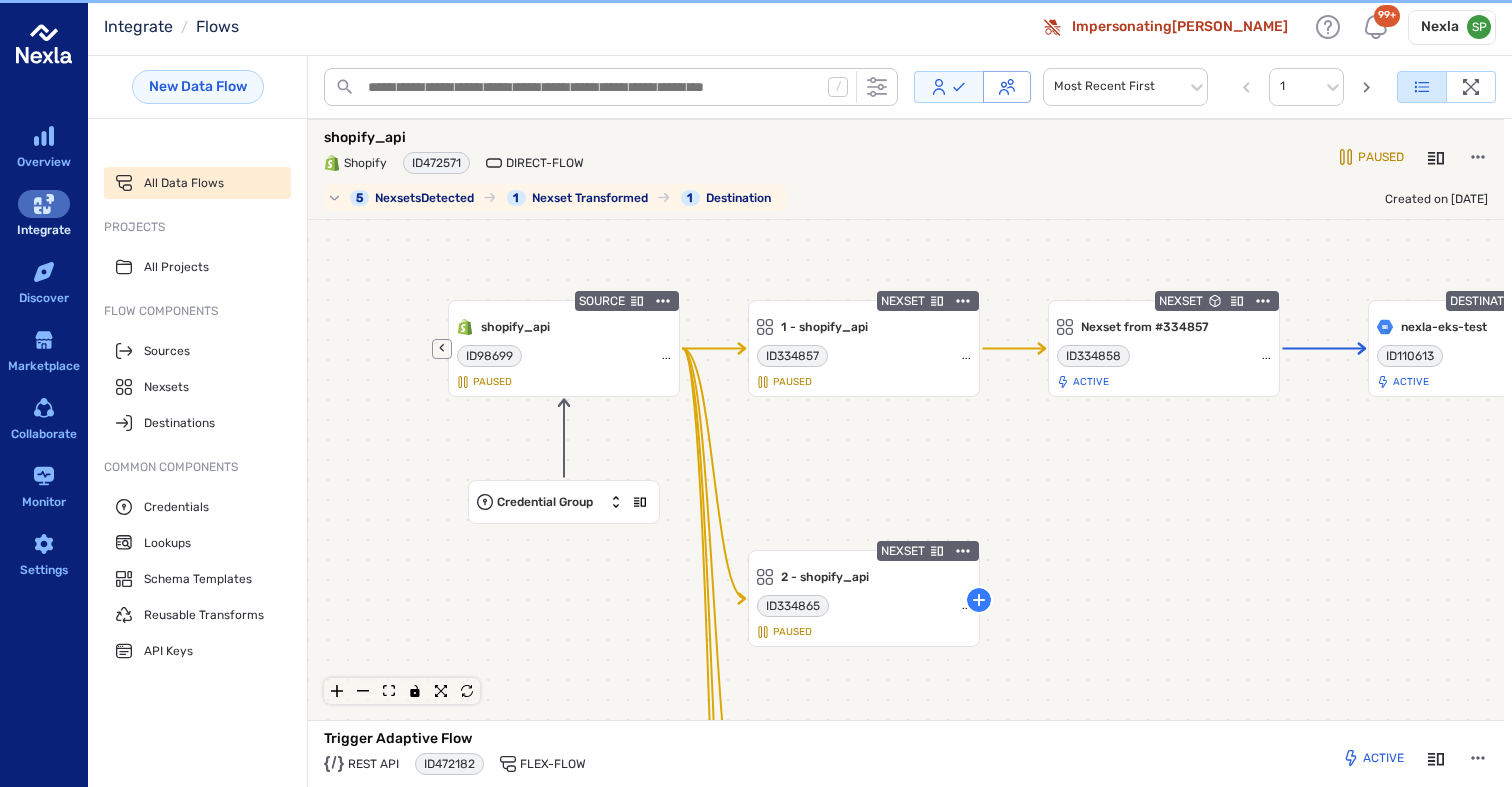 scroll, scrollTop: 3, scrollLeft: 0, axis: vertical 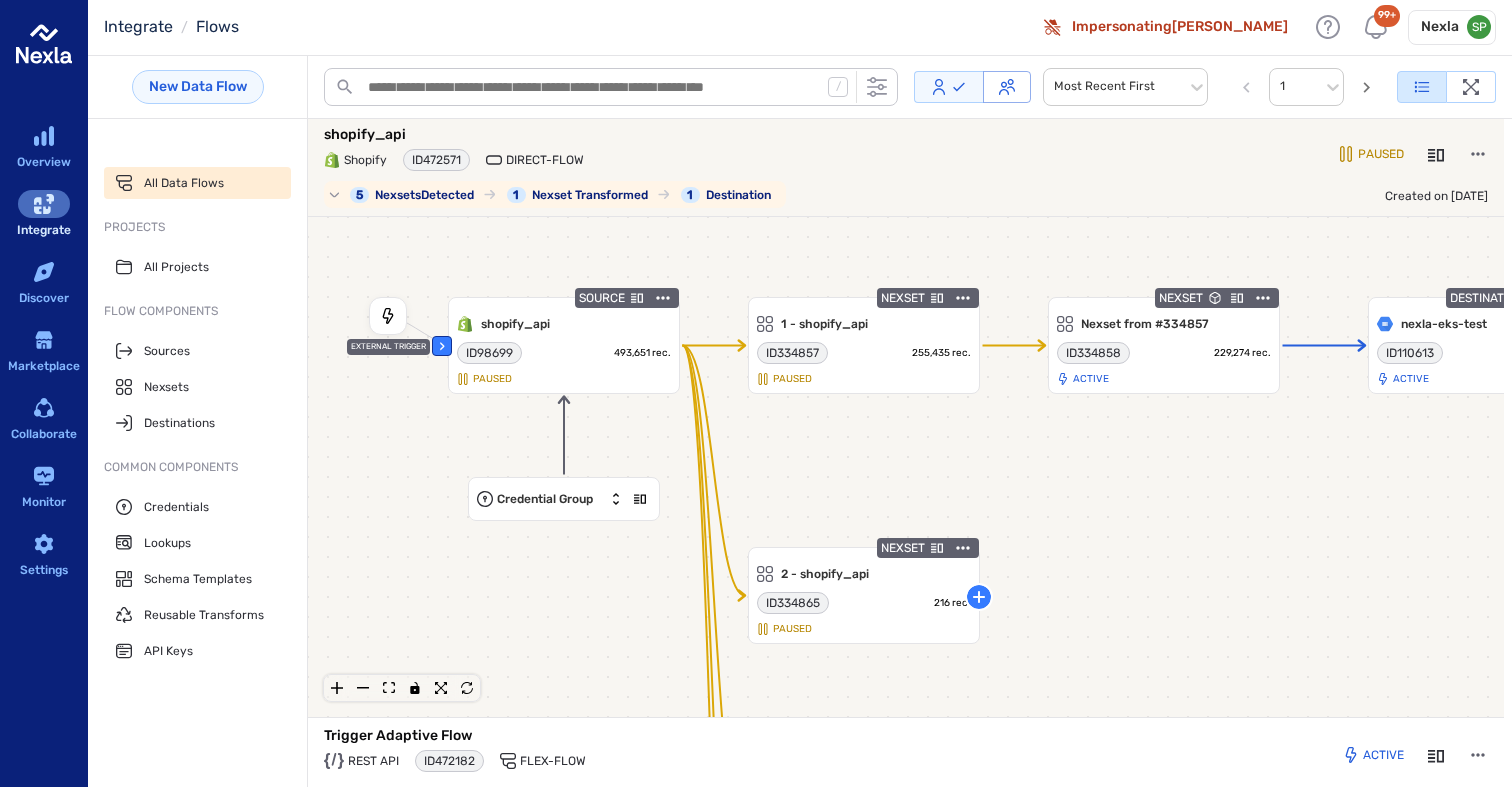 click on "shopify_api" at bounding box center [574, 135] 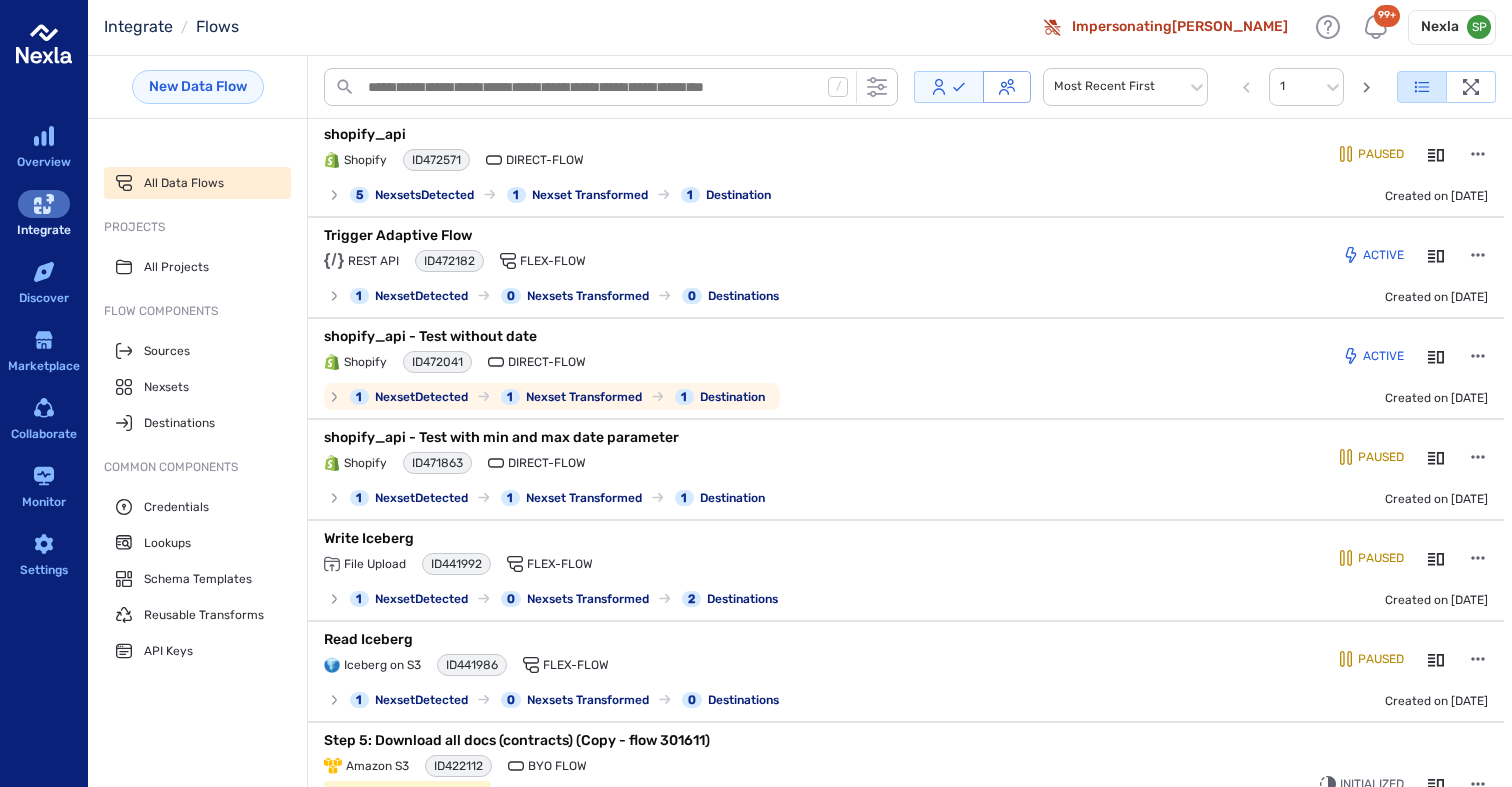 click on "shopify_api - Test without date Shopify ID  472041 Direct-Flow" at bounding box center [713, 352] 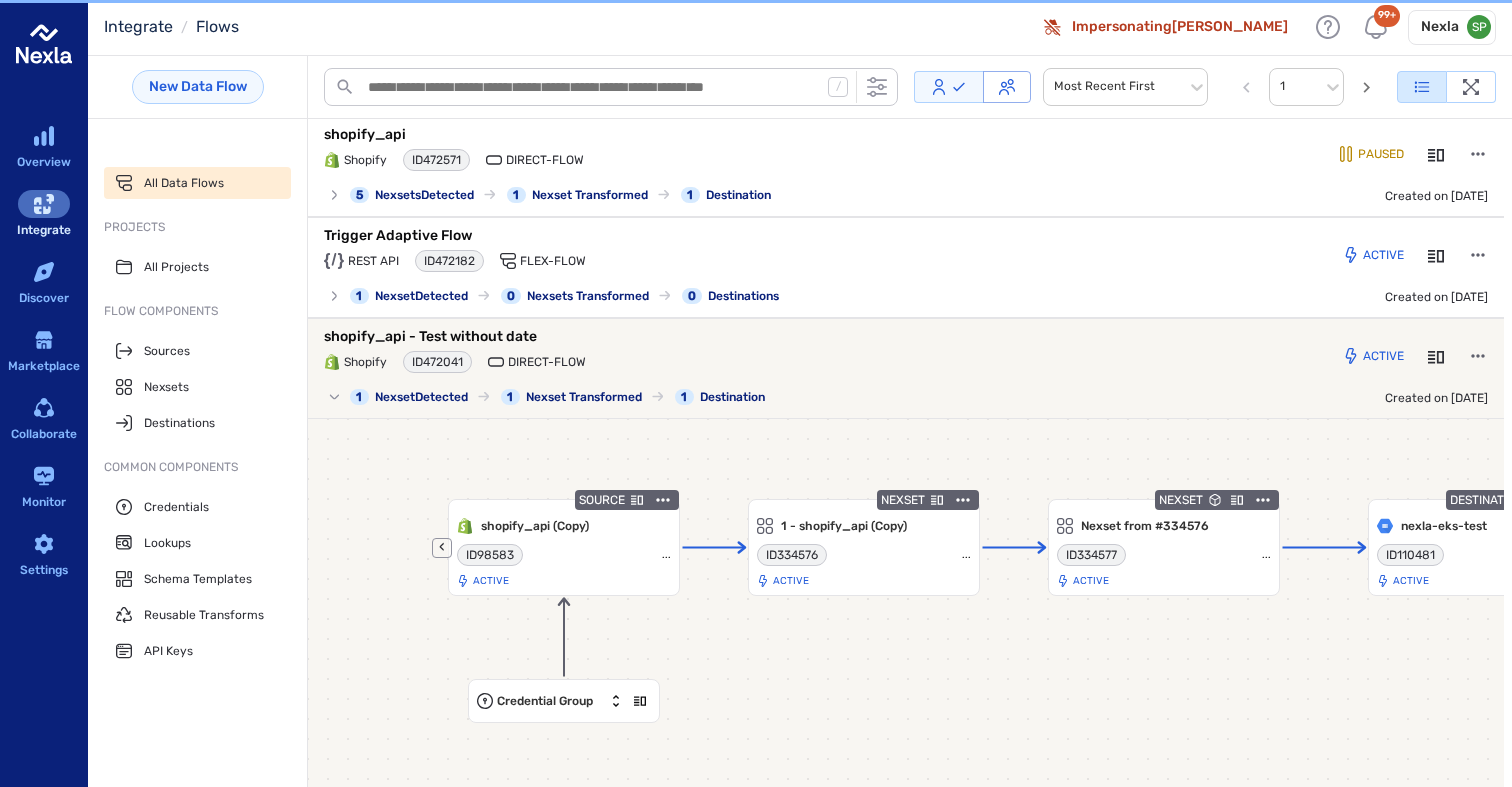 scroll, scrollTop: 205, scrollLeft: 0, axis: vertical 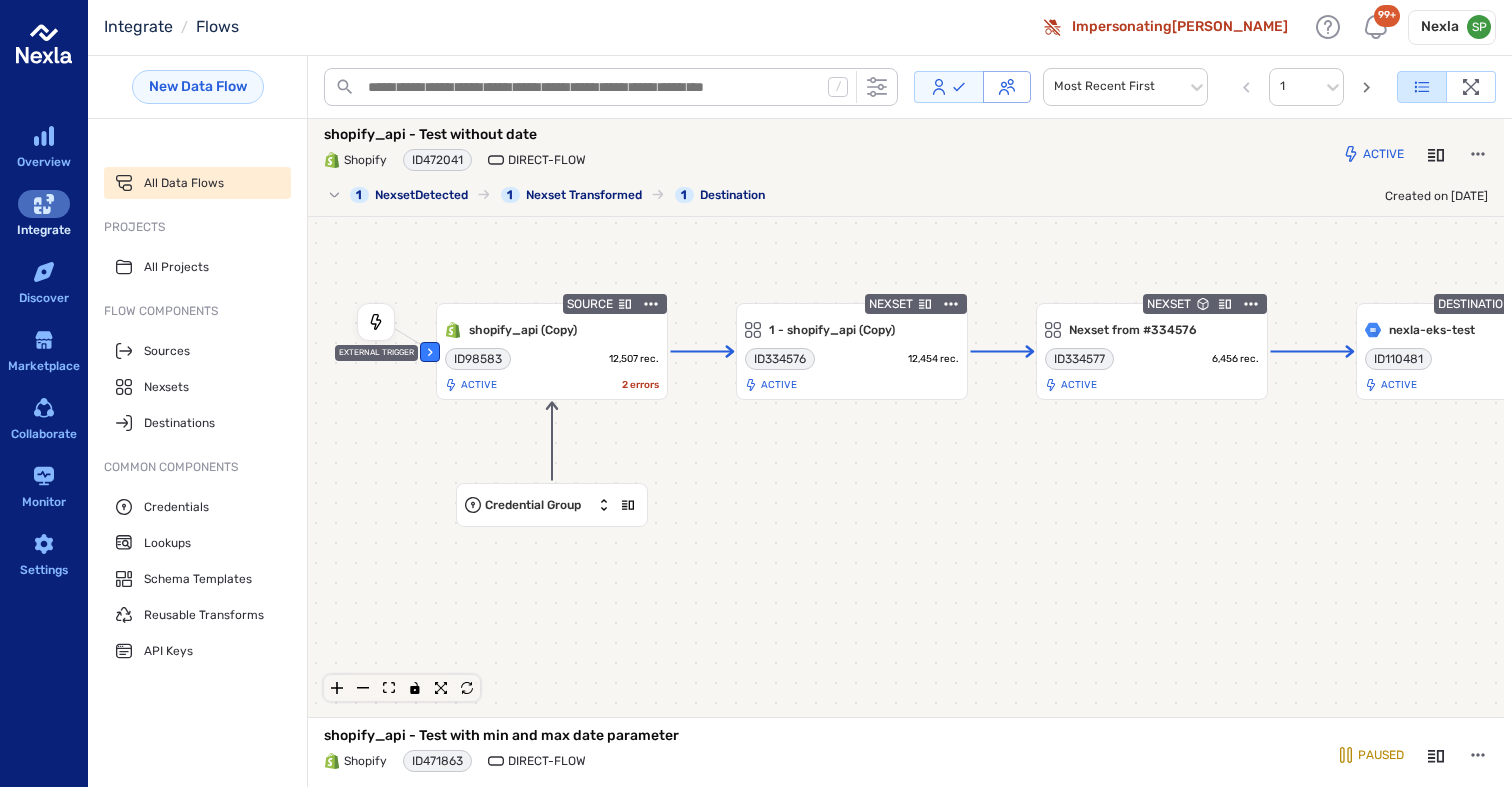 click 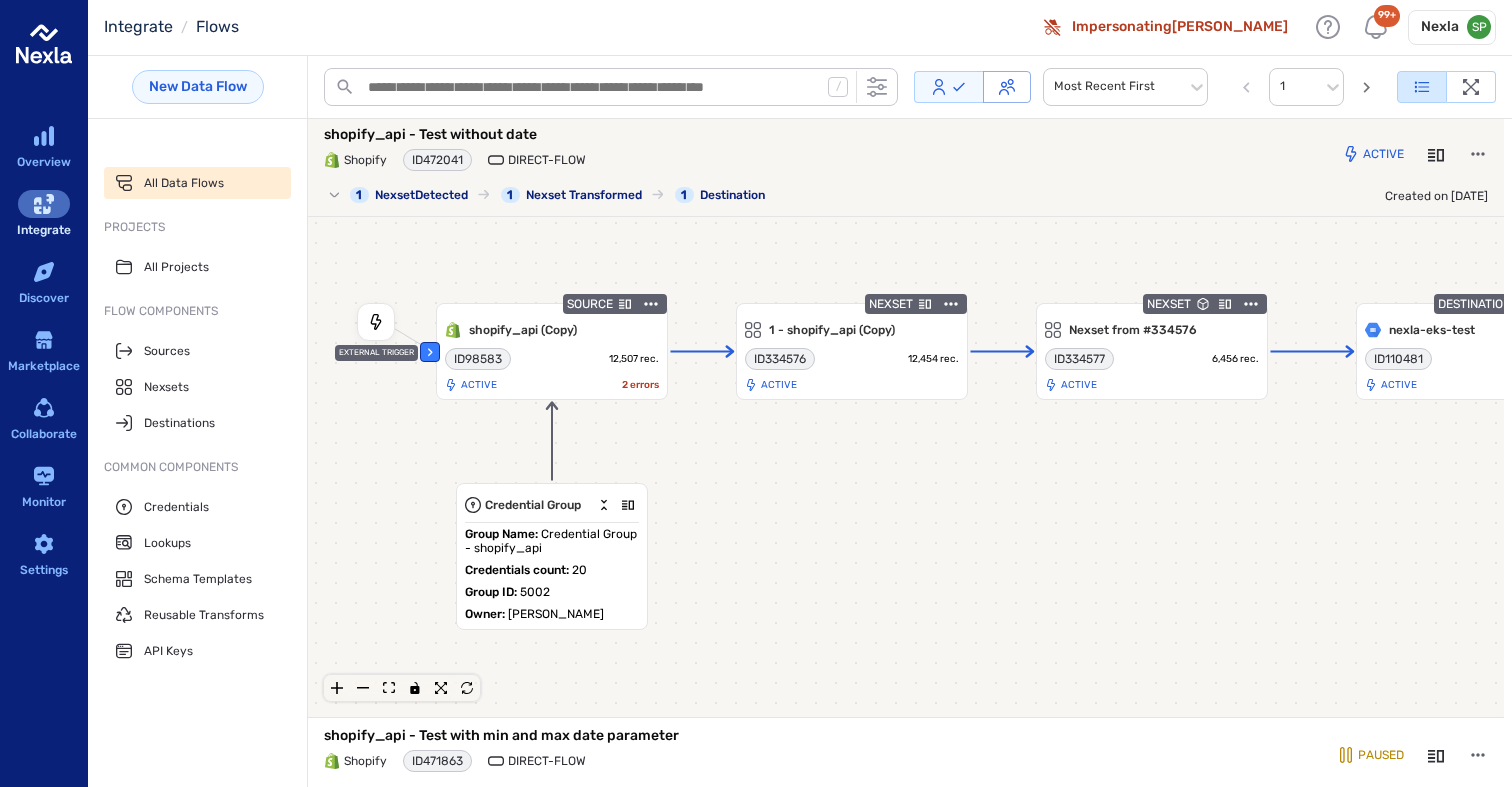 click 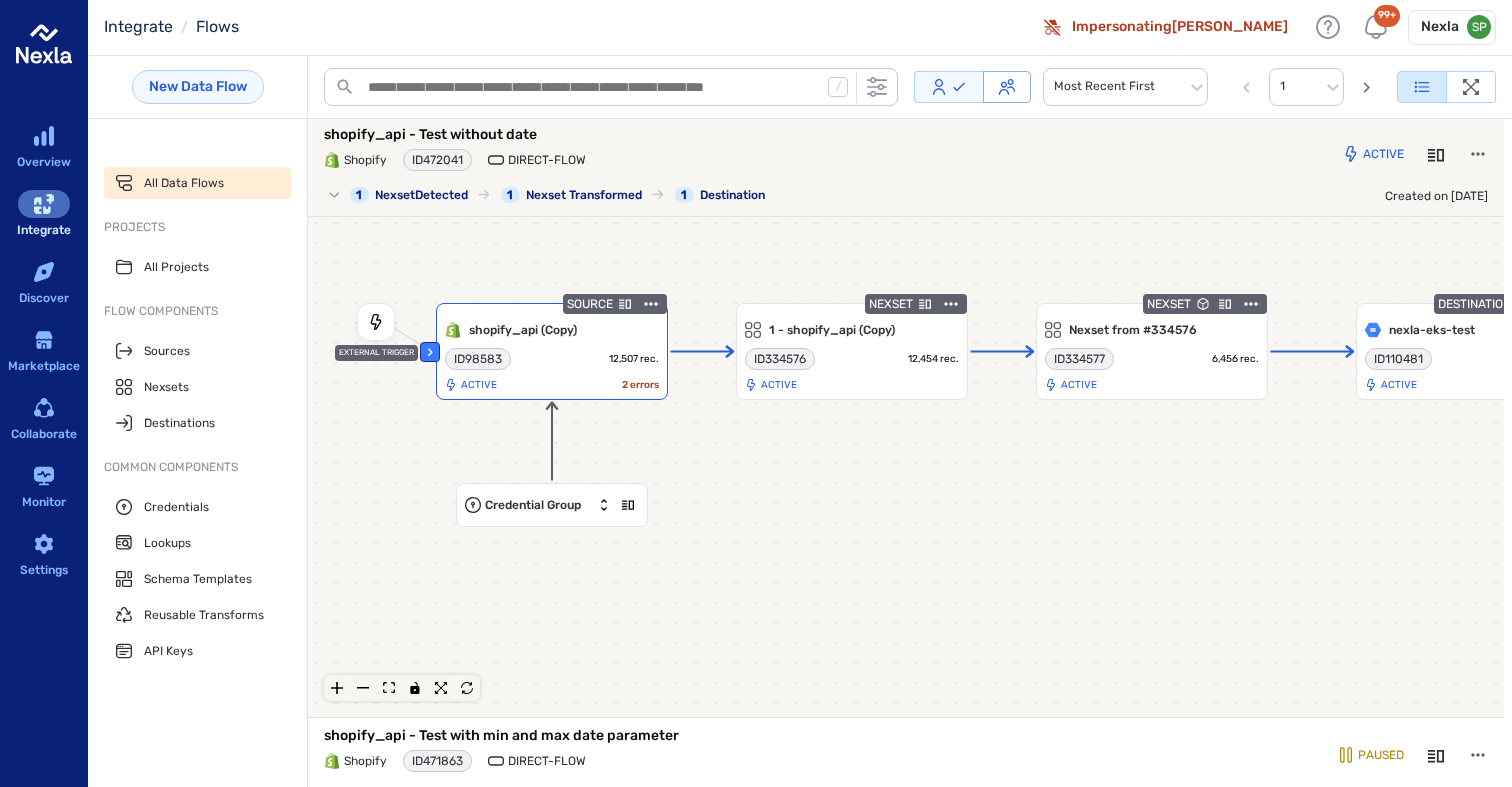 click 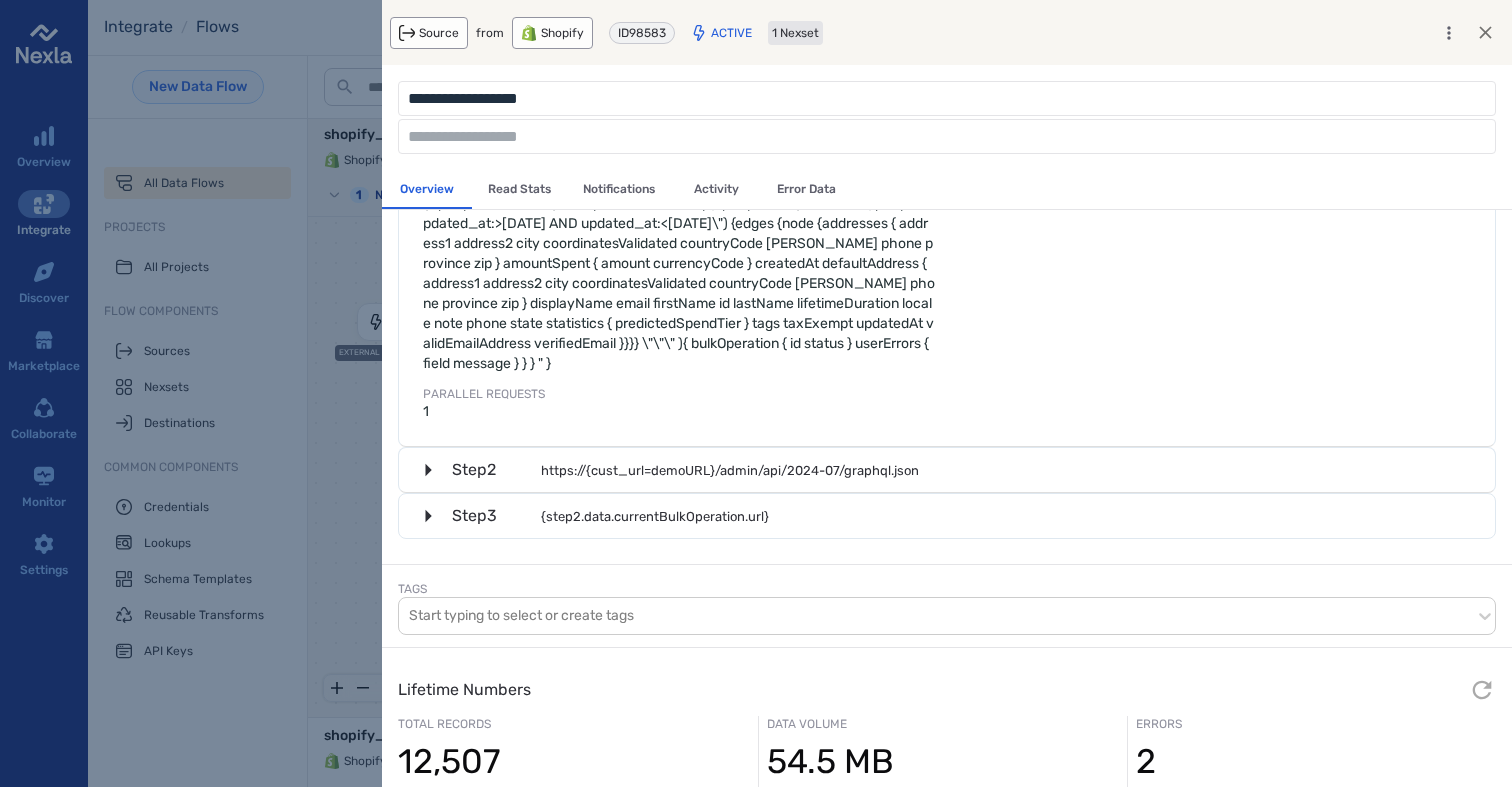 scroll, scrollTop: 441, scrollLeft: 0, axis: vertical 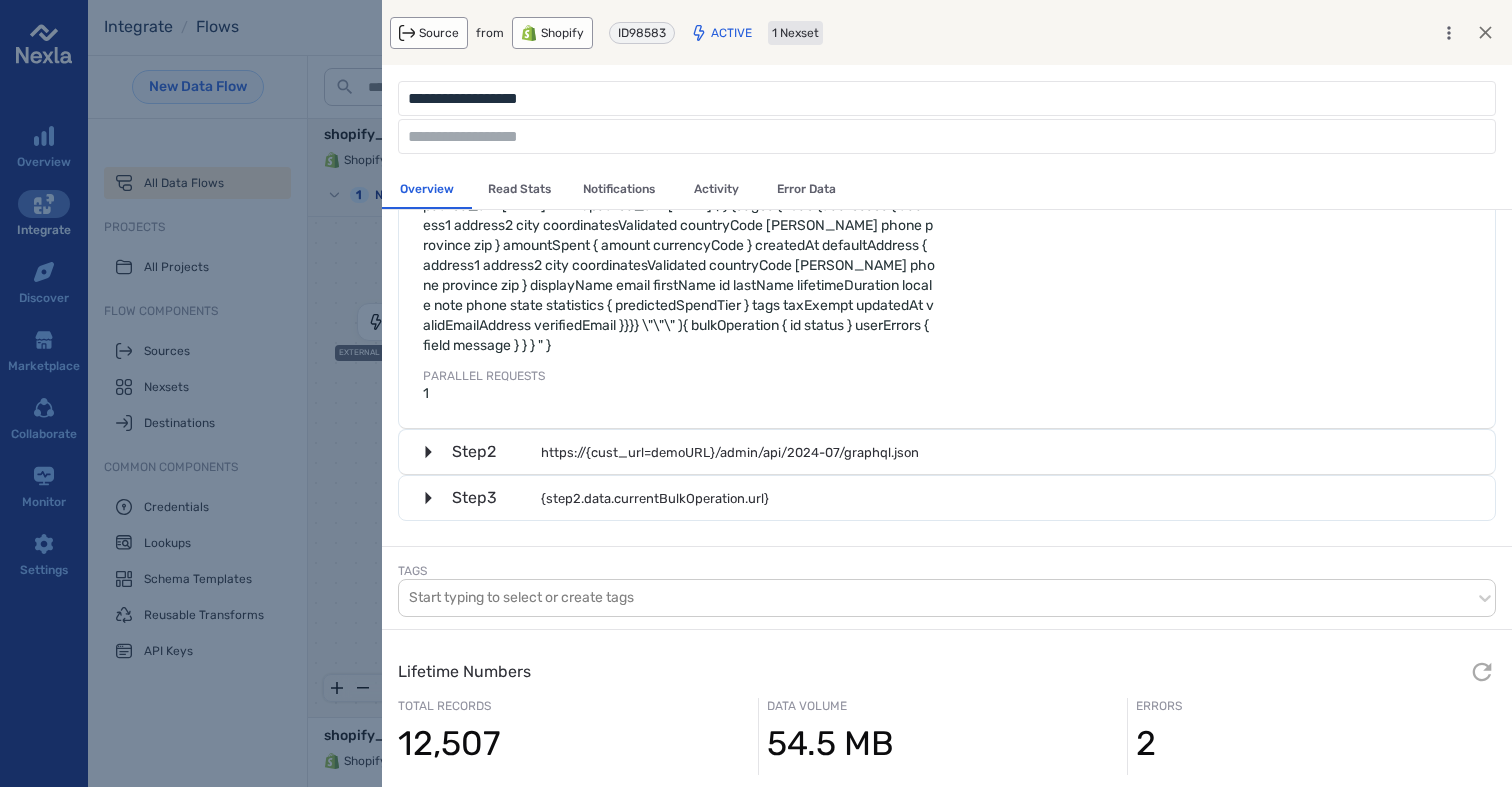 click 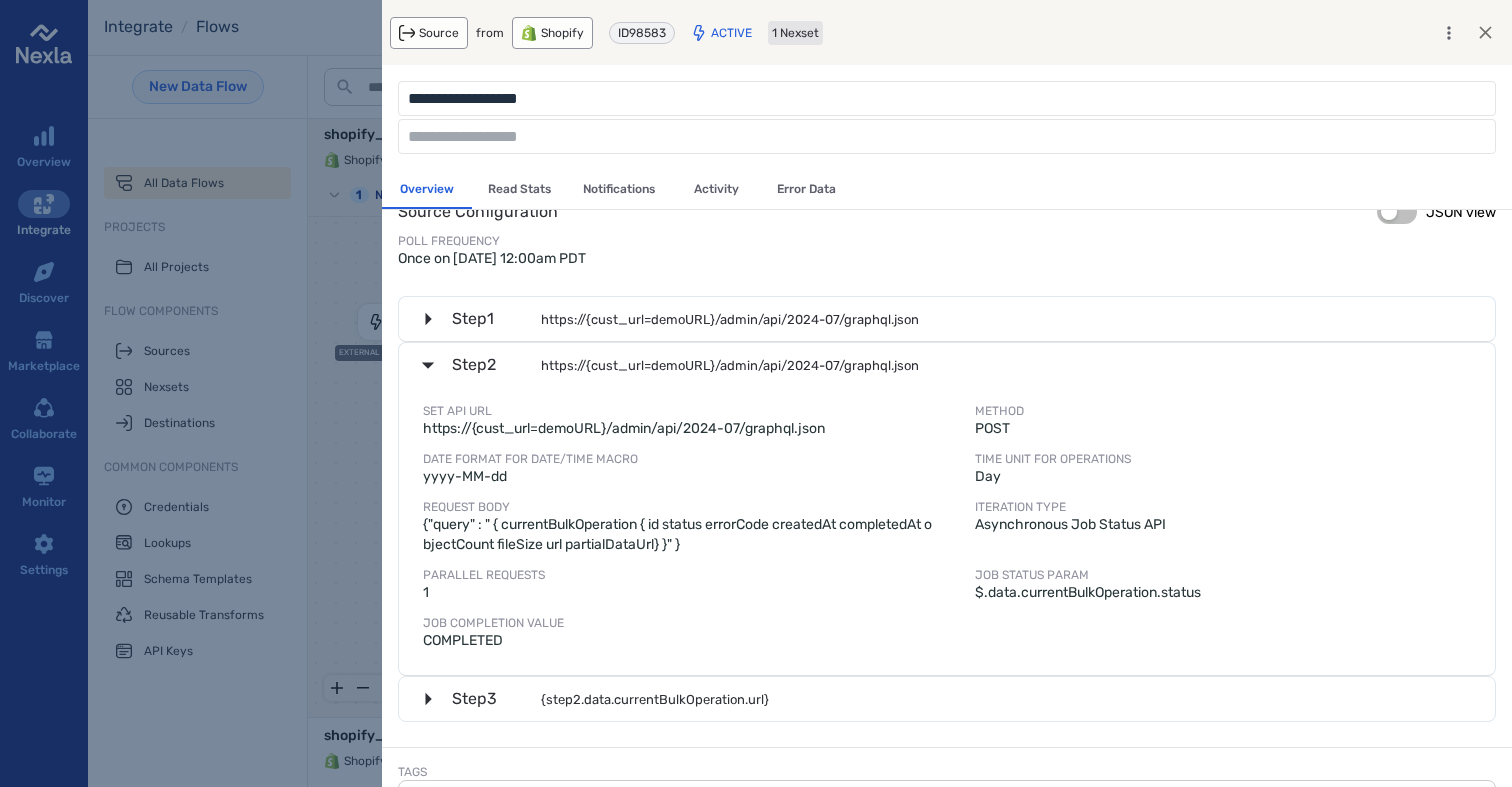 scroll, scrollTop: 123, scrollLeft: 0, axis: vertical 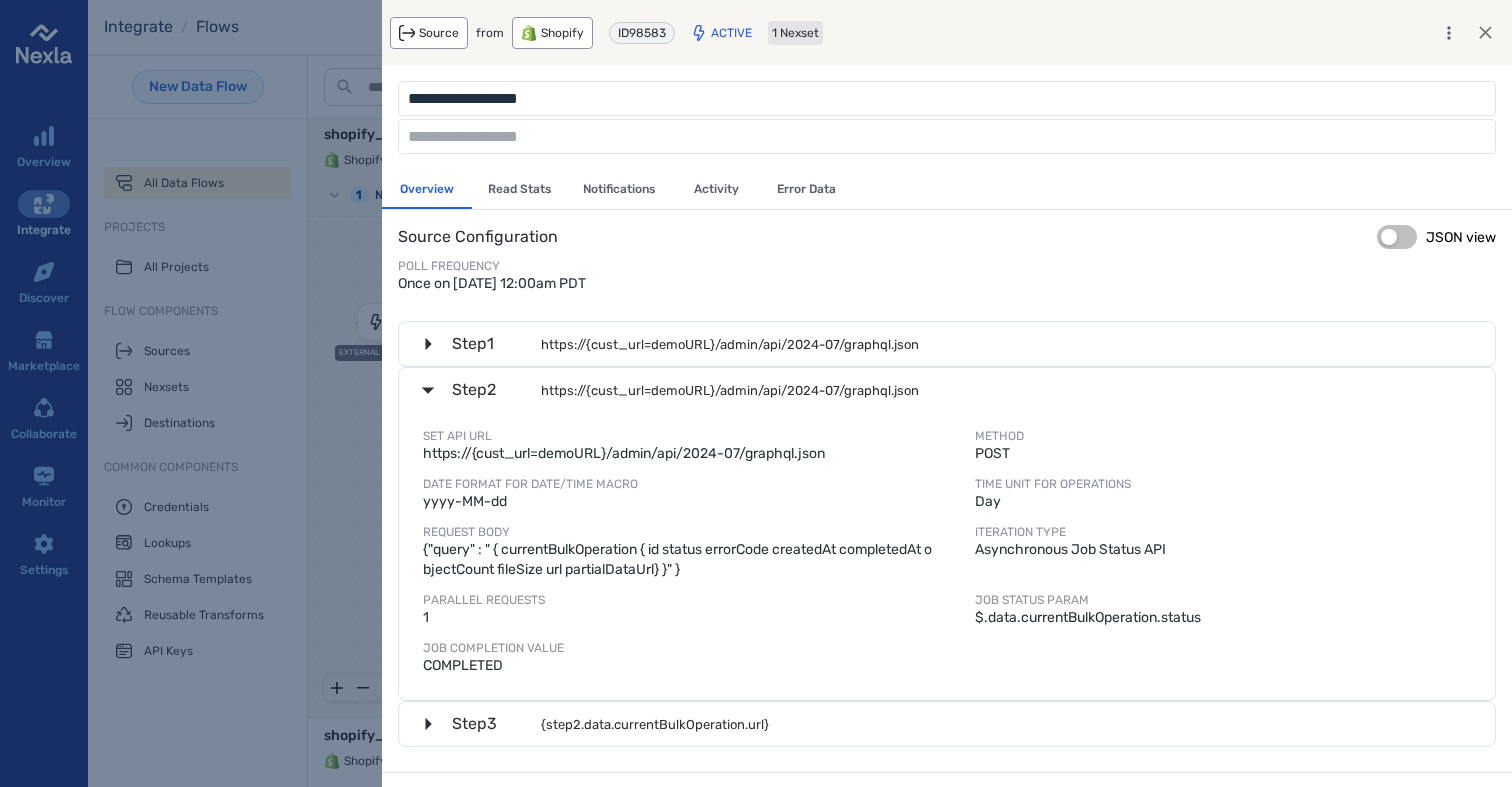 click 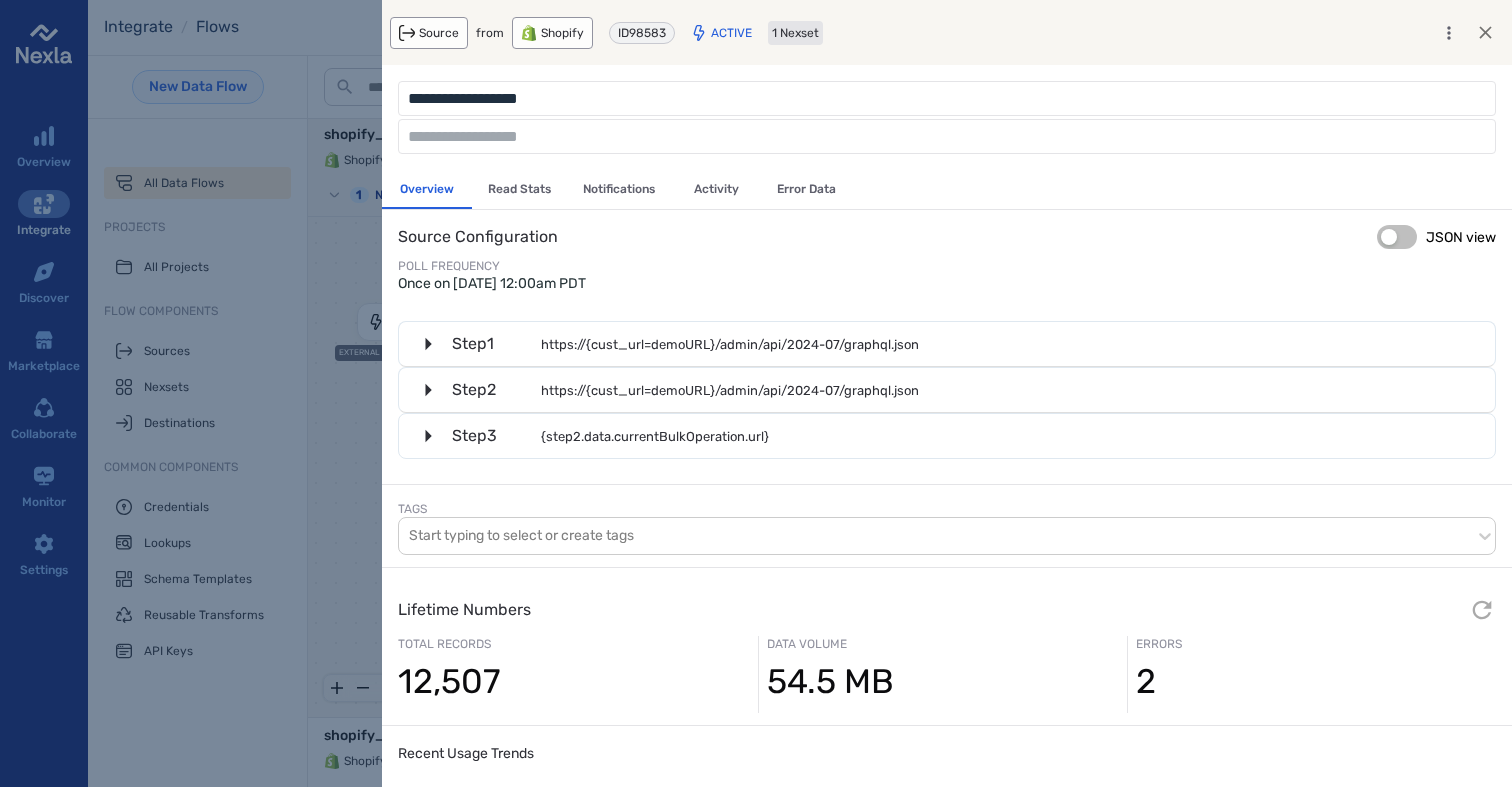 click 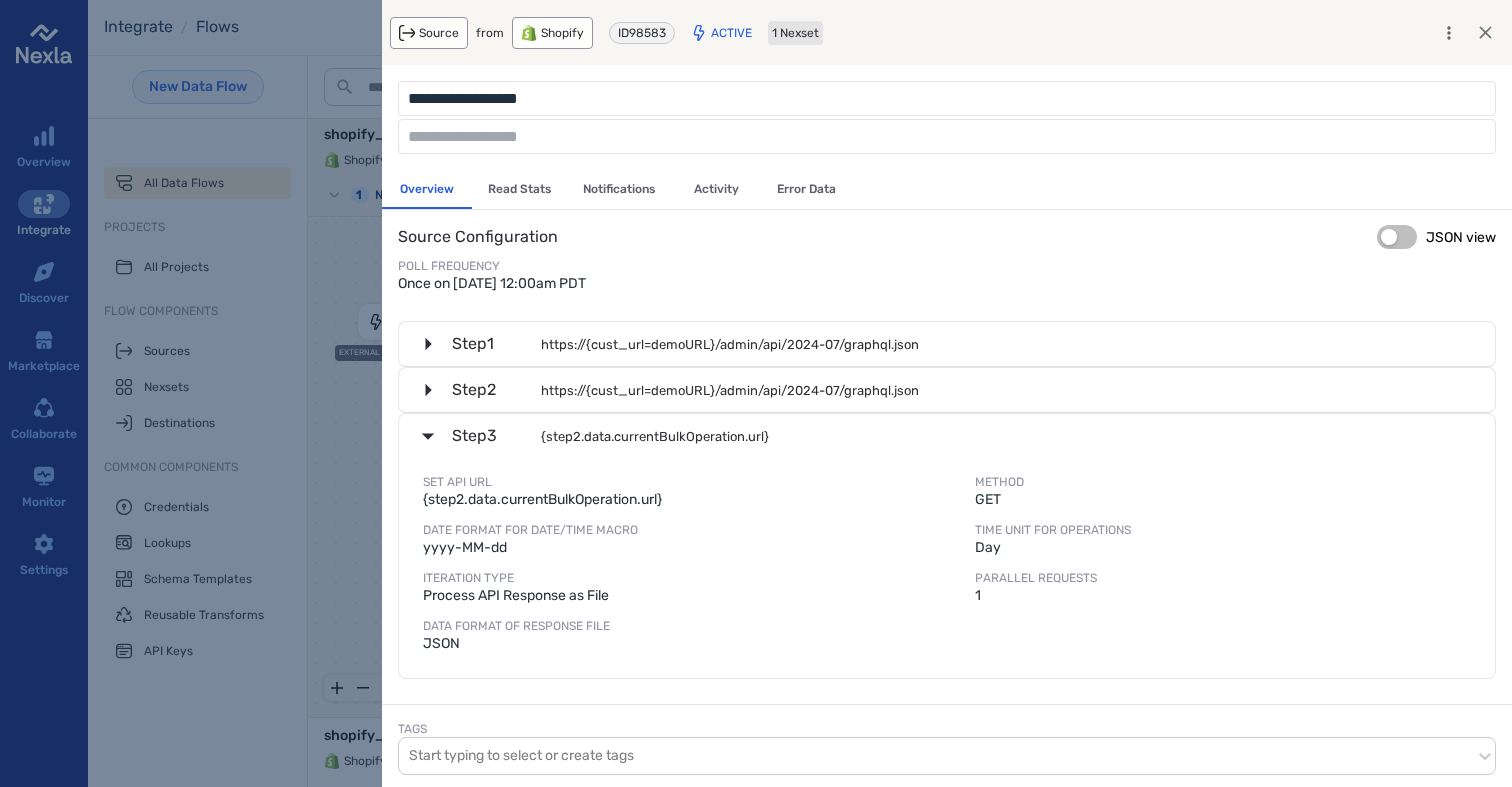 click 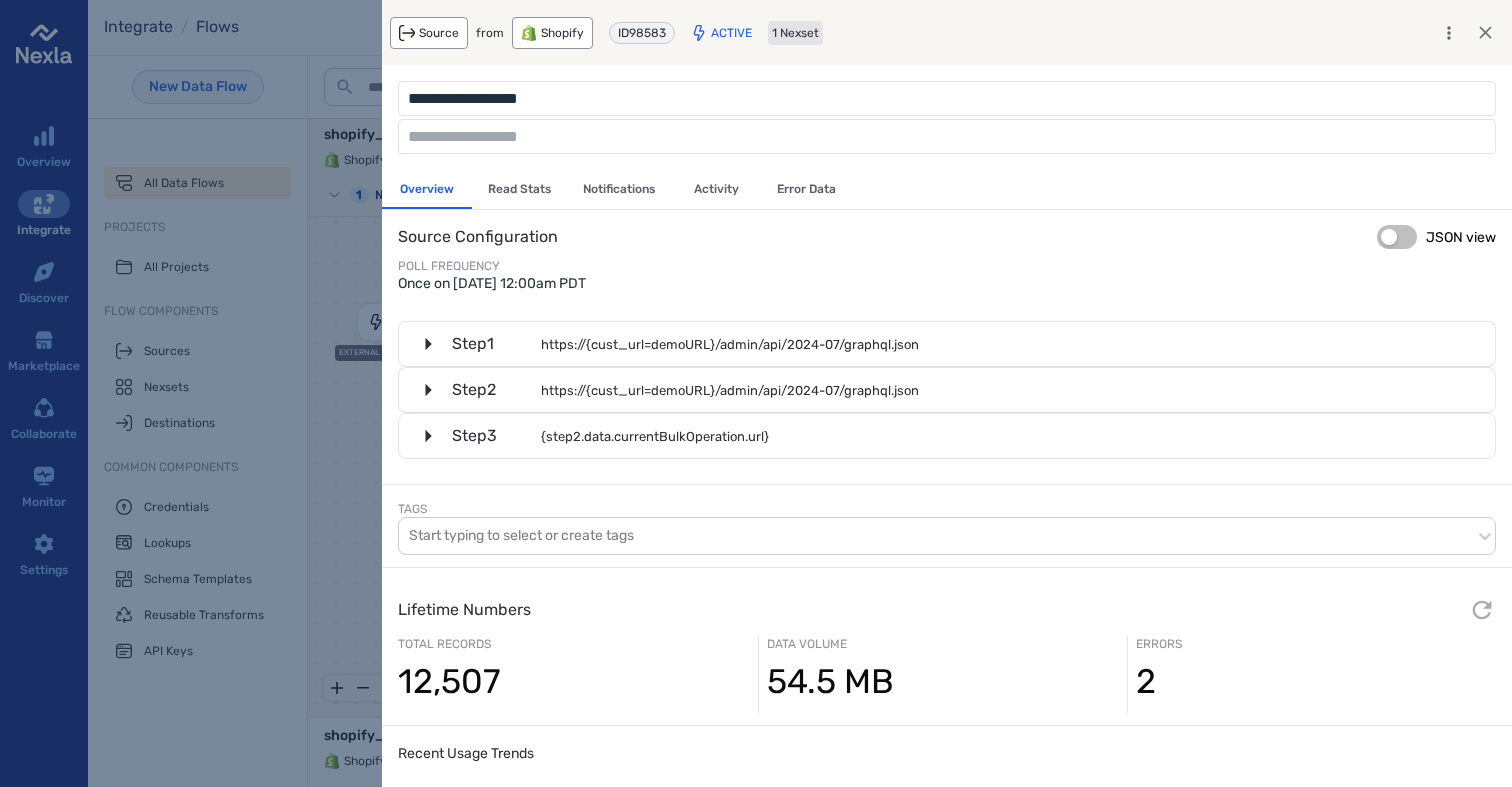 click on "Read Stats" at bounding box center (519, 189) 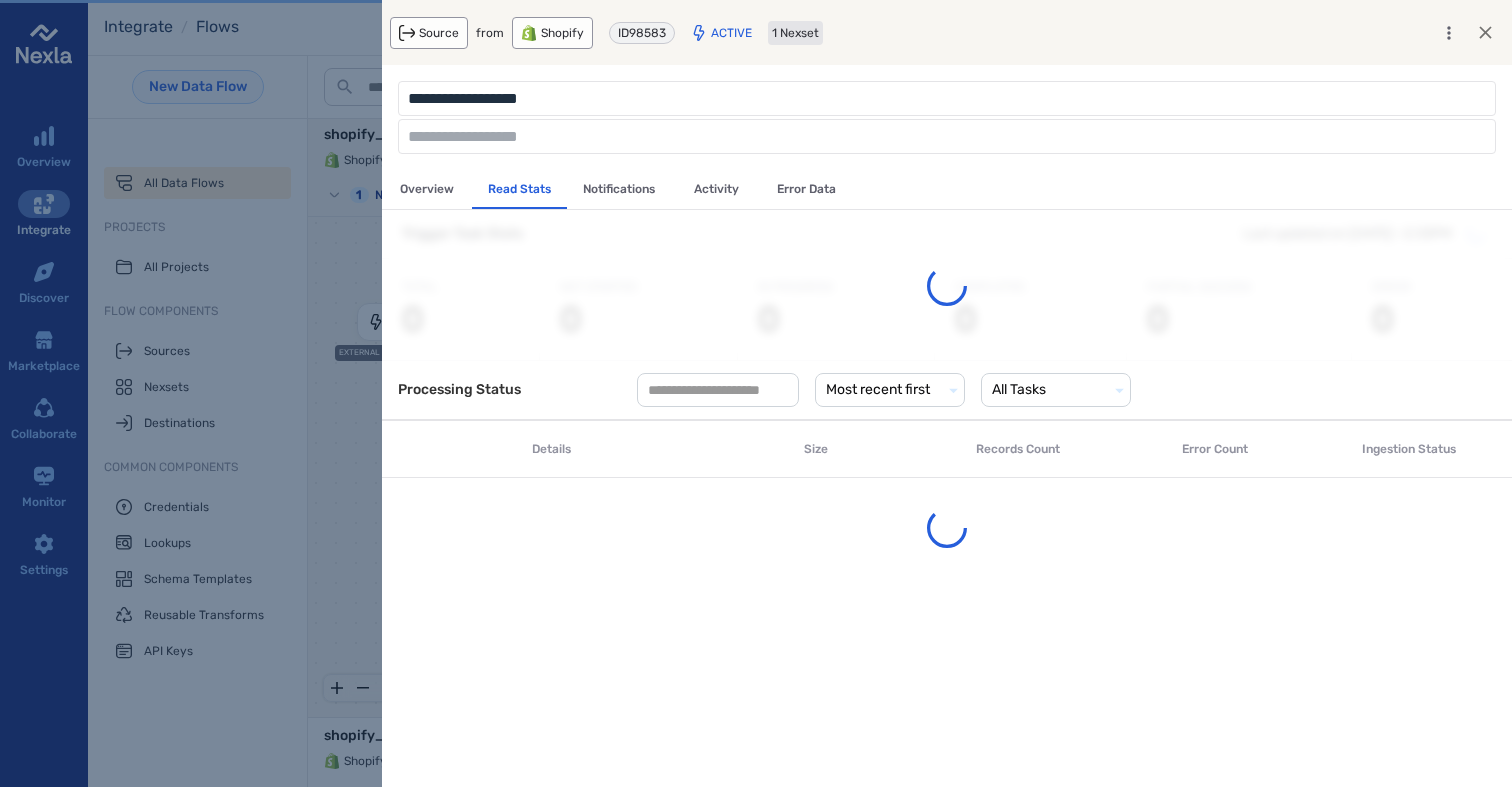 scroll, scrollTop: 0, scrollLeft: 0, axis: both 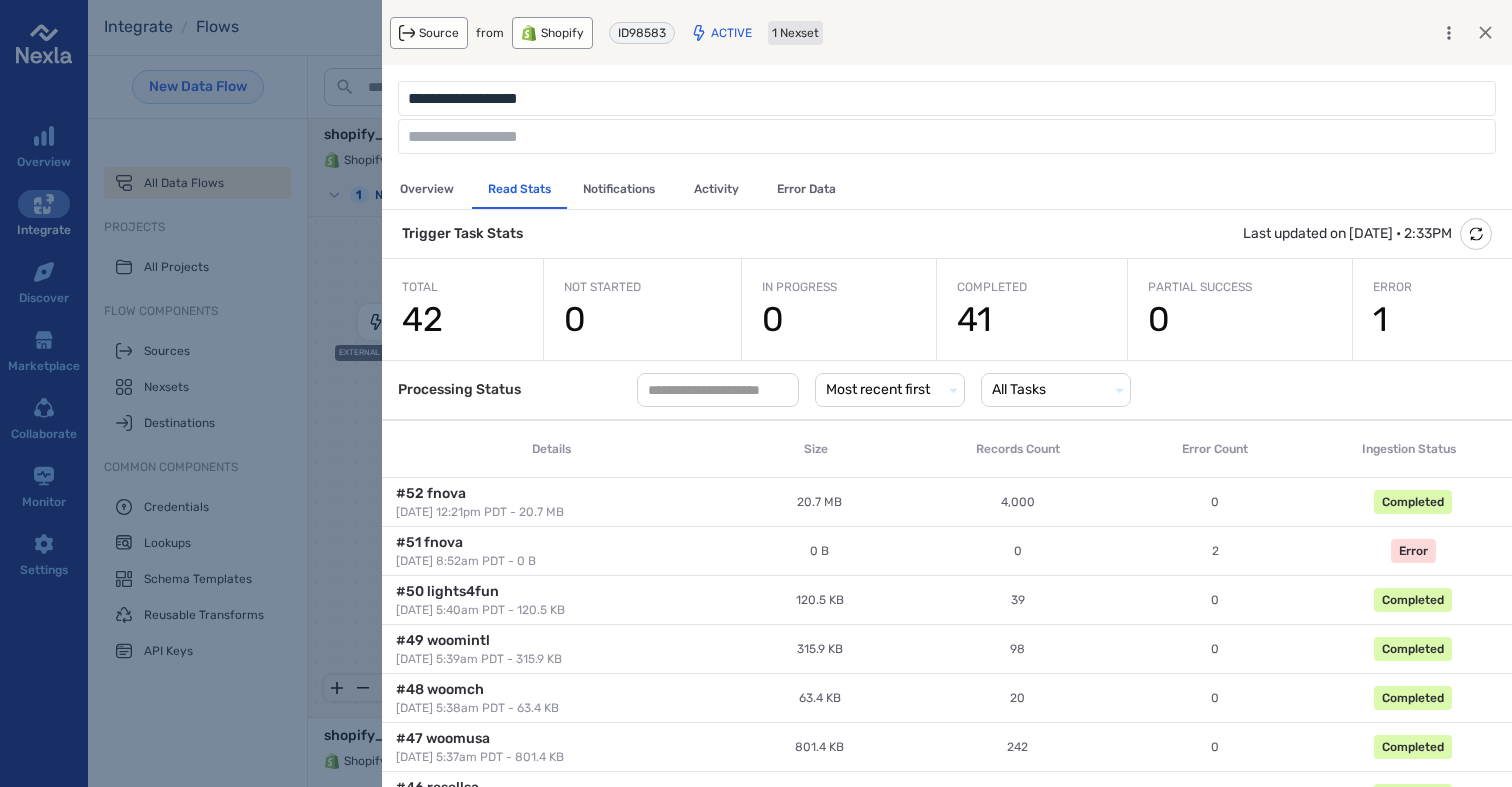 click on "Overview" at bounding box center (427, 189) 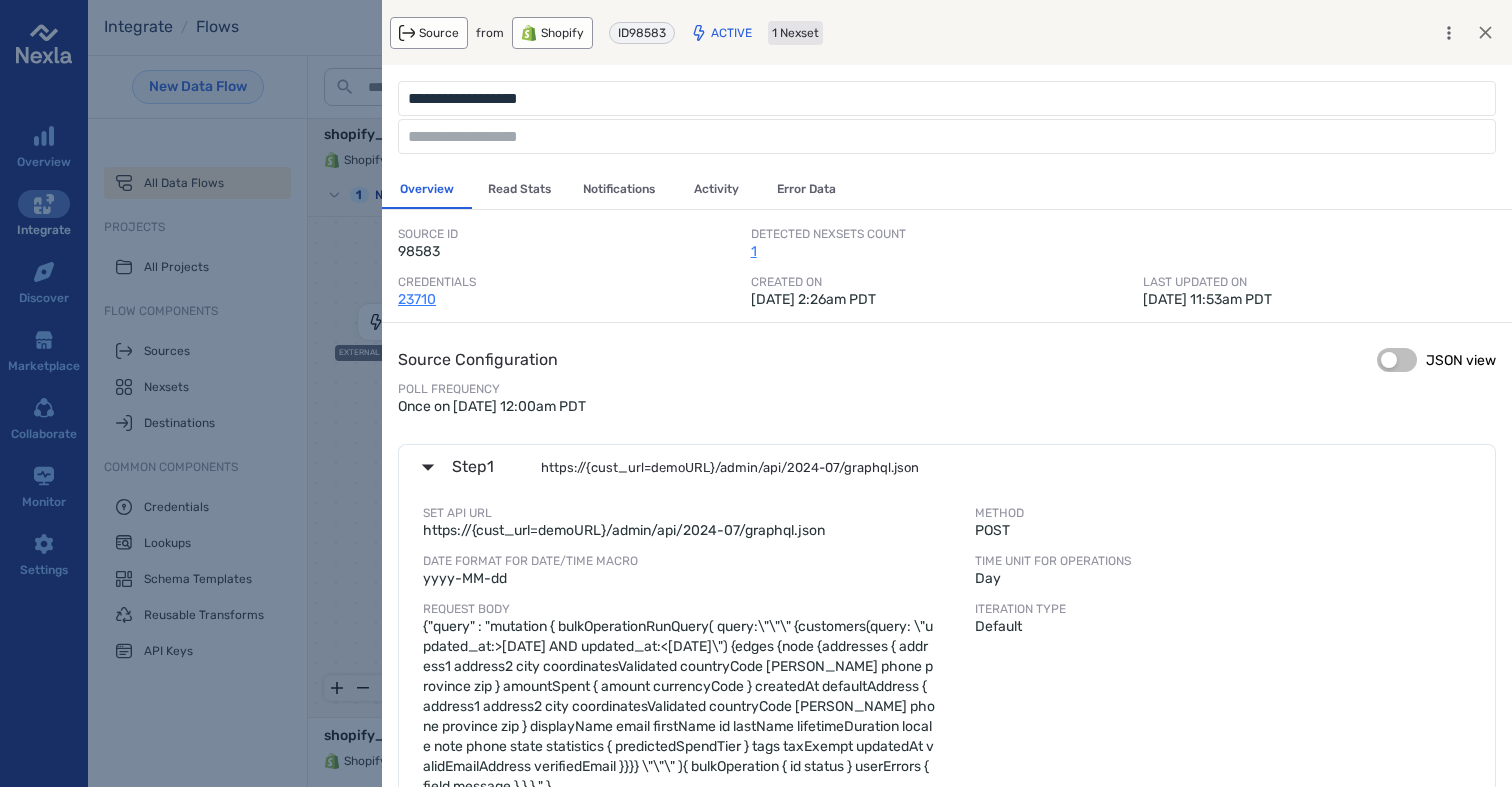 click on "Read Stats" at bounding box center (519, 189) 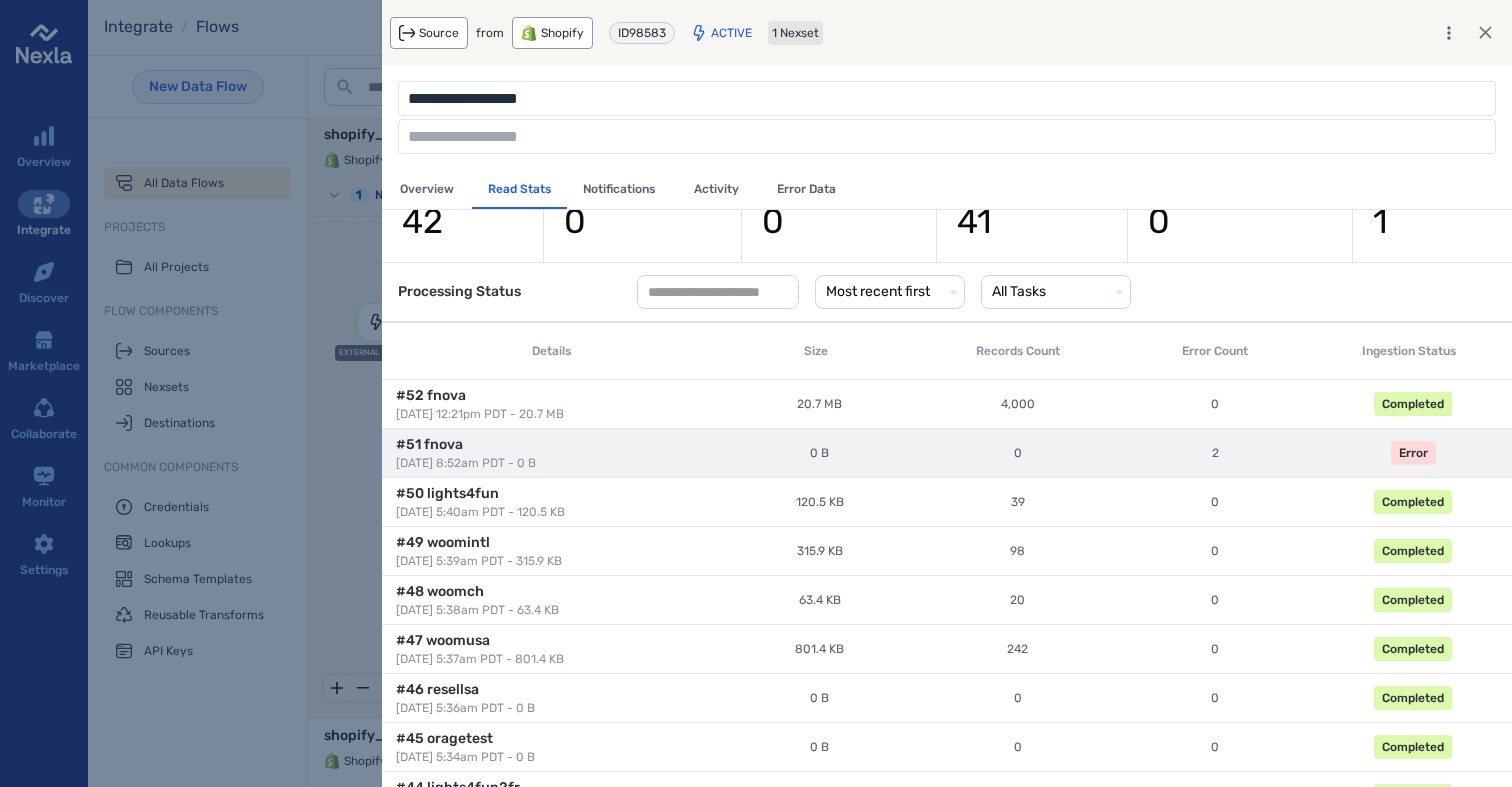 scroll, scrollTop: 0, scrollLeft: 0, axis: both 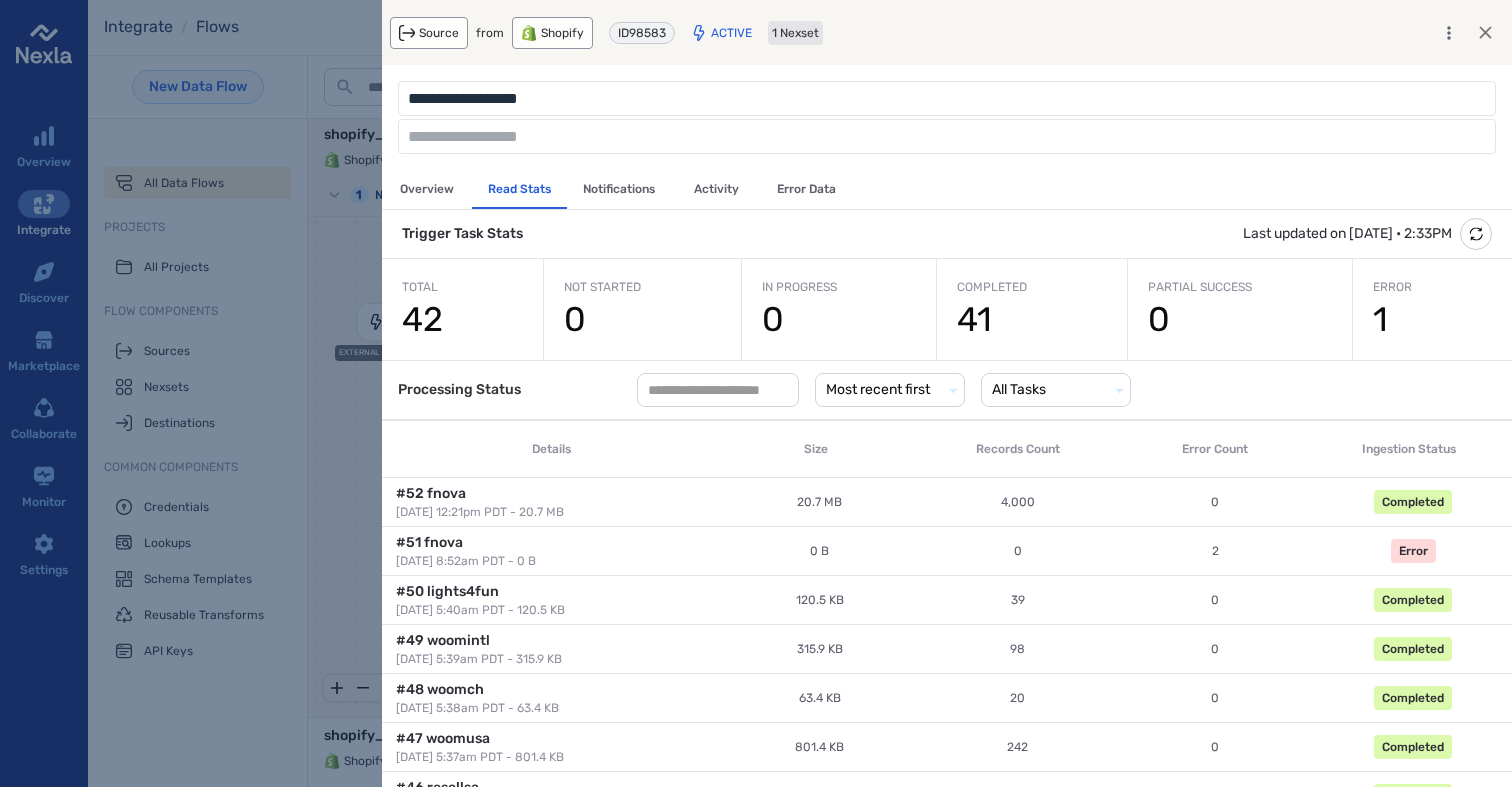 click at bounding box center (756, 393) 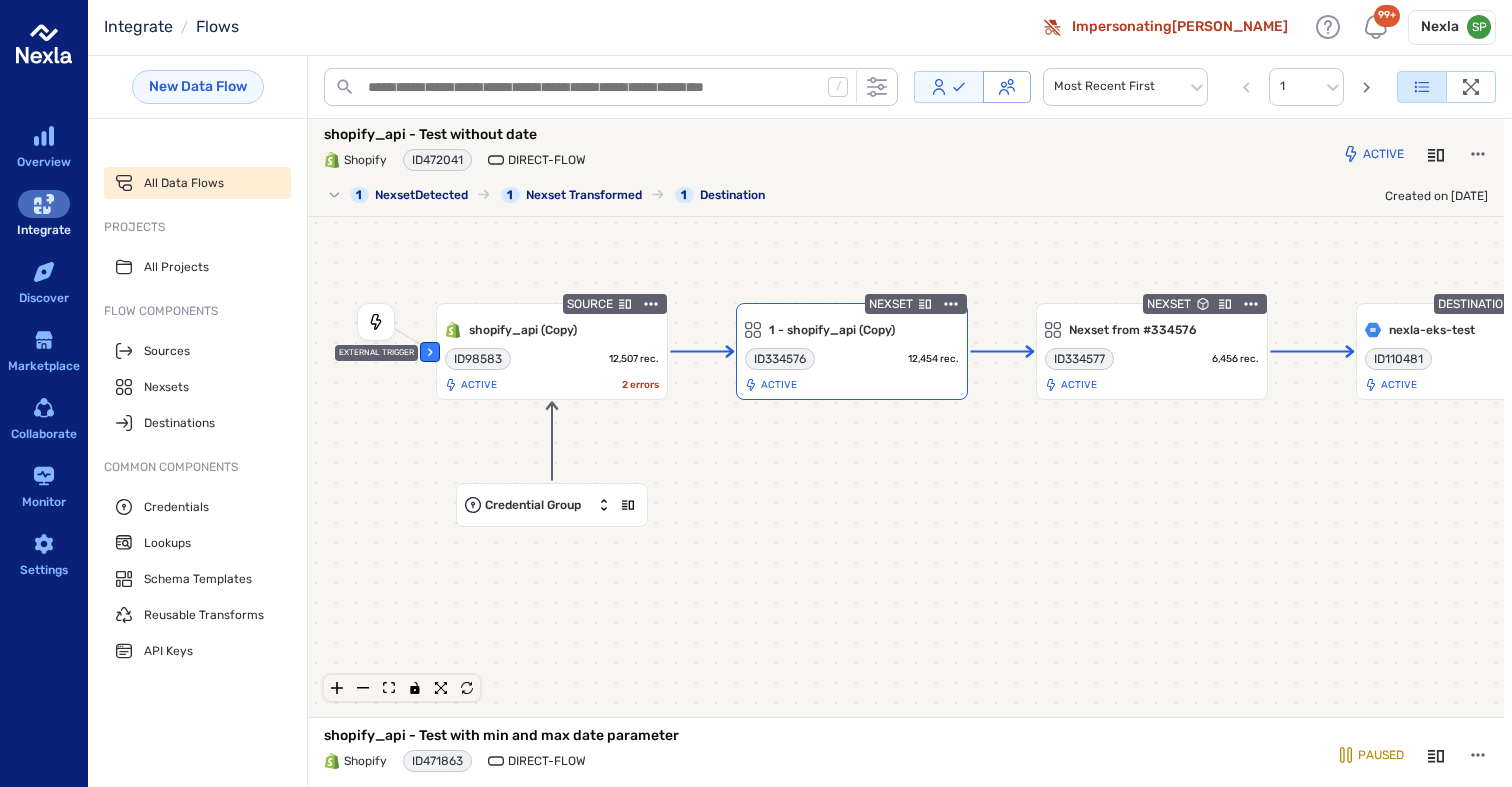 click 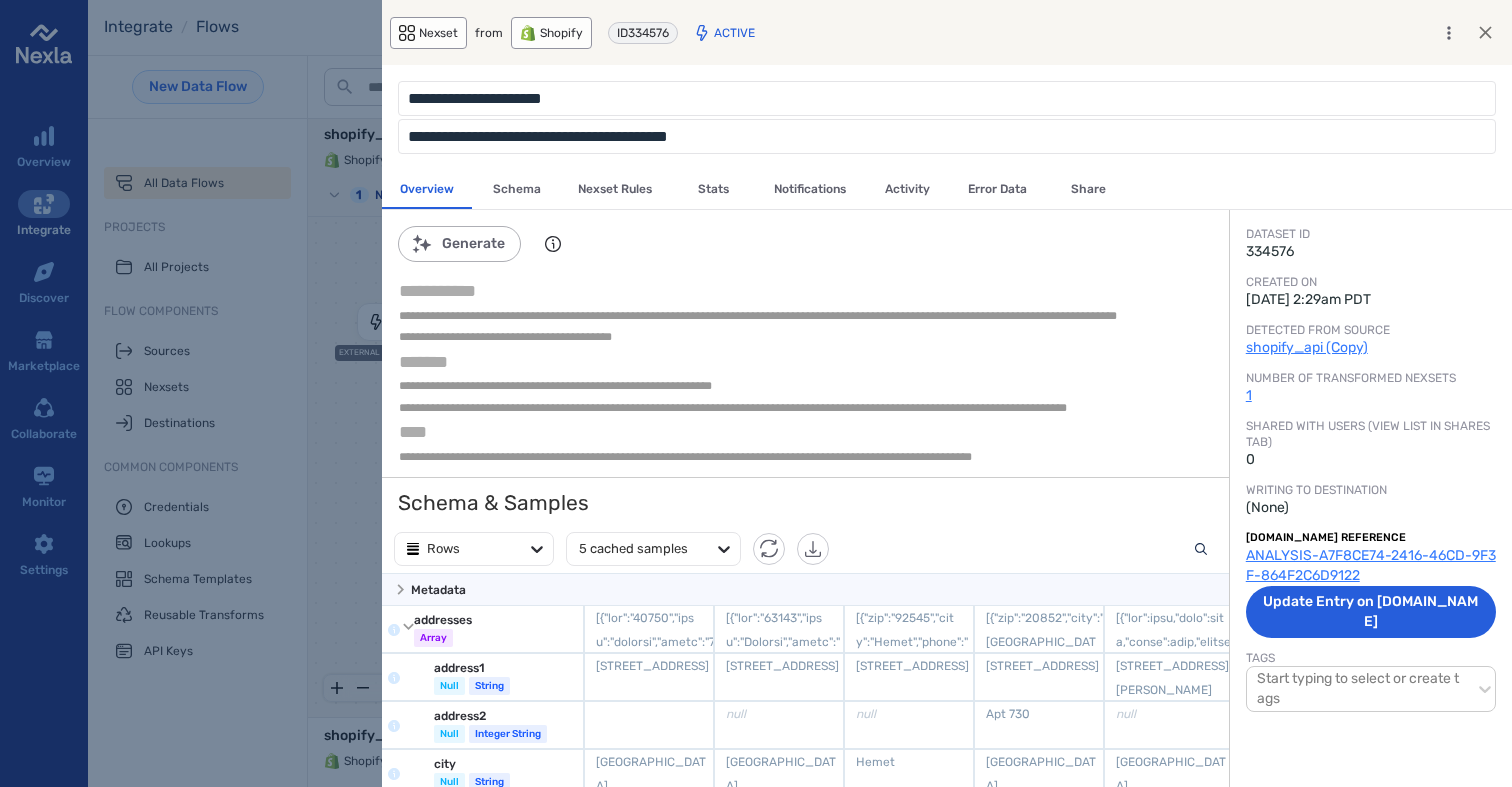 scroll, scrollTop: 1, scrollLeft: 1, axis: both 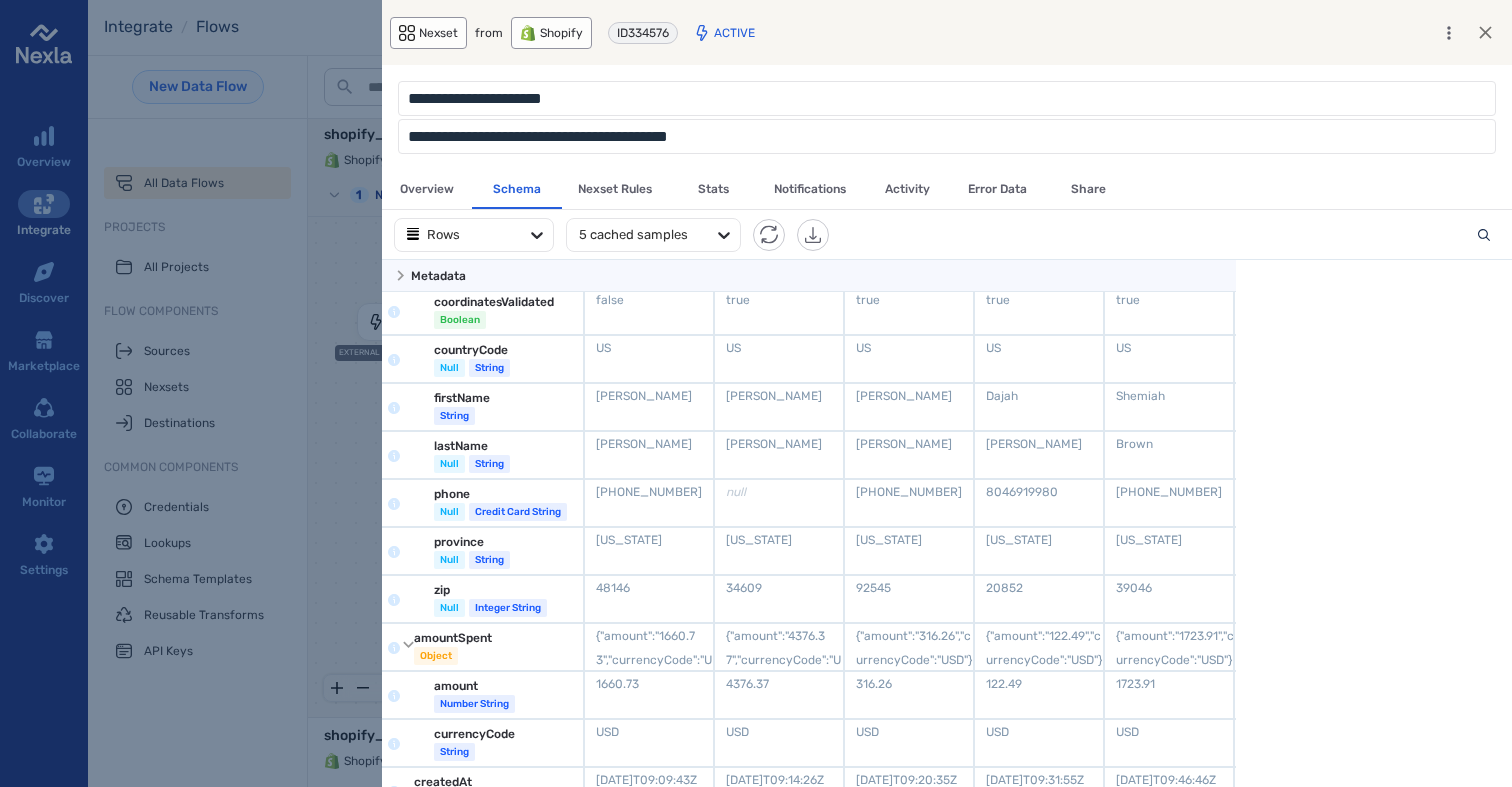 click at bounding box center (756, 393) 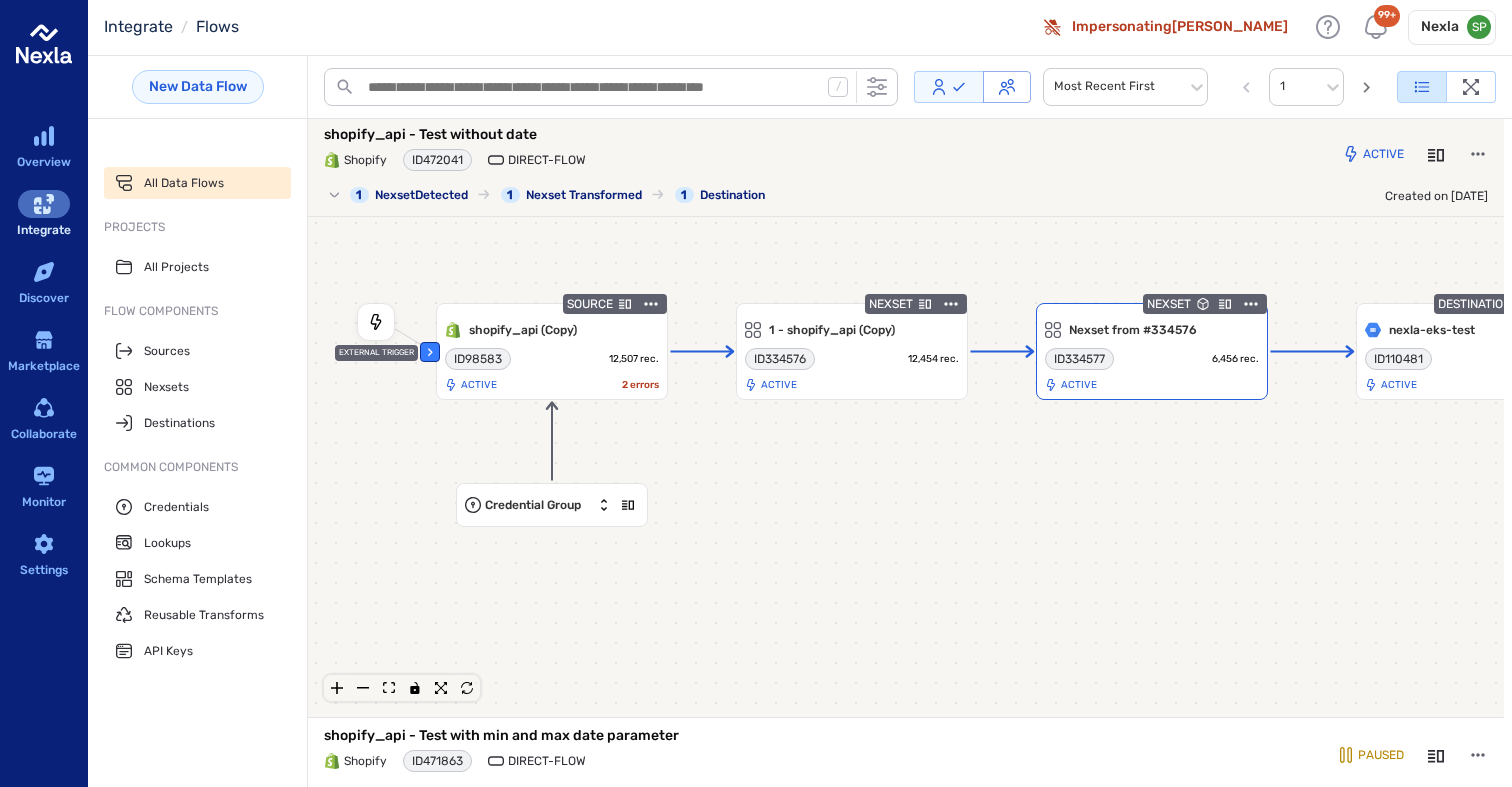 click 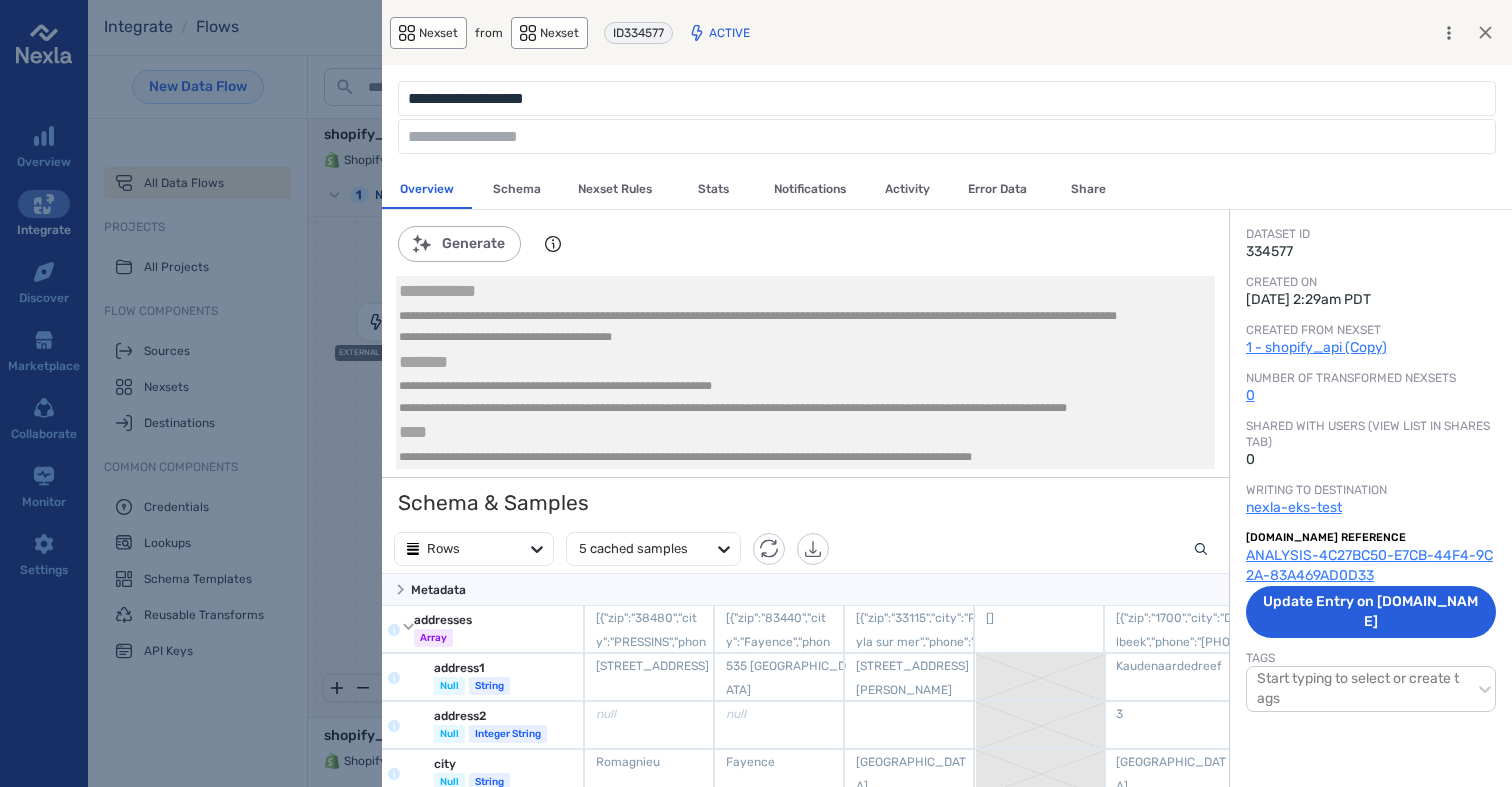 scroll, scrollTop: 1, scrollLeft: 1, axis: both 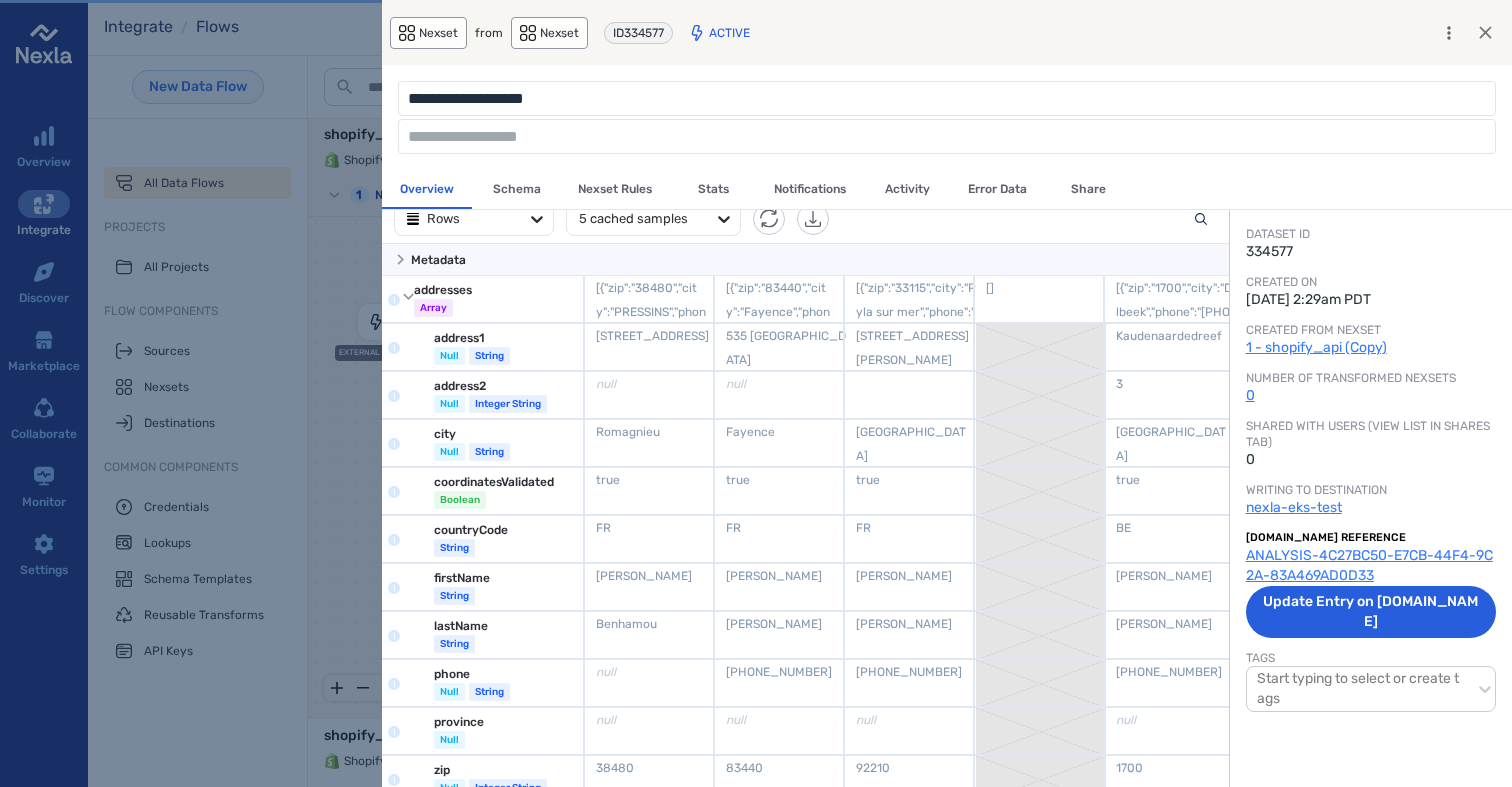 click on "Nexset Rules" at bounding box center [615, 189] 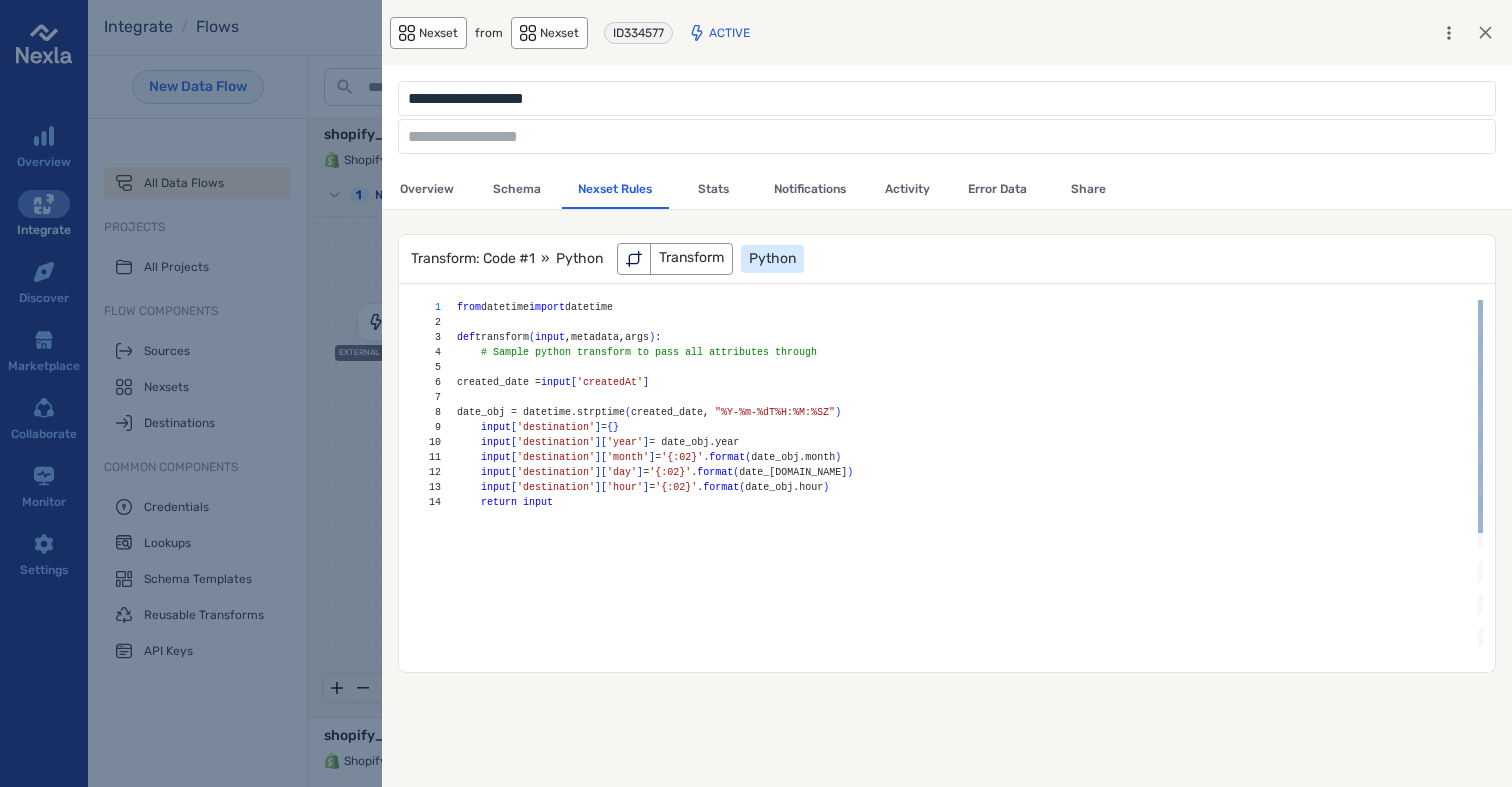 scroll, scrollTop: 150, scrollLeft: 0, axis: vertical 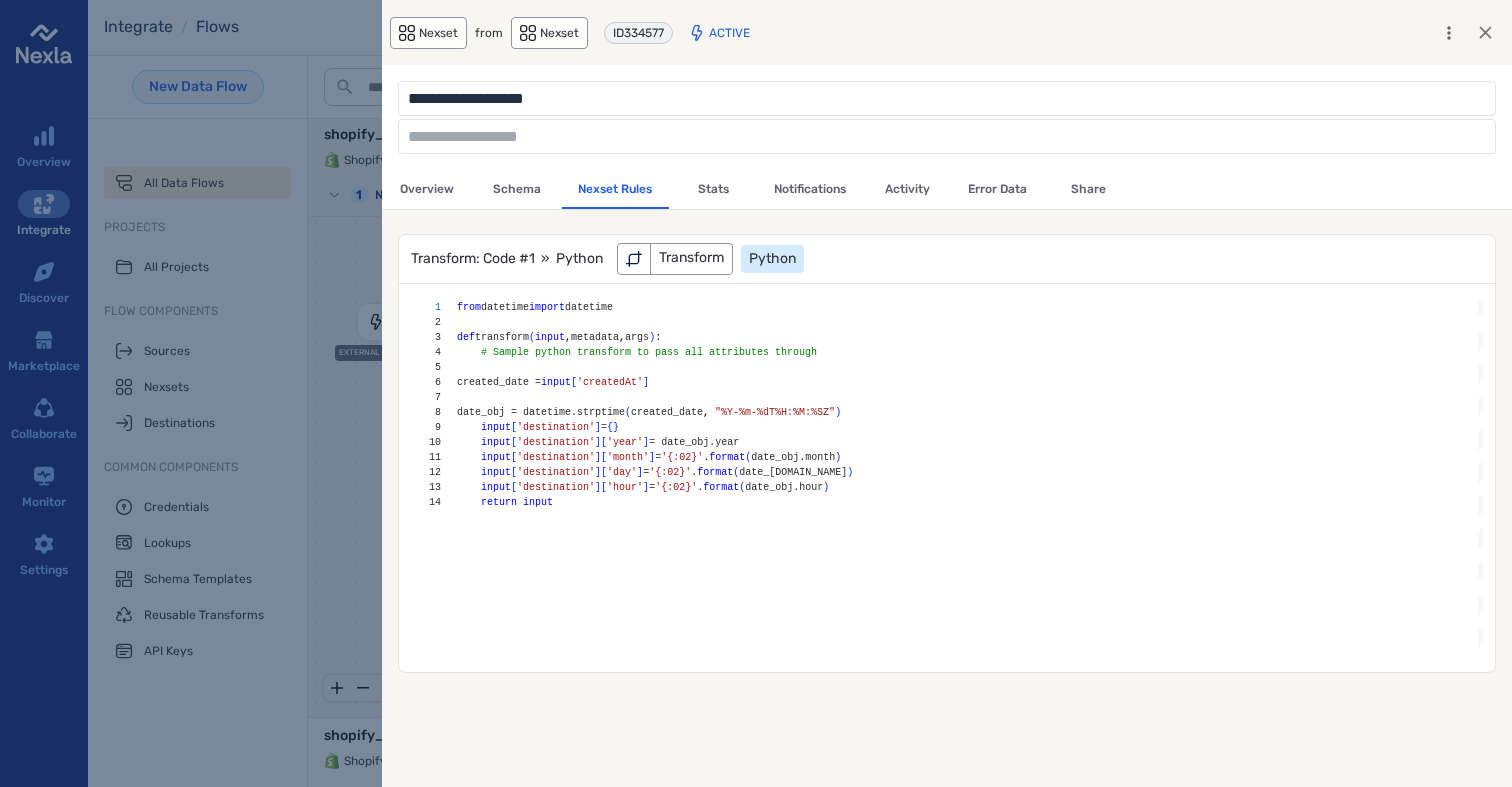 click at bounding box center (756, 393) 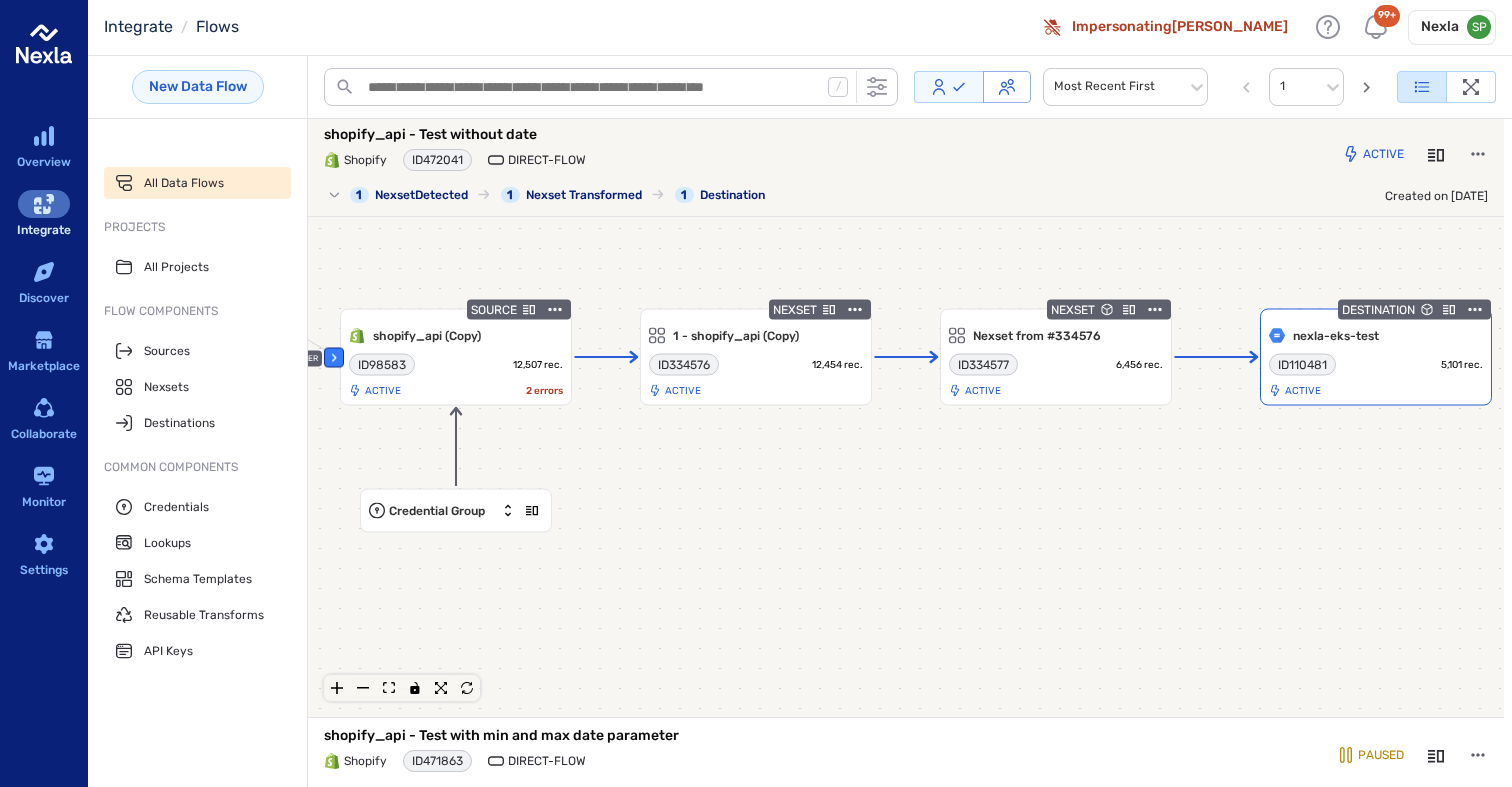 click 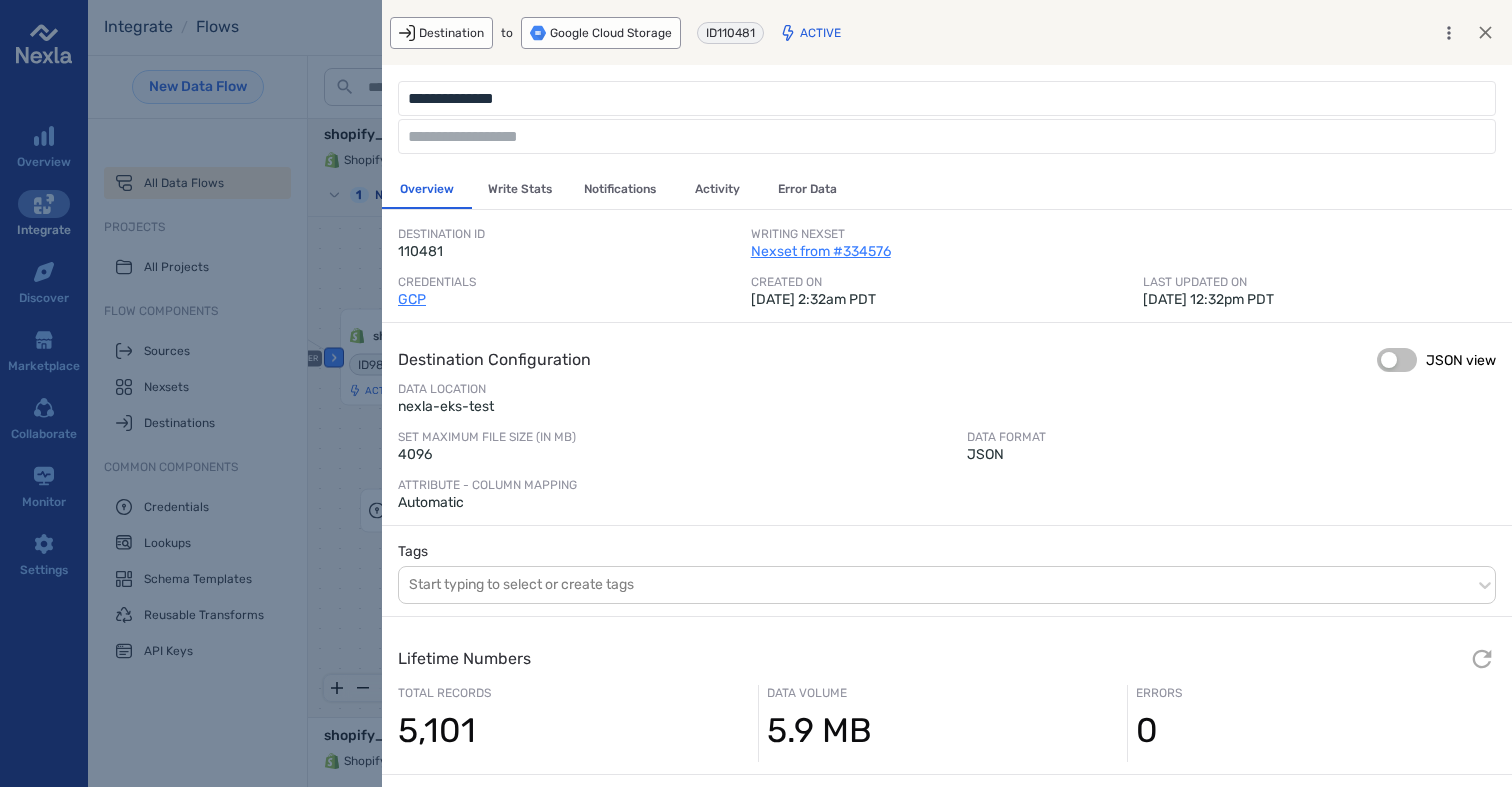 click on "Write Stats" at bounding box center [520, 189] 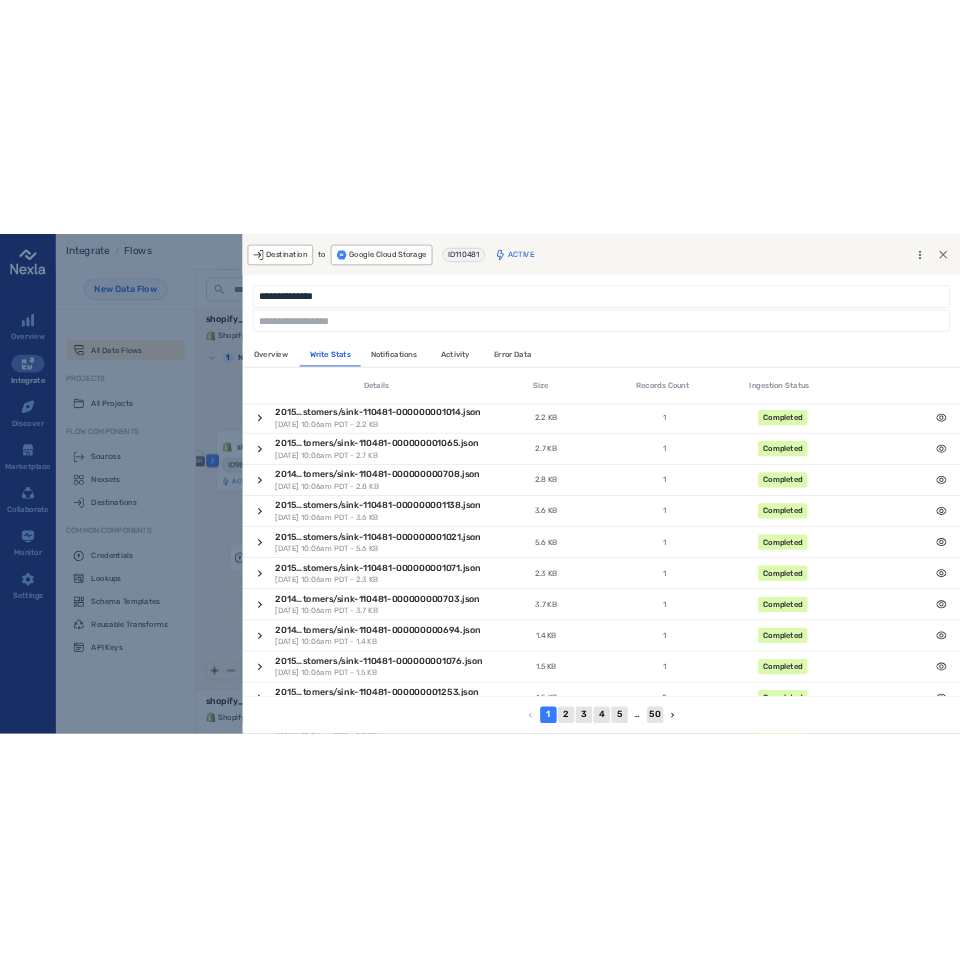 scroll, scrollTop: 893, scrollLeft: 0, axis: vertical 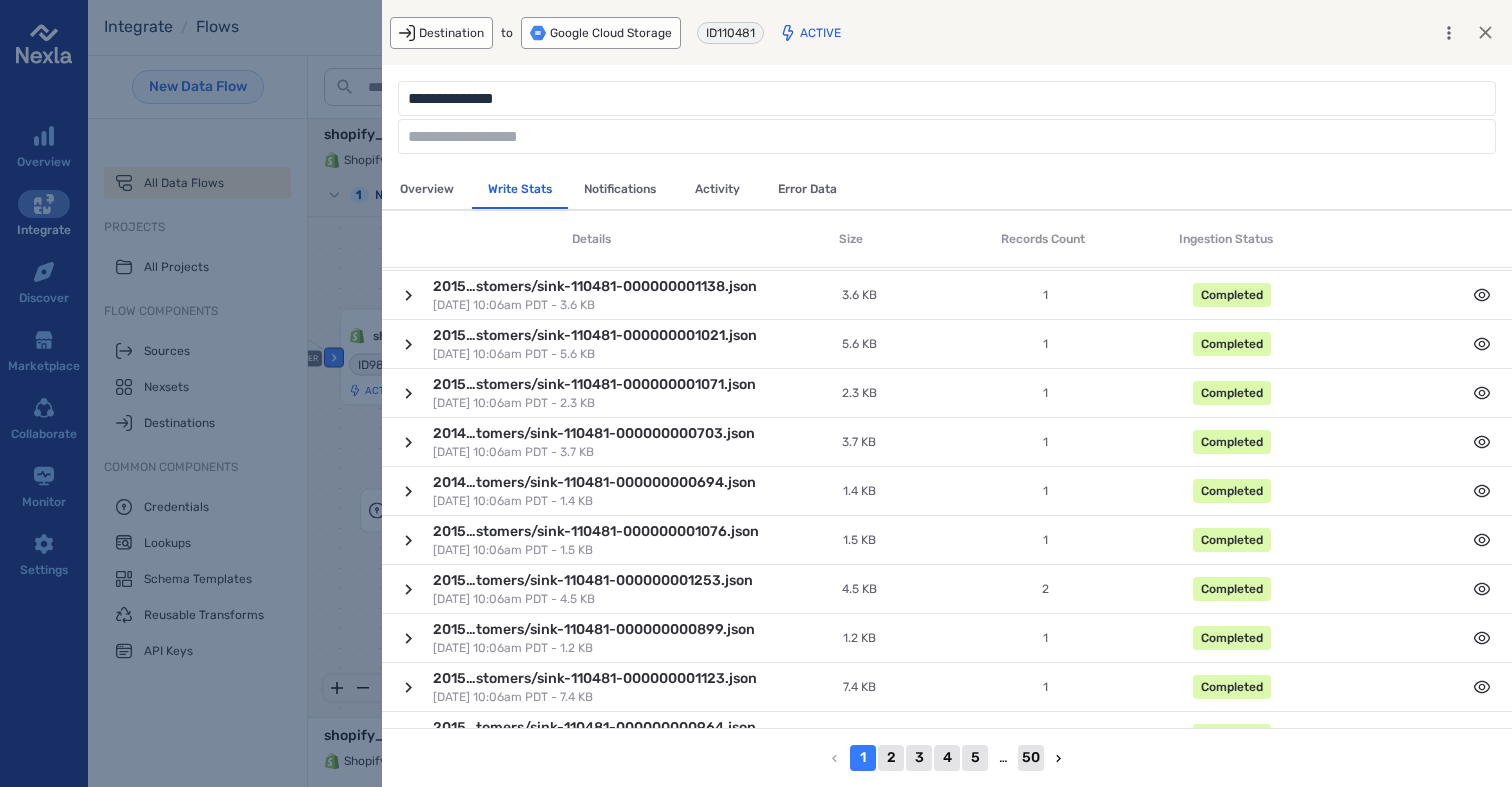 click at bounding box center [756, 393] 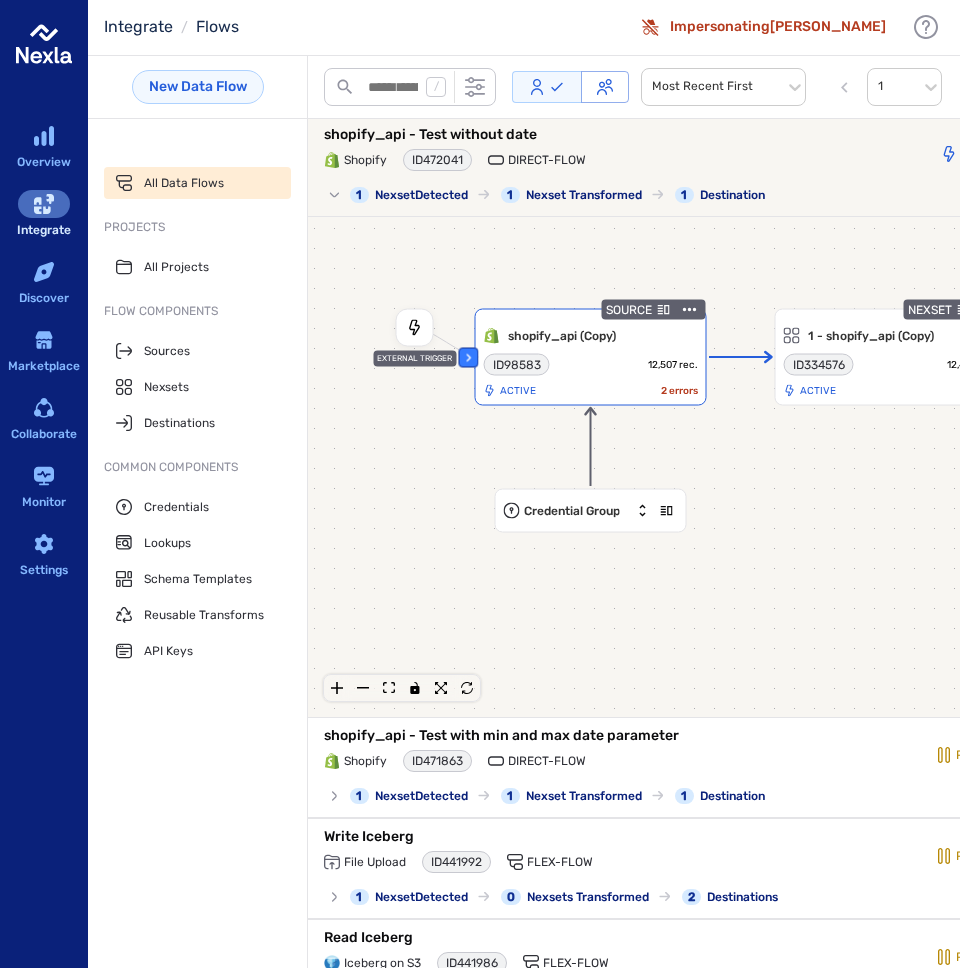 click 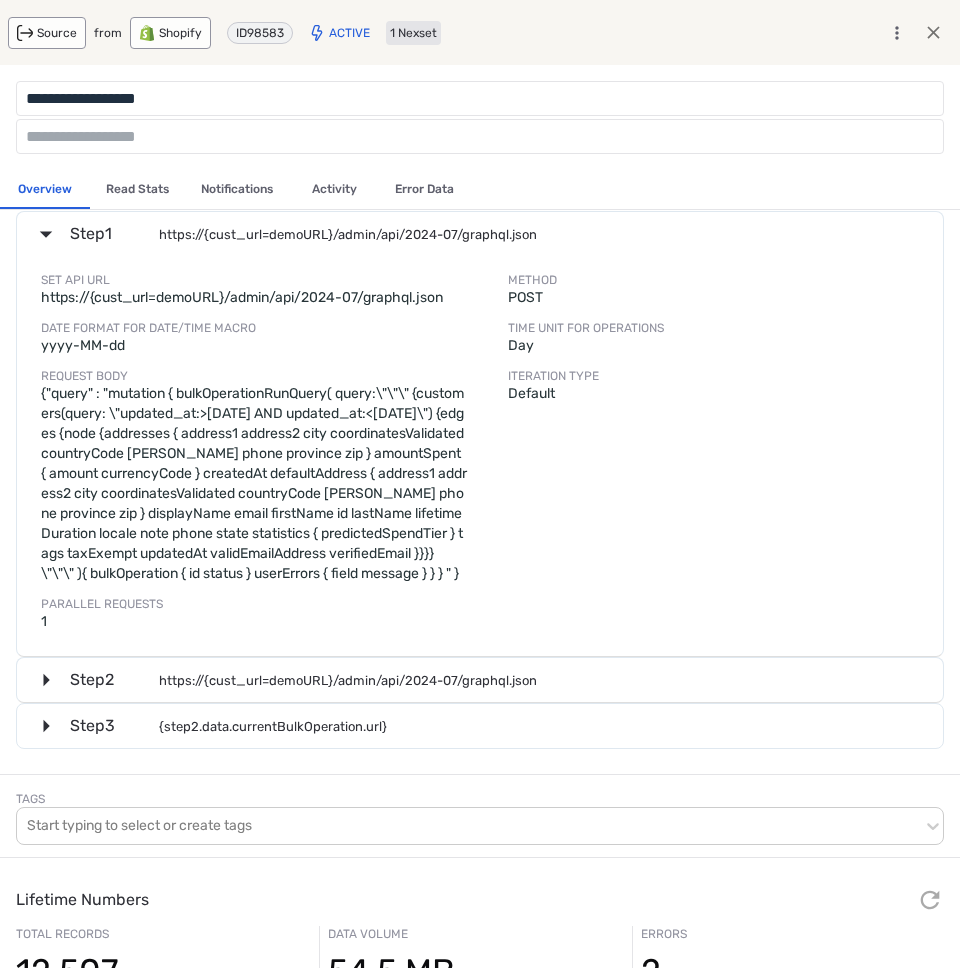 scroll, scrollTop: 193, scrollLeft: 0, axis: vertical 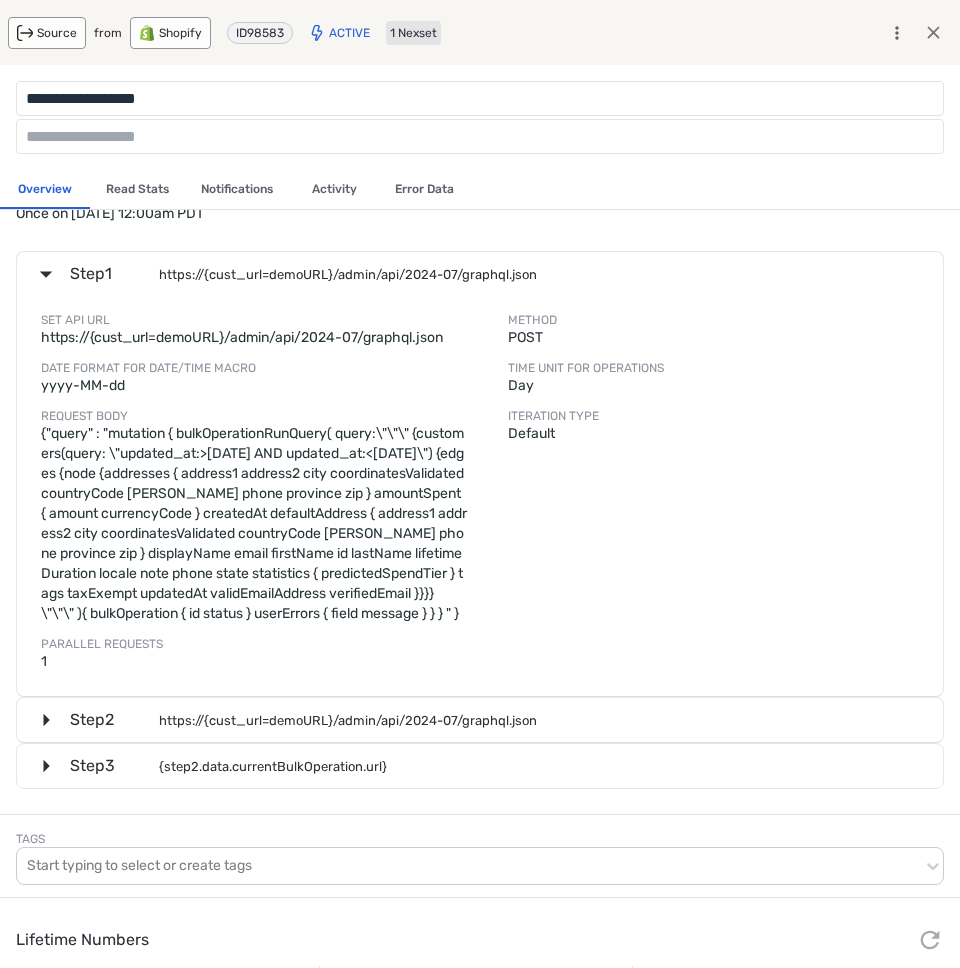 click 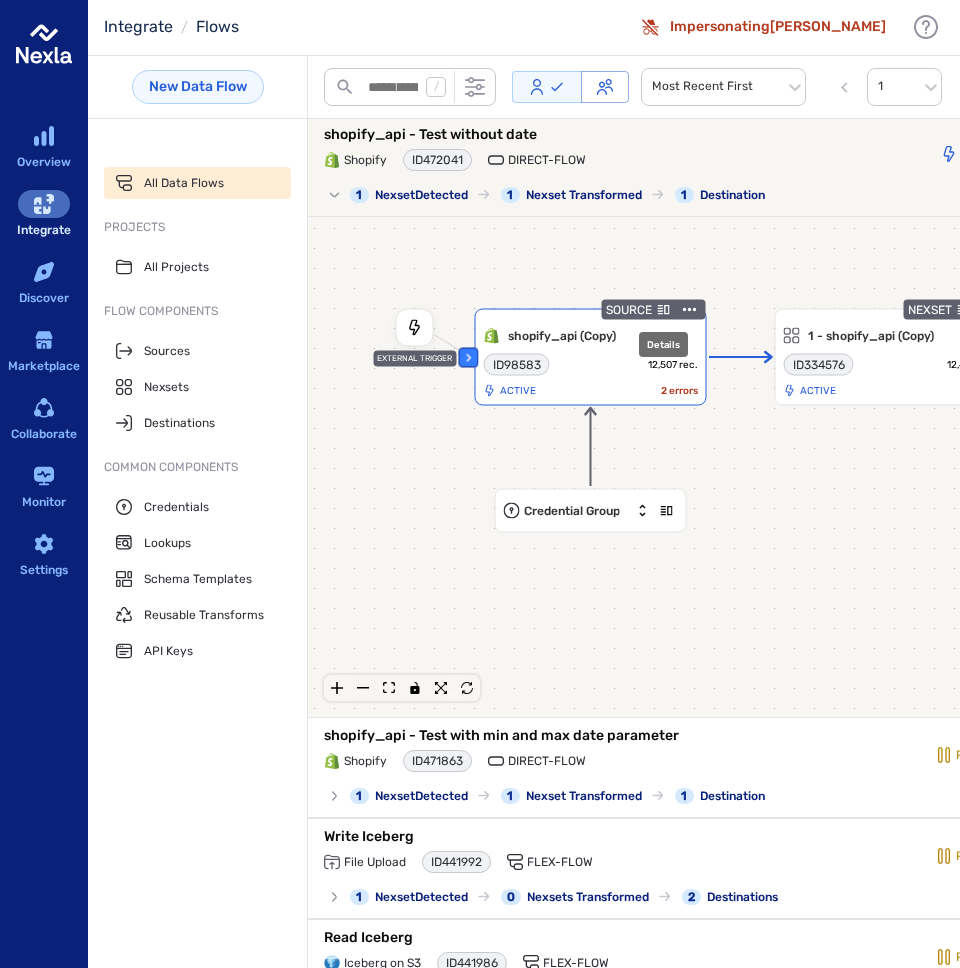 click 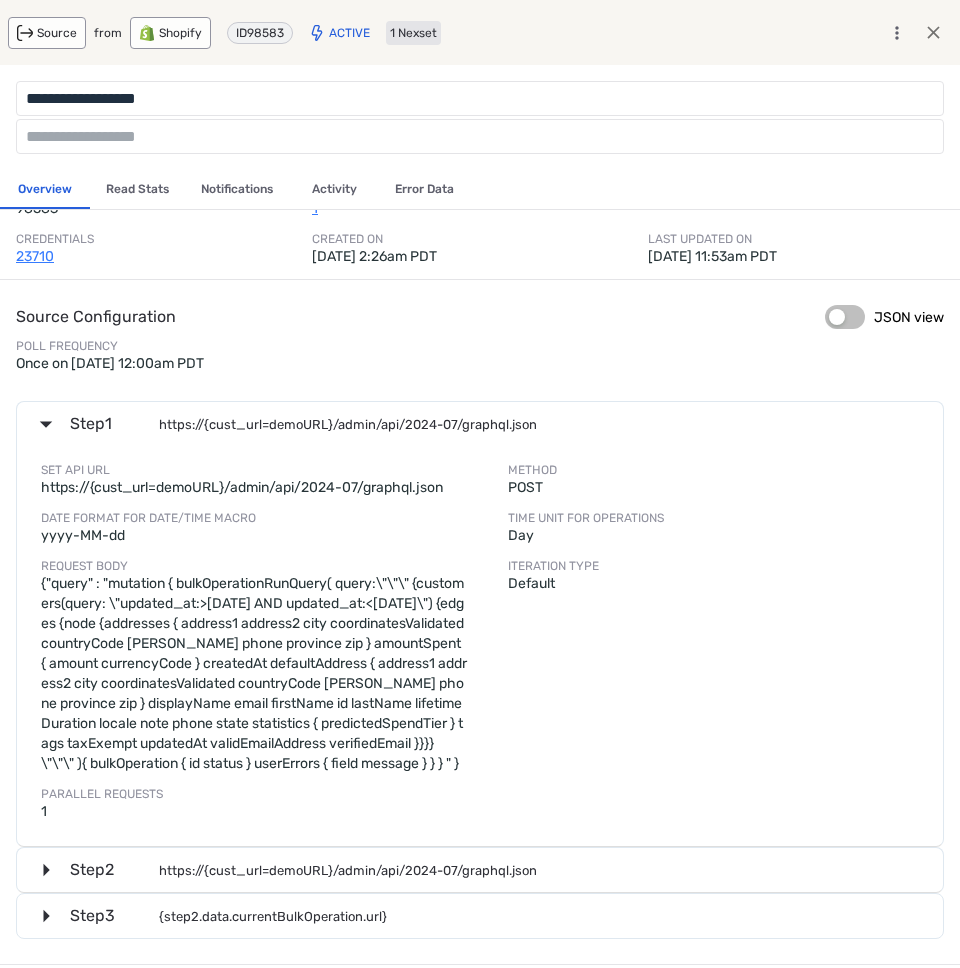 scroll, scrollTop: 58, scrollLeft: 0, axis: vertical 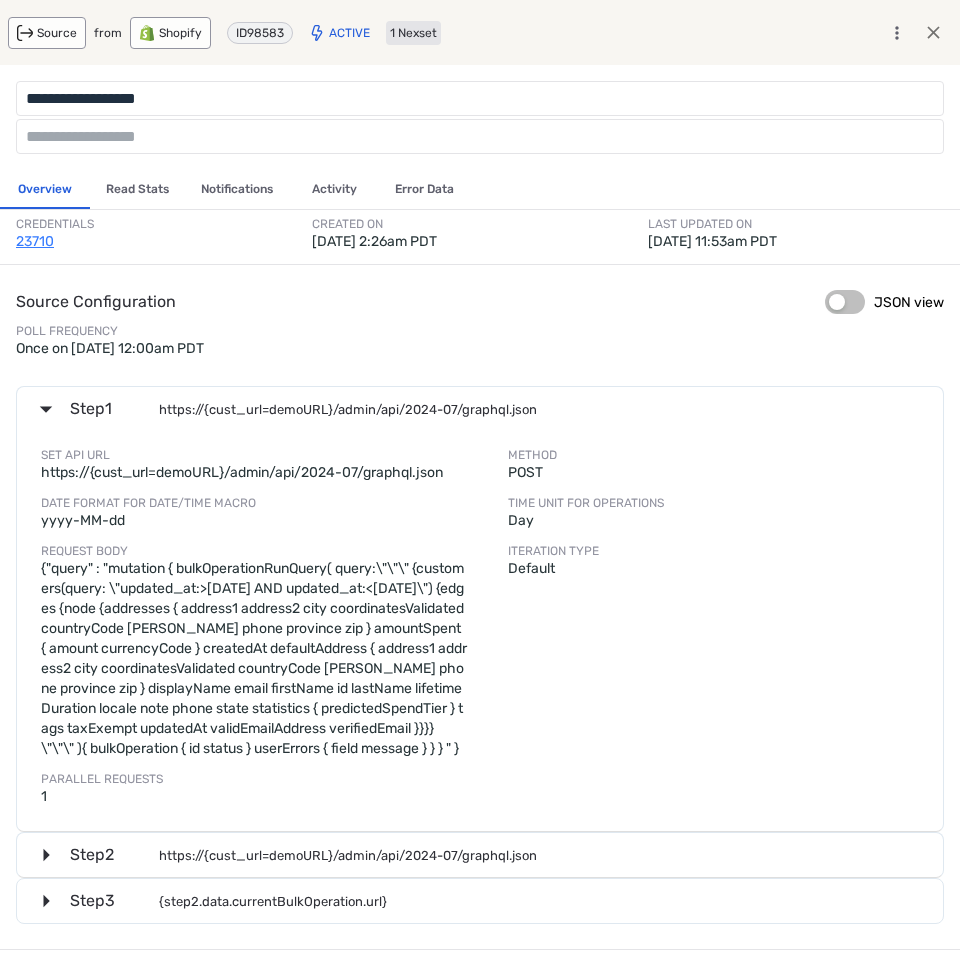 click 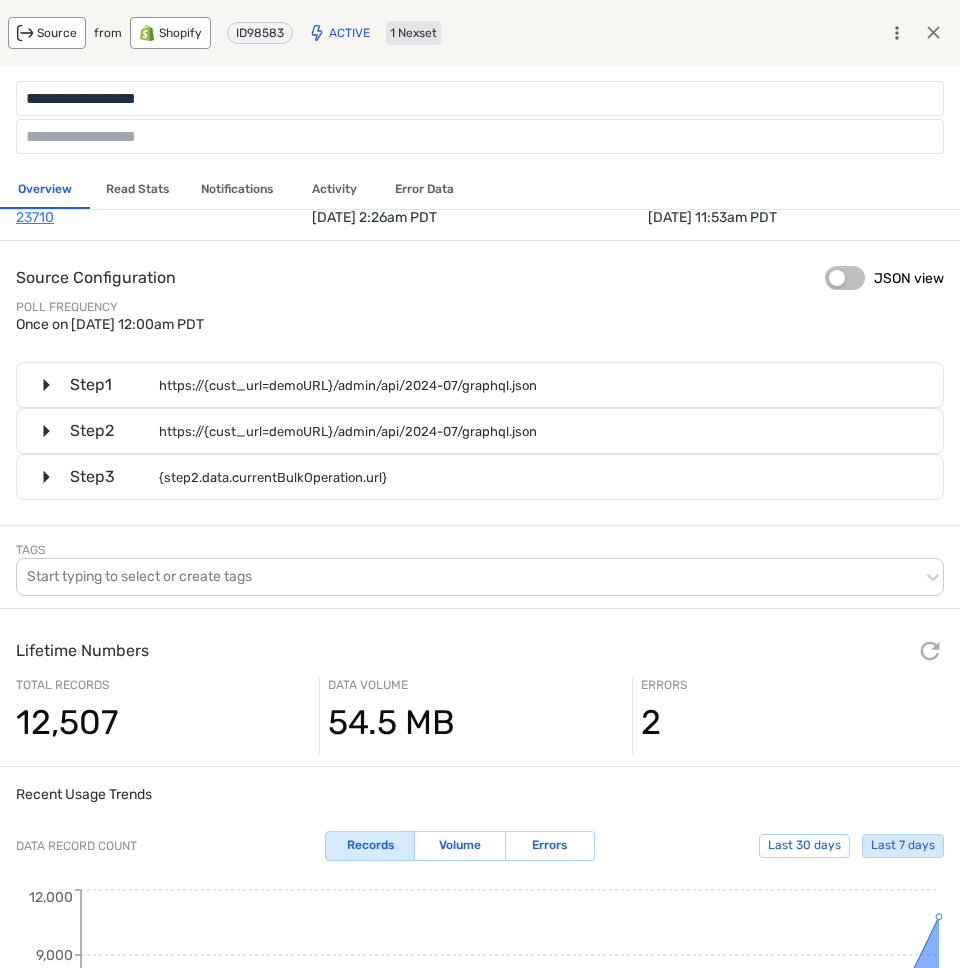 scroll, scrollTop: 64, scrollLeft: 0, axis: vertical 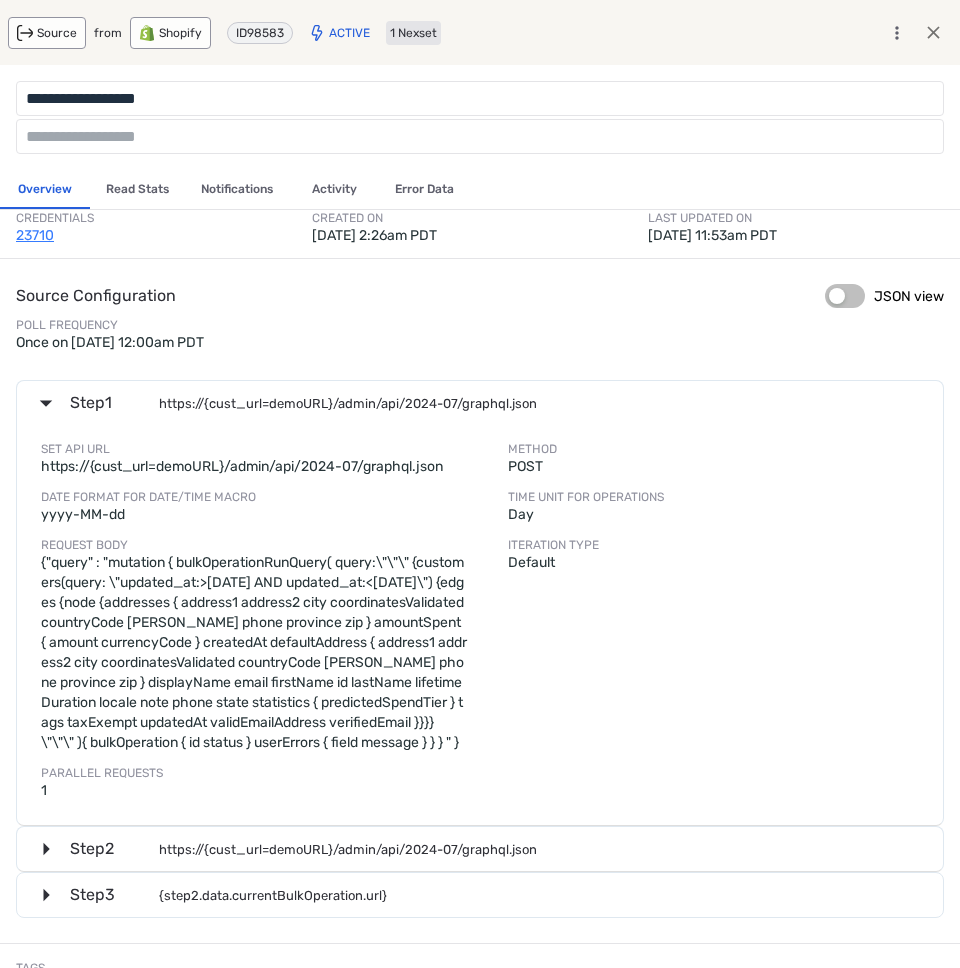 click 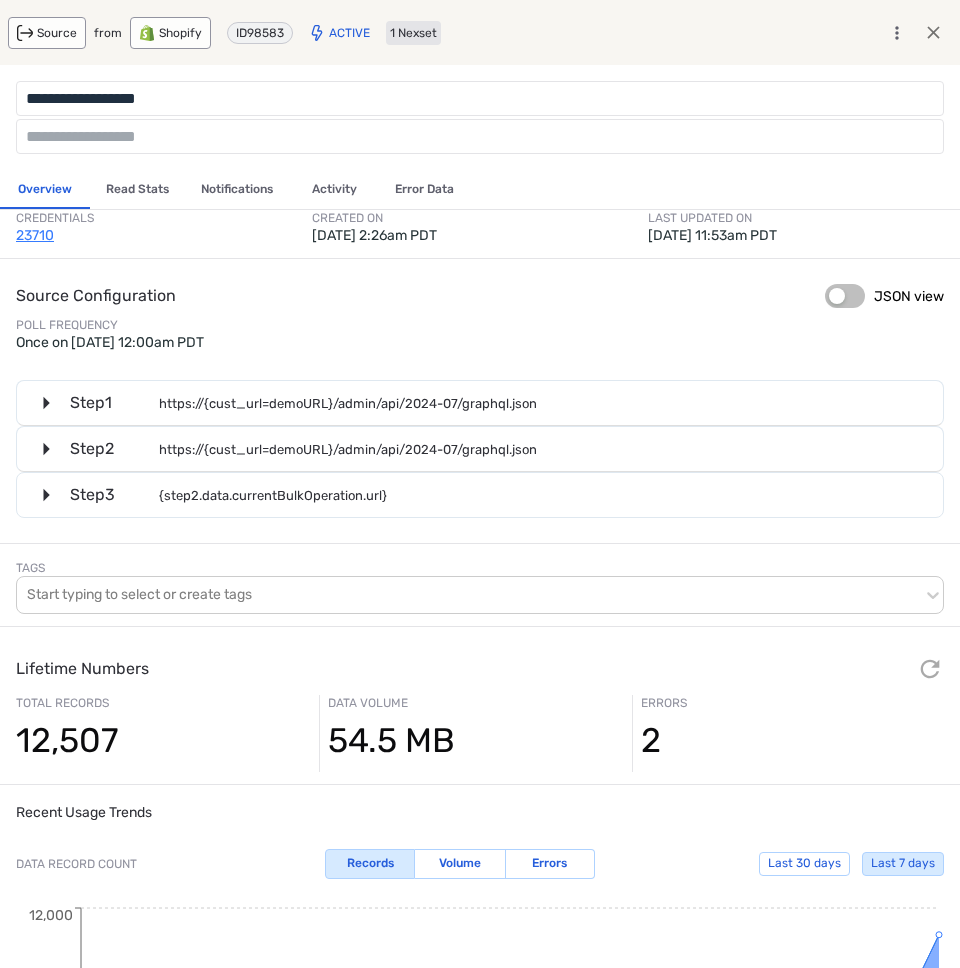 click 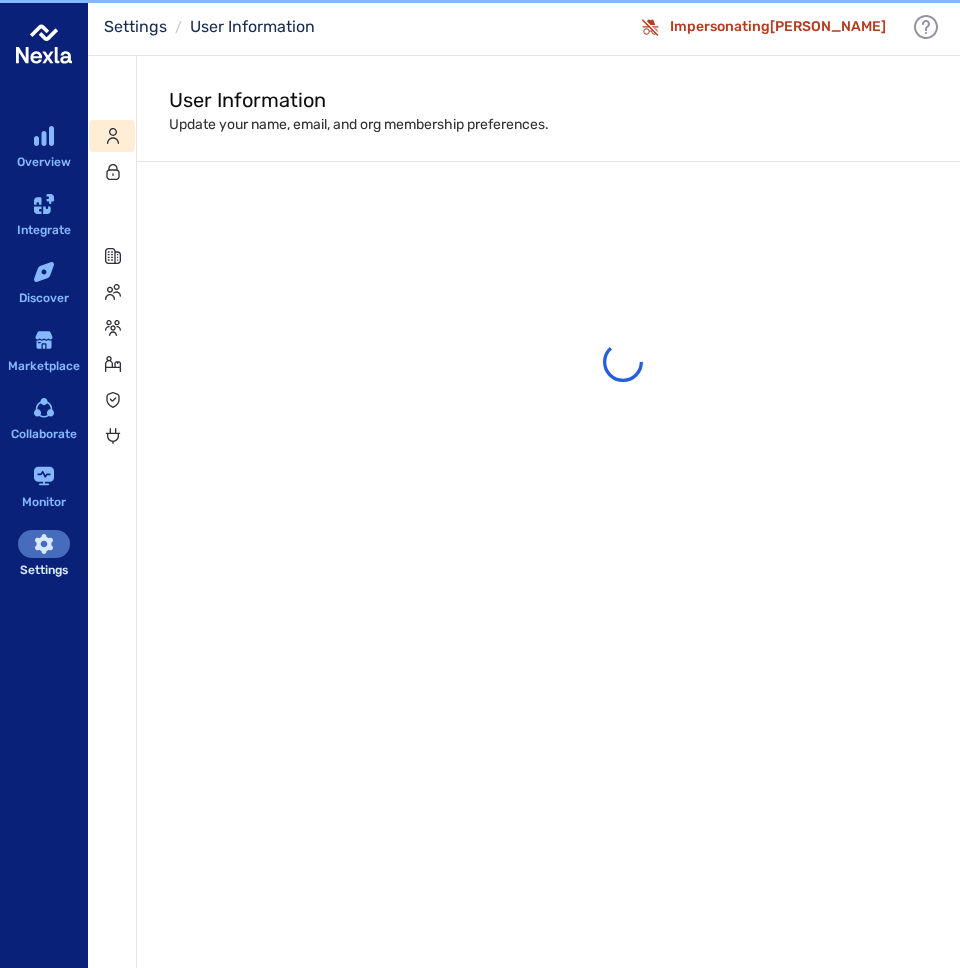 scroll, scrollTop: 0, scrollLeft: 0, axis: both 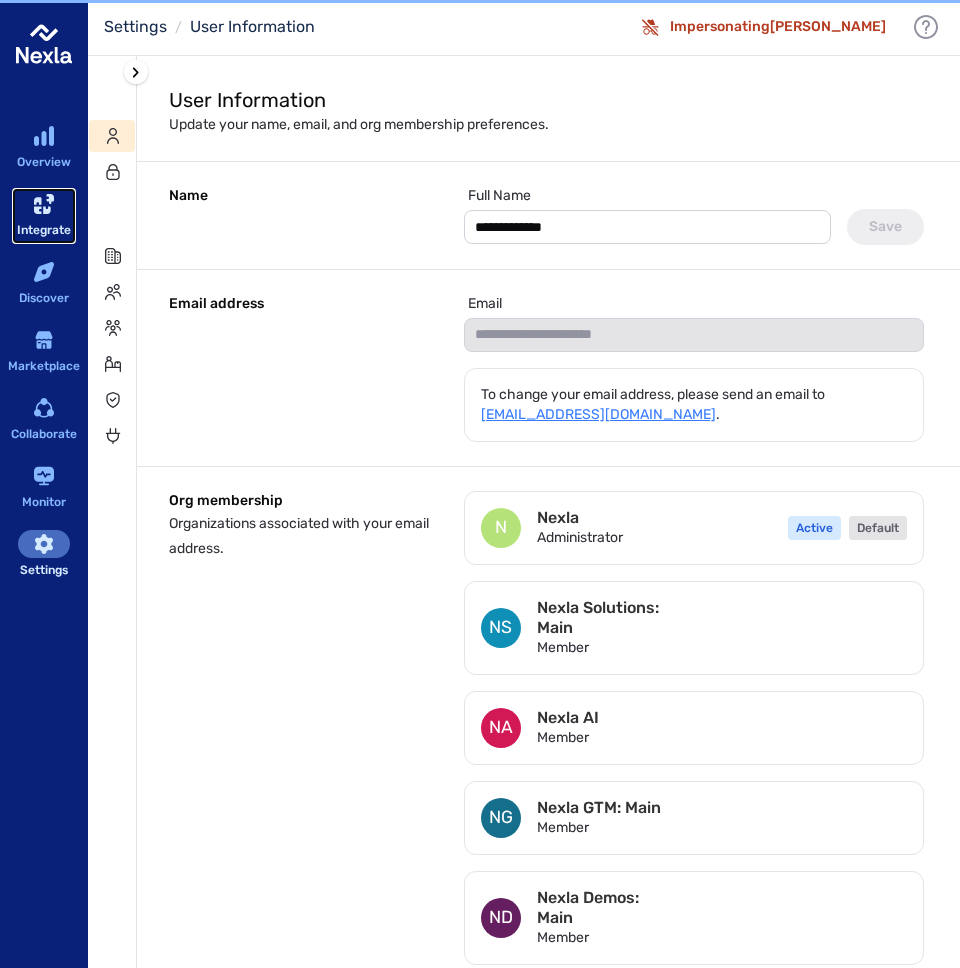 click 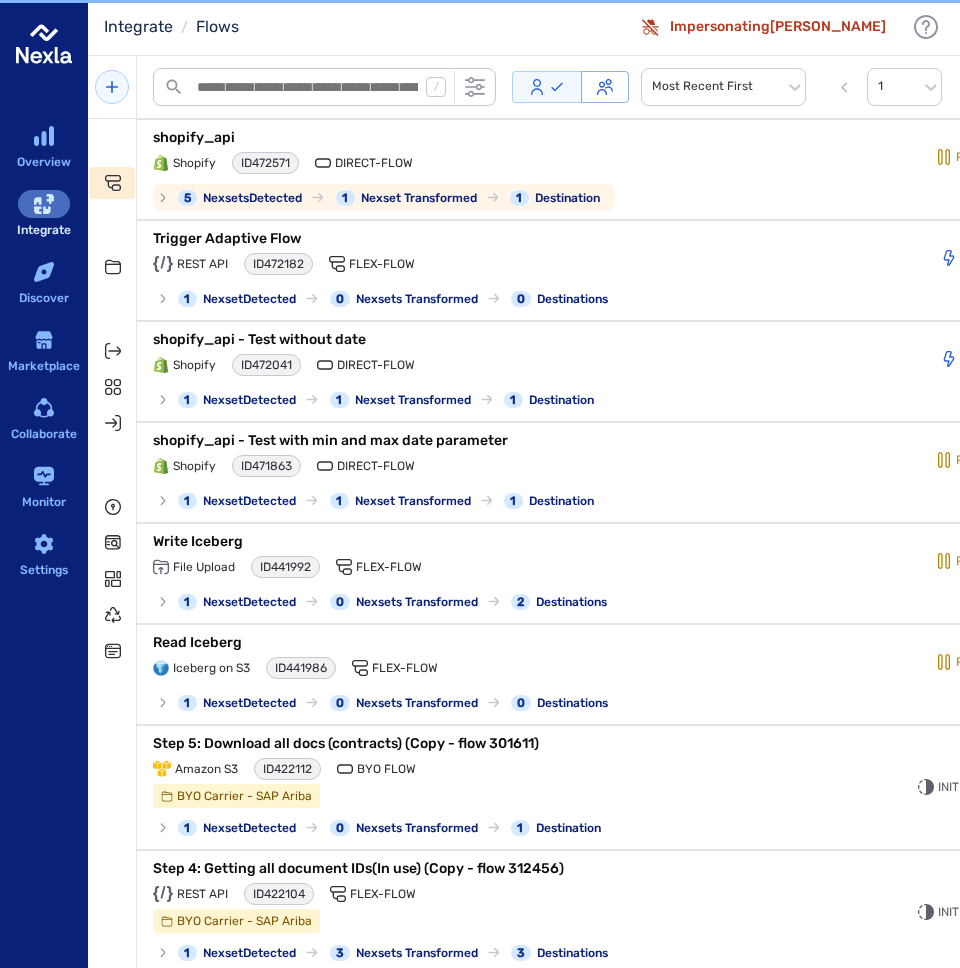 click on "Shopify ID  472571 Direct-Flow" at bounding box center (466, 163) 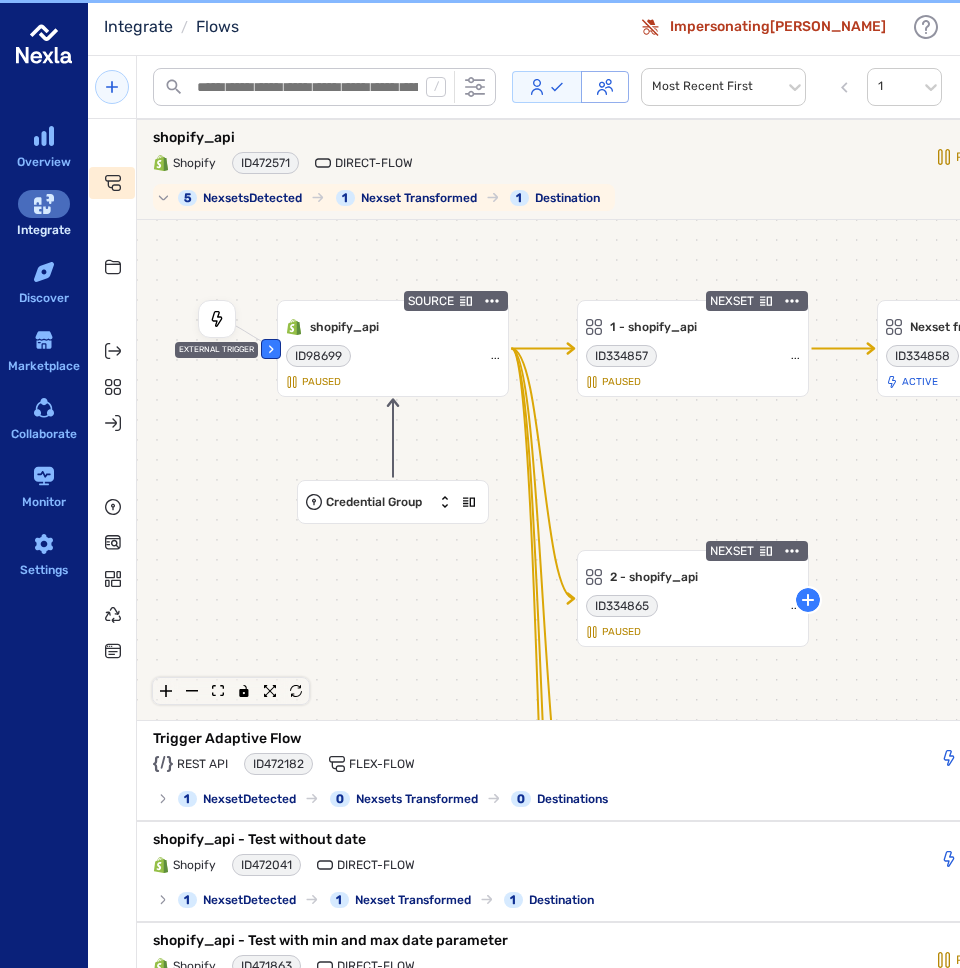 scroll, scrollTop: 3, scrollLeft: 0, axis: vertical 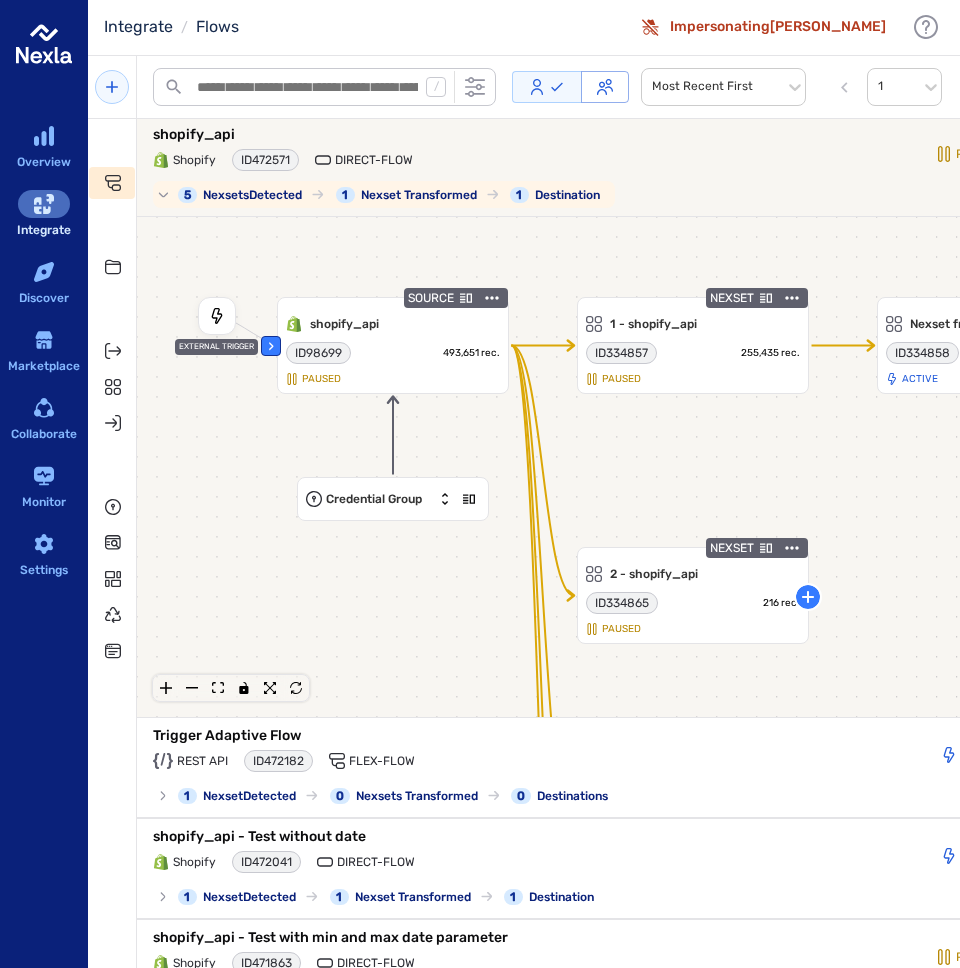 click on "Shopify ID  472571 Direct-Flow" at bounding box center [466, 160] 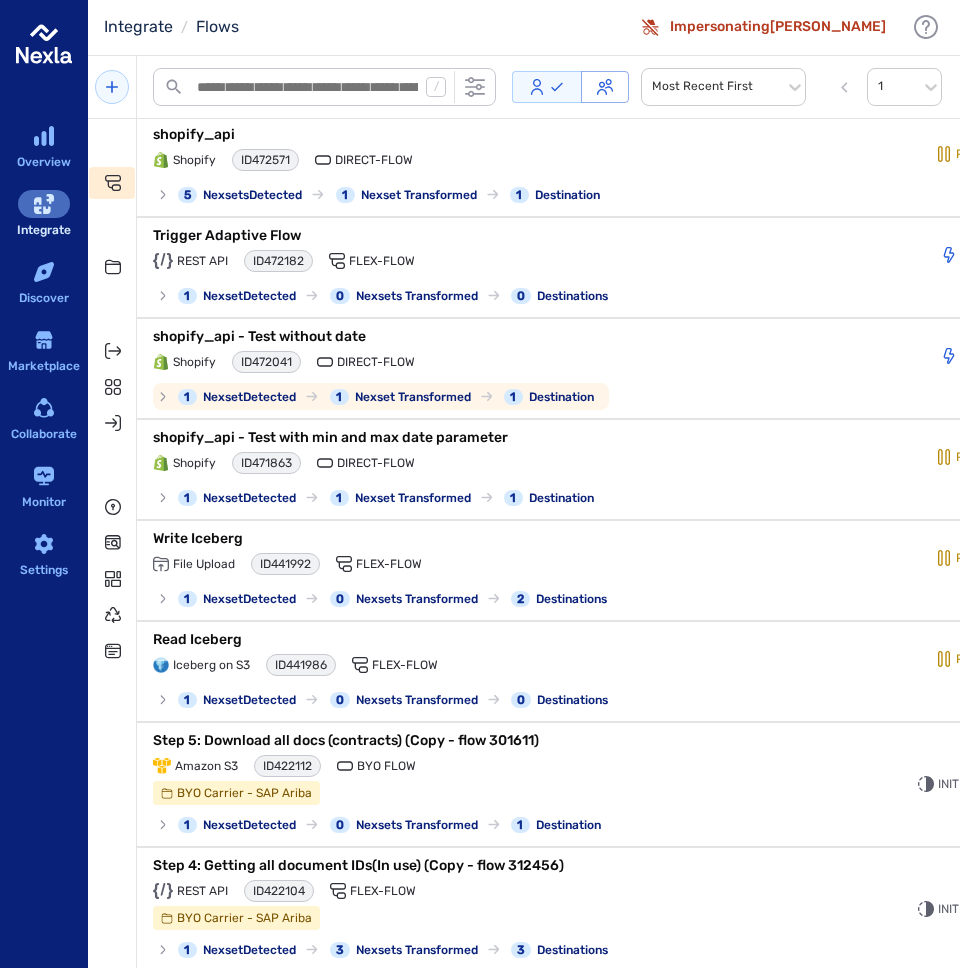 click on "Shopify ID  472041 Direct-Flow" at bounding box center (466, 362) 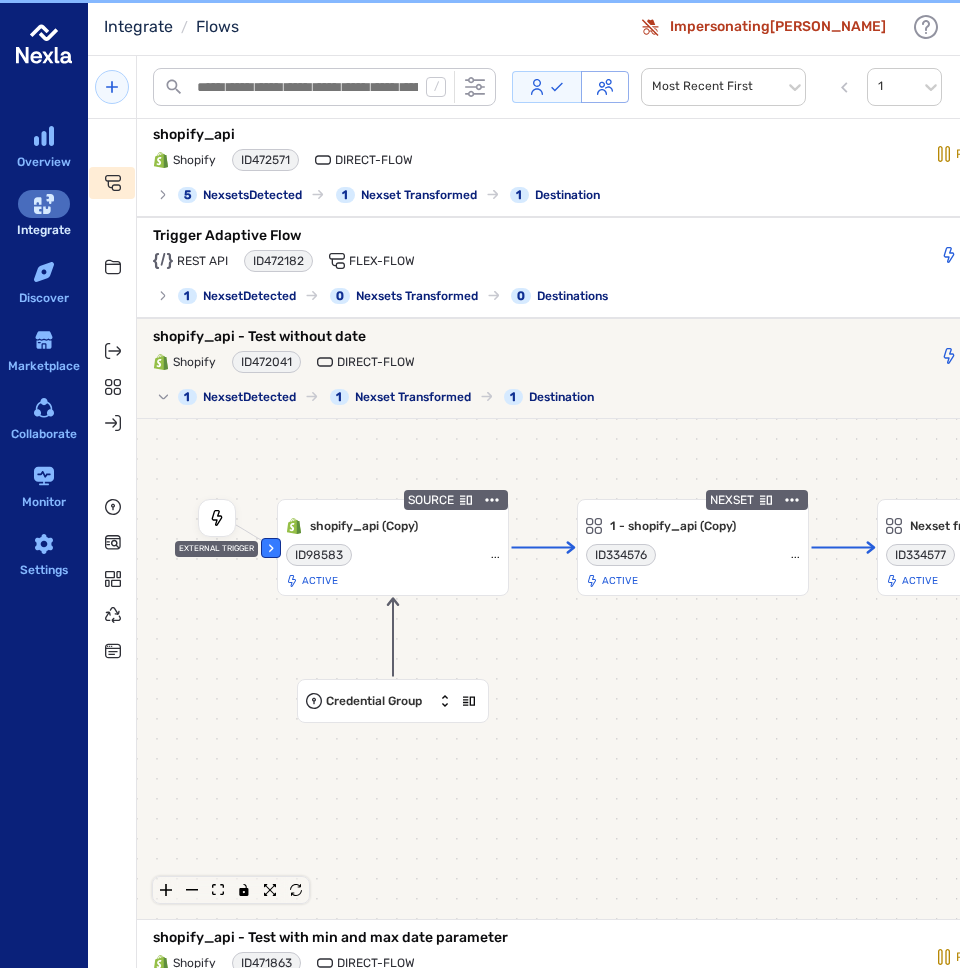 scroll, scrollTop: 205, scrollLeft: 0, axis: vertical 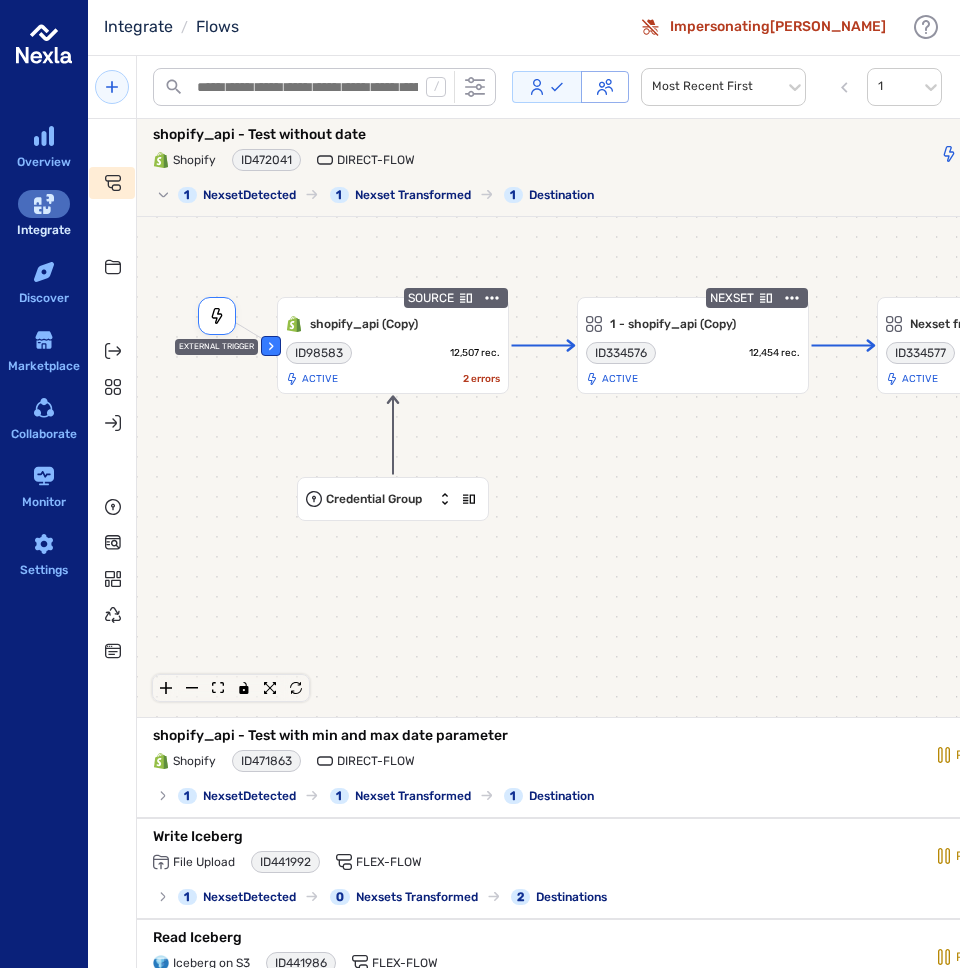 click 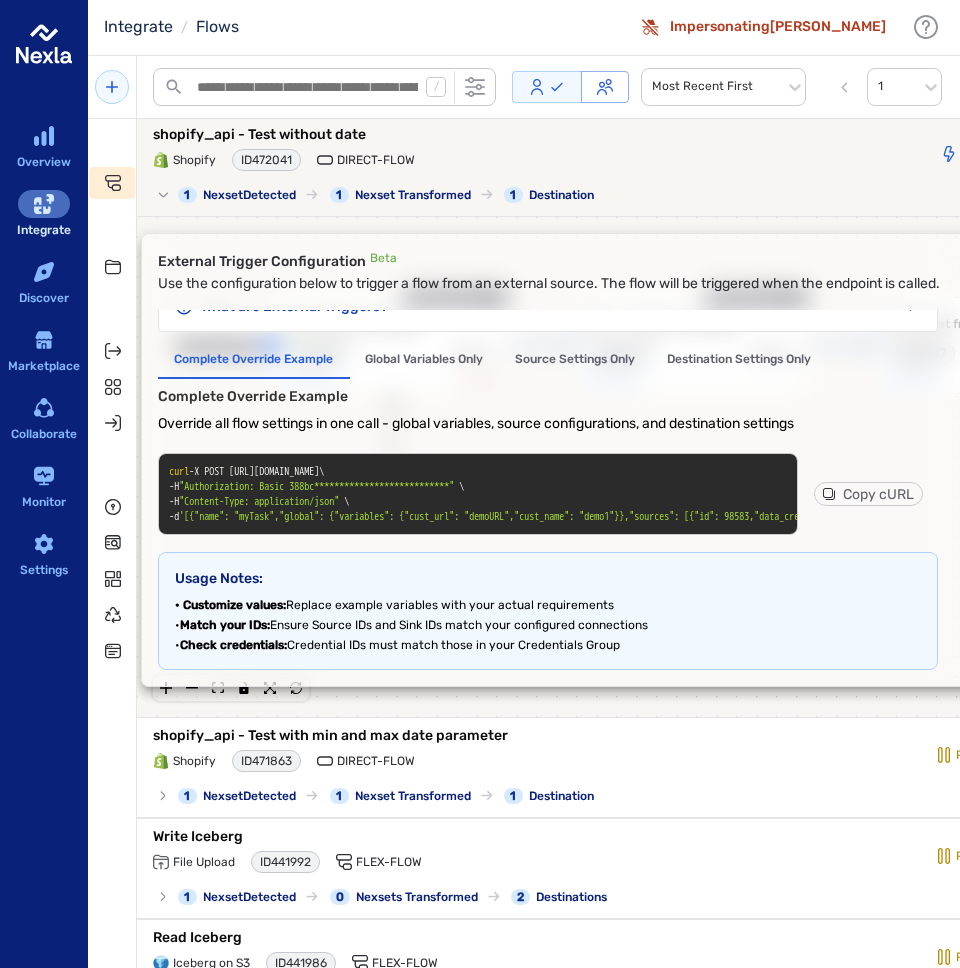 scroll, scrollTop: 0, scrollLeft: 0, axis: both 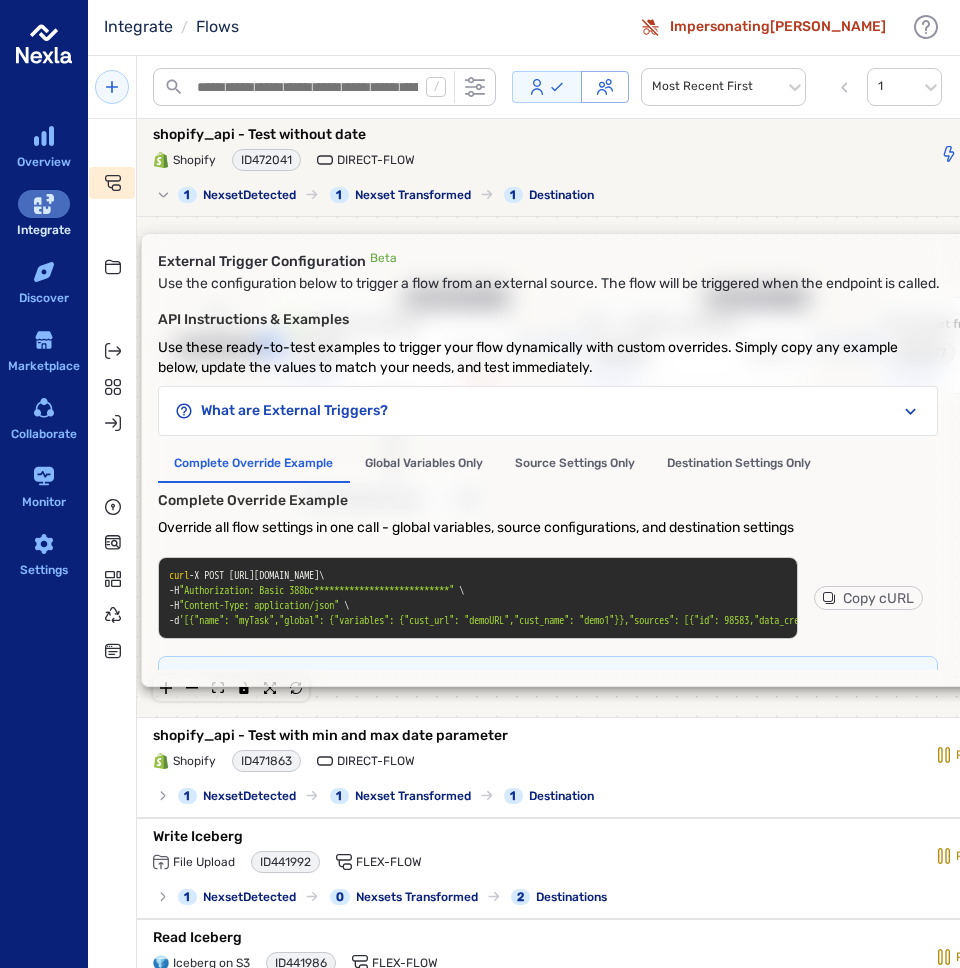 click on "Global Variables Only" at bounding box center [424, 463] 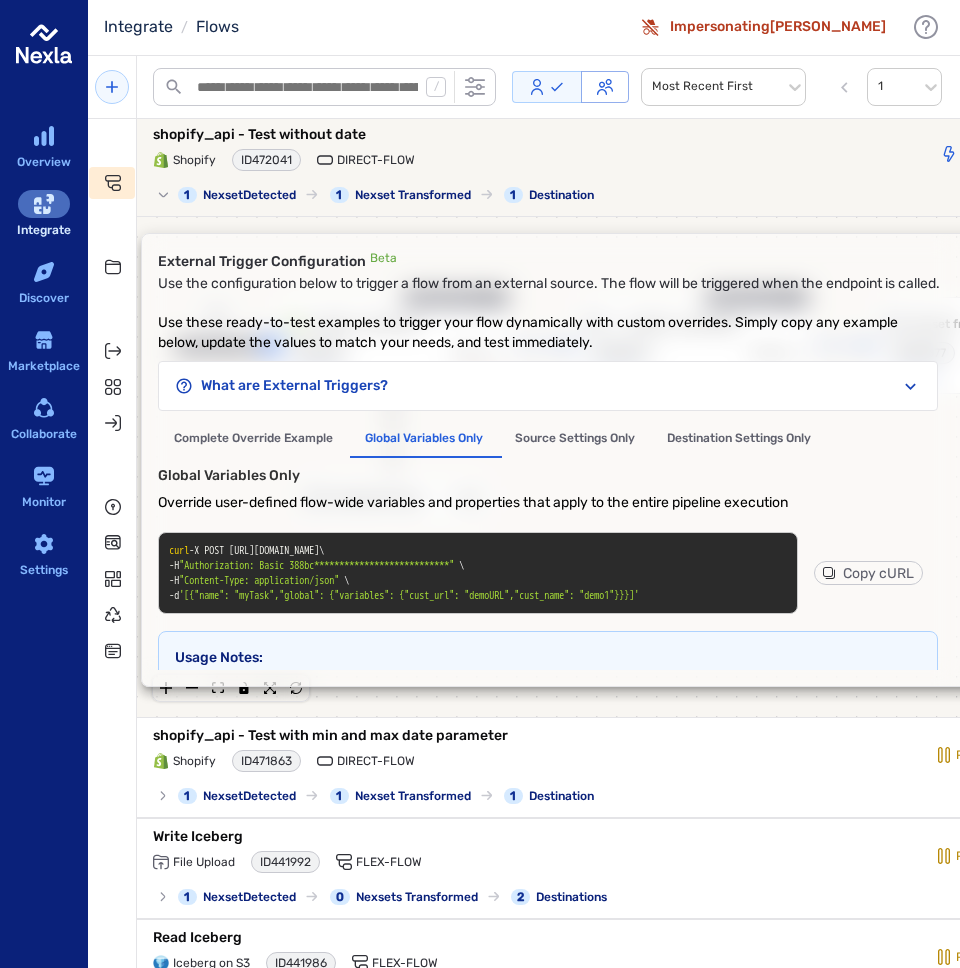 scroll, scrollTop: 0, scrollLeft: 0, axis: both 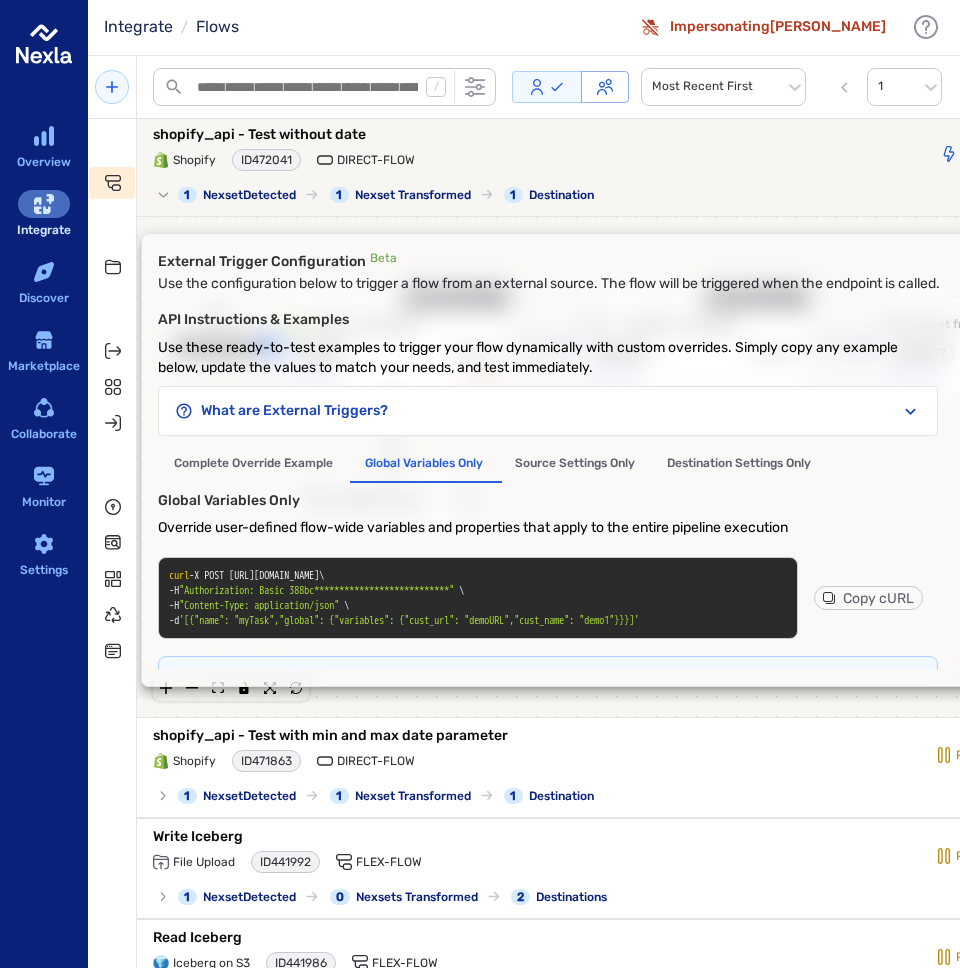 click on "Complete Override Example" at bounding box center (253, 463) 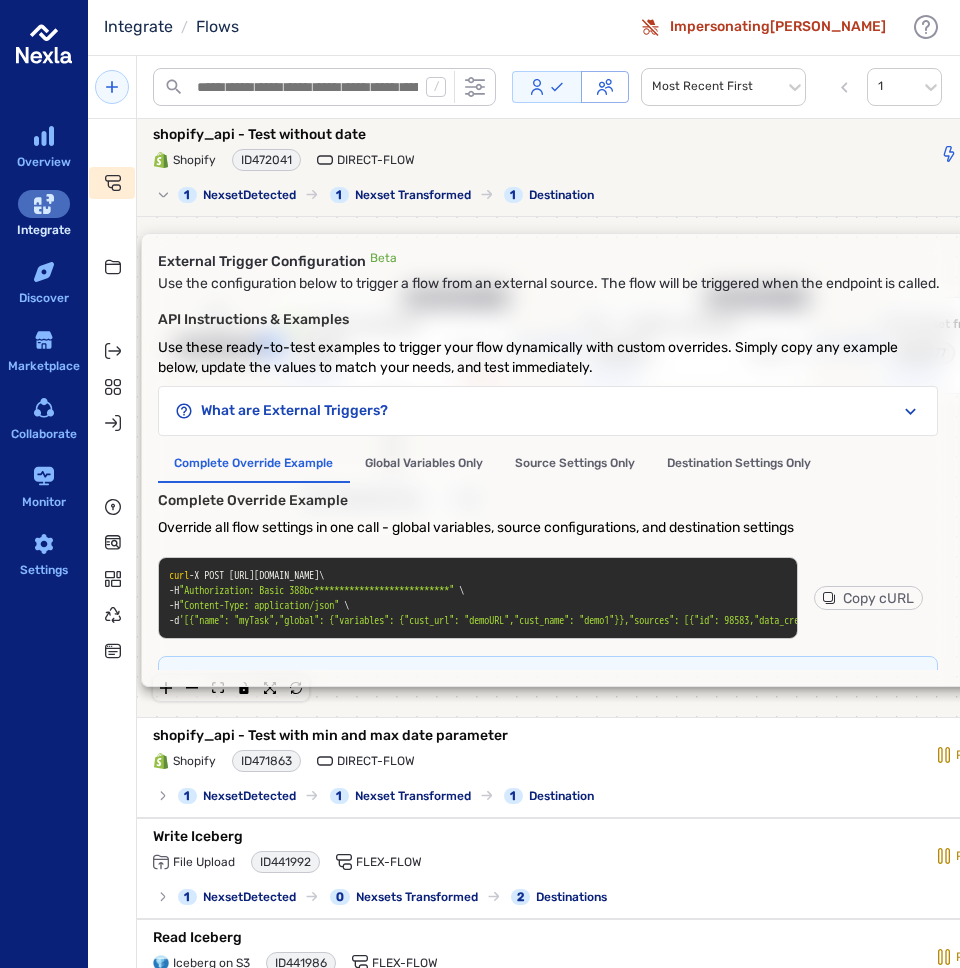 click on "‹ EXTERNAL TRIGGER SOURCE shopify_api (Copy) Collapsible Group Item #1 ID  98583 12,507 rec. Active 2   errors Credential Group NEXSET 1 - shopify_api (Copy) Collapsible Group Item #1 ID  334576 12,454 rec. Active NEXSET Nexset from #334576 Collapsible Group Item #1 ID  334577 6,456 rec. Active" at bounding box center [619, 467] 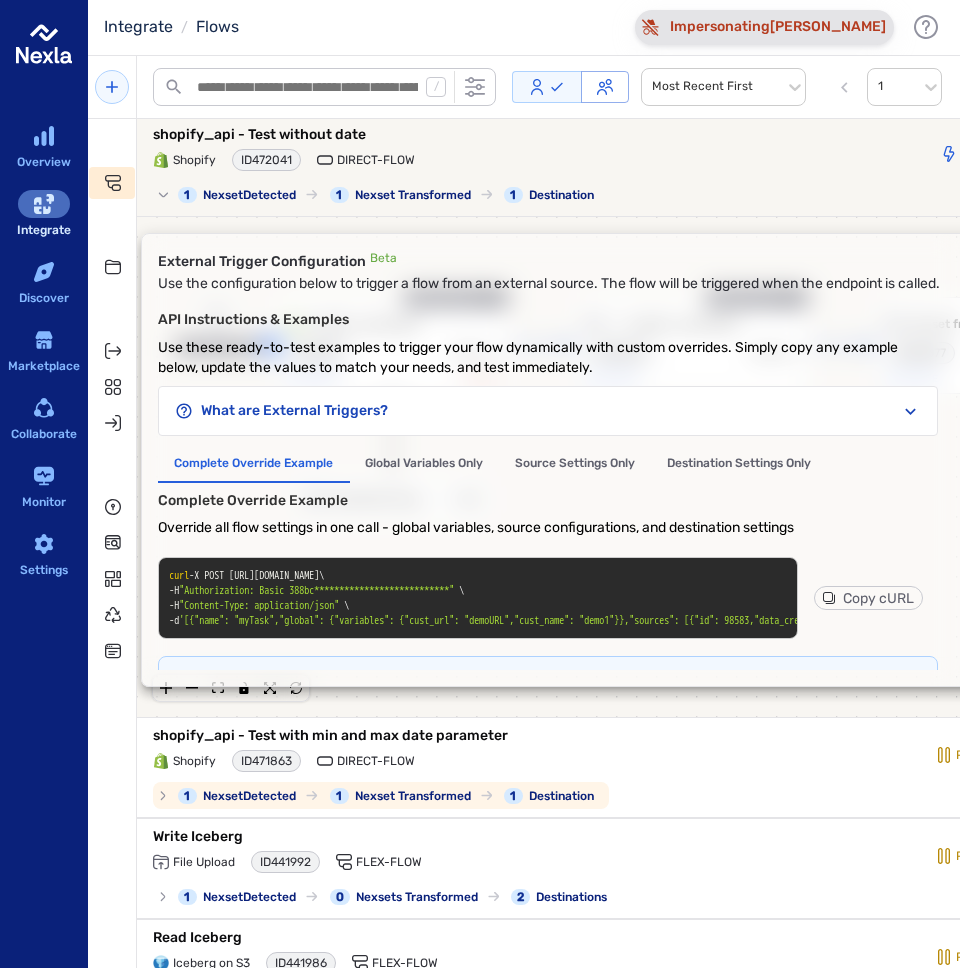 click on "Impersonating  [PERSON_NAME]" at bounding box center (764, 27) 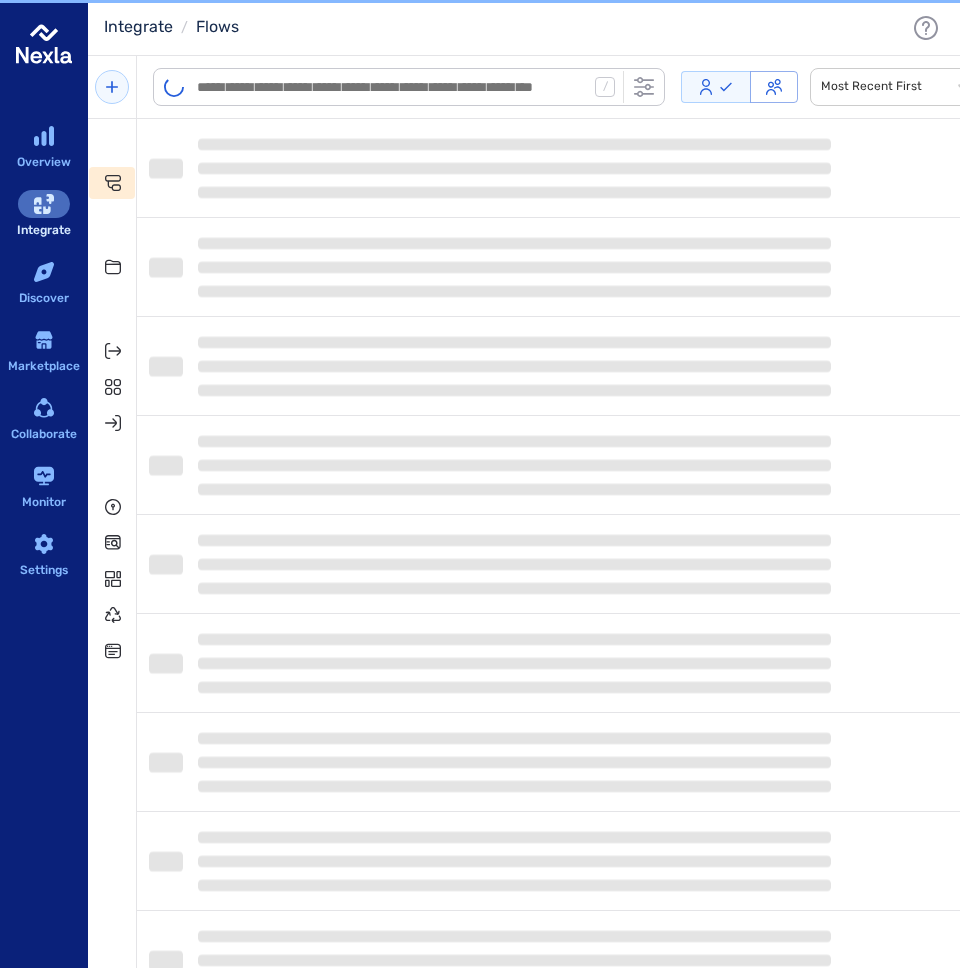 scroll, scrollTop: 0, scrollLeft: 0, axis: both 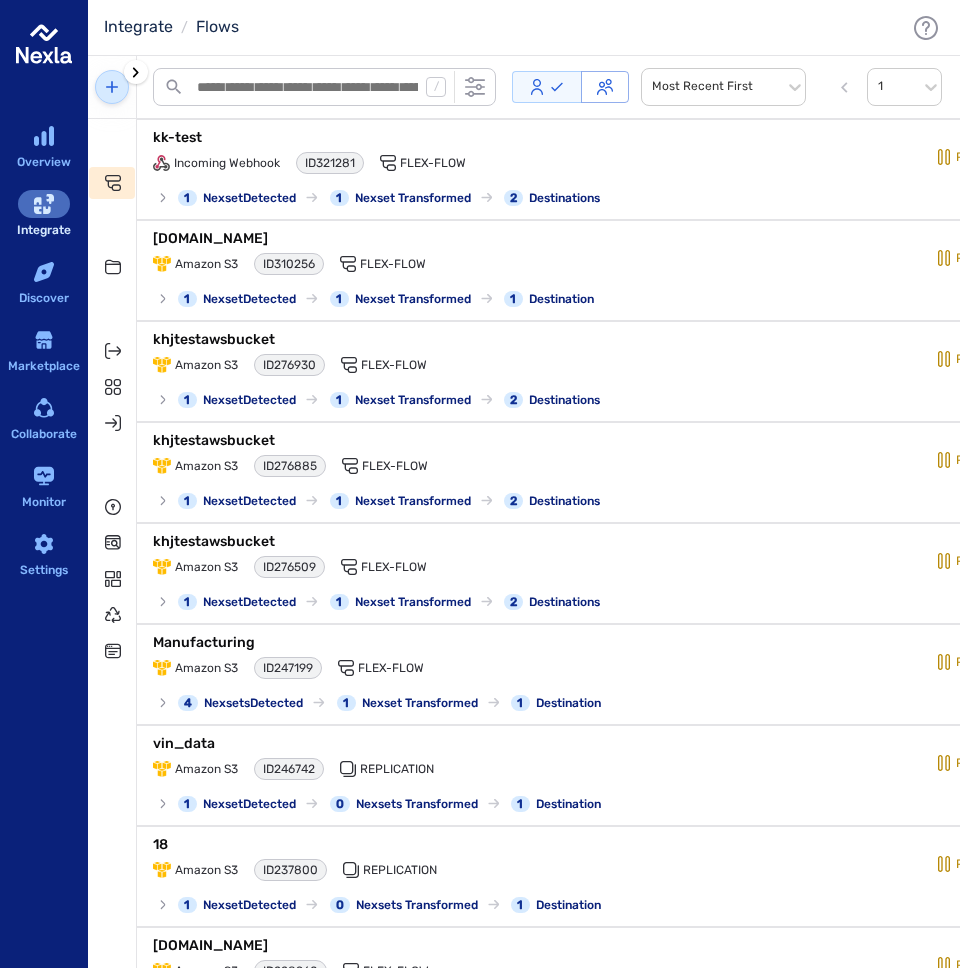 click 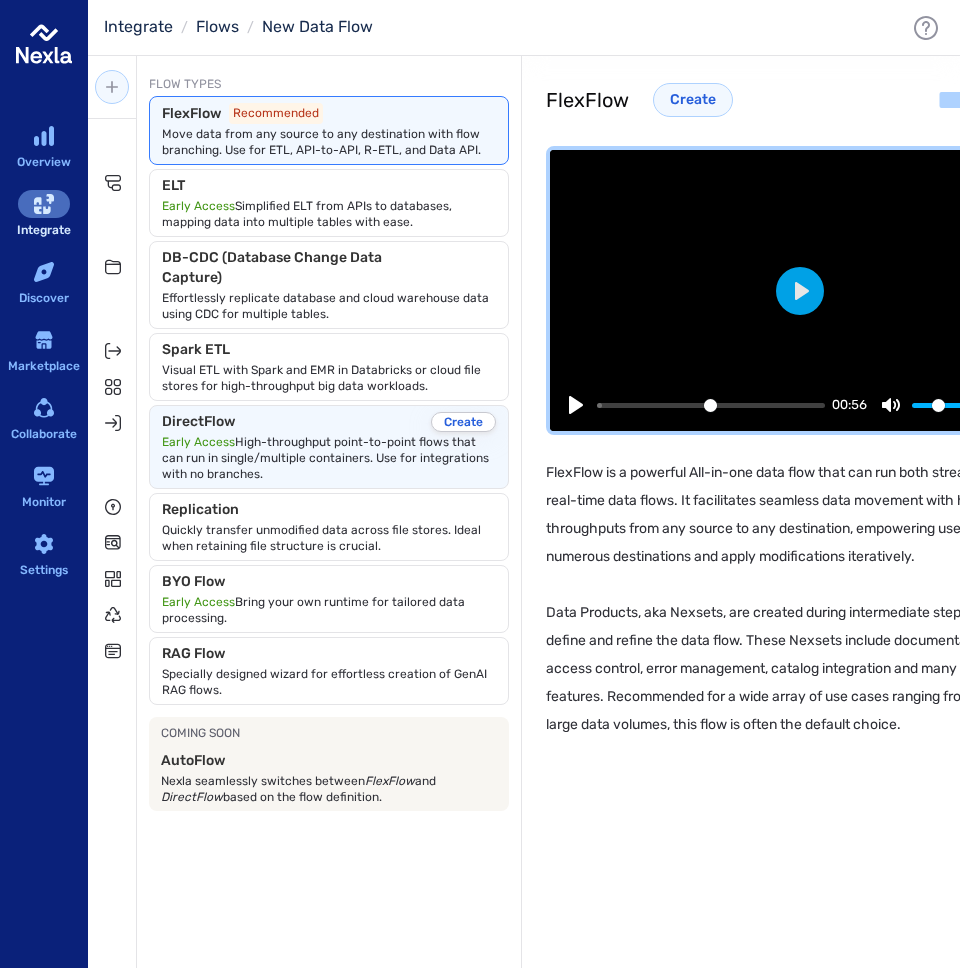 click on "Early Access  High-throughput point-to-point flows that can run in single/multiple containers. Use for integrations with no branches." at bounding box center [329, 458] 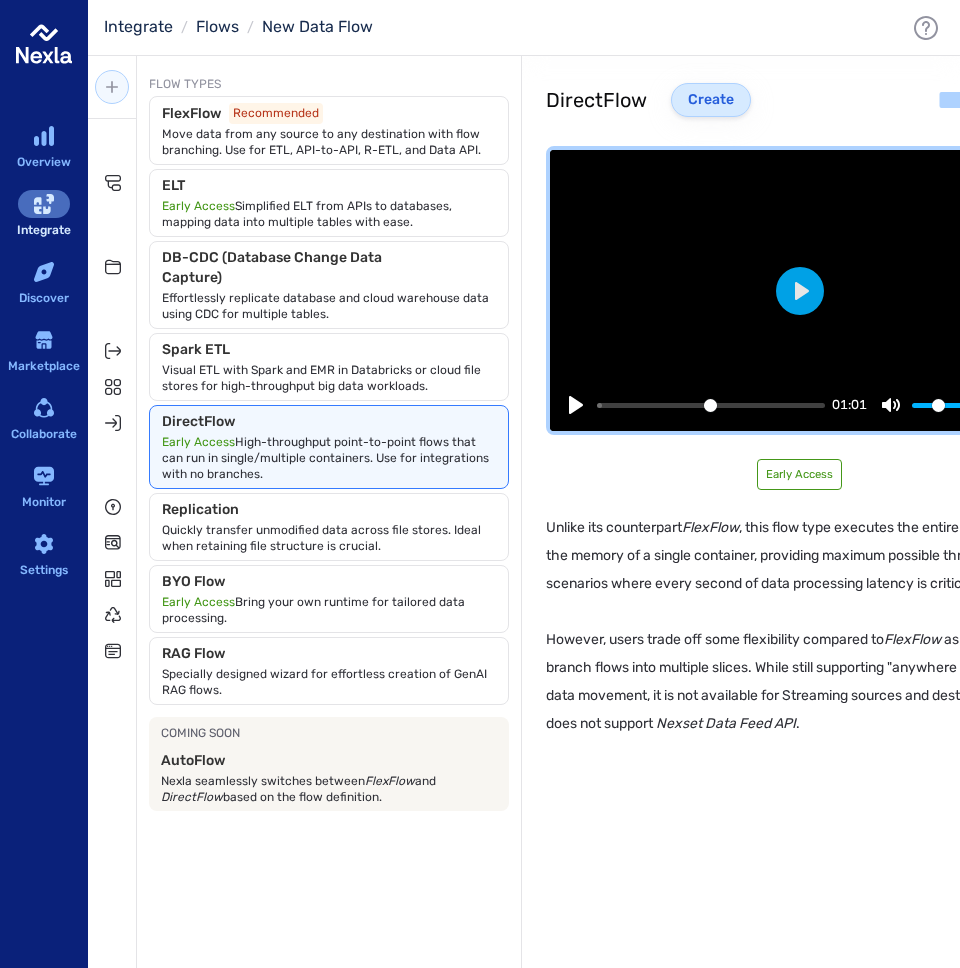 click on "Create" at bounding box center (711, 100) 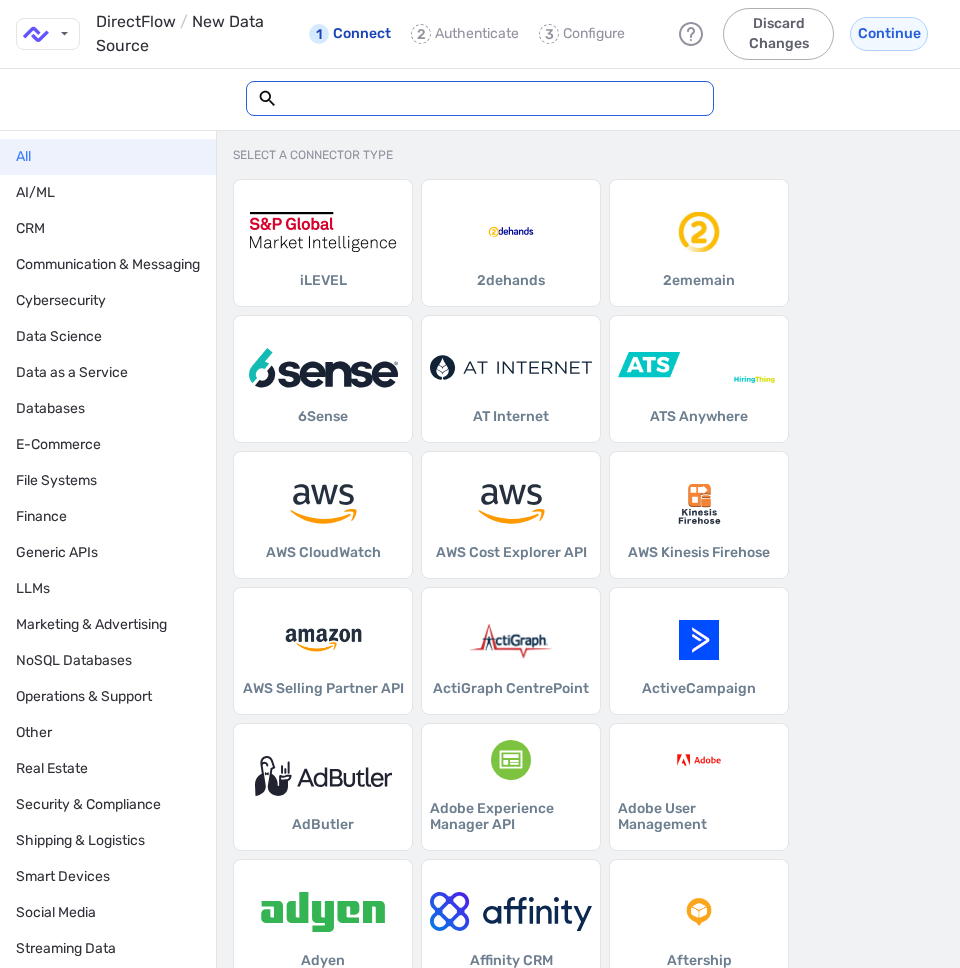 click at bounding box center [490, 98] 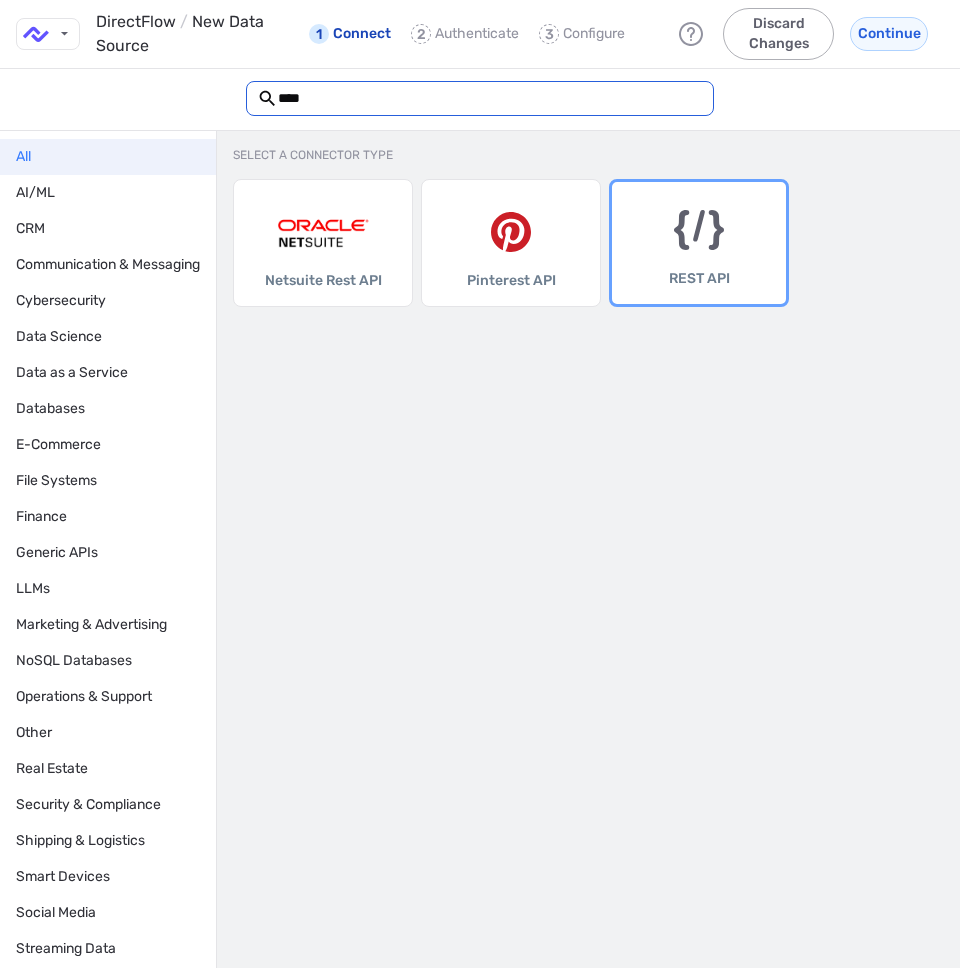 type on "****" 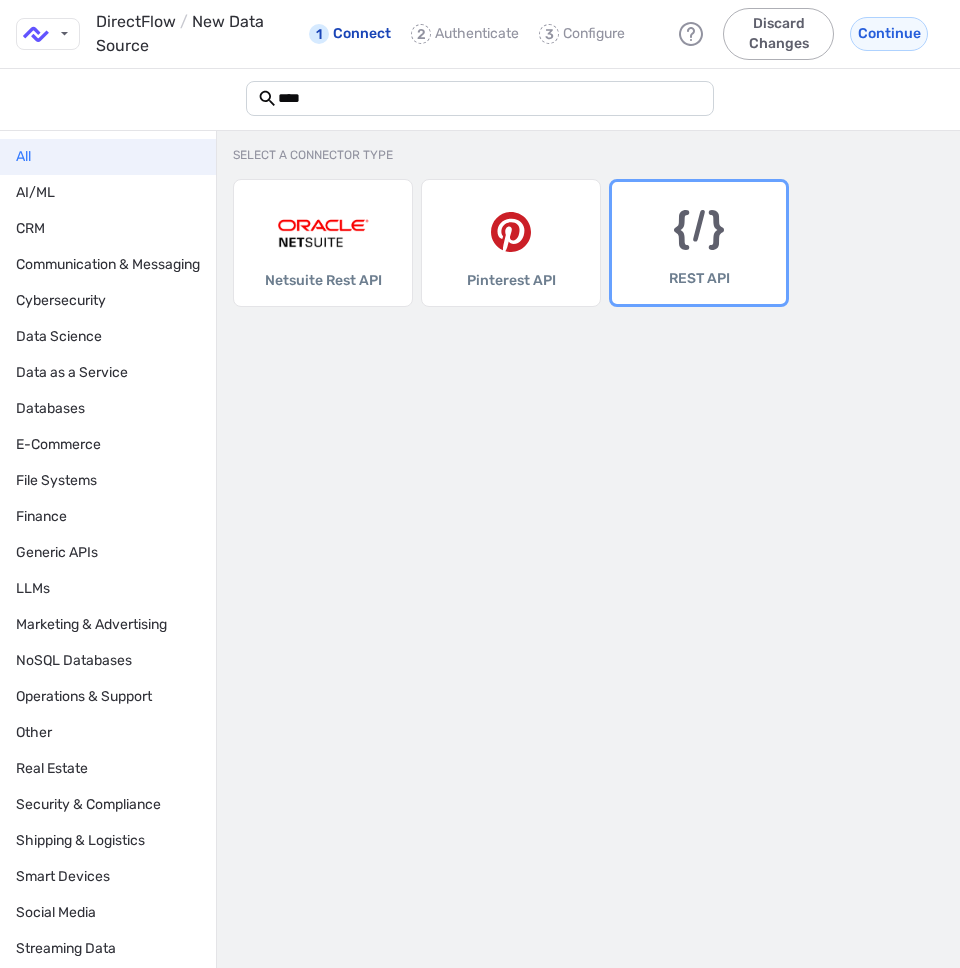 click at bounding box center (699, 230) 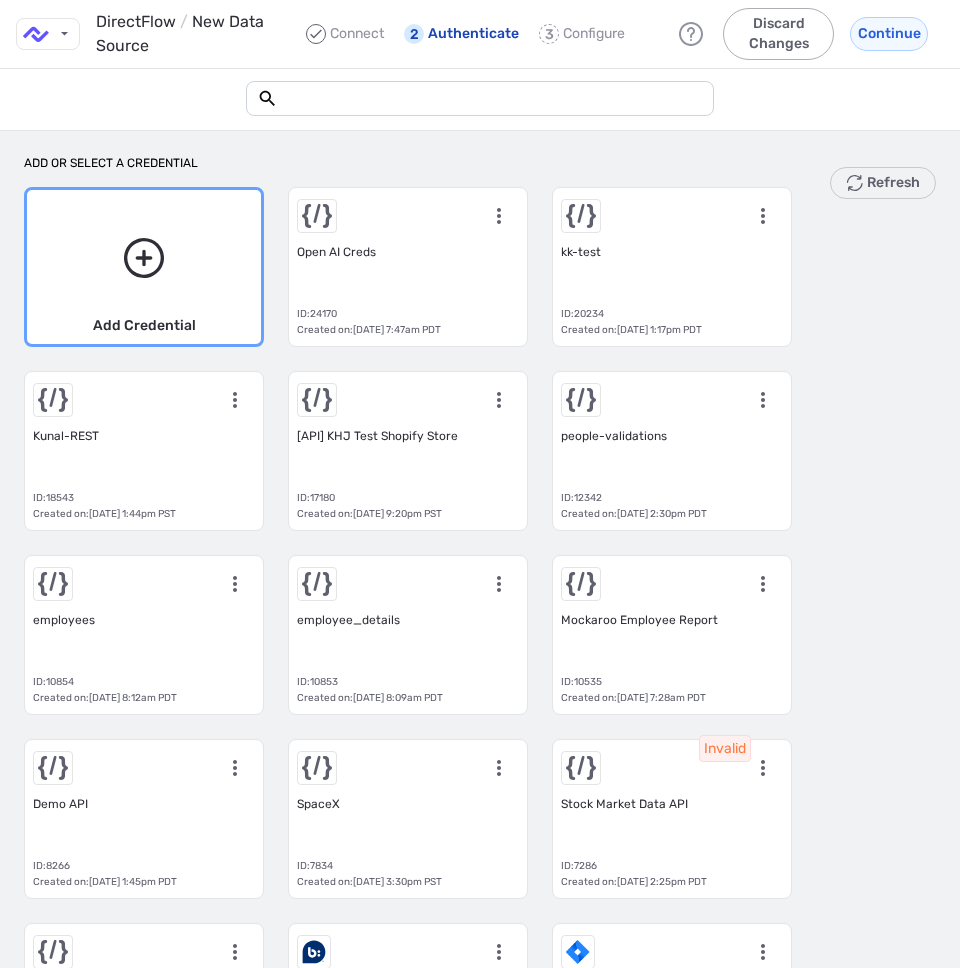 click 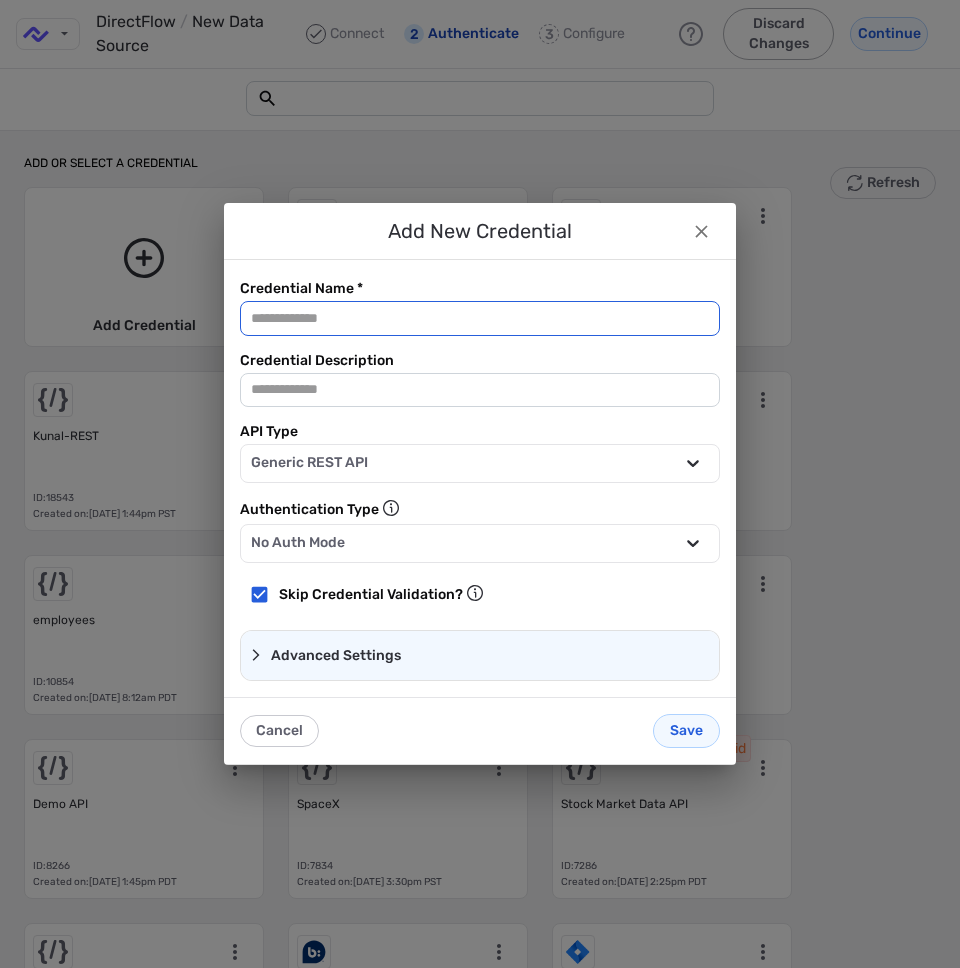 click on "Credential Name *" at bounding box center [480, 318] 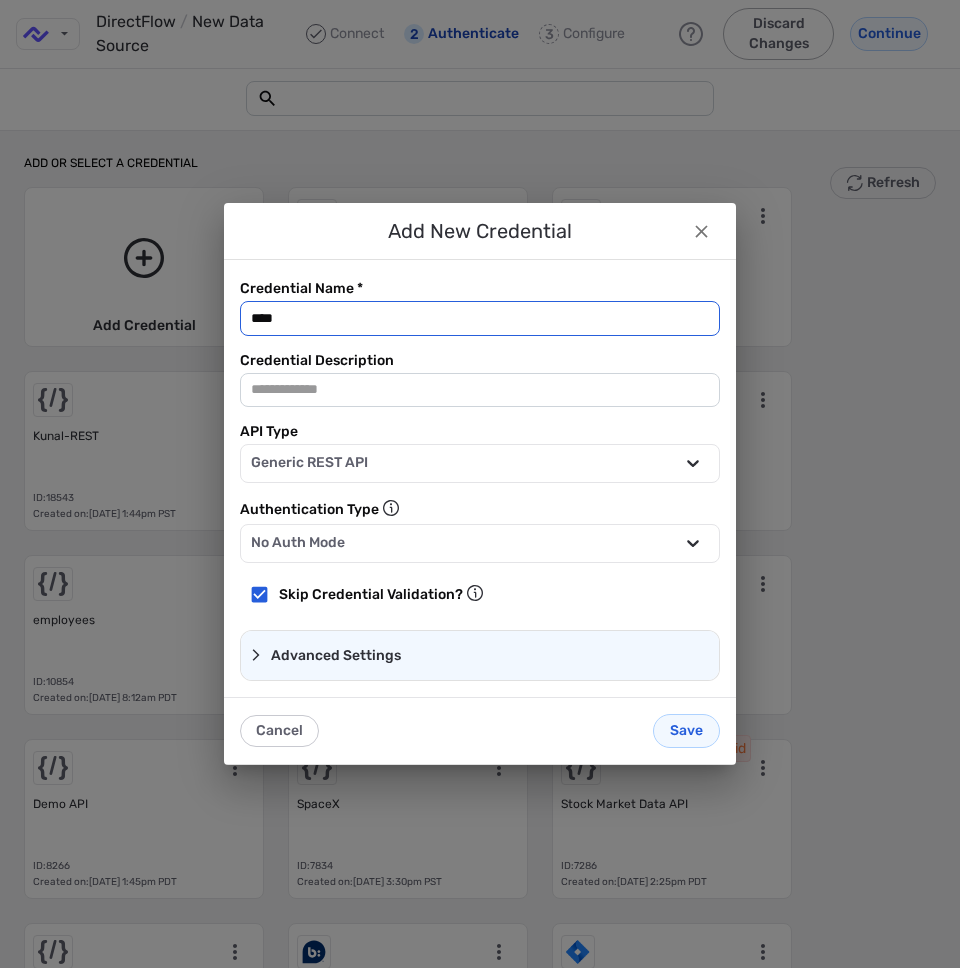 type on "**********" 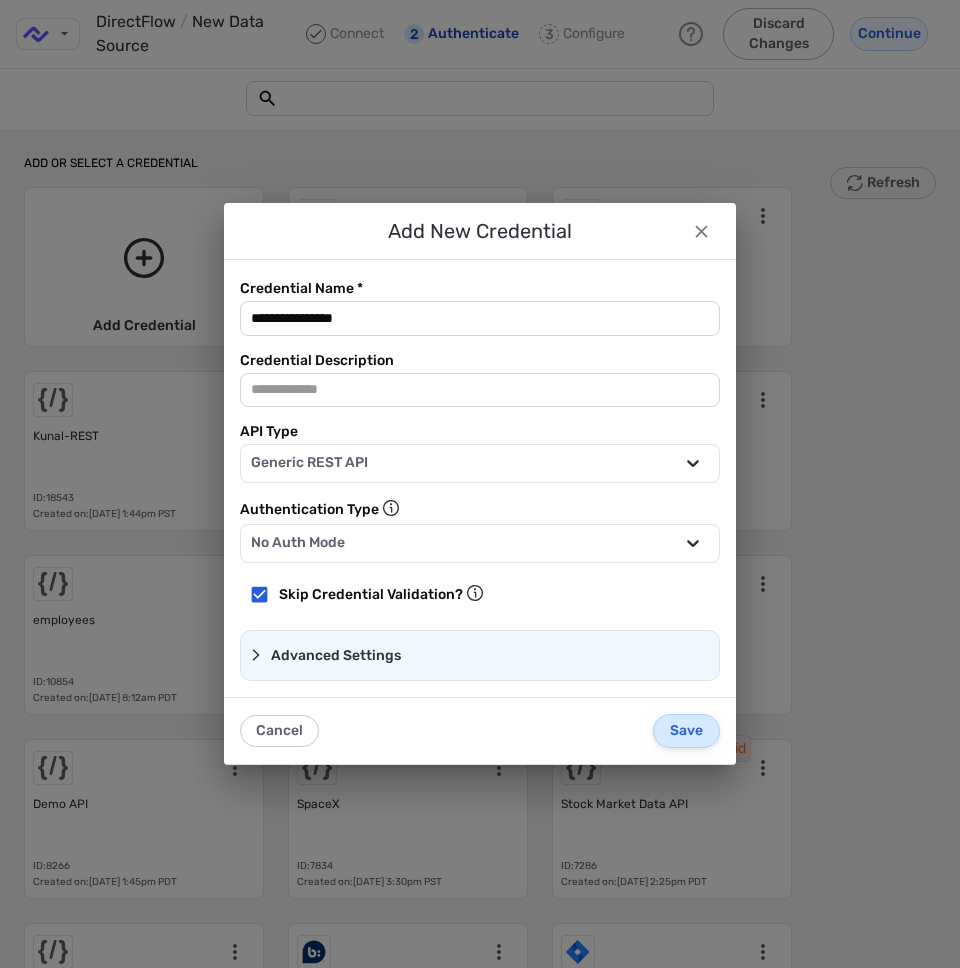 click on "Save" at bounding box center (686, 731) 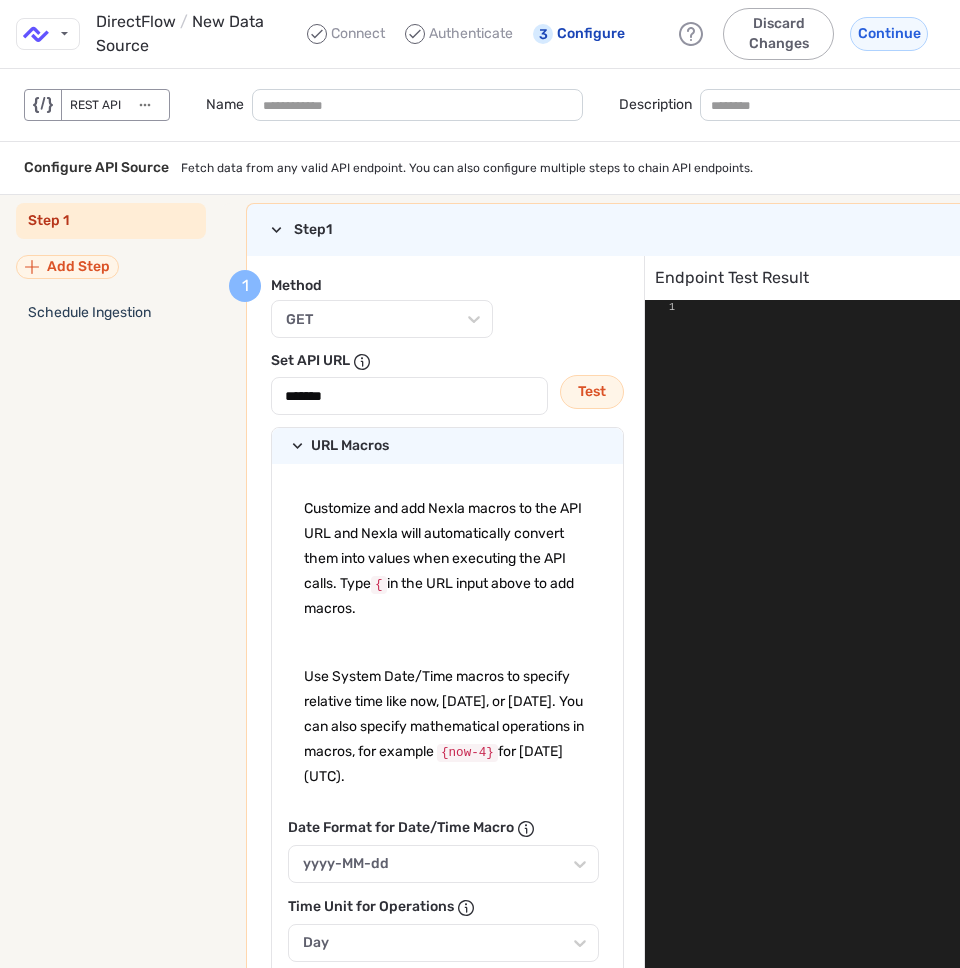 click on "*******" at bounding box center (410, 396) 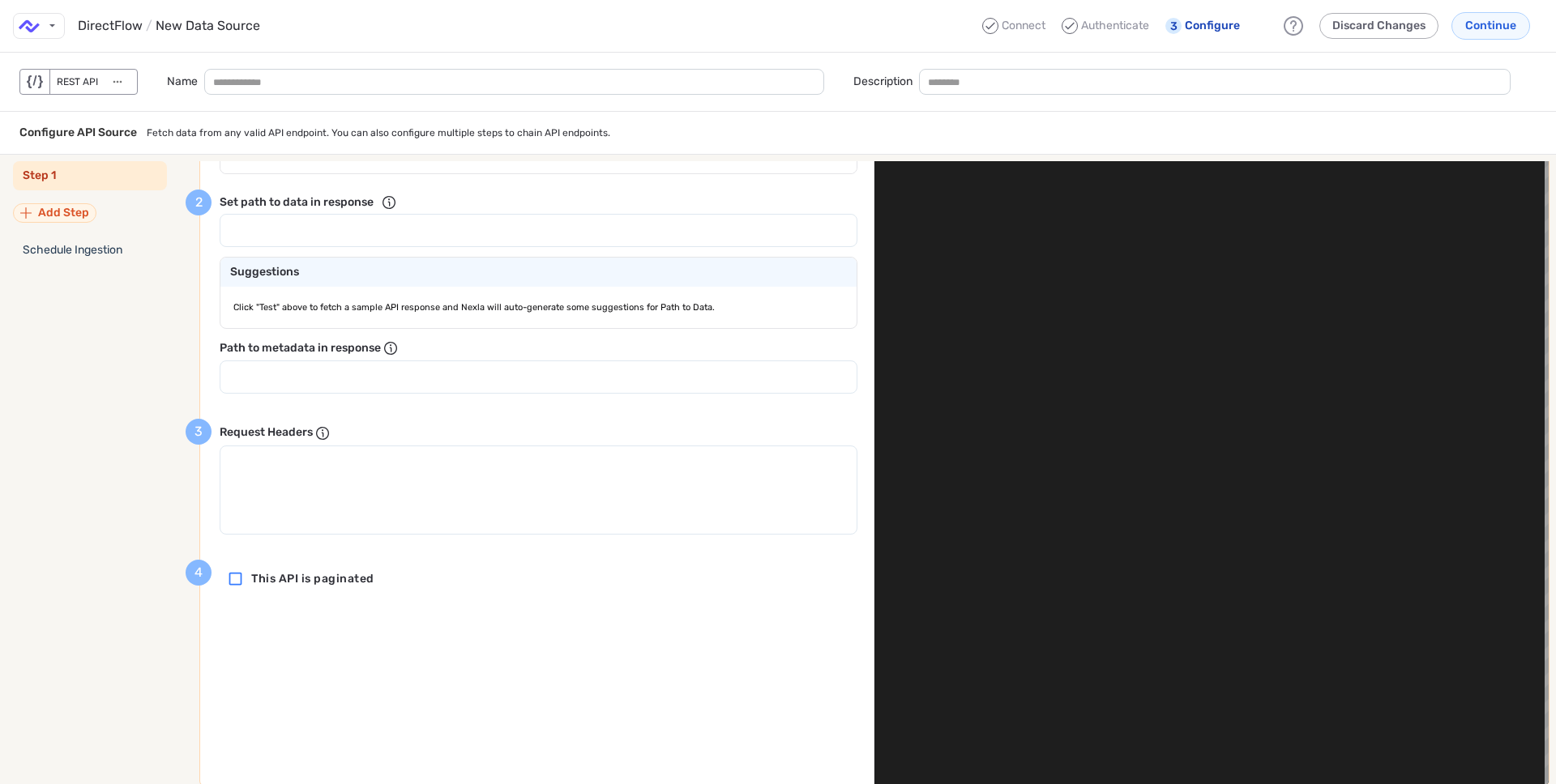 scroll, scrollTop: 718, scrollLeft: 0, axis: vertical 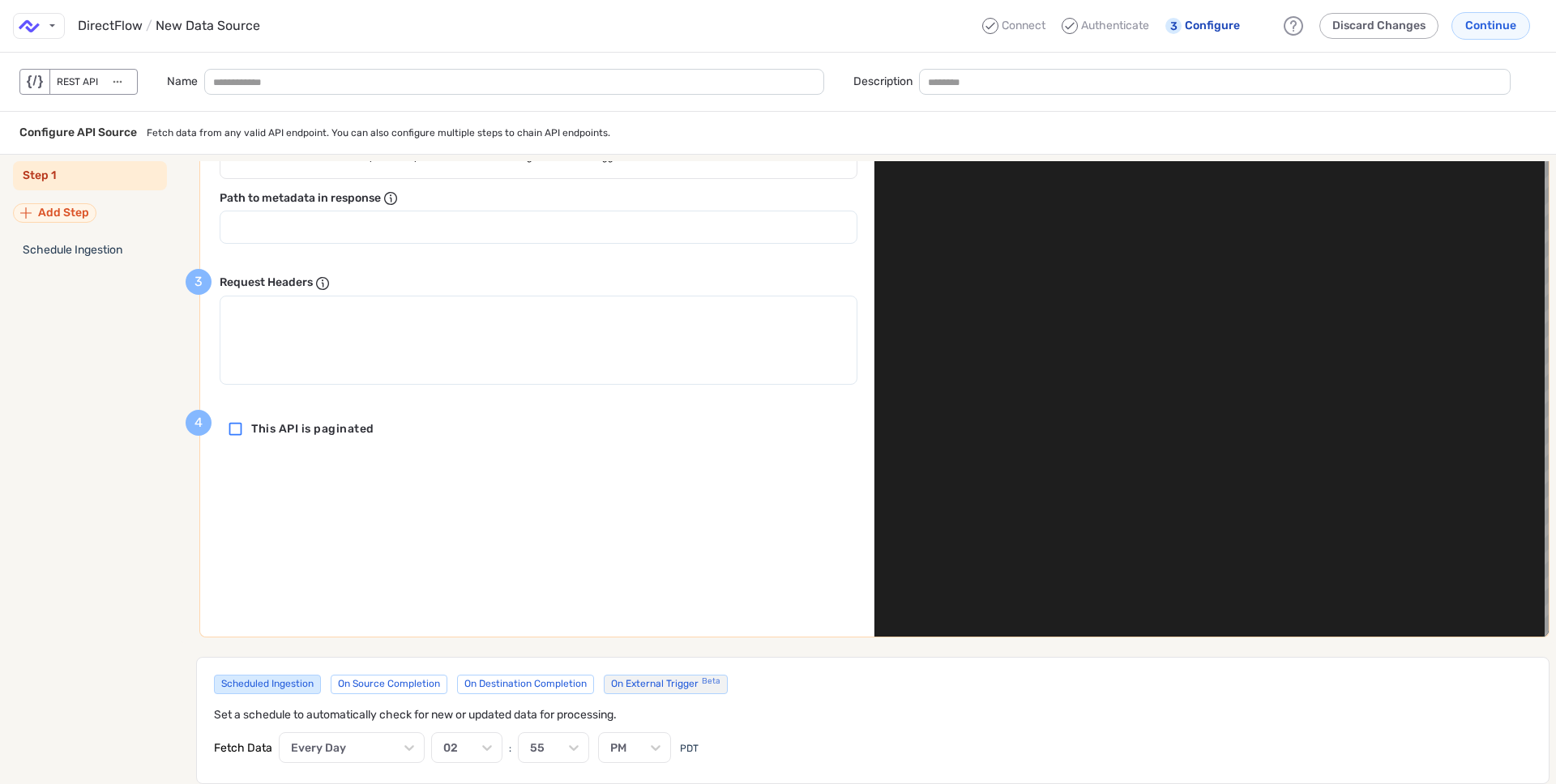 click on "On External Trigger Beta" at bounding box center (665, 684) 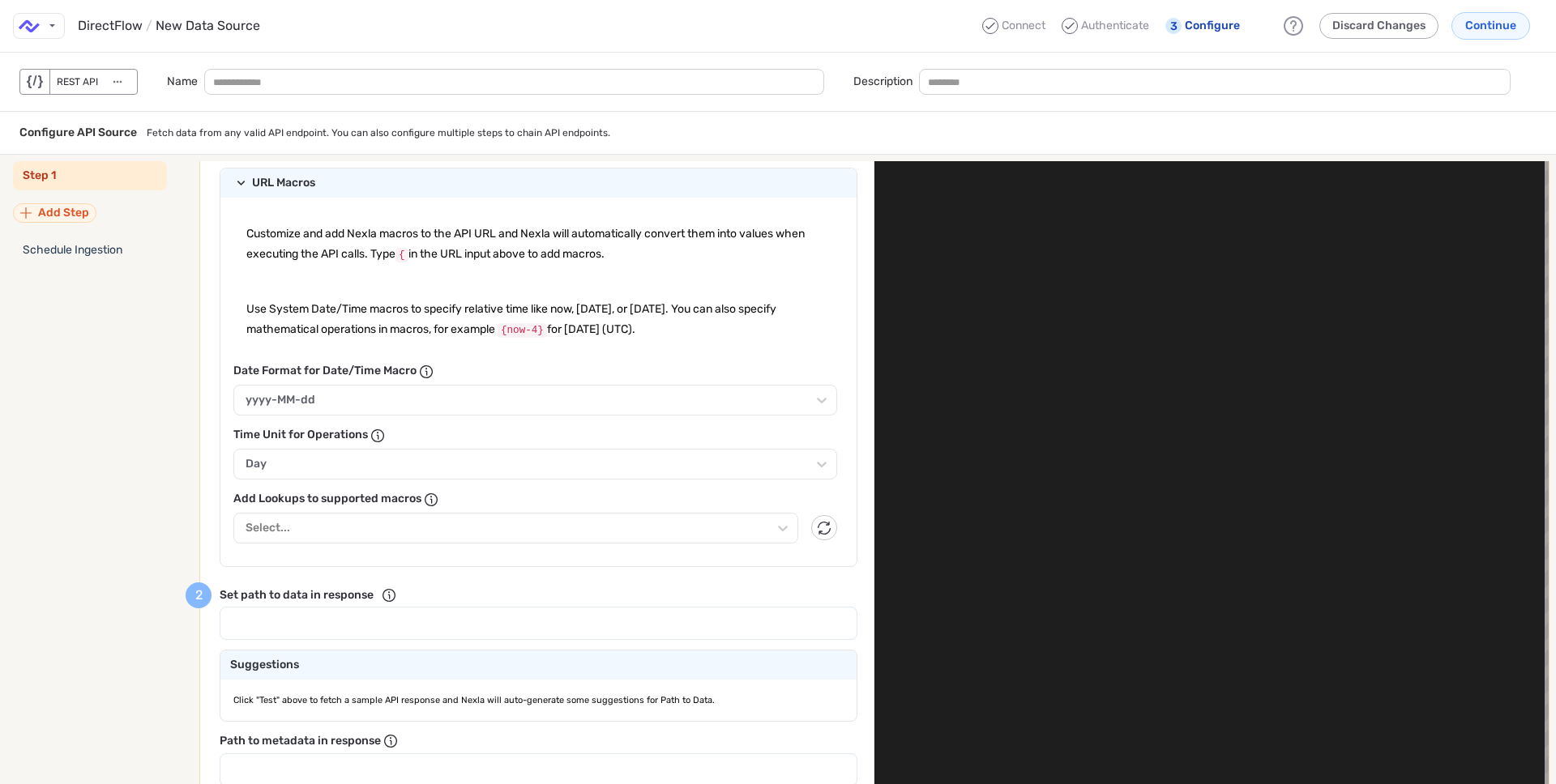 scroll, scrollTop: 0, scrollLeft: 0, axis: both 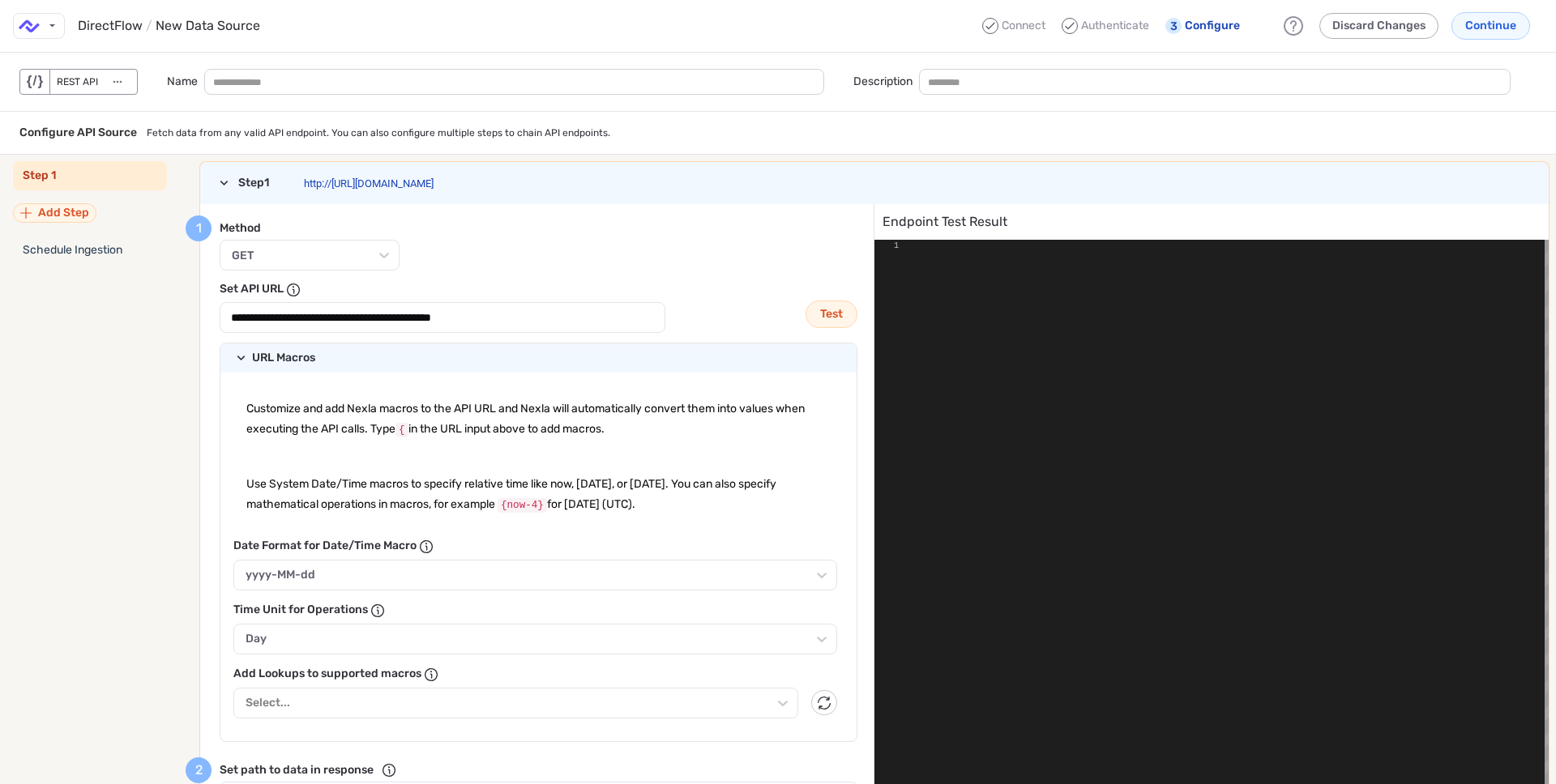 click on "**********" at bounding box center (442, 317) 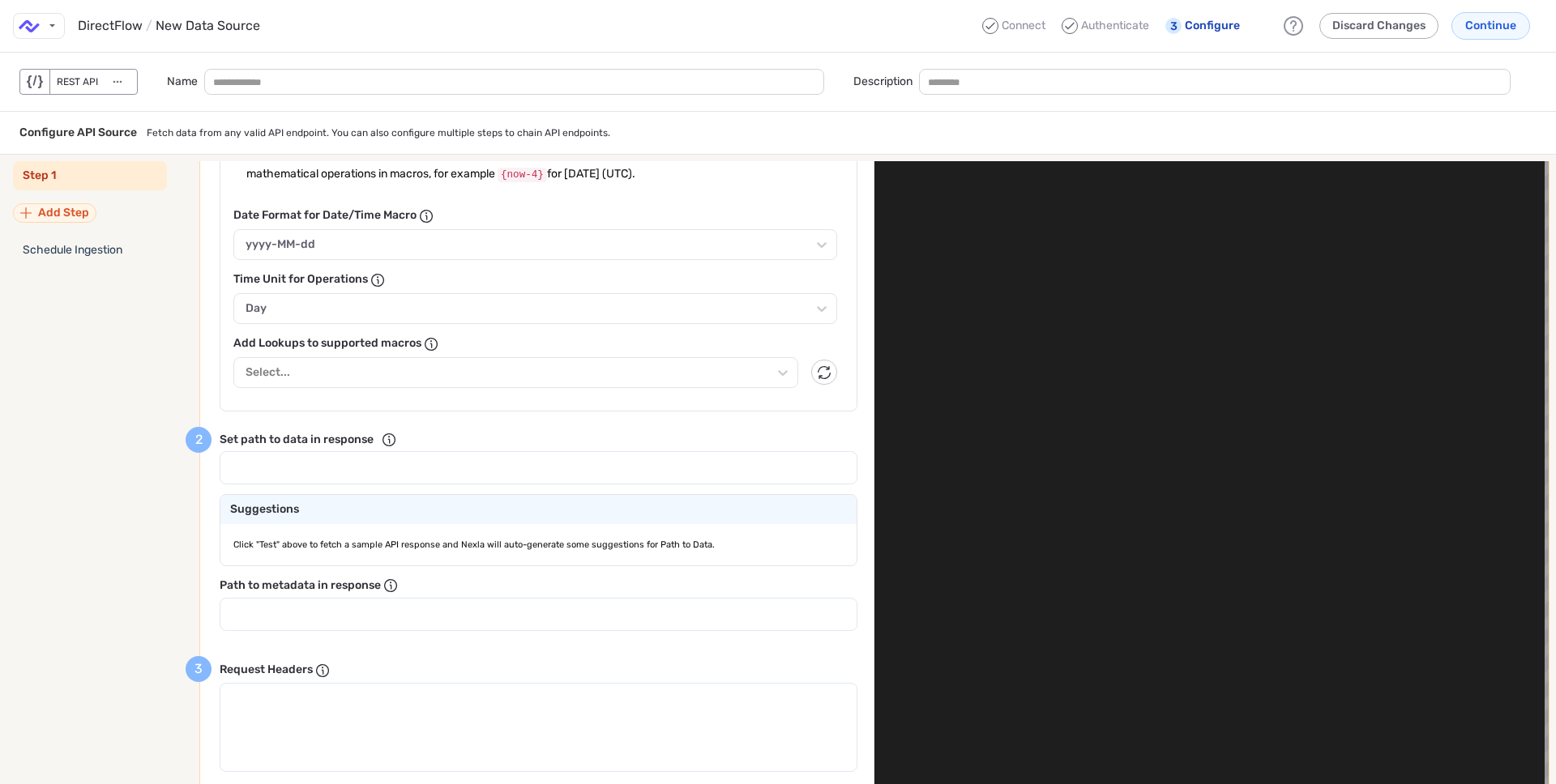scroll, scrollTop: 0, scrollLeft: 0, axis: both 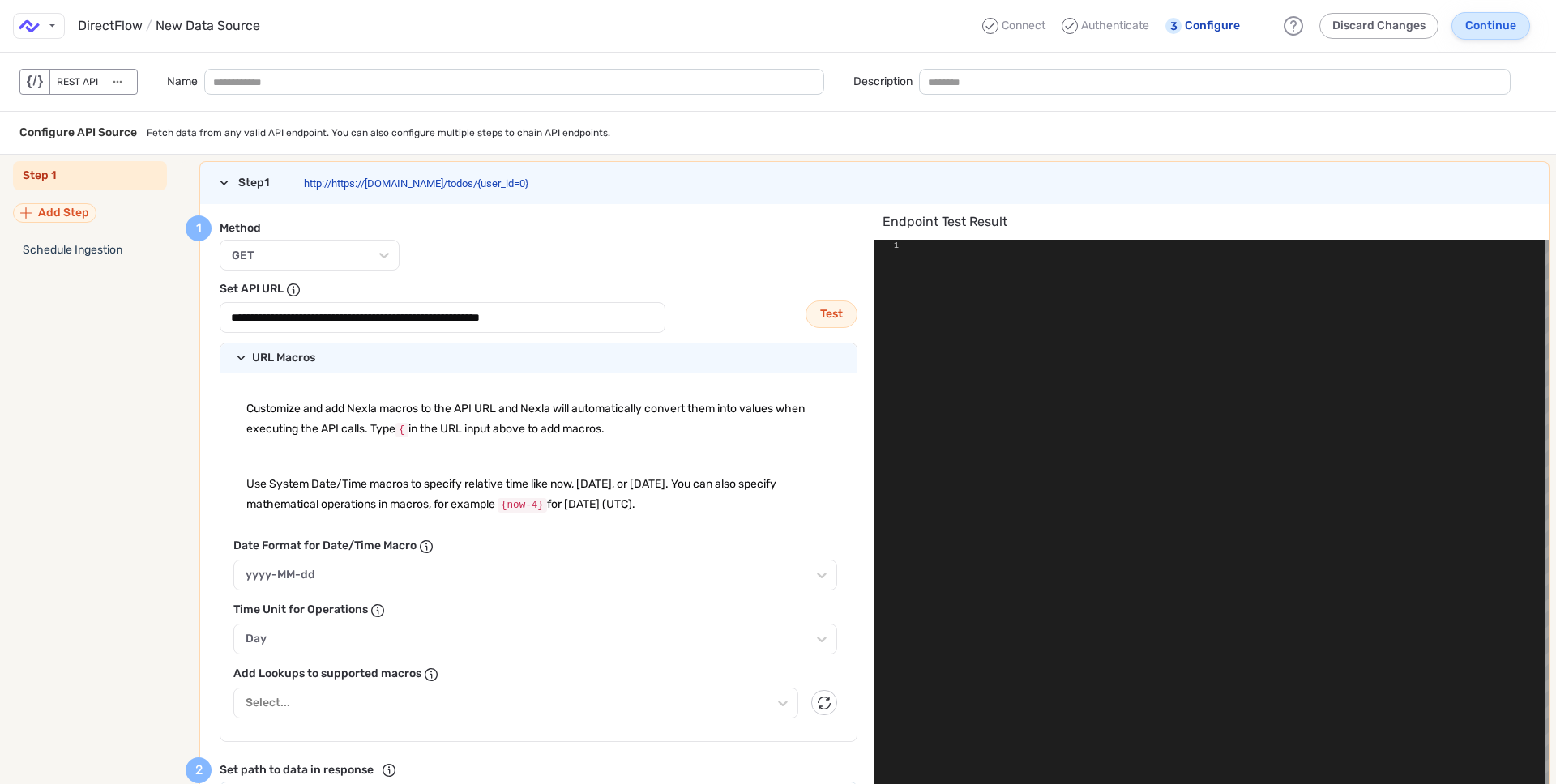click on "Continue" at bounding box center (1490, 26) 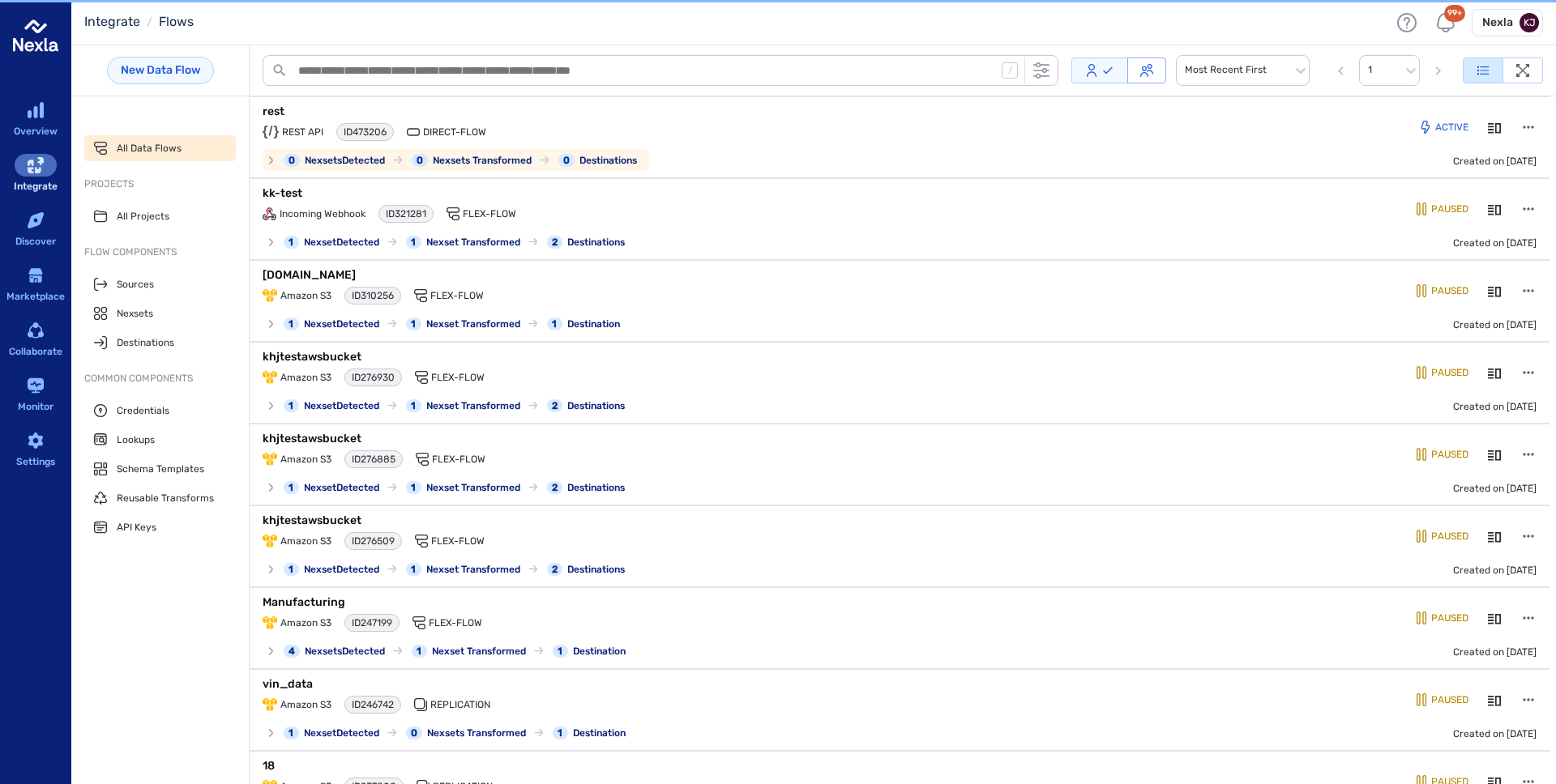 click on "REST API ID  473206 Direct-Flow" at bounding box center (688, 132) 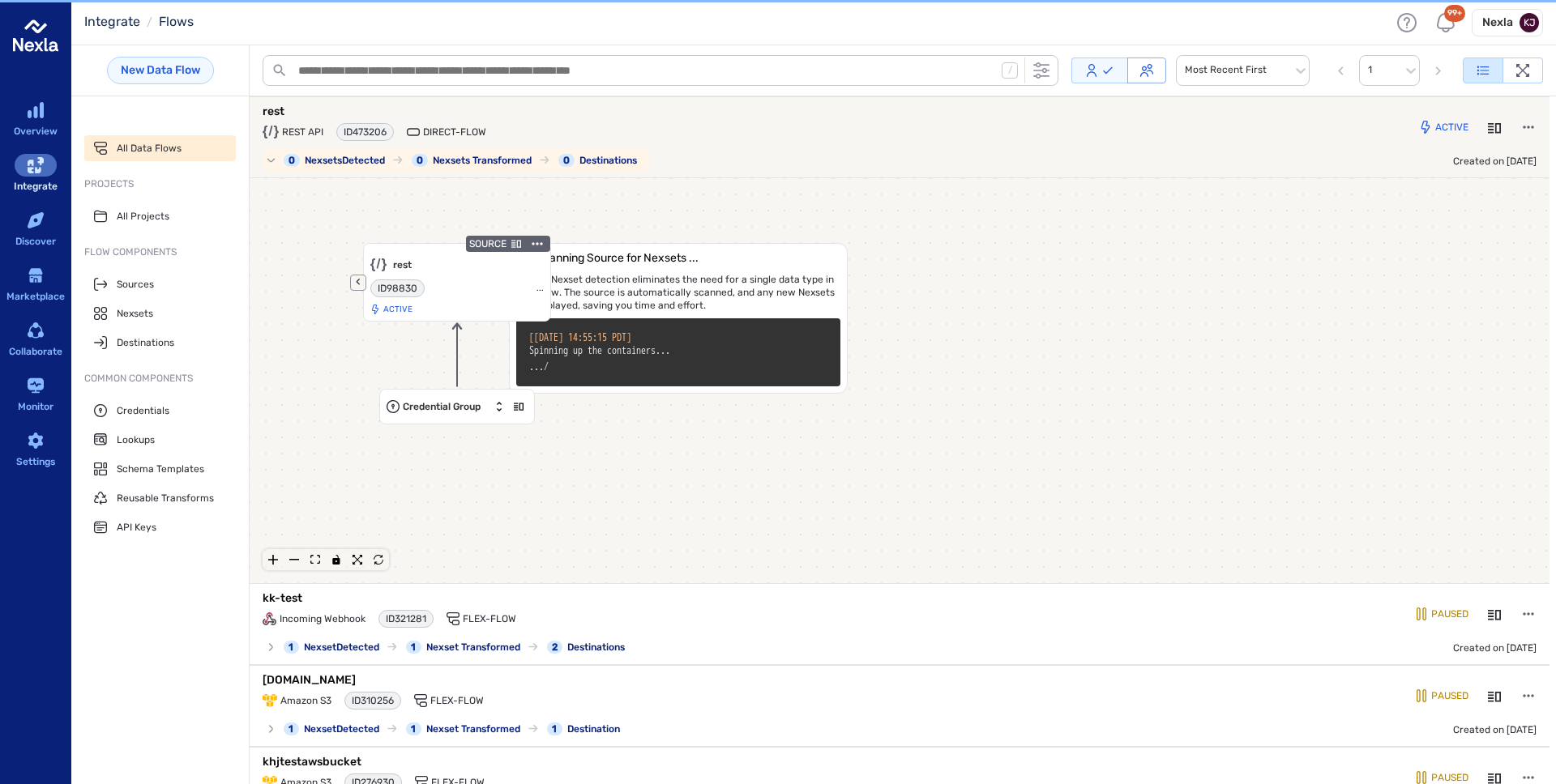 scroll, scrollTop: 2, scrollLeft: 0, axis: vertical 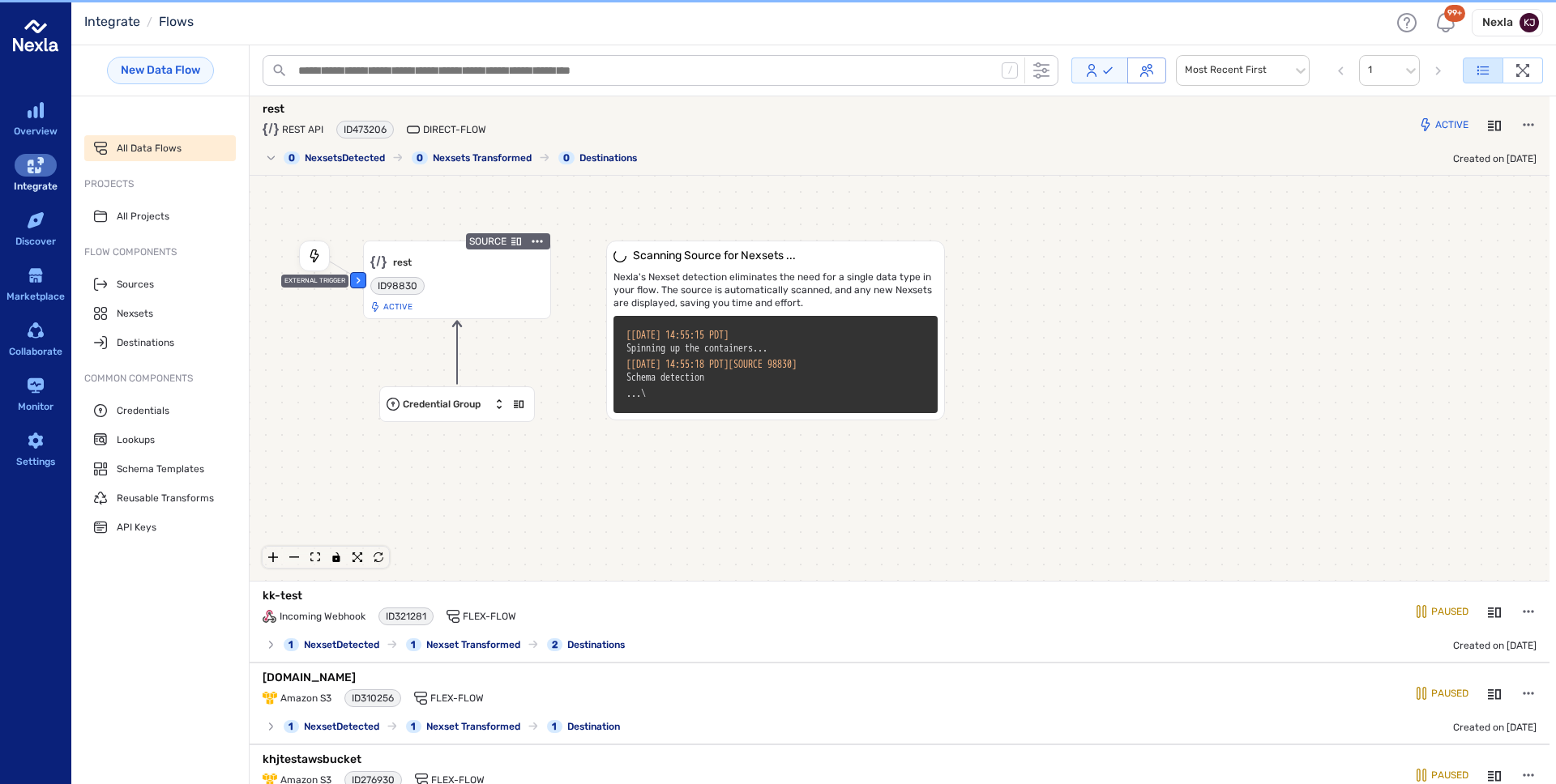 click on "Scanning Source for Nexsets ... Nexla's Nexset detection eliminates the need for a single data type in your flow. The source is automatically scanned, and any new Nexsets are displayed, saving you time and effort. [ 2025-07-01 14:55:15 PDT ] Spinning up the containers... [ 2025-07-01 14:55:18 PDT ]  [SOURCE 98830] Schema detection ... \ ‹ EXTERNAL TRIGGER SOURCE rest Collapsible Group Item #1 ID  98830 Active Credential Group" at bounding box center [900, 378] 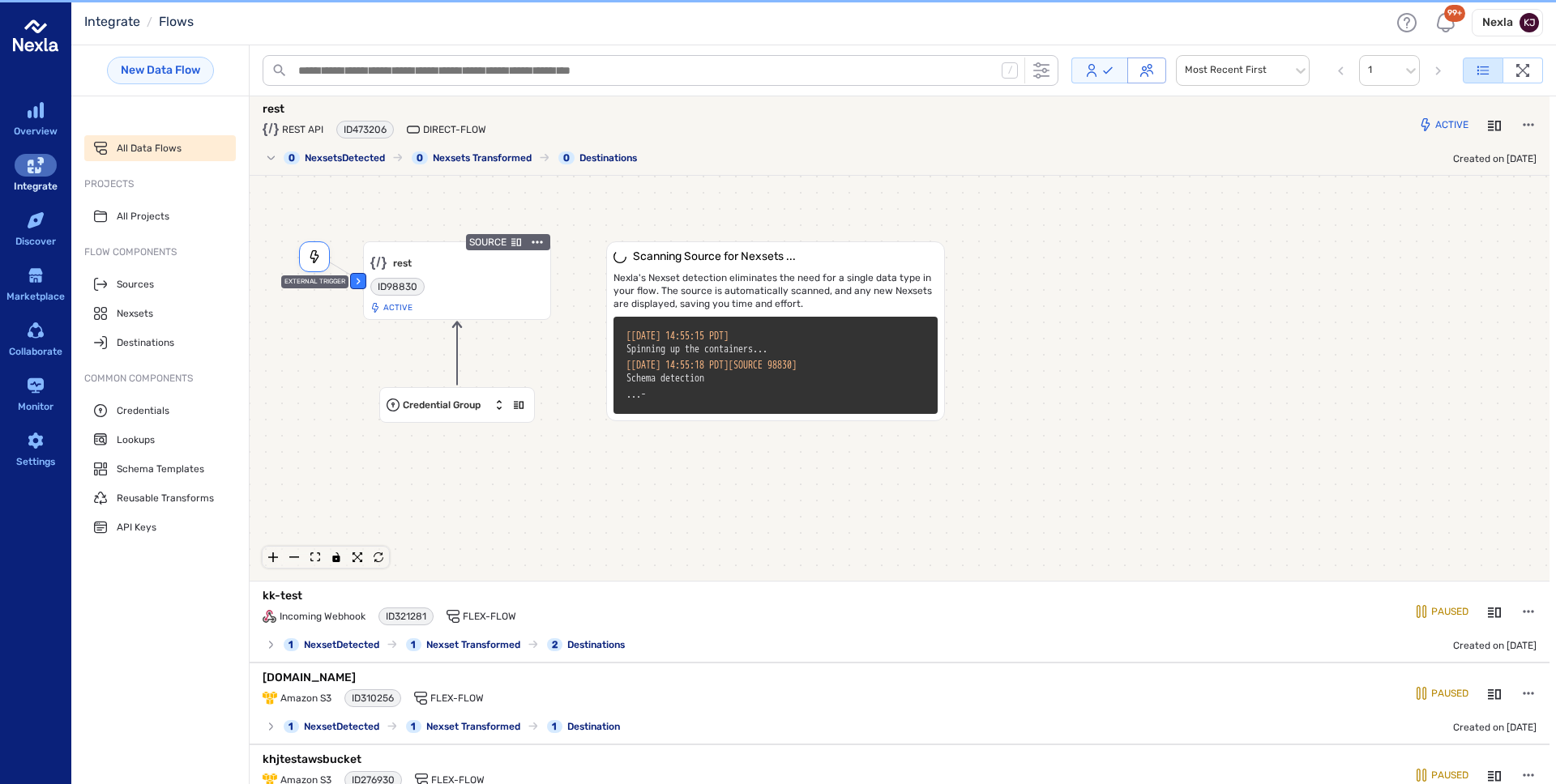 click 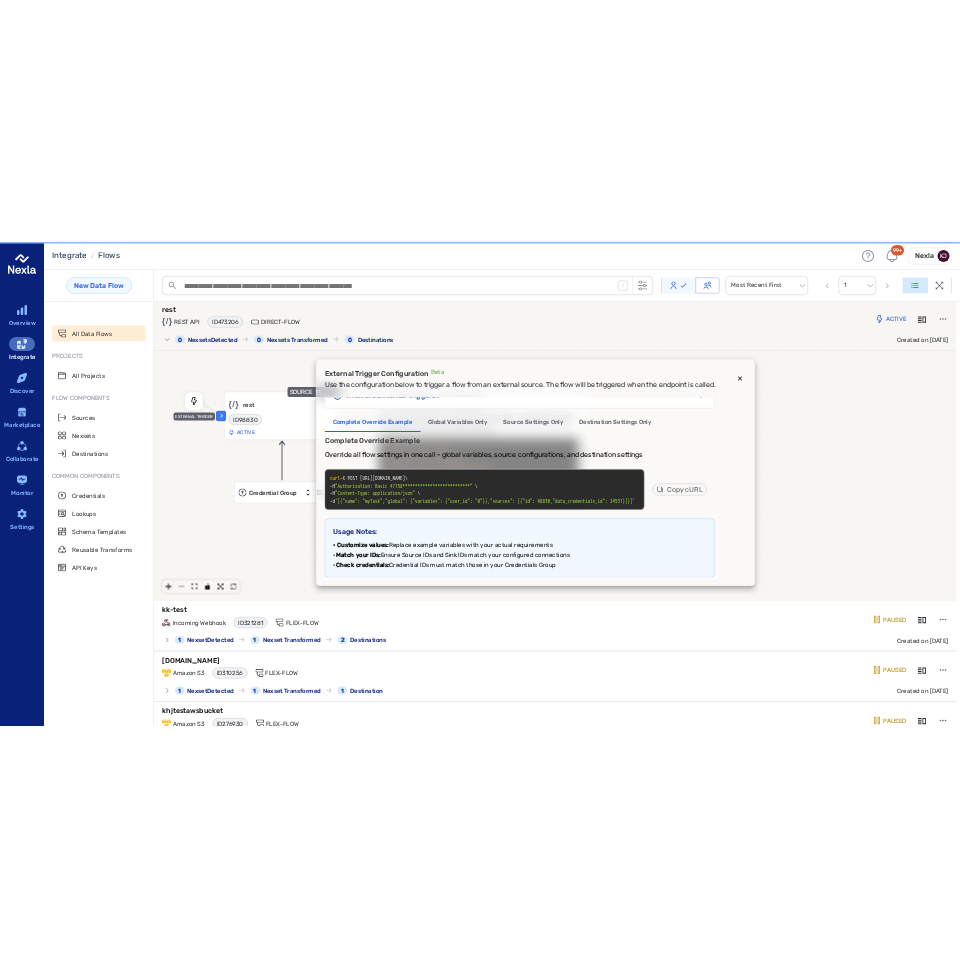 scroll, scrollTop: 240, scrollLeft: 0, axis: vertical 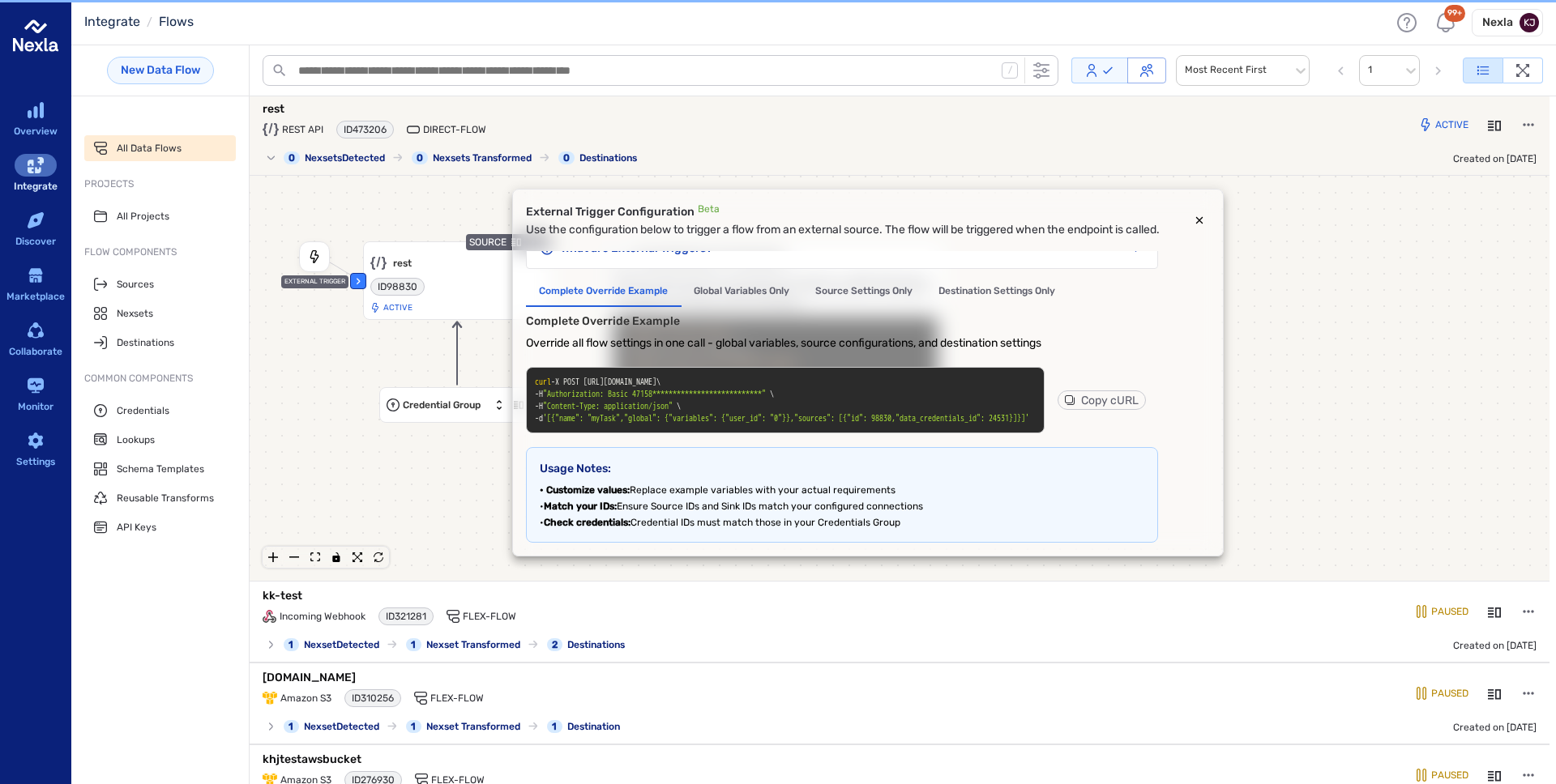 click on "Copy cURL" at bounding box center [1101, 400] 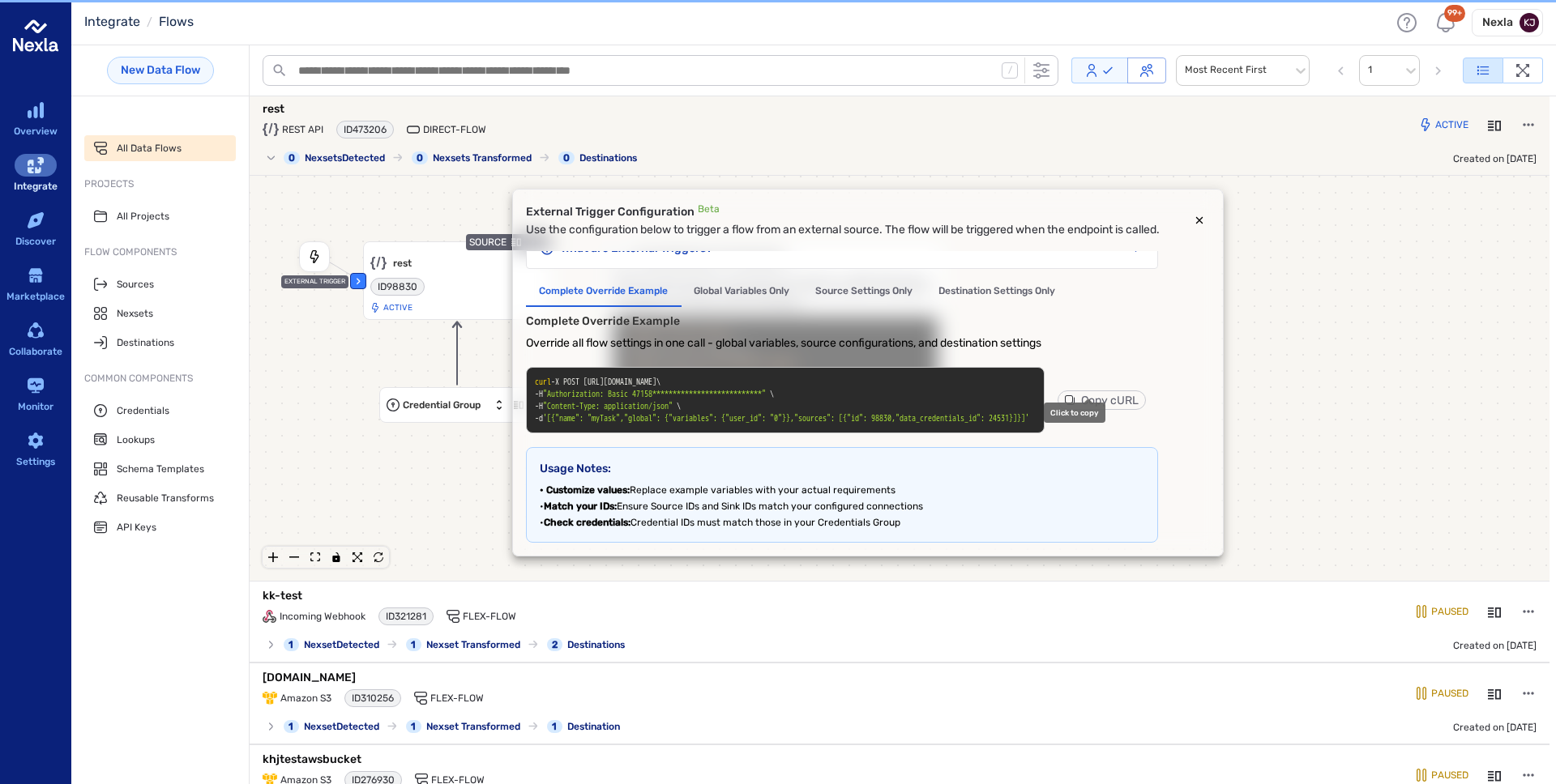 type 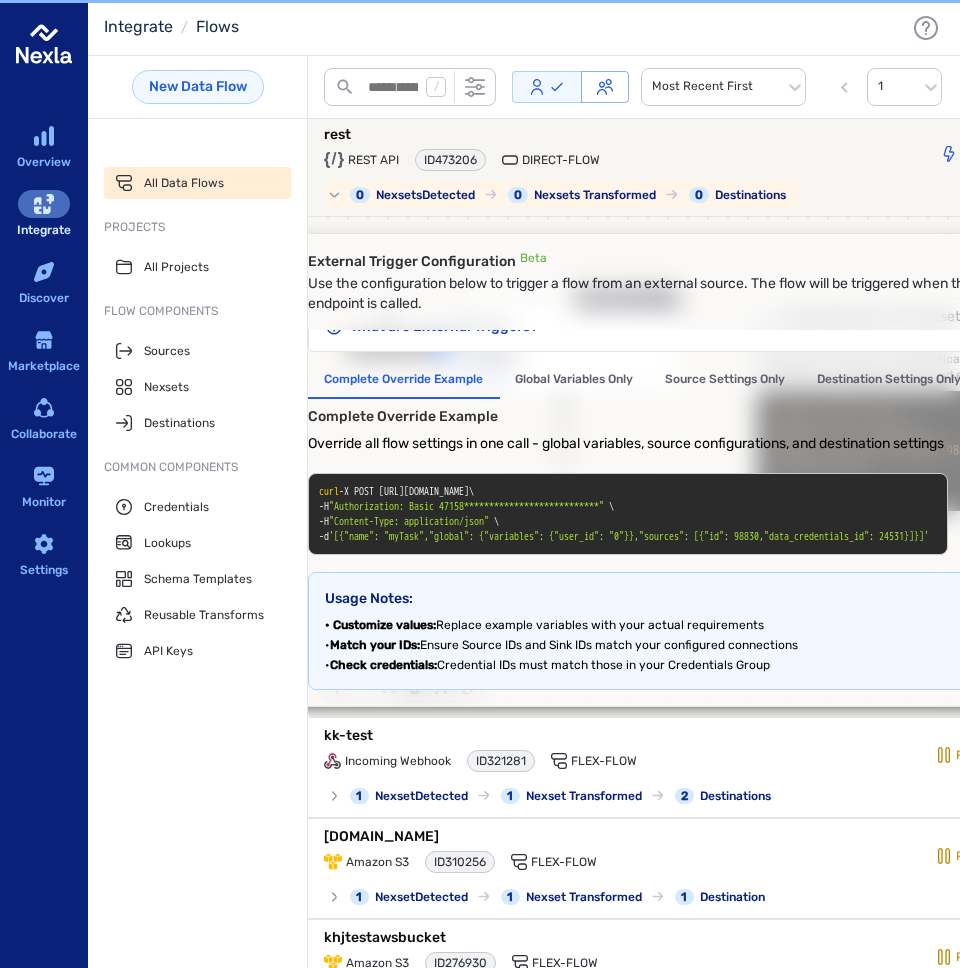 click on "rest REST API ID  473206 Direct-Flow 0 Nexsets  Detected 0 Nexsets Transformed 0 Destinations Active Created on   Jul 01, 2025" at bounding box center (705, 166) 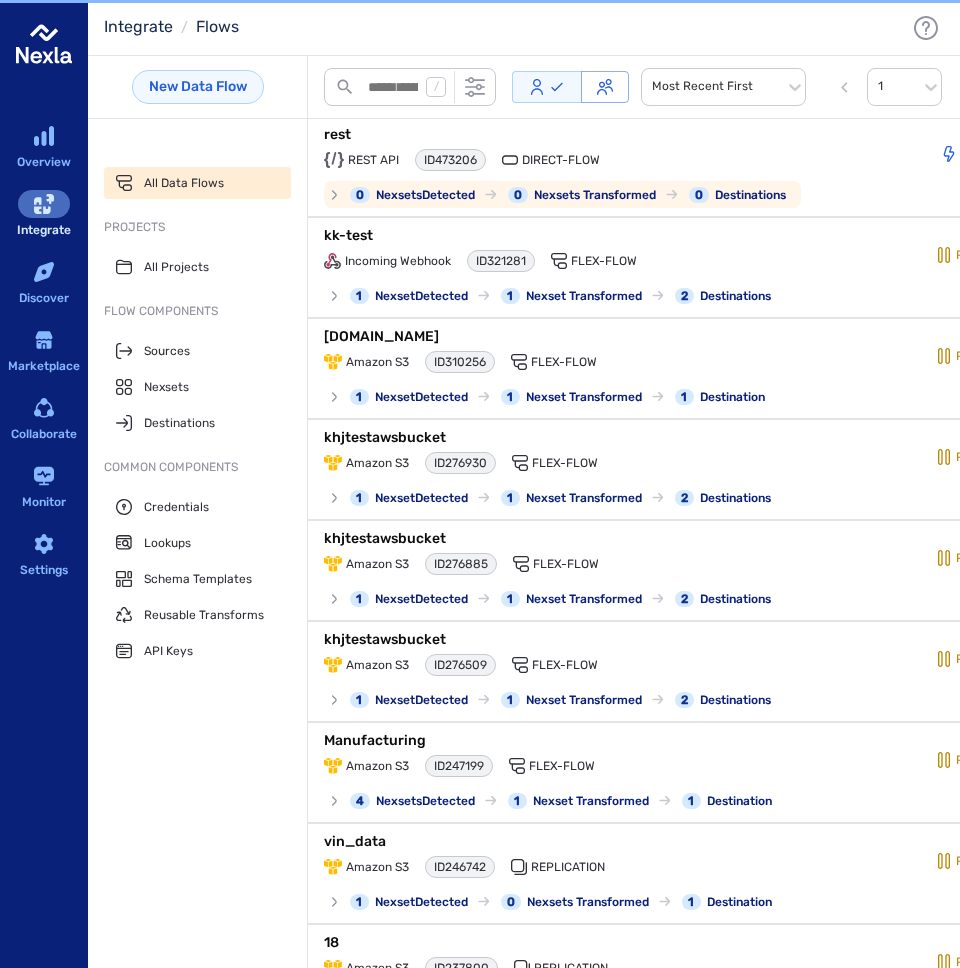 click on "REST API ID  473206 Direct-Flow" at bounding box center (580, 160) 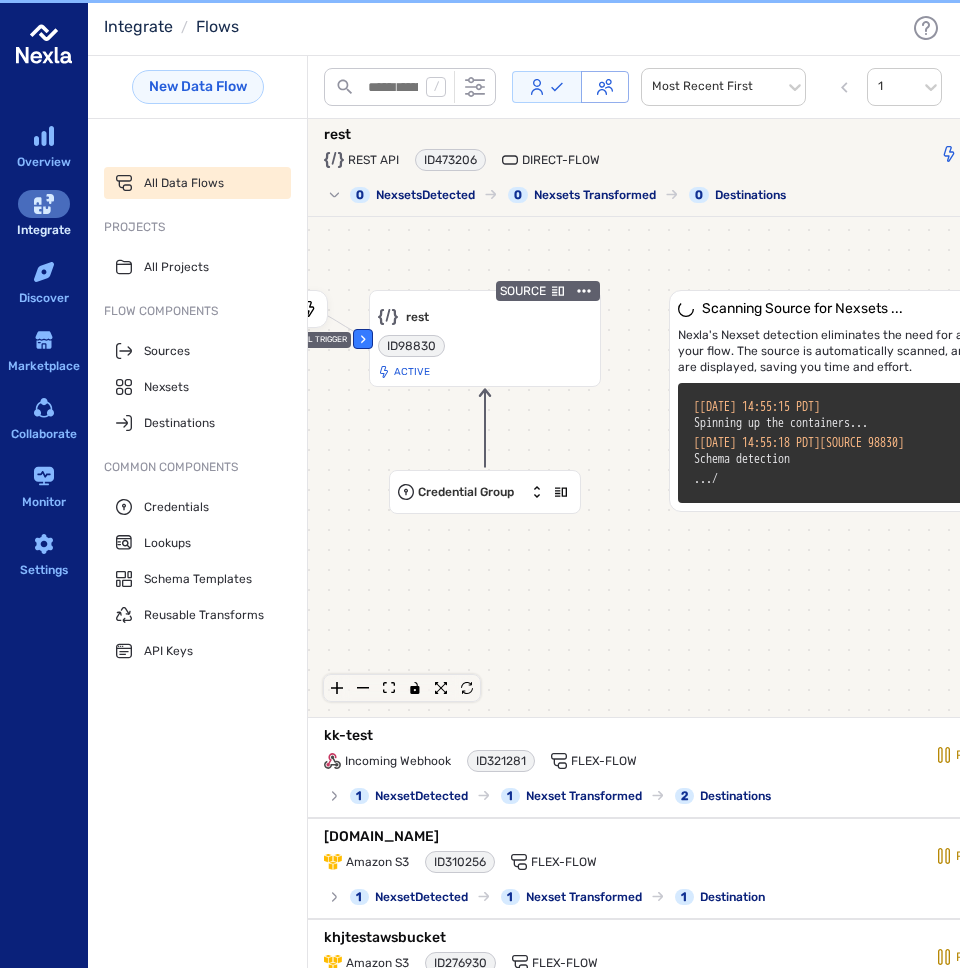 click 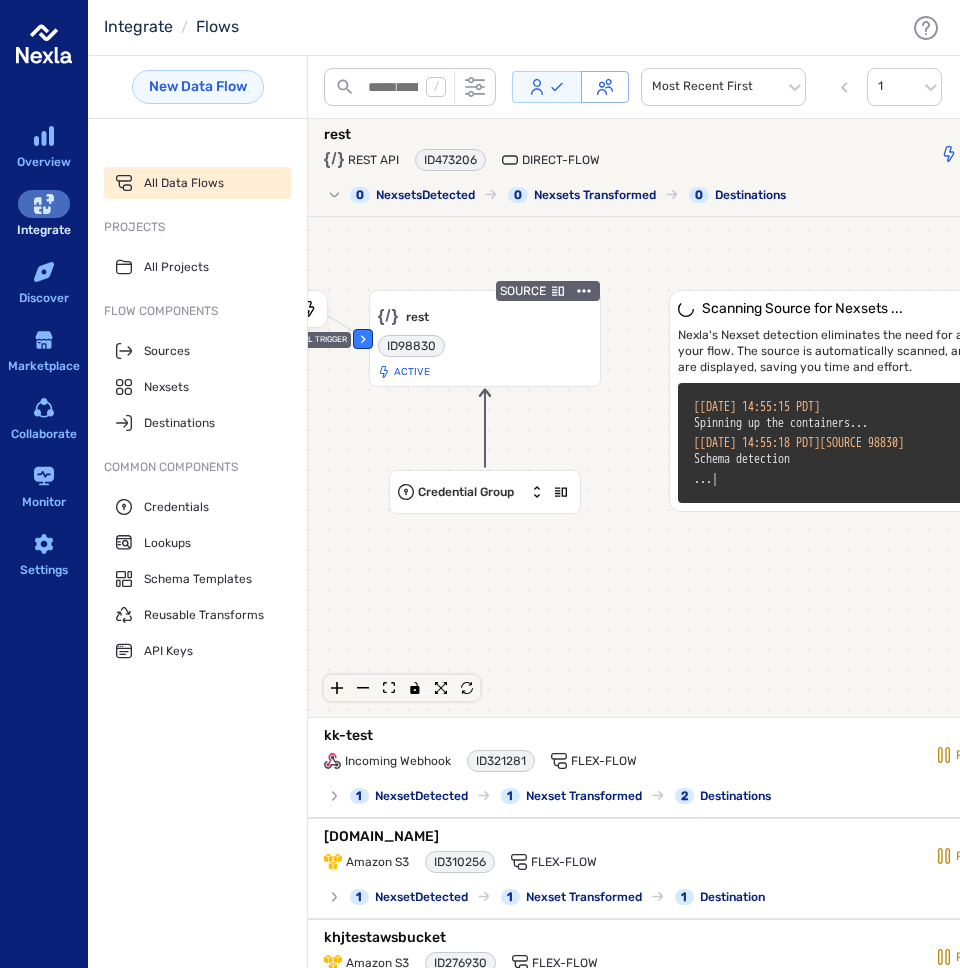 click 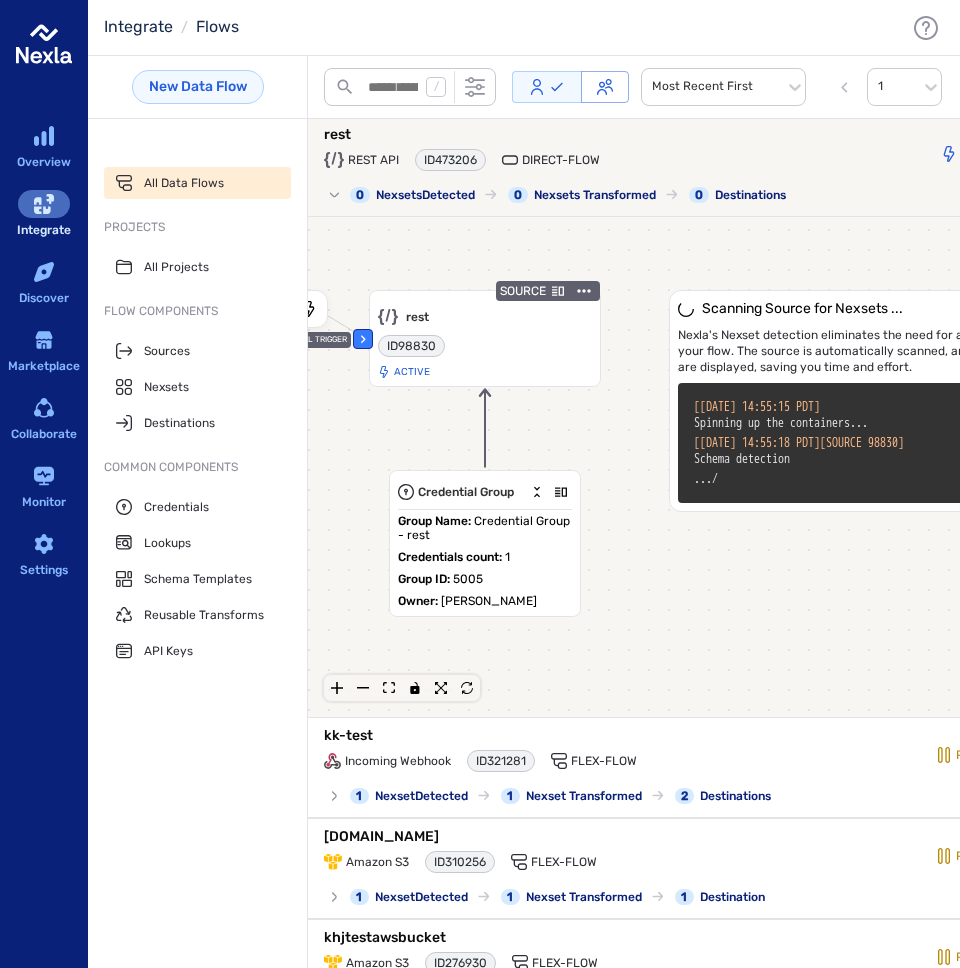 click 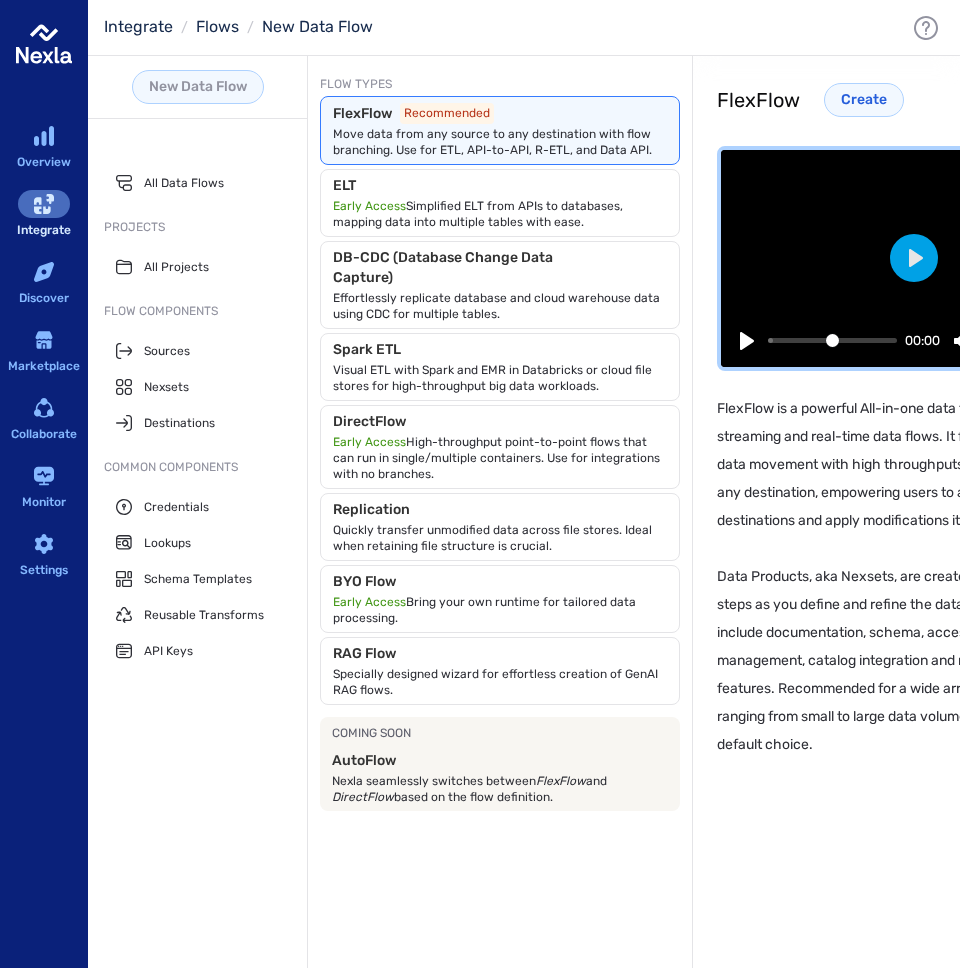 scroll, scrollTop: 0, scrollLeft: 0, axis: both 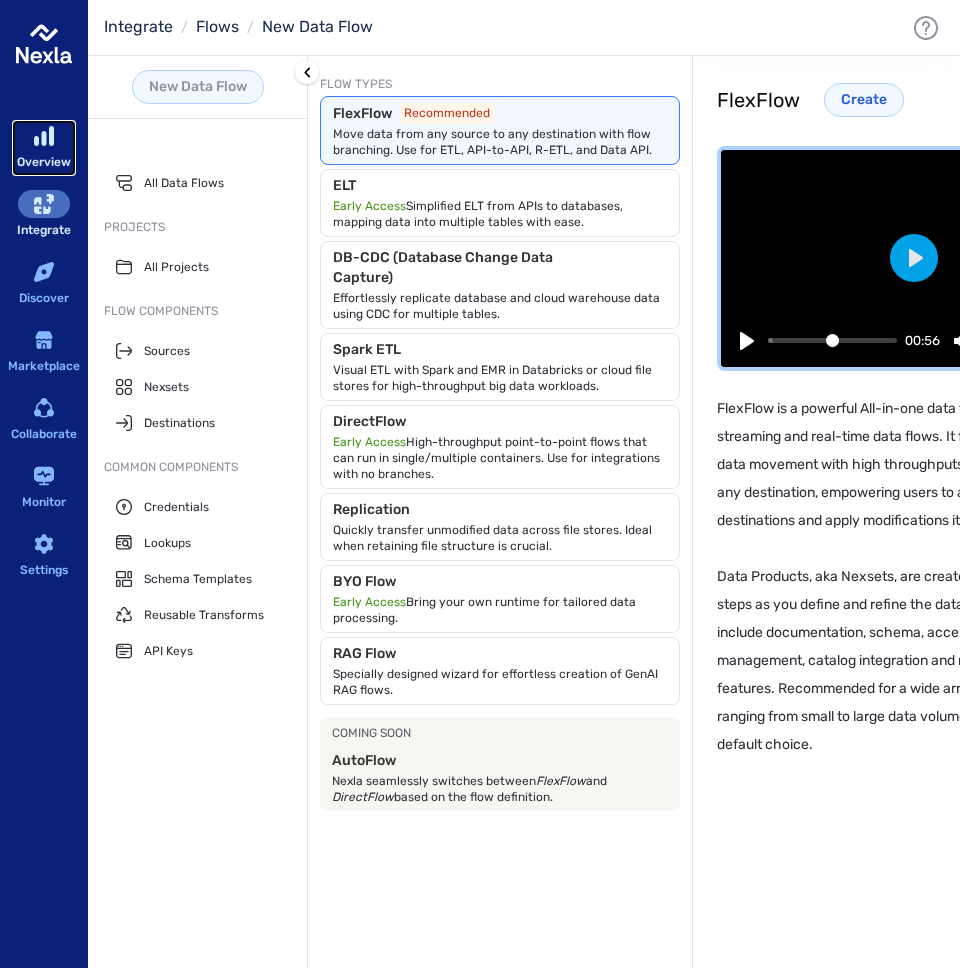 click on "Overview" at bounding box center (44, 162) 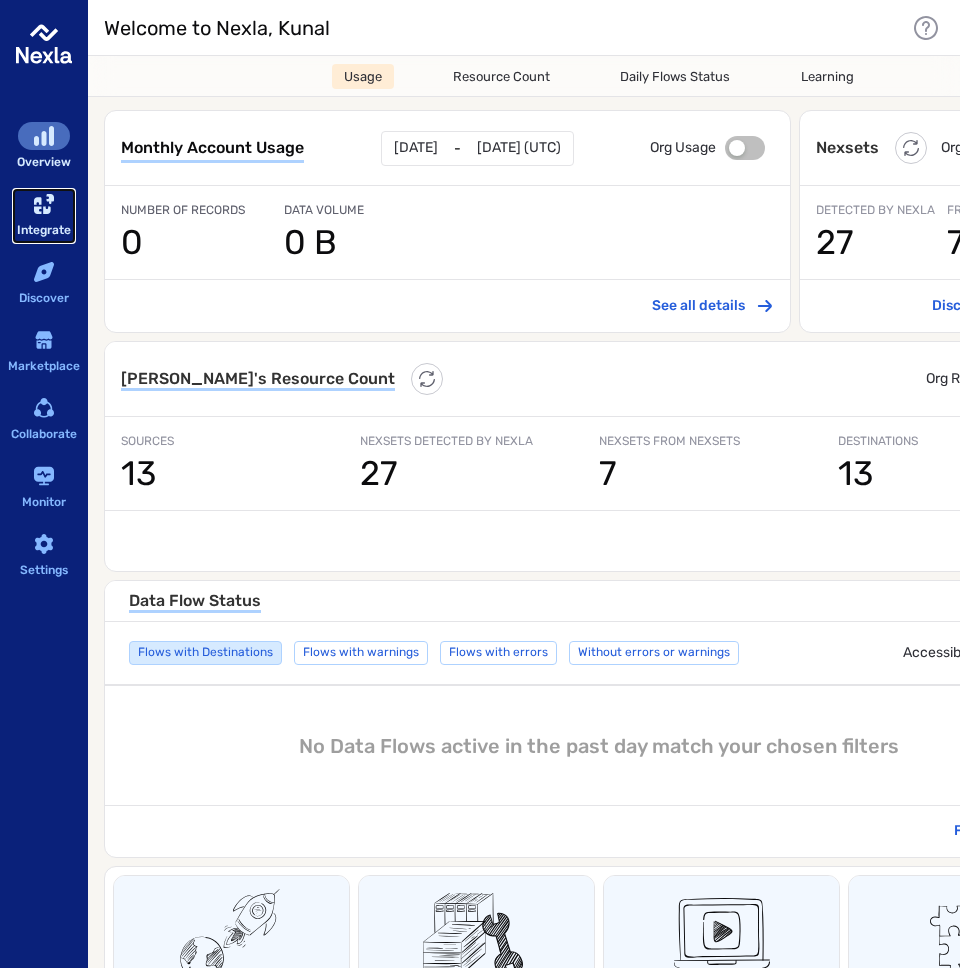 click at bounding box center [44, 204] 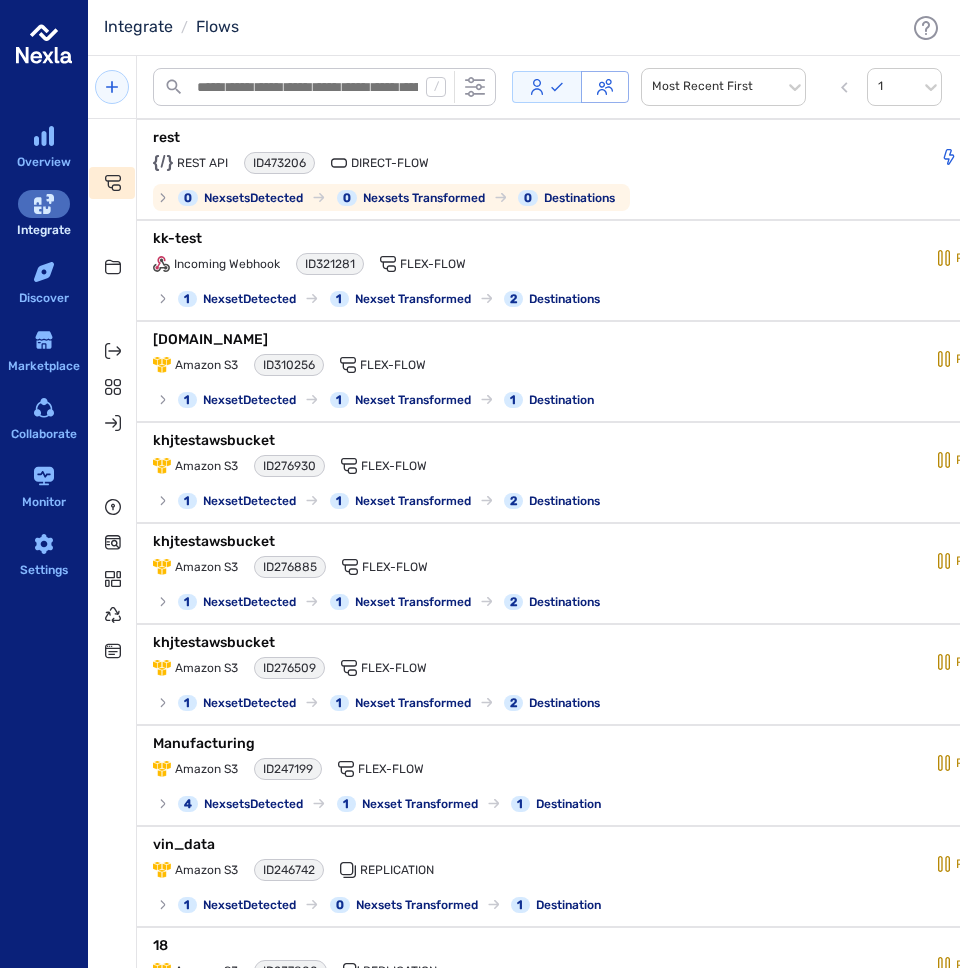 click on "rest REST API ID  473206 Direct-Flow" at bounding box center (466, 153) 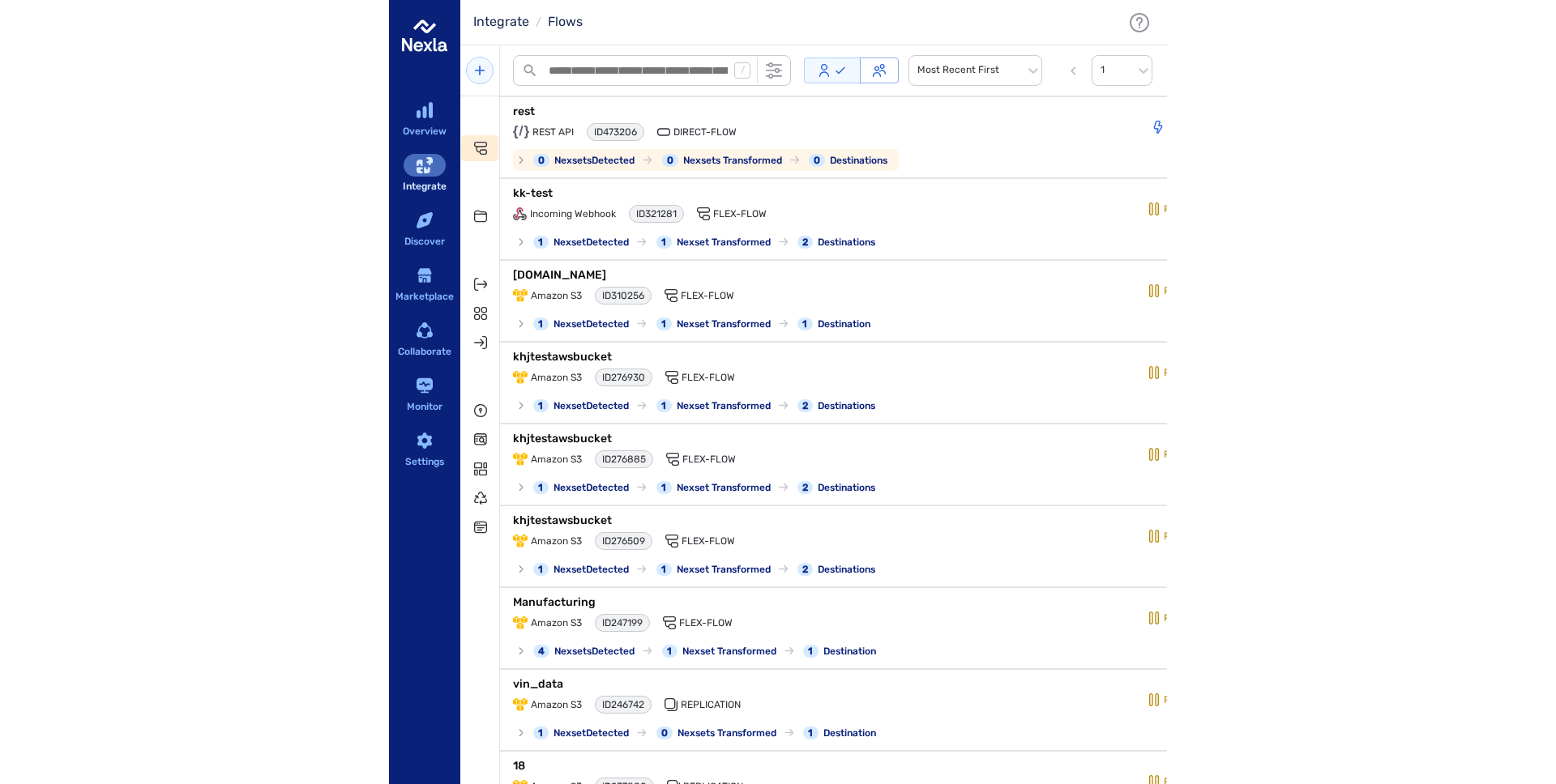 scroll, scrollTop: 2, scrollLeft: 0, axis: vertical 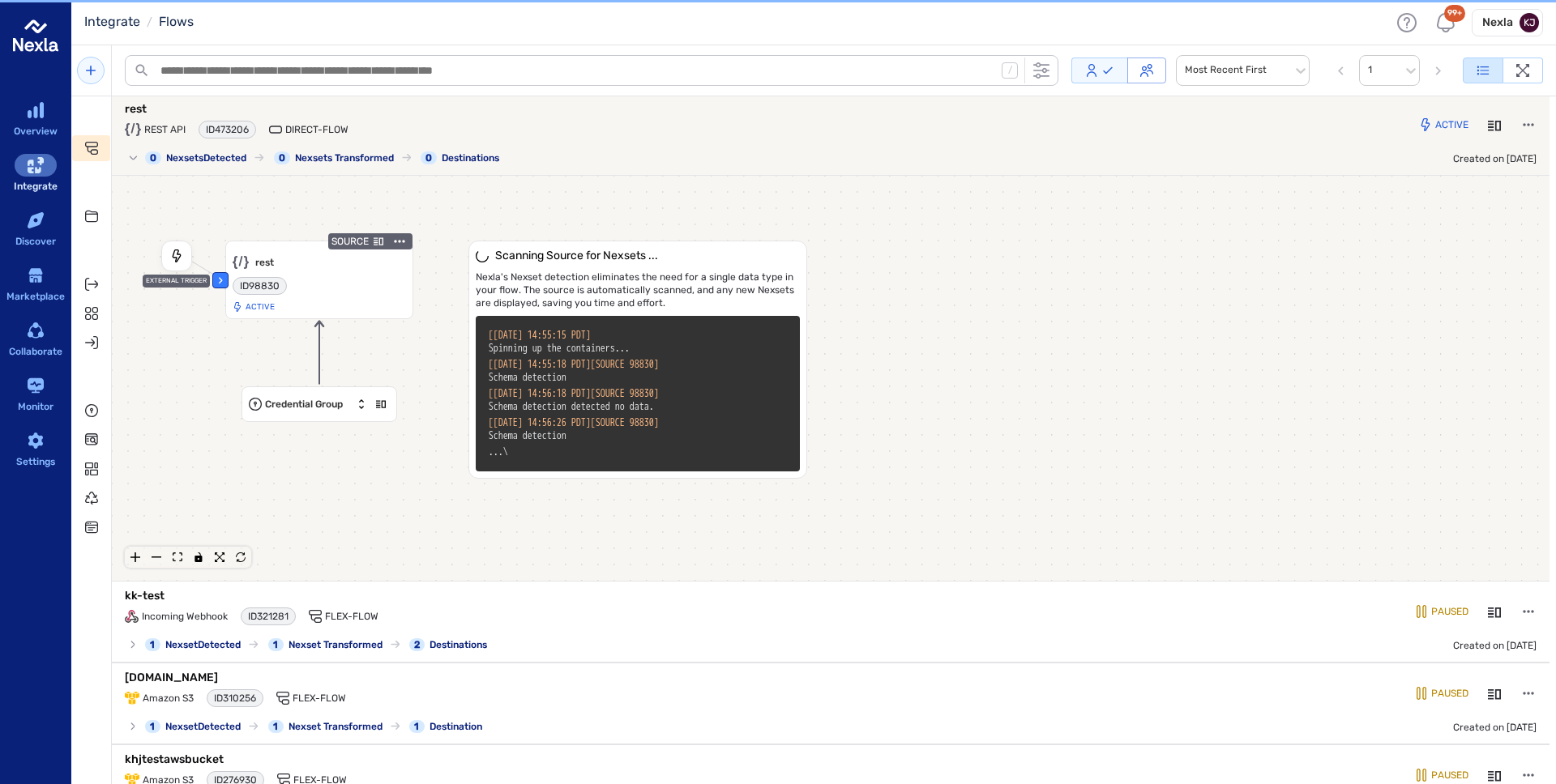 click on "Scanning Source for Nexsets ... Nexla's Nexset detection eliminates the need for a single data type in your flow. The source is automatically scanned, and any new Nexsets are displayed, saving you time and effort. [ 2025-07-01 14:55:15 PDT ] Spinning up the containers... [ 2025-07-01 14:55:18 PDT ]  [SOURCE 98830] Schema detection [ 2025-07-01 14:56:18 PDT ]  [SOURCE 98830] Schema detection detected no data. [ 2025-07-01 14:56:26 PDT ]  [SOURCE 98830] Schema detection ... \ ‹ EXTERNAL TRIGGER SOURCE rest Collapsible Group Item #1 ID  98830 Active Credential Group" at bounding box center [831, 378] 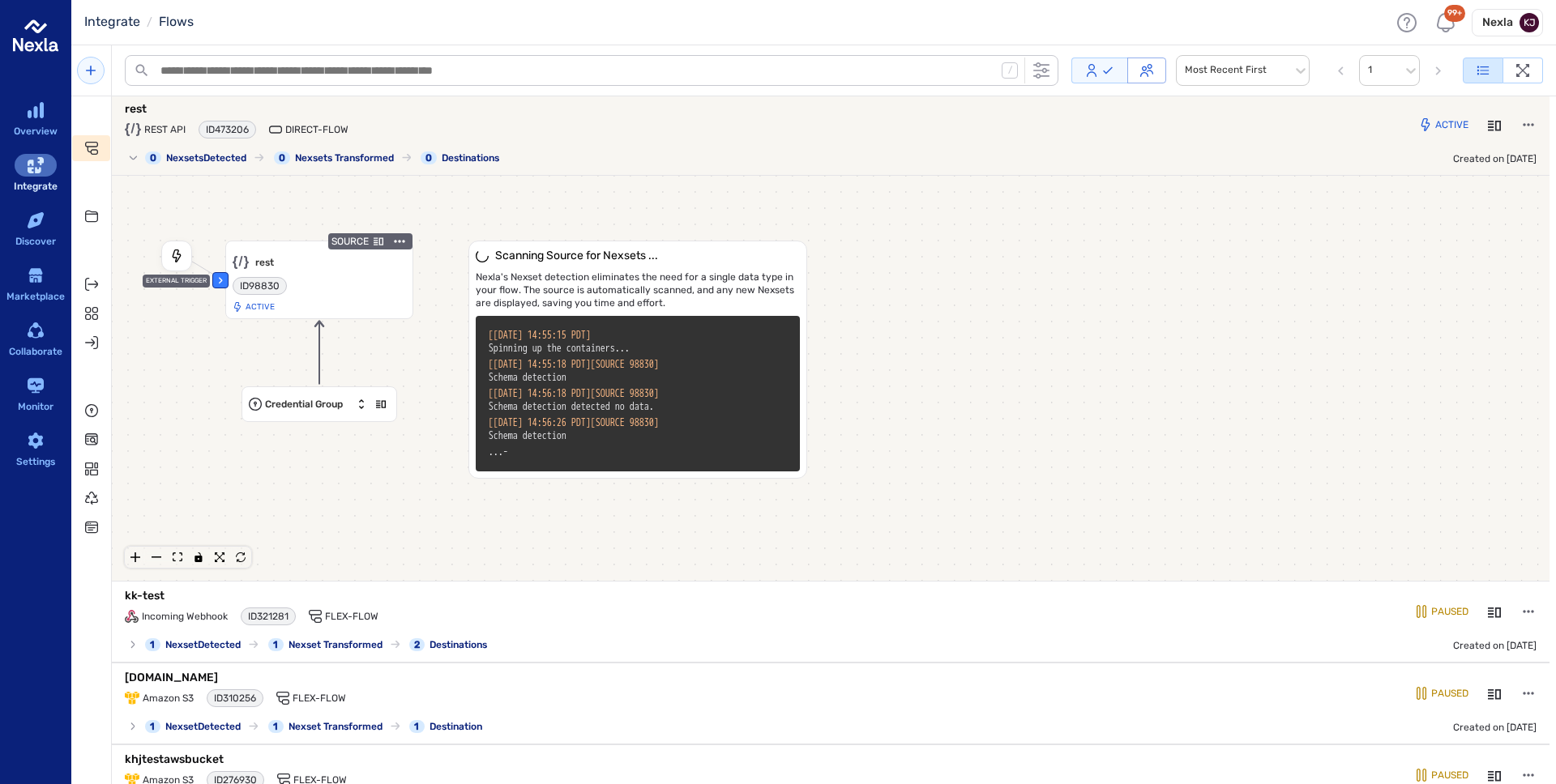 click on "Scanning Source for Nexsets ... Nexla's Nexset detection eliminates the need for a single data type in your flow. The source is automatically scanned, and any new Nexsets are displayed, saving you time and effort. [ 2025-07-01 14:55:15 PDT ] Spinning up the containers... [ 2025-07-01 14:55:18 PDT ]  [SOURCE 98830] Schema detection [ 2025-07-01 14:56:18 PDT ]  [SOURCE 98830] Schema detection detected no data. [ 2025-07-01 14:56:26 PDT ]  [SOURCE 98830] Schema detection ... - ‹ EXTERNAL TRIGGER SOURCE rest Collapsible Group Item #1 ID  98830 Active Credential Group" at bounding box center (831, 378) 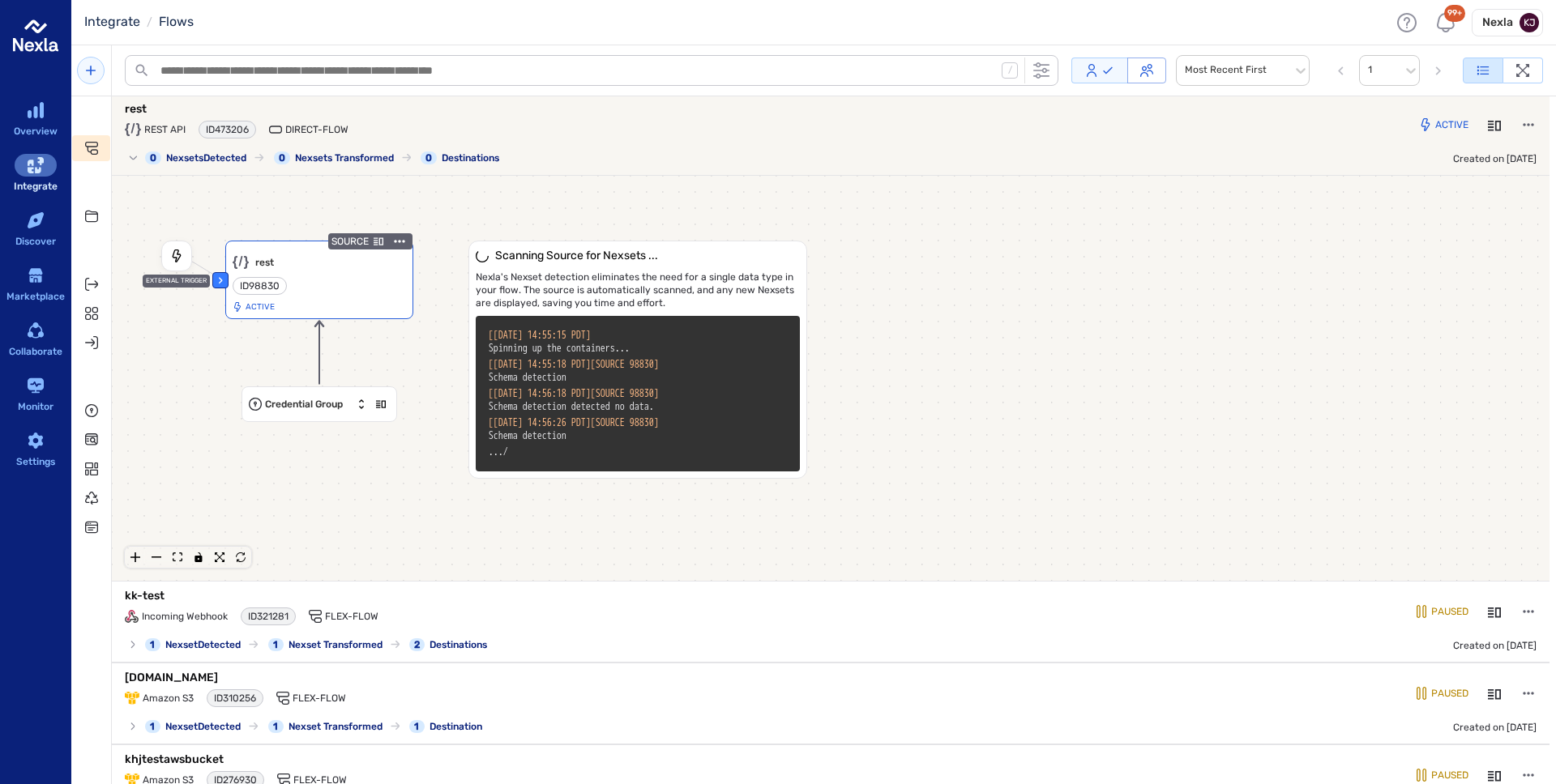 click on "ID  98830" at bounding box center (259, 286) 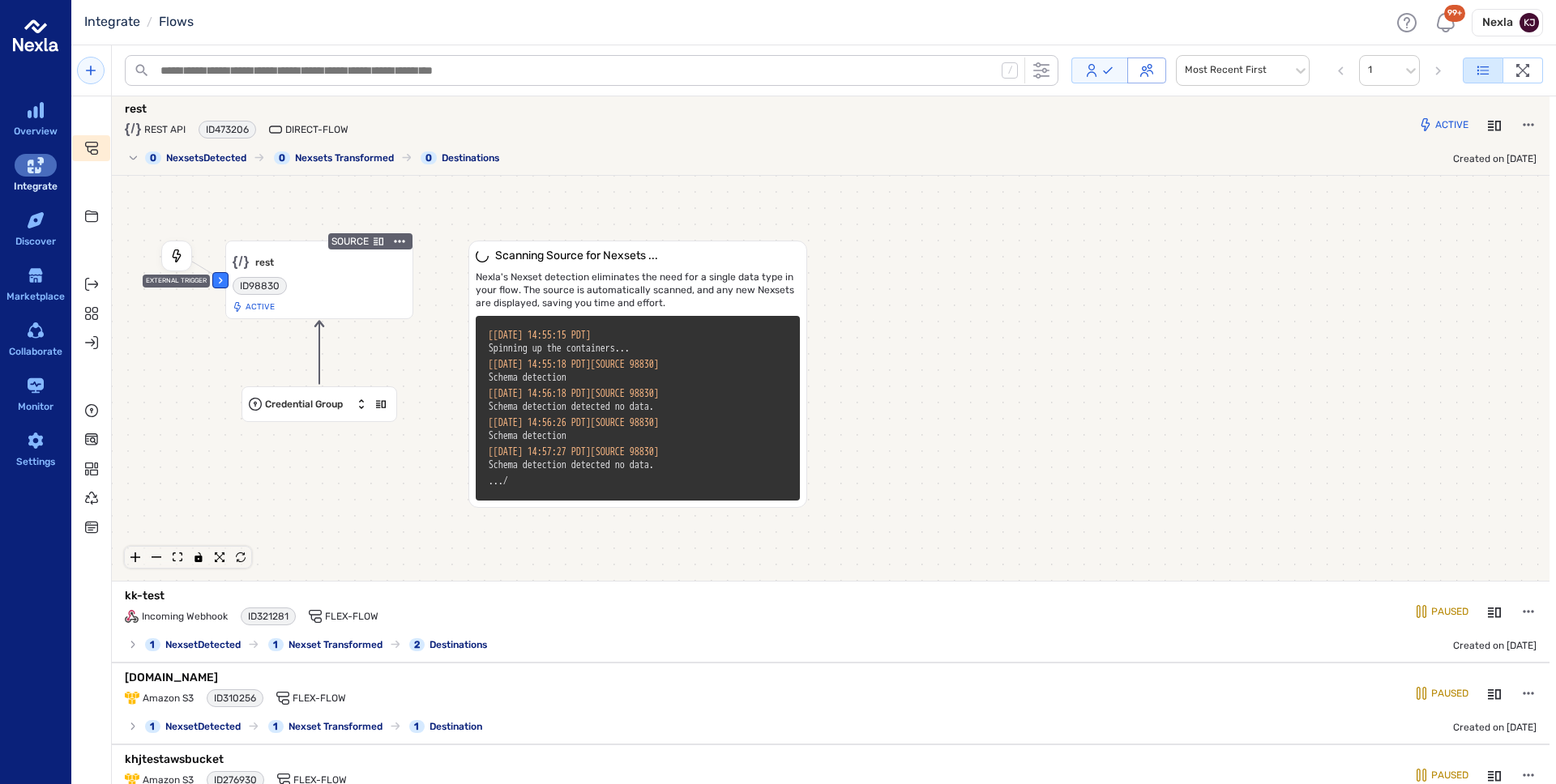 click on "Scanning Source for Nexsets ... Nexla's Nexset detection eliminates the need for a single data type in your flow. The source is automatically scanned, and any new Nexsets are displayed, saving you time and effort. [ 2025-07-01 14:55:15 PDT ] Spinning up the containers... [ 2025-07-01 14:55:18 PDT ]  [SOURCE 98830] Schema detection [ 2025-07-01 14:56:18 PDT ]  [SOURCE 98830] Schema detection detected no data. [ 2025-07-01 14:56:26 PDT ]  [SOURCE 98830] Schema detection [ 2025-07-01 14:57:27 PDT ]  [SOURCE 98830] Schema detection detected no data. ... / ‹ EXTERNAL TRIGGER SOURCE rest Collapsible Group Item #1 ID  98830 Active Credential Group" at bounding box center (831, 378) 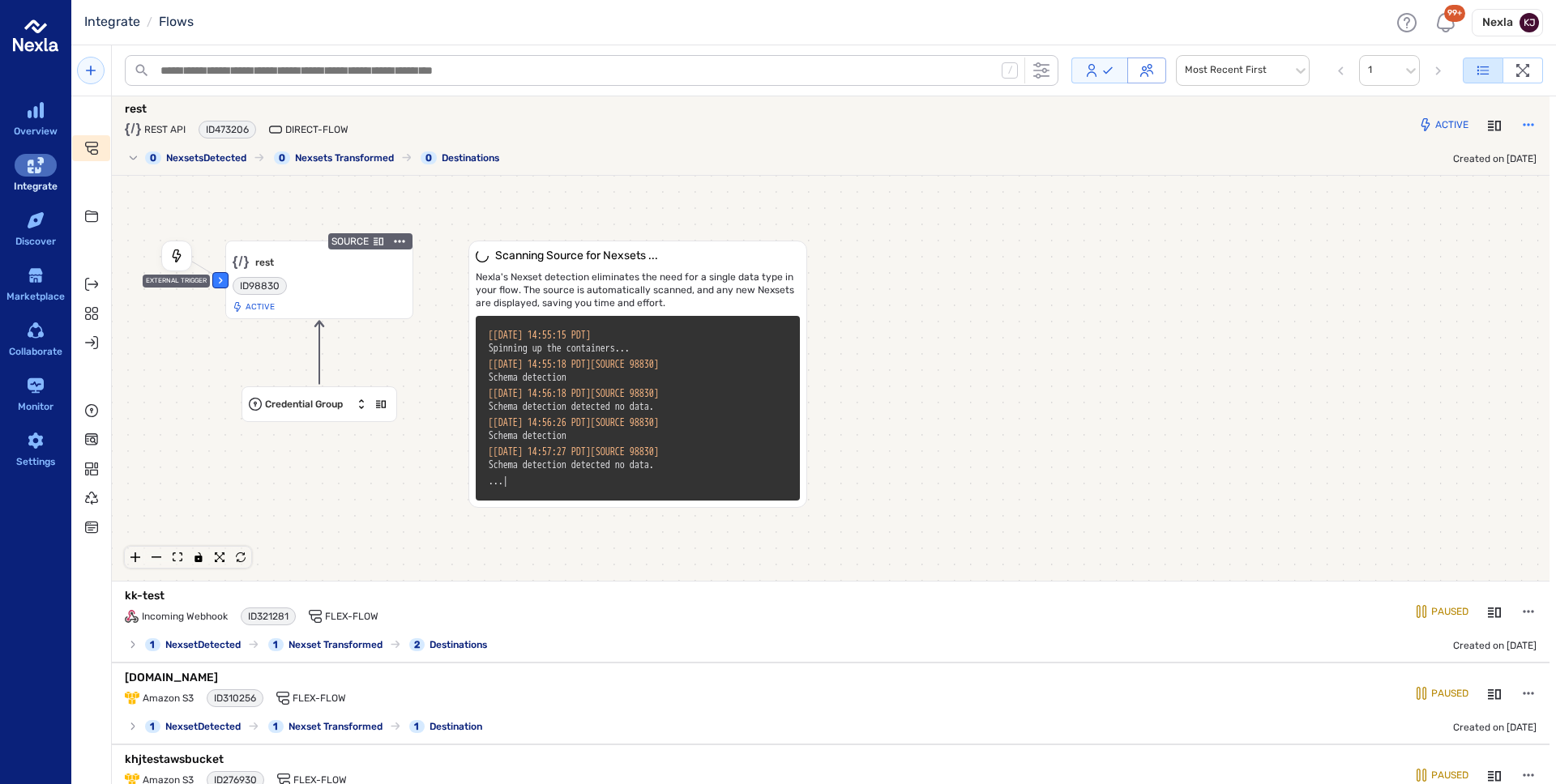 click 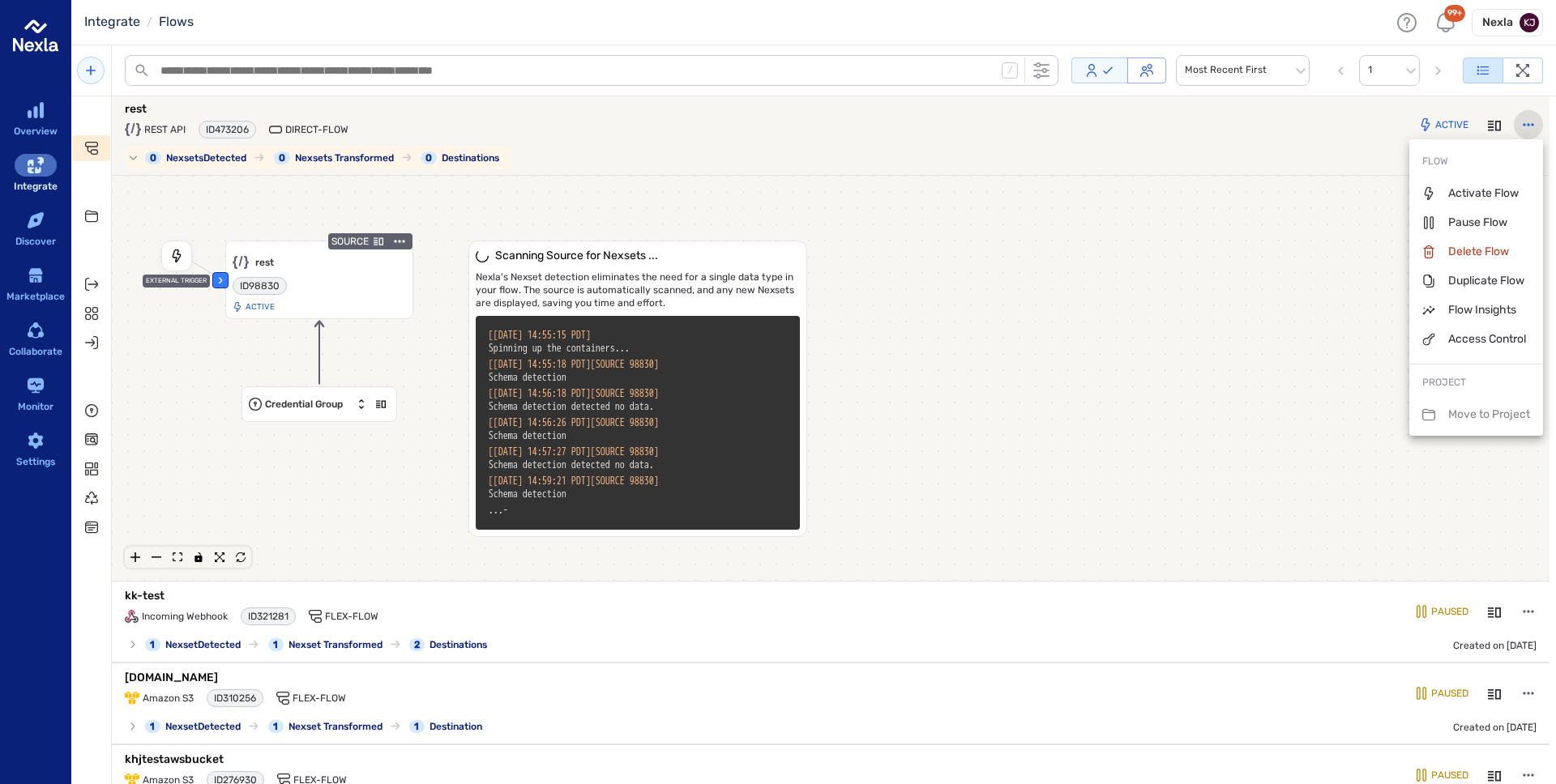 click at bounding box center [778, 392] 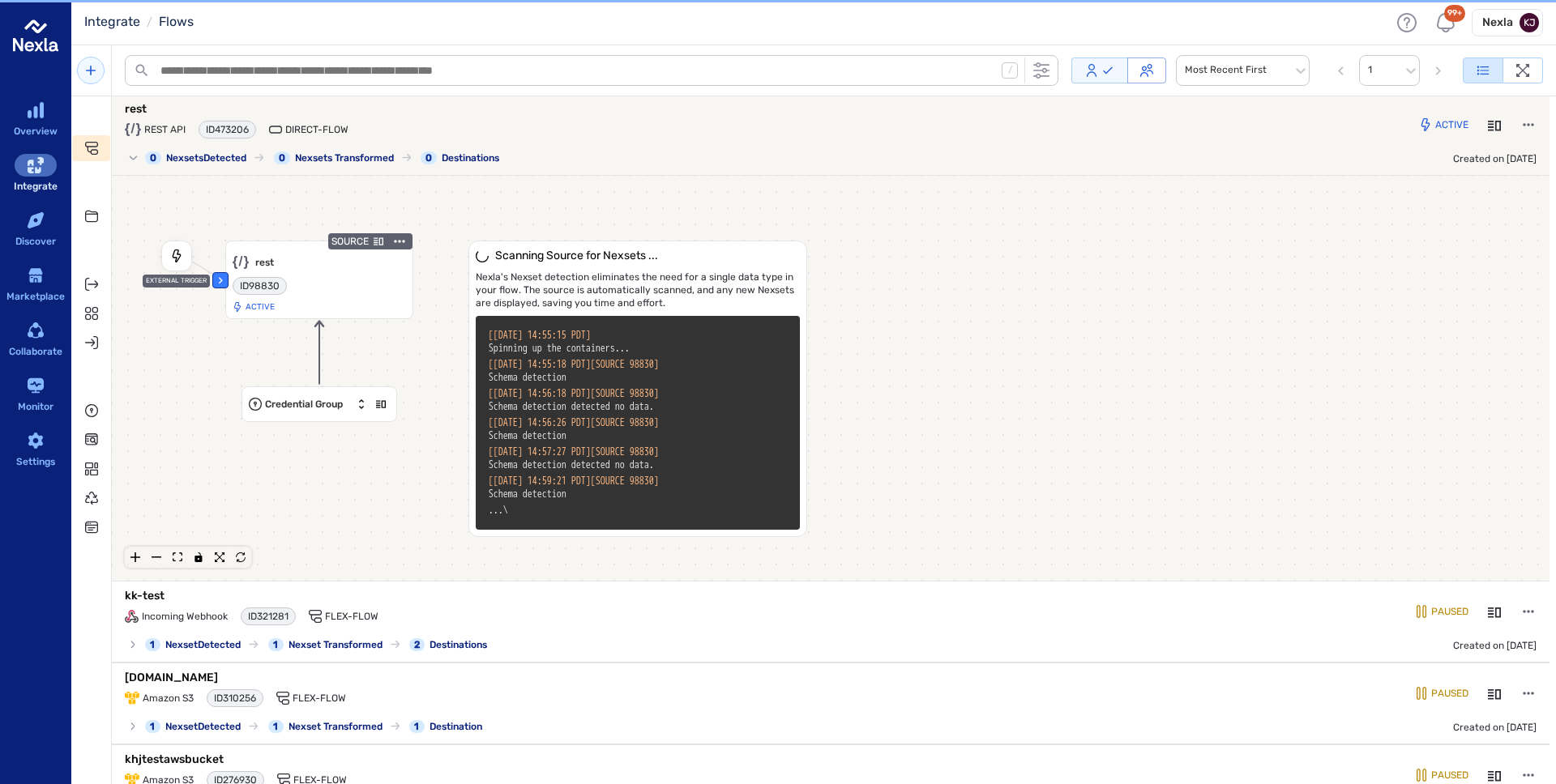 click on "Scanning Source for Nexsets ... Nexla's Nexset detection eliminates the need for a single data type in your flow. The source is automatically scanned, and any new Nexsets are displayed, saving you time and effort. [ 2025-07-01 14:55:15 PDT ] Spinning up the containers... [ 2025-07-01 14:55:18 PDT ]  [SOURCE 98830] Schema detection [ 2025-07-01 14:56:18 PDT ]  [SOURCE 98830] Schema detection detected no data. [ 2025-07-01 14:56:26 PDT ]  [SOURCE 98830] Schema detection [ 2025-07-01 14:57:27 PDT ]  [SOURCE 98830] Schema detection detected no data. [ 2025-07-01 14:59:21 PDT ]  [SOURCE 98830] Schema detection ... \" at bounding box center [589, 389] 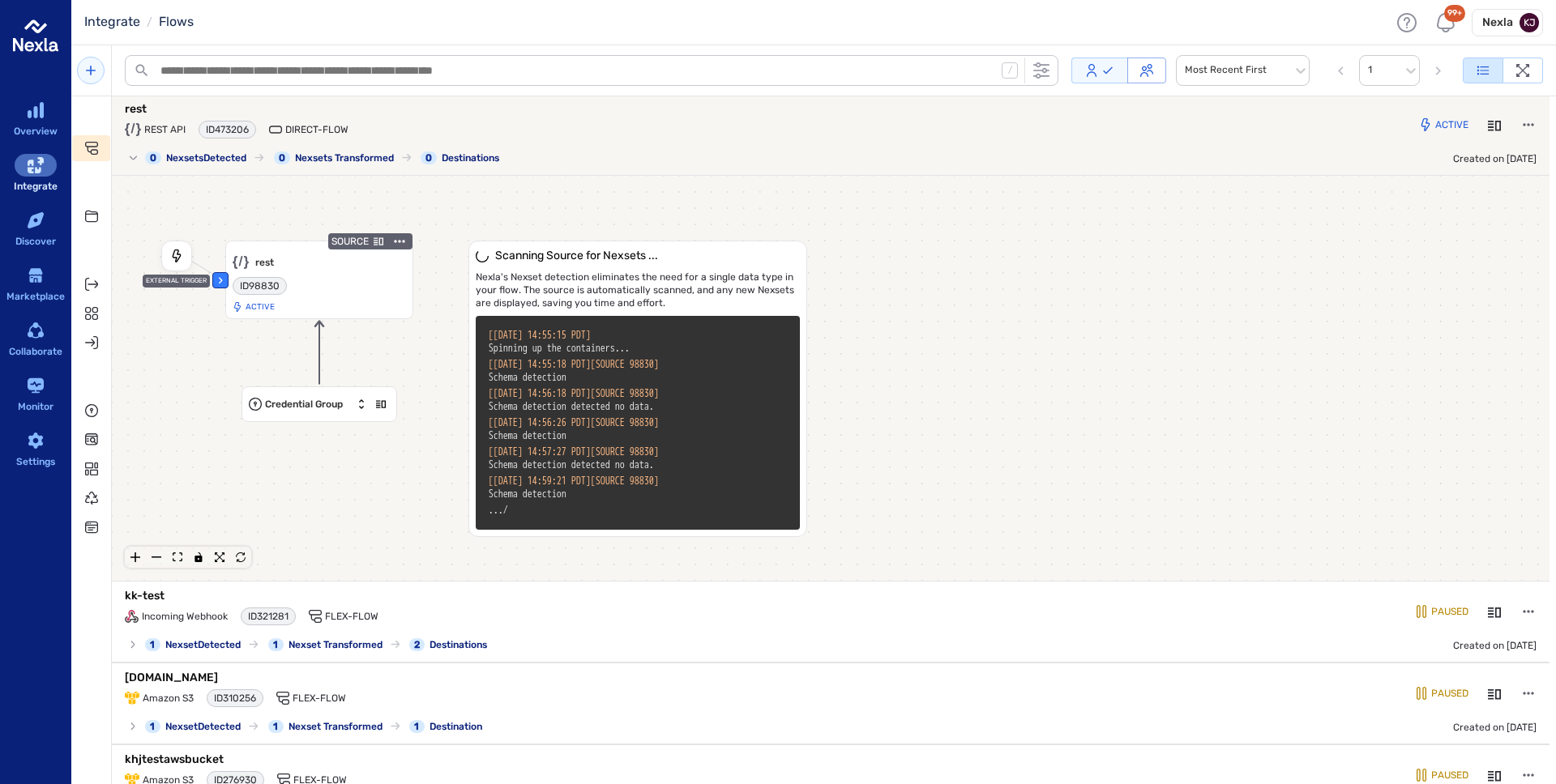 click 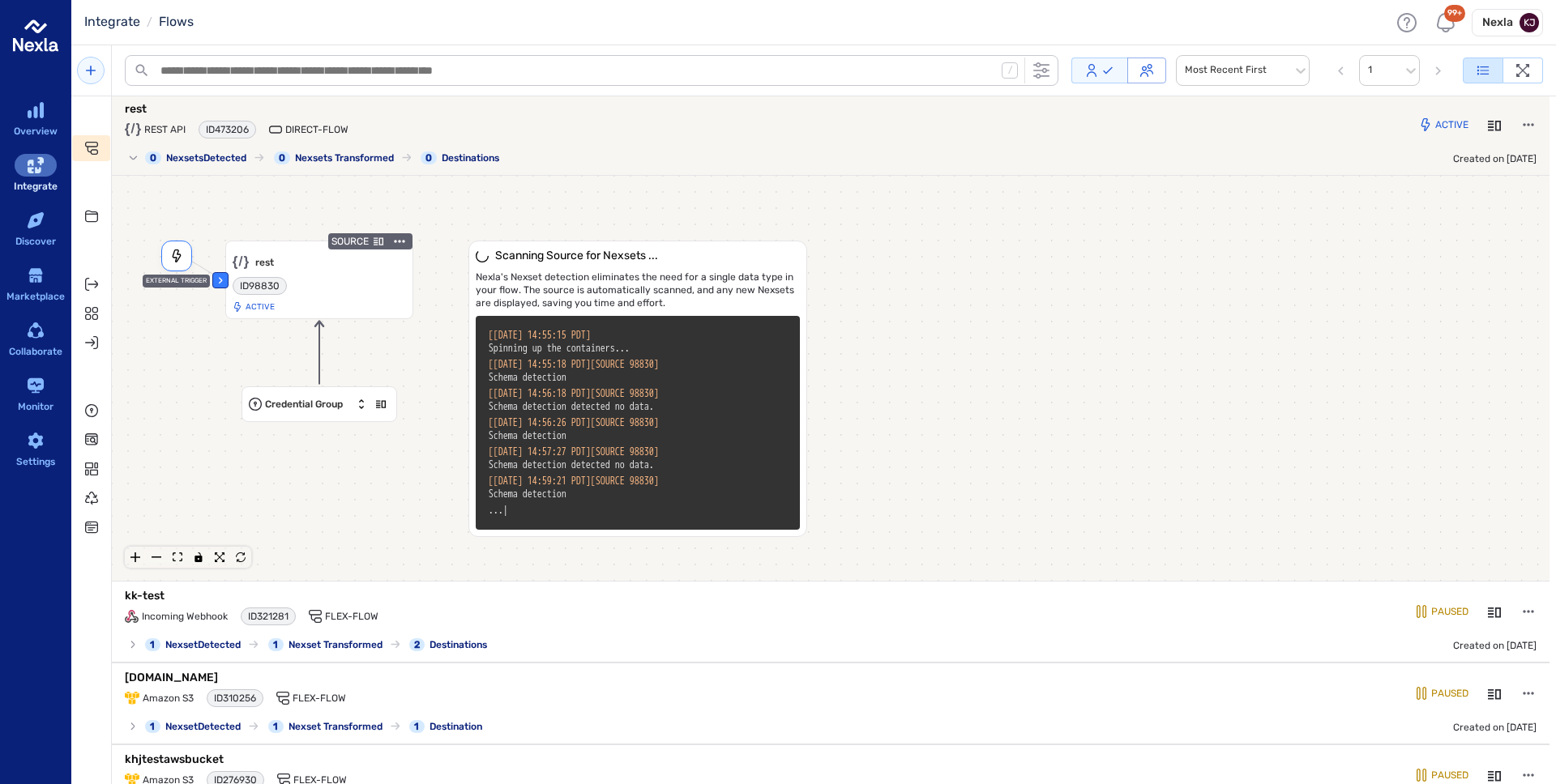 click 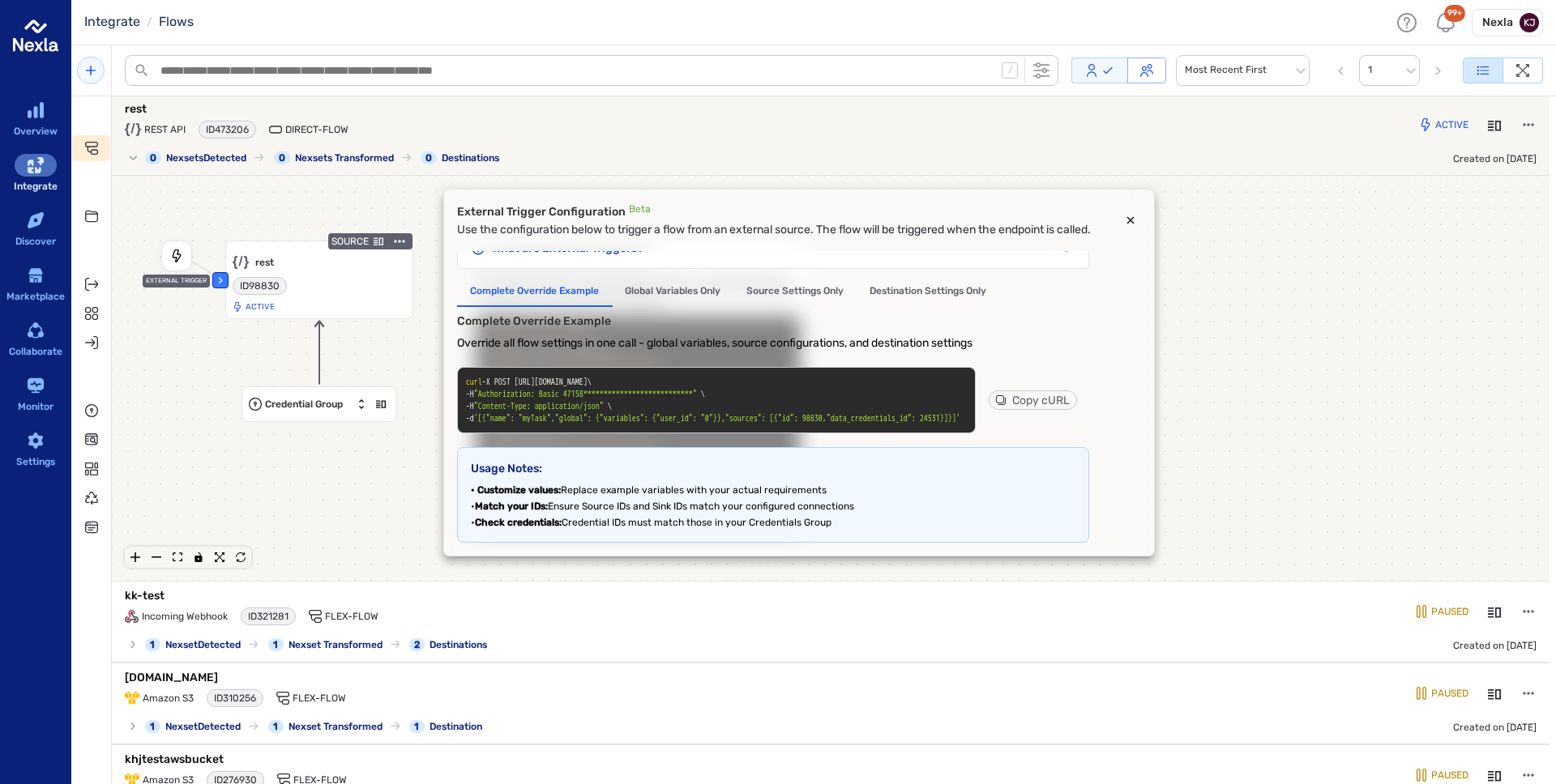 scroll, scrollTop: 154, scrollLeft: 0, axis: vertical 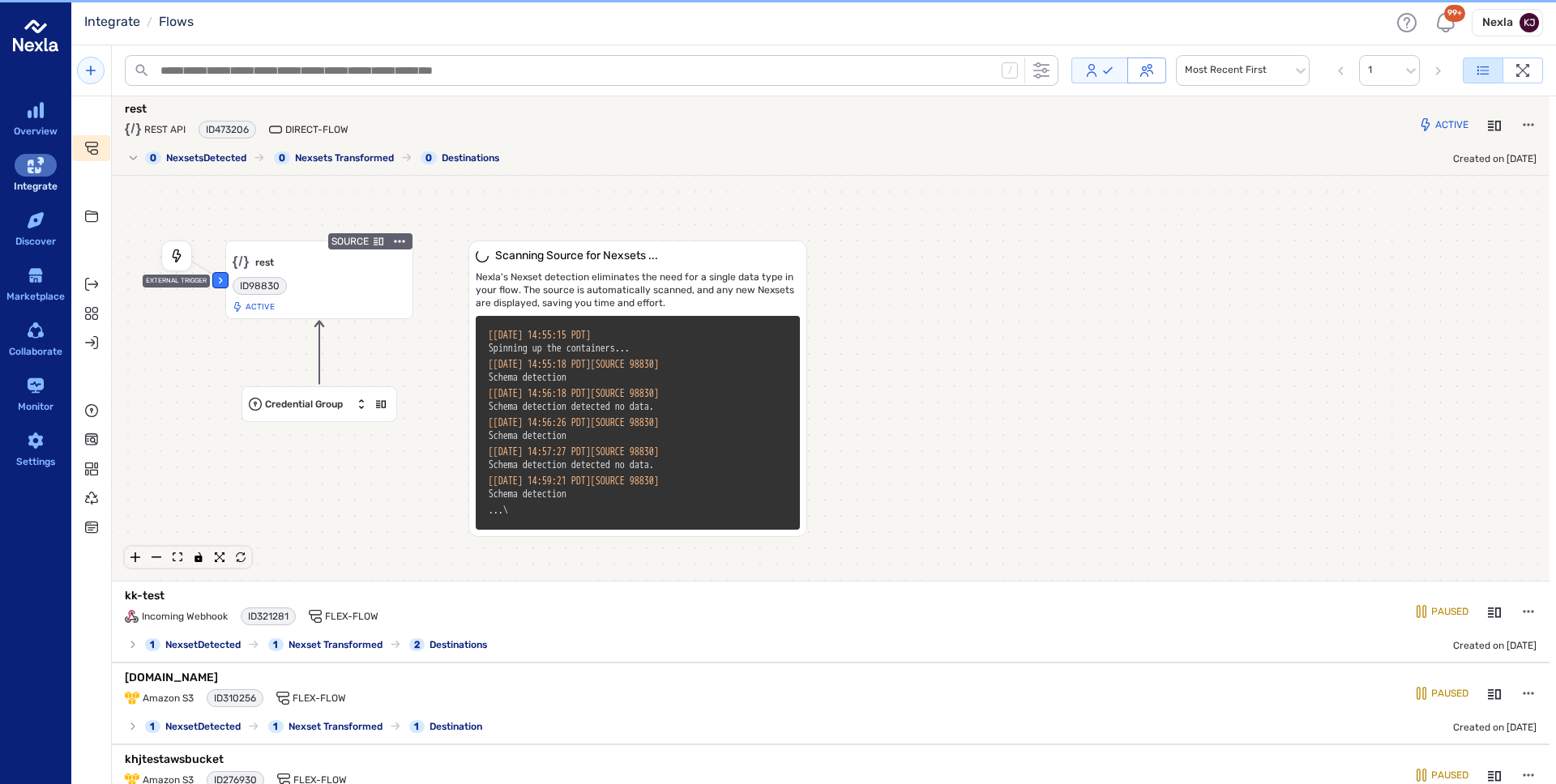 click 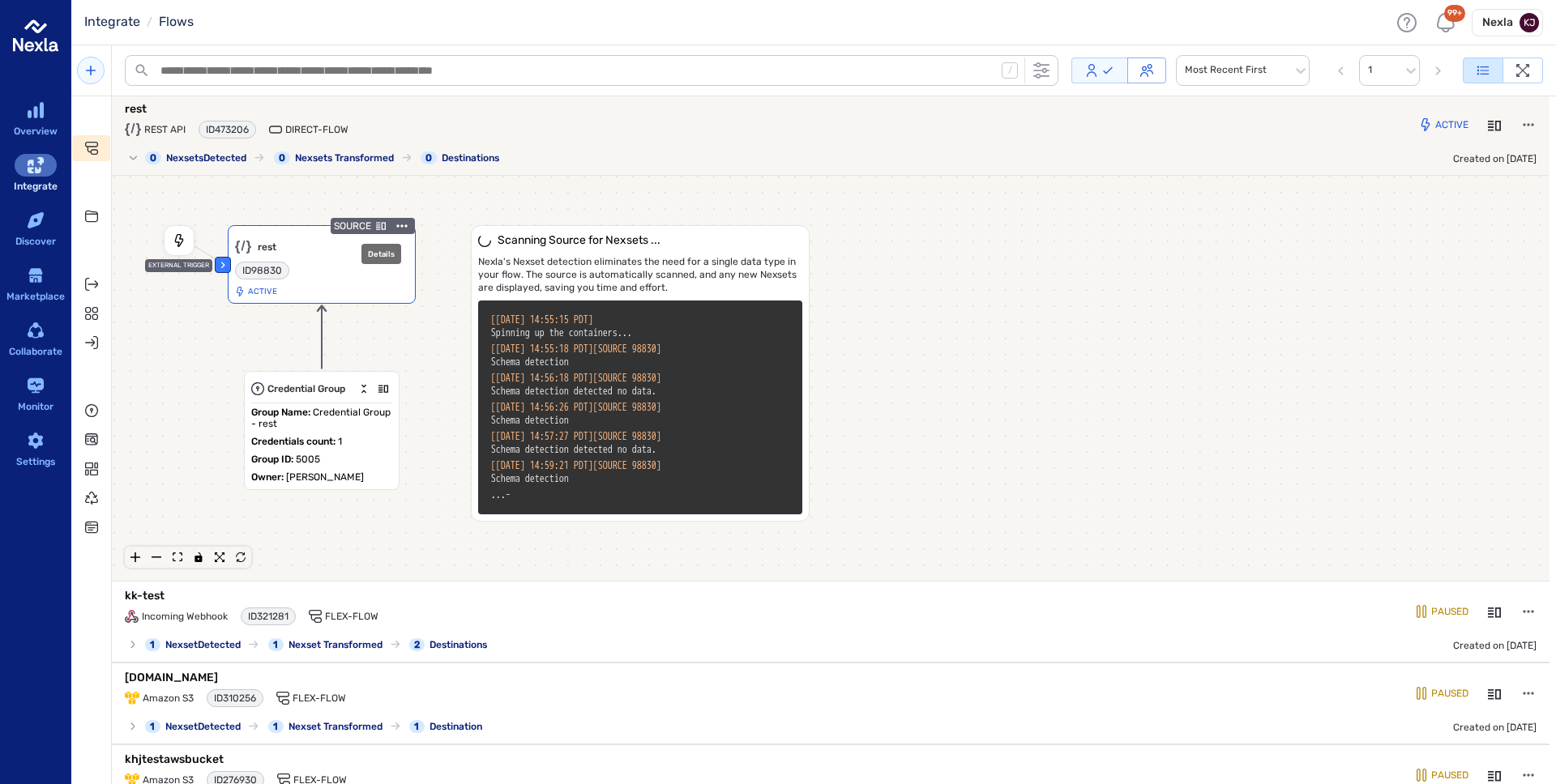 click 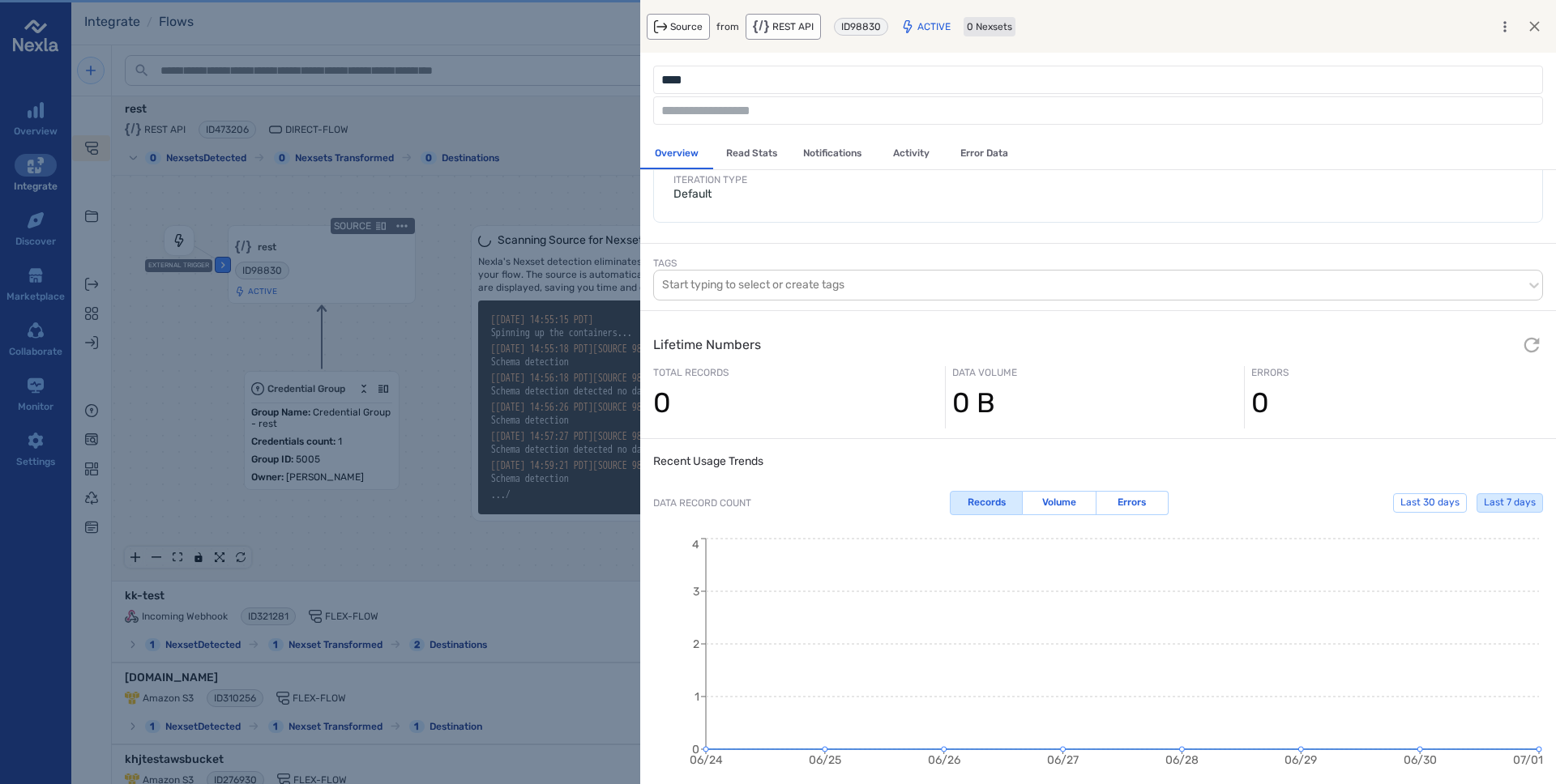 scroll, scrollTop: 0, scrollLeft: 0, axis: both 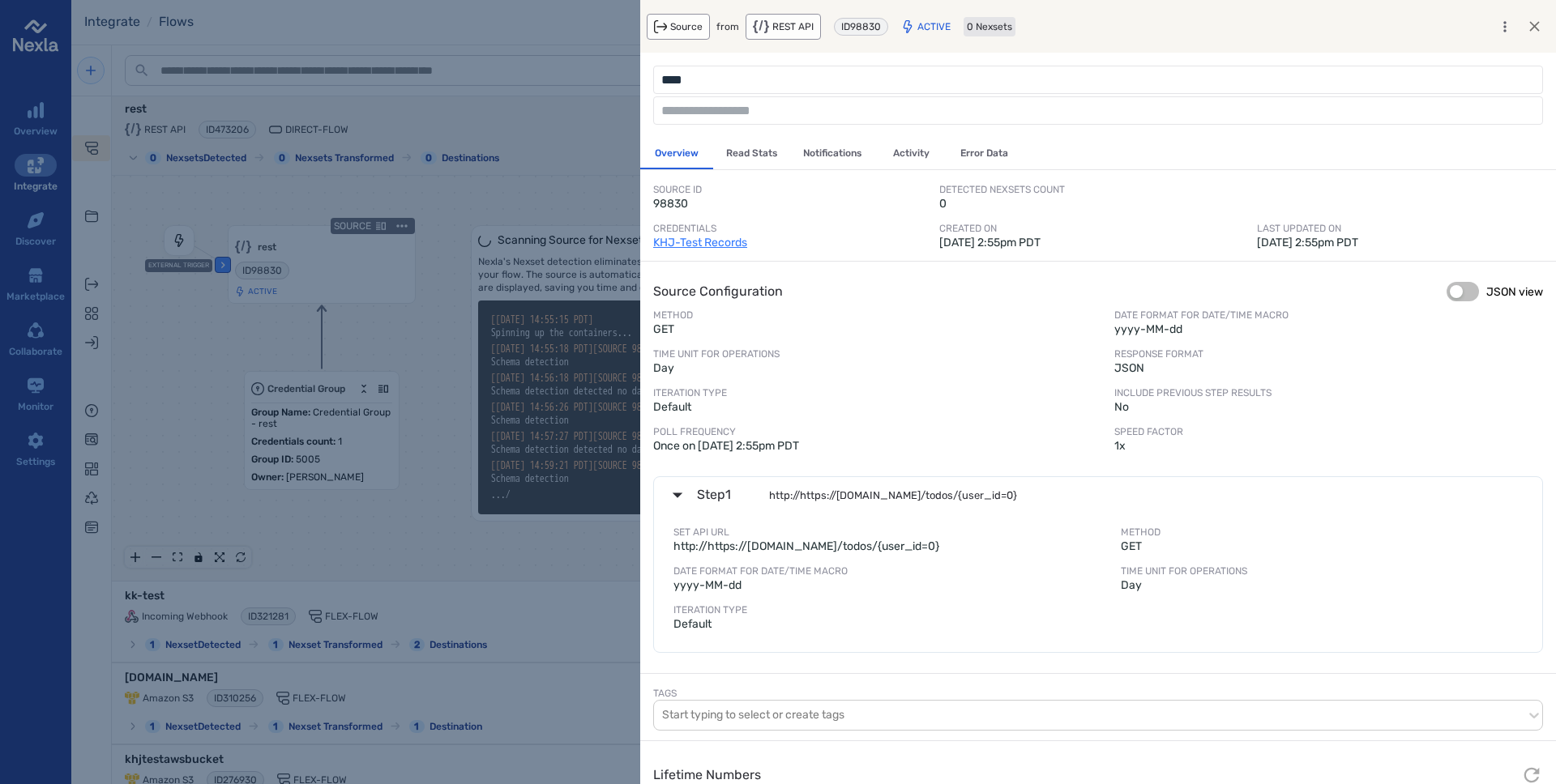 click on "Read Stats" at bounding box center (751, 153) 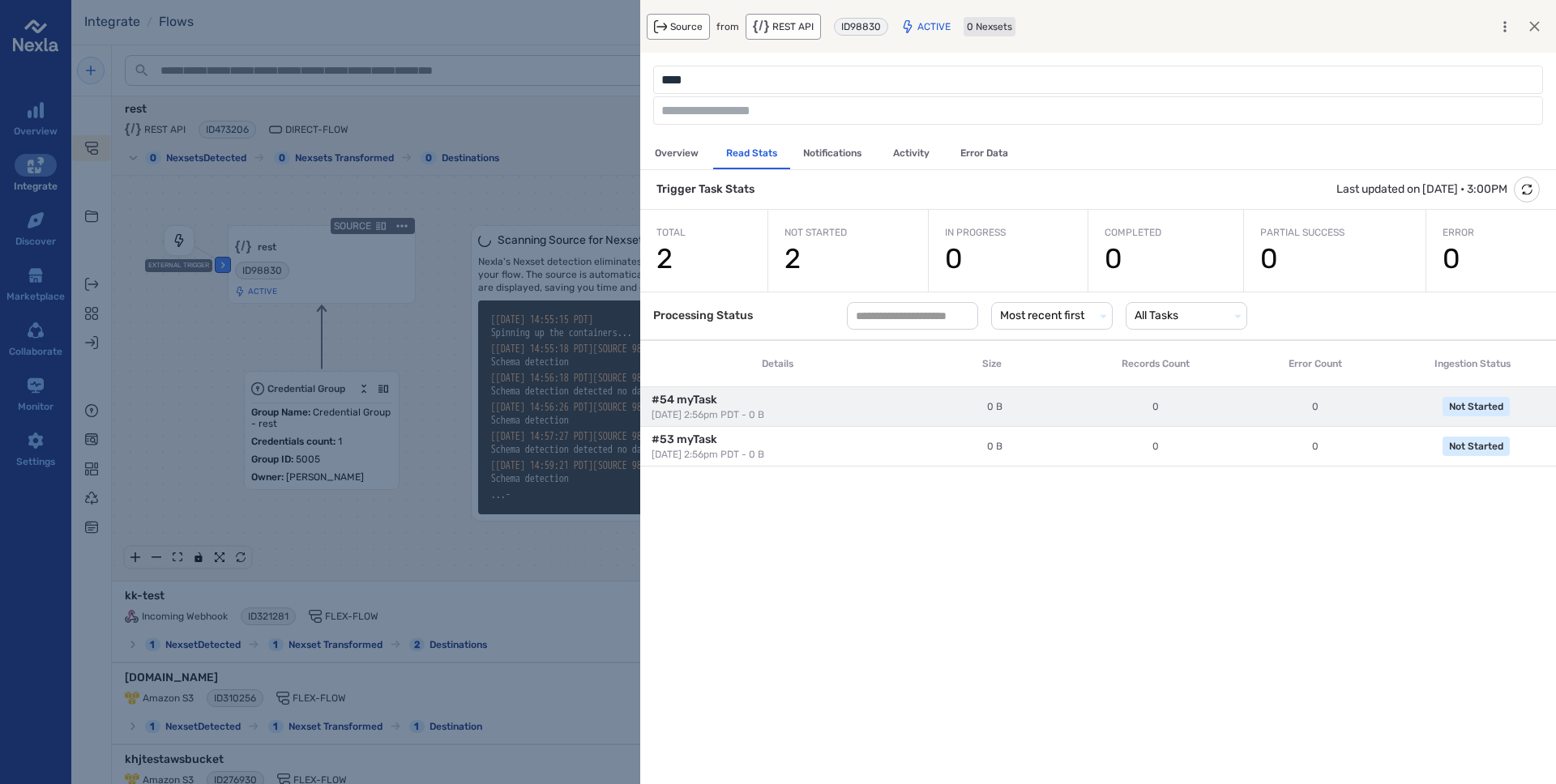 click on "#54 myTask …" at bounding box center (780, 400) 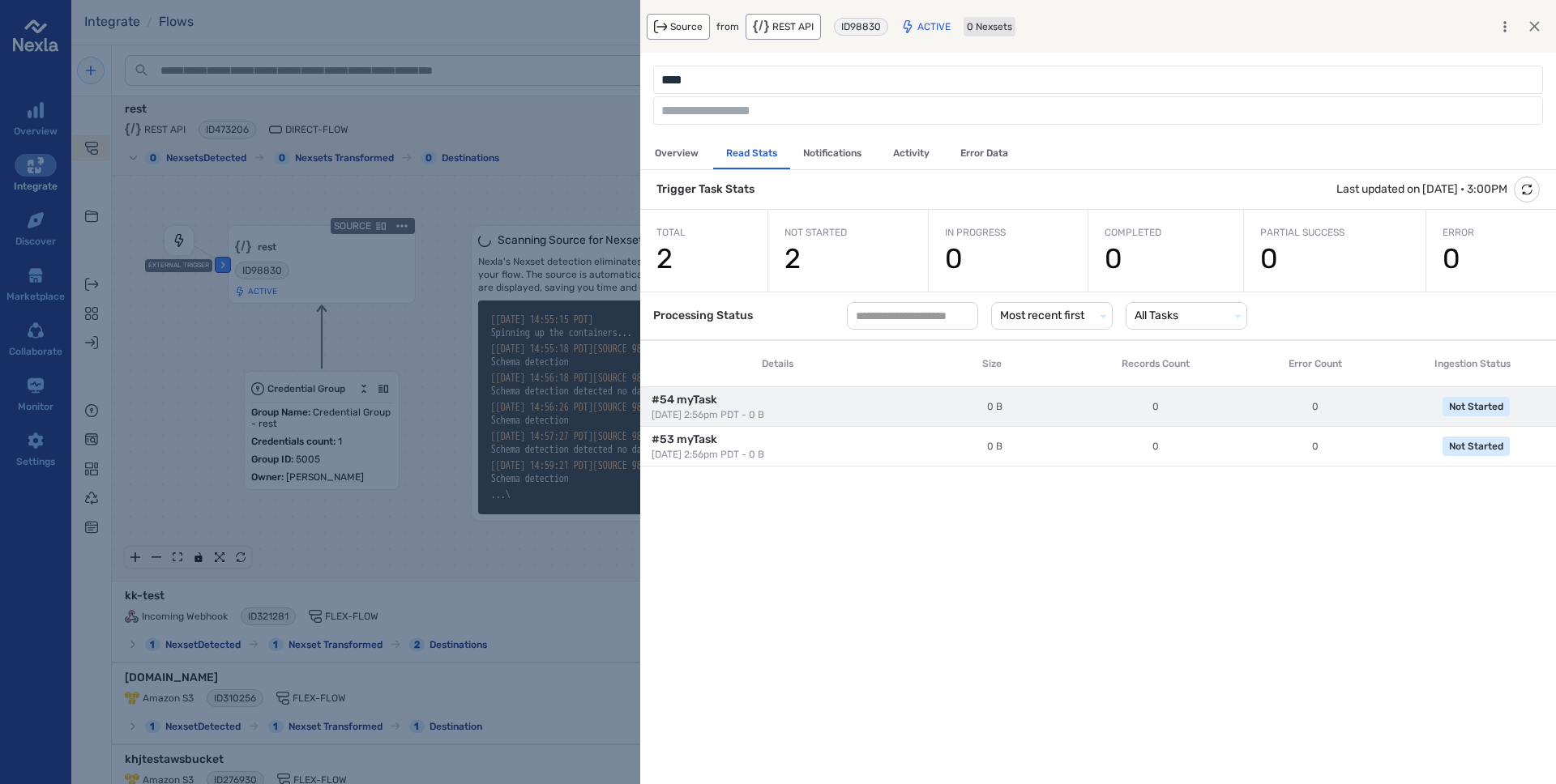 click on "#54 myTask …" at bounding box center [780, 400] 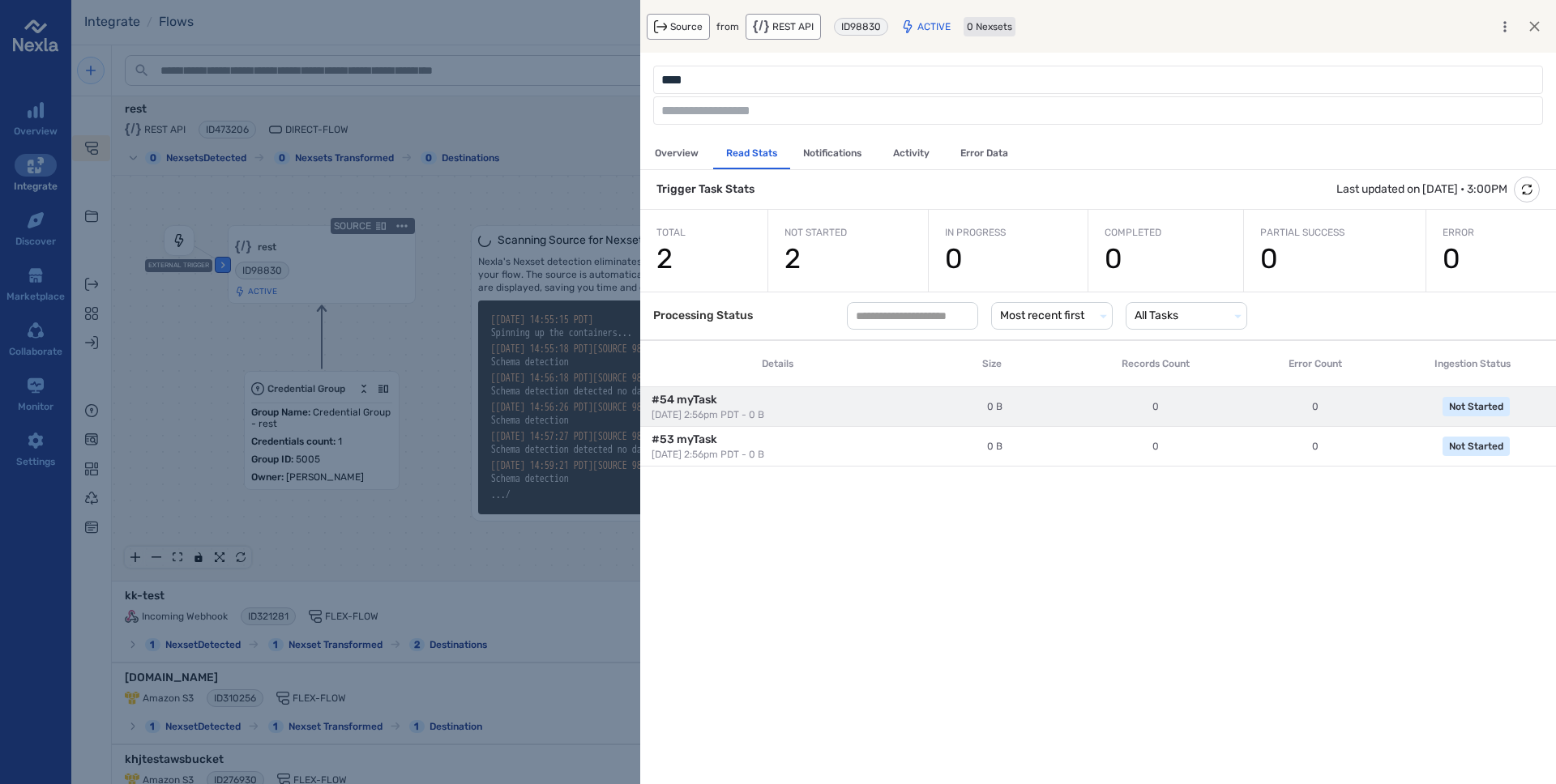click on "#54 myTask …" at bounding box center [780, 400] 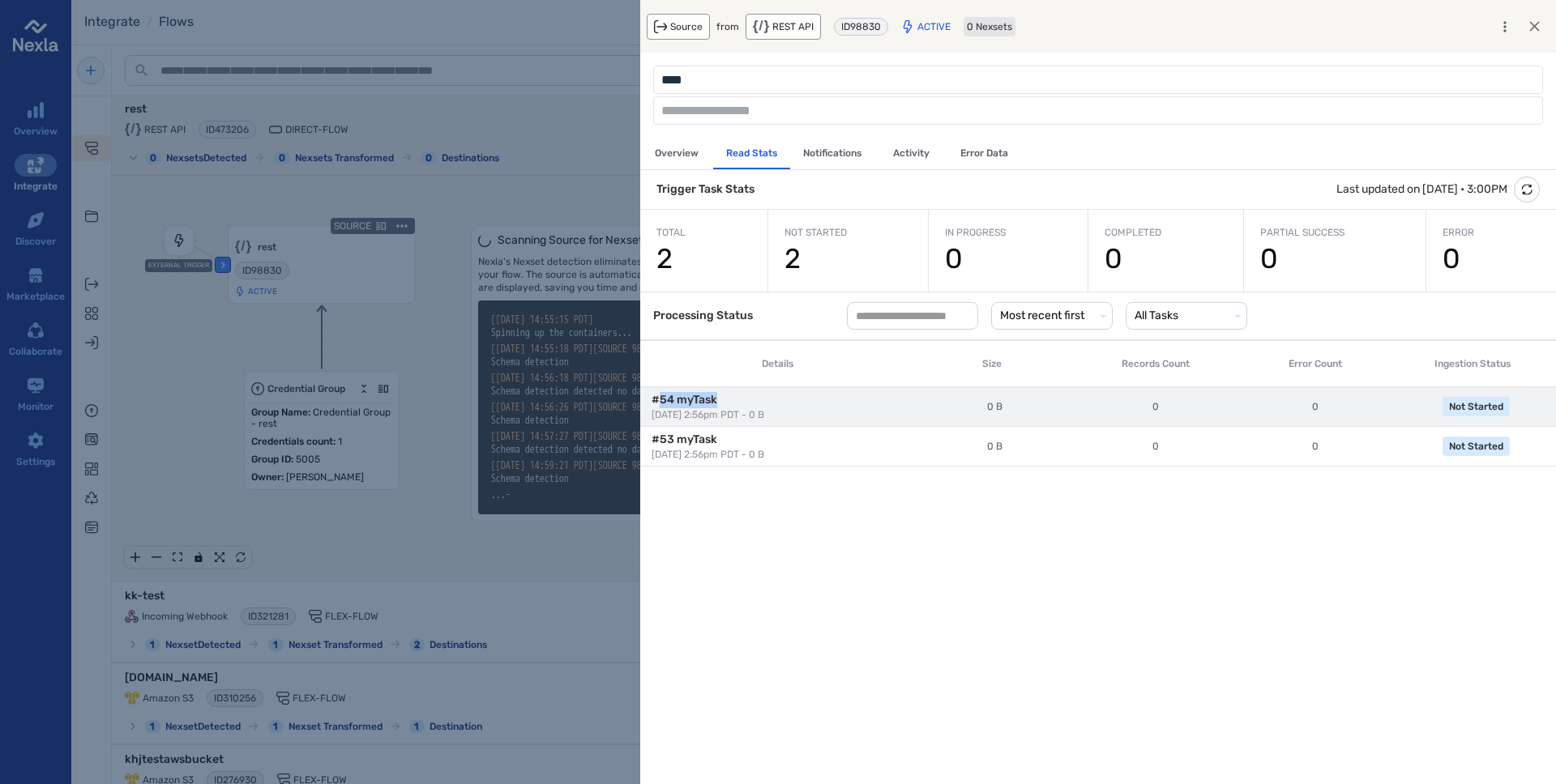 drag, startPoint x: 660, startPoint y: 399, endPoint x: 723, endPoint y: 399, distance: 63 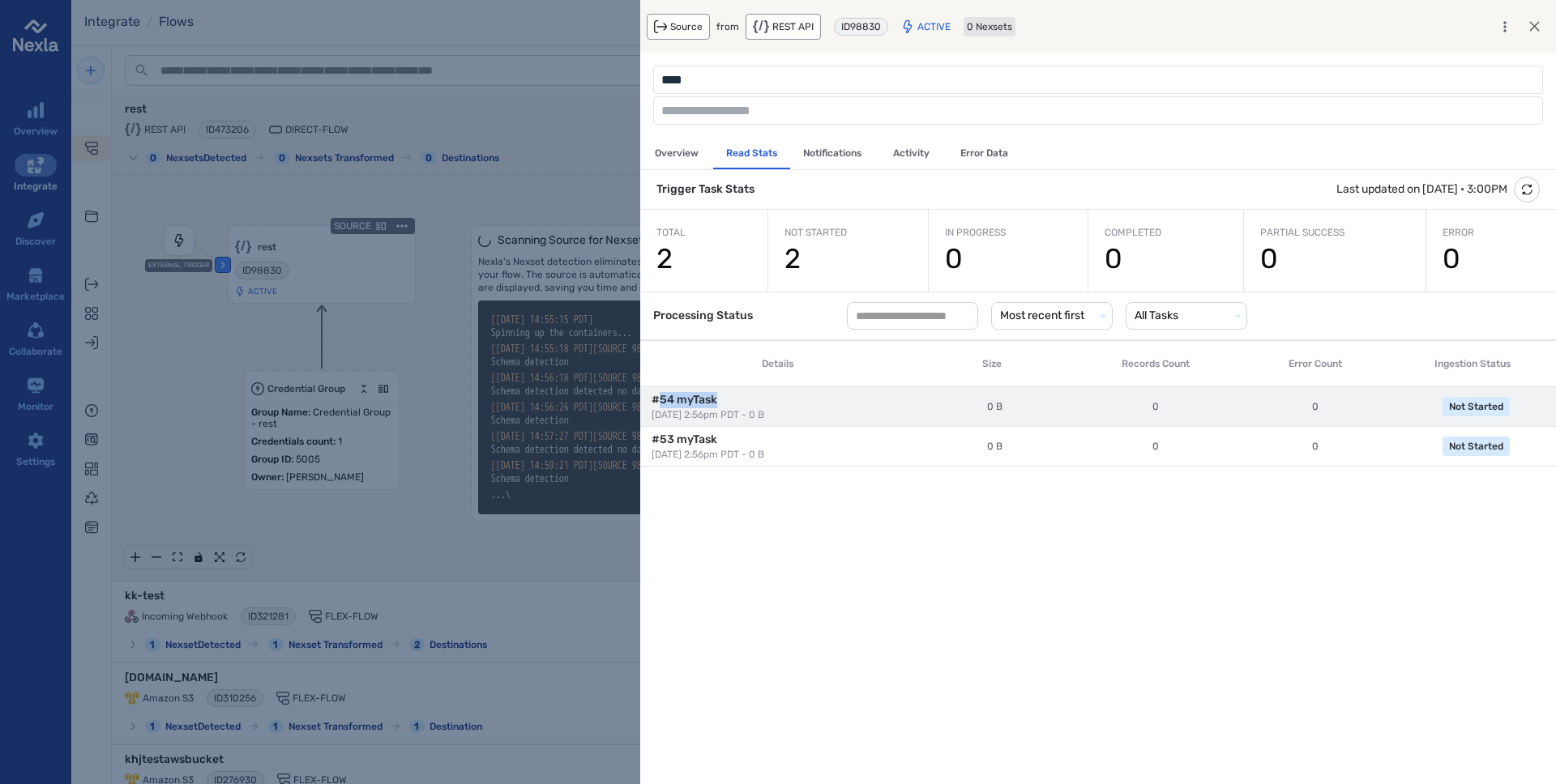 copy on "54 myTask" 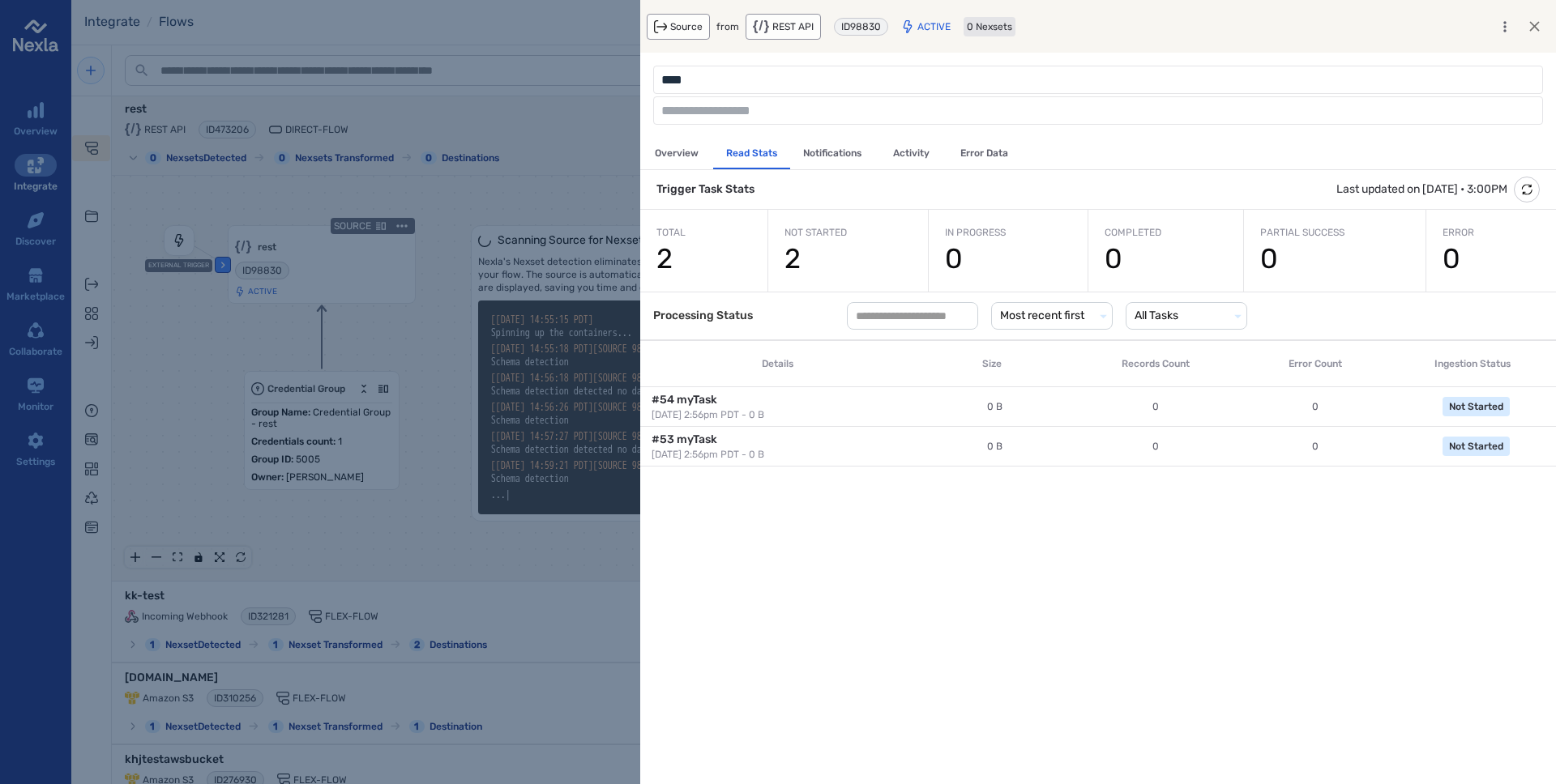 click at bounding box center [778, 392] 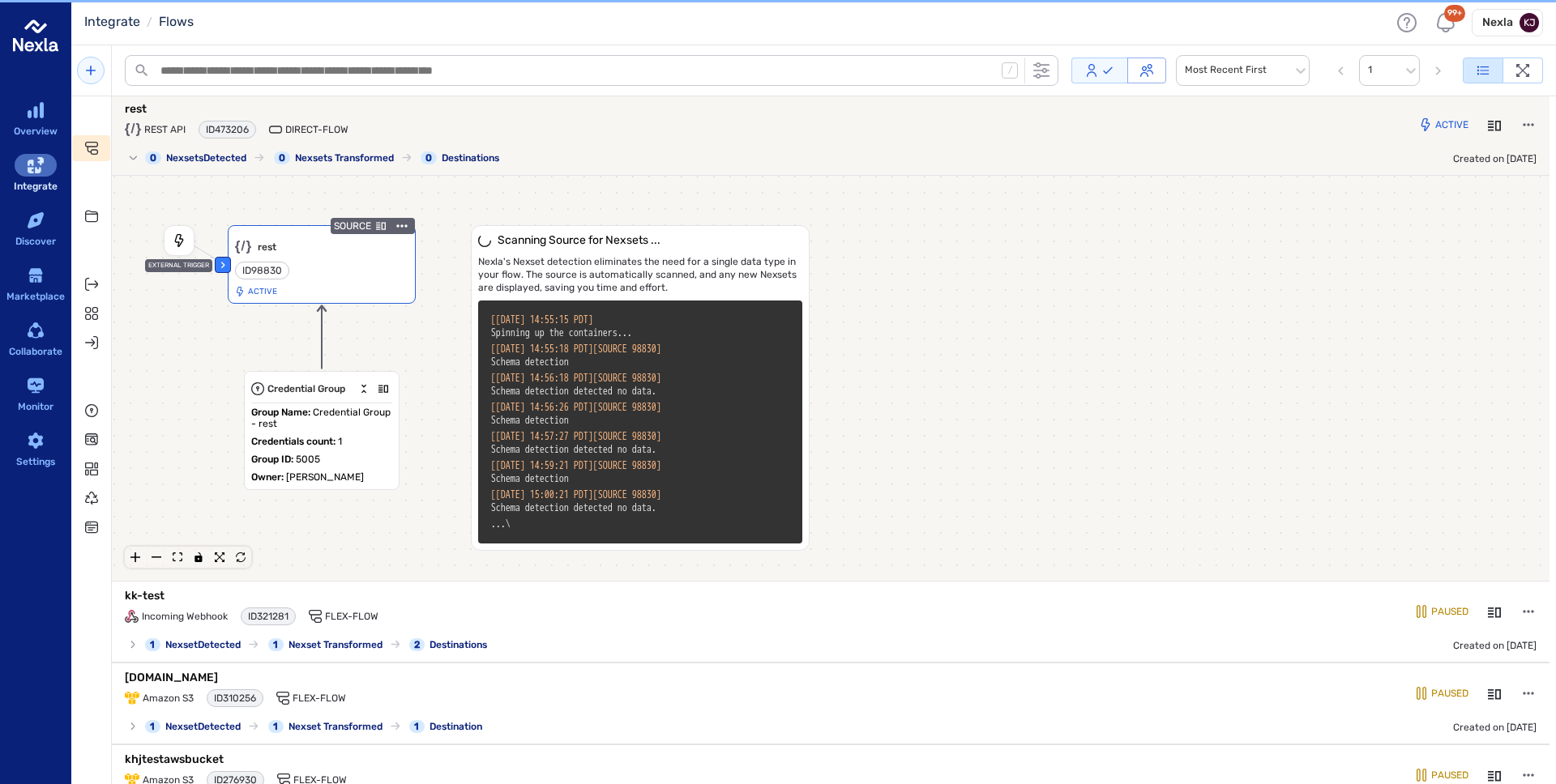 click on "ID  98830" at bounding box center [262, 271] 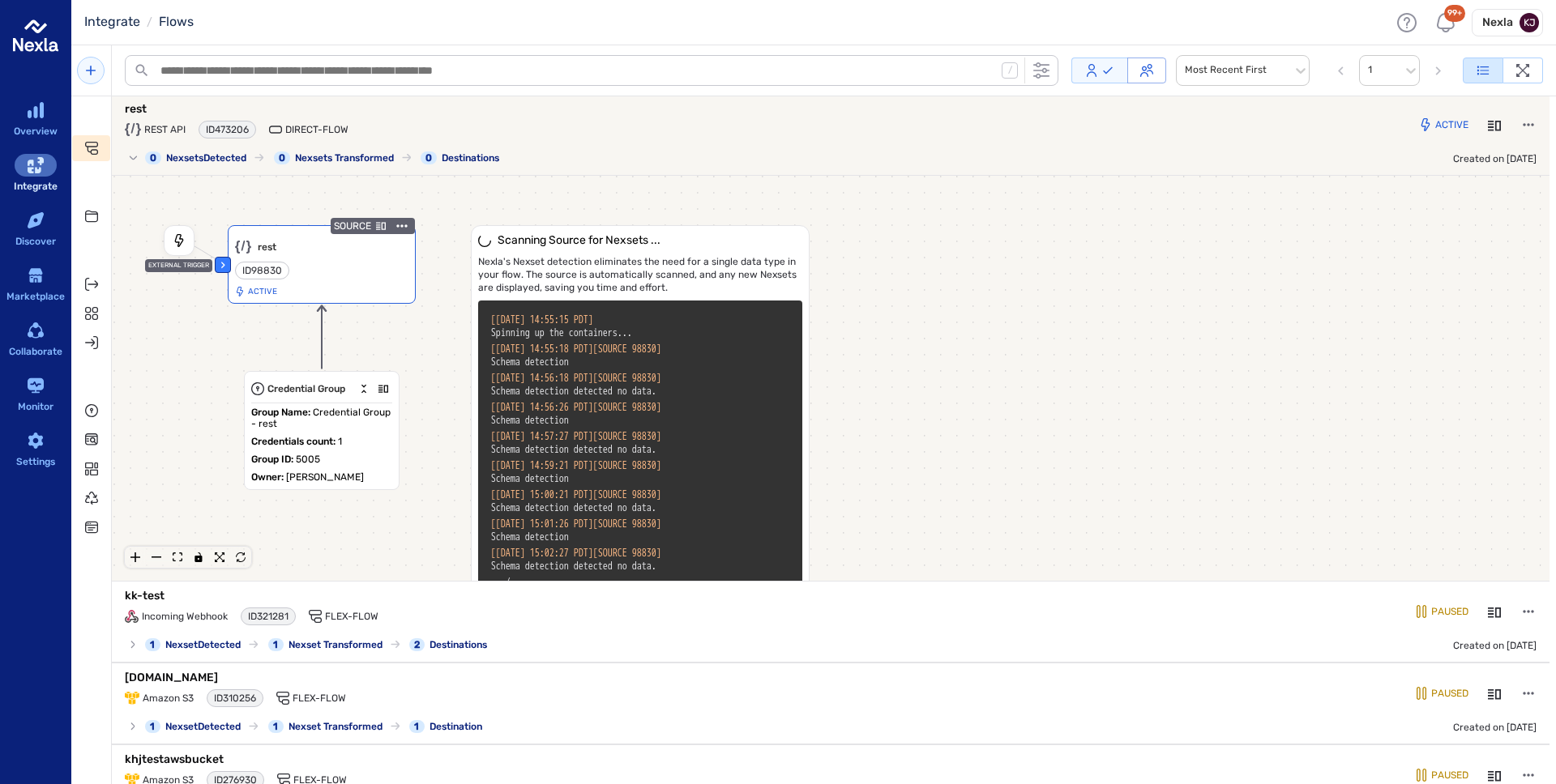 click on "ID  98830" at bounding box center (262, 271) 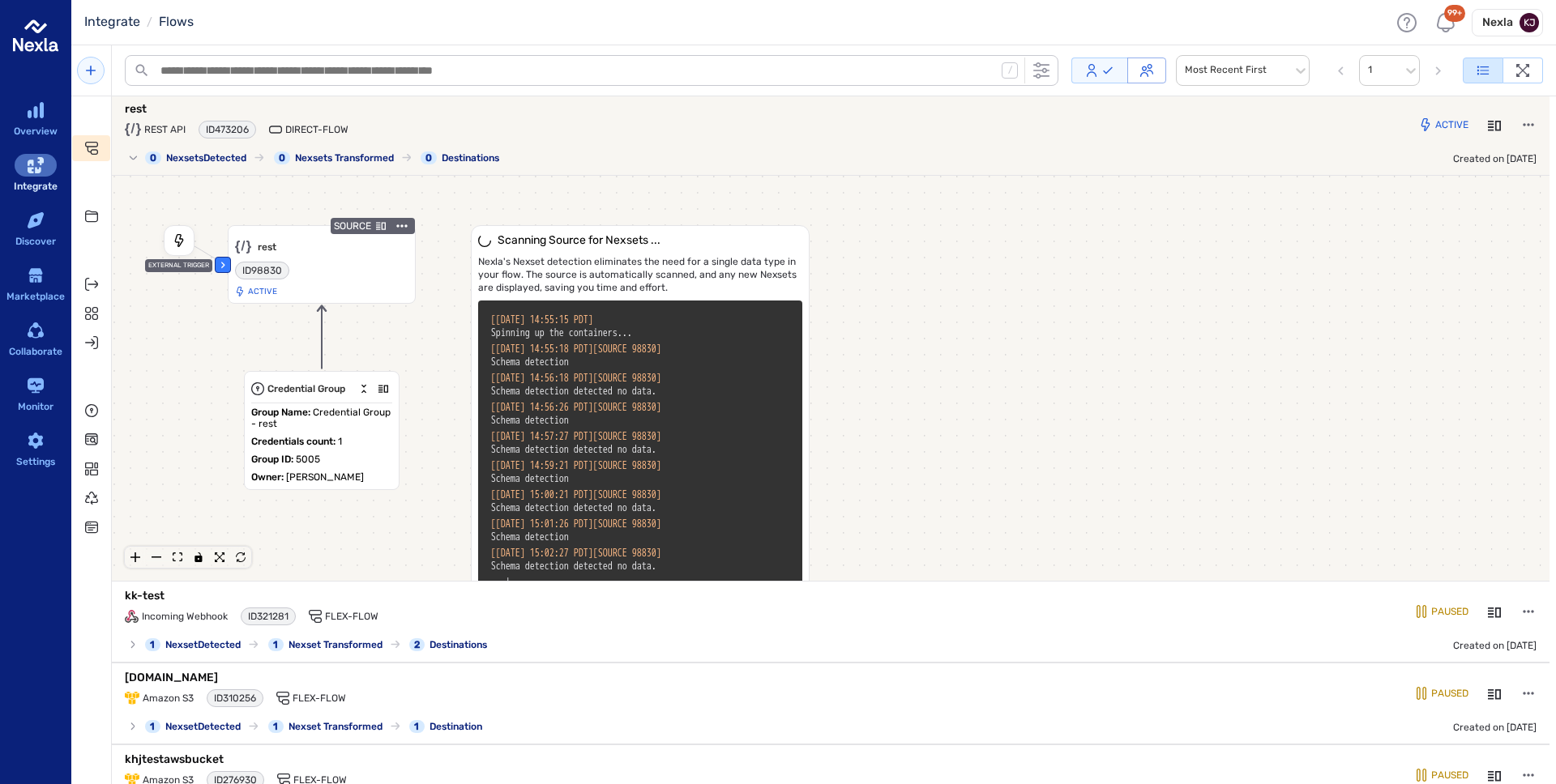click on "Scanning Source for Nexsets ... Nexla's Nexset detection eliminates the need for a single data type in your flow. The source is automatically scanned, and any new Nexsets are displayed, saving you time and effort. [ 2025-07-01 14:55:15 PDT ] Spinning up the containers... [ 2025-07-01 14:55:18 PDT ]  [SOURCE 98830] Schema detection [ 2025-07-01 14:56:18 PDT ]  [SOURCE 98830] Schema detection detected no data. [ 2025-07-01 14:56:26 PDT ]  [SOURCE 98830] Schema detection [ 2025-07-01 14:57:27 PDT ]  [SOURCE 98830] Schema detection detected no data. [ 2025-07-01 14:59:21 PDT ]  [SOURCE 98830] Schema detection [ 2025-07-01 15:00:21 PDT ]  [SOURCE 98830] Schema detection detected no data. [ 2025-07-01 15:01:26 PDT ]  [SOURCE 98830] Schema detection [ 2025-07-01 15:02:27 PDT ]  [SOURCE 98830] Schema detection detected no data. ... |" at bounding box center [592, 417] 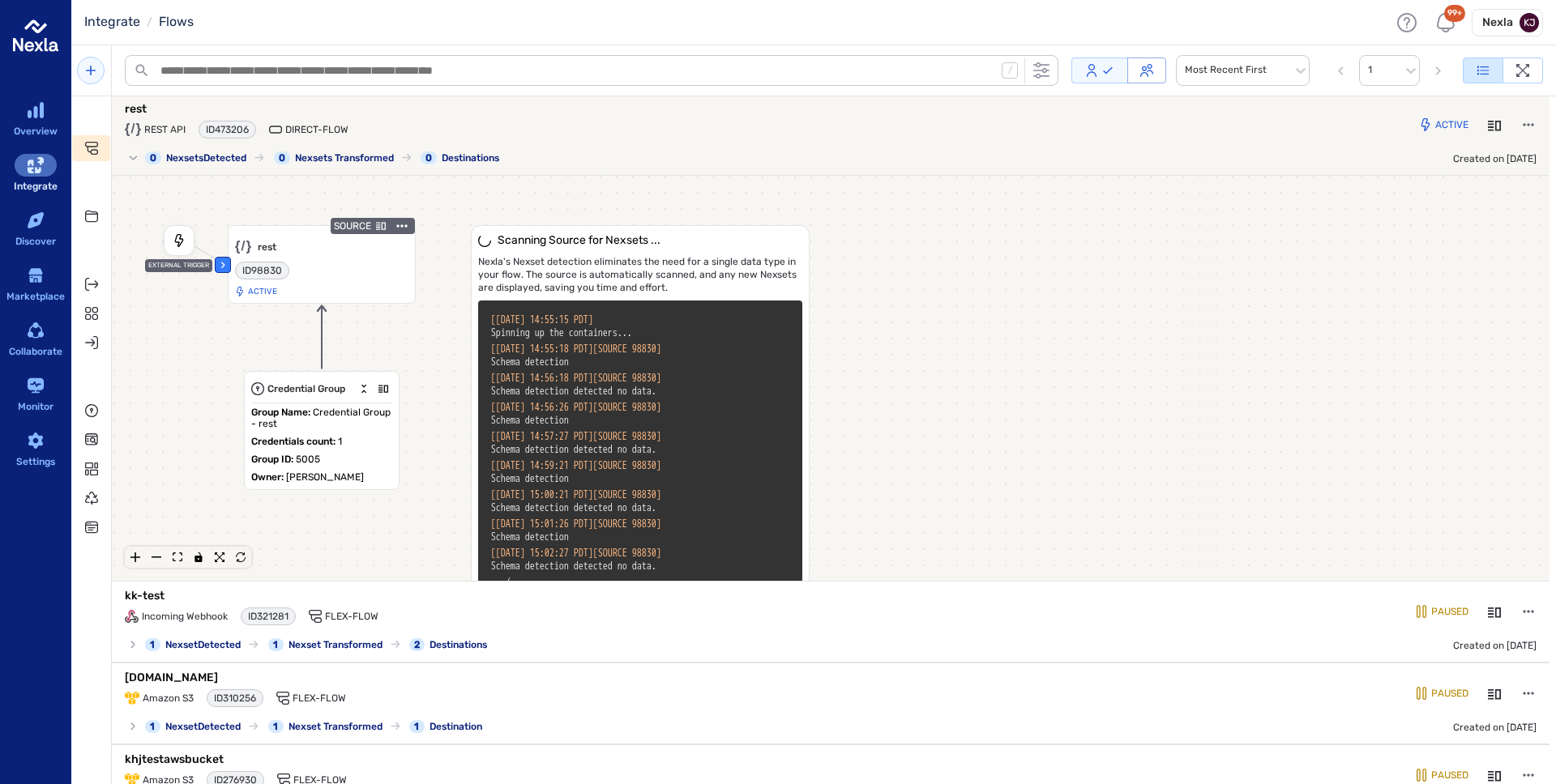click at bounding box center [364, 389] 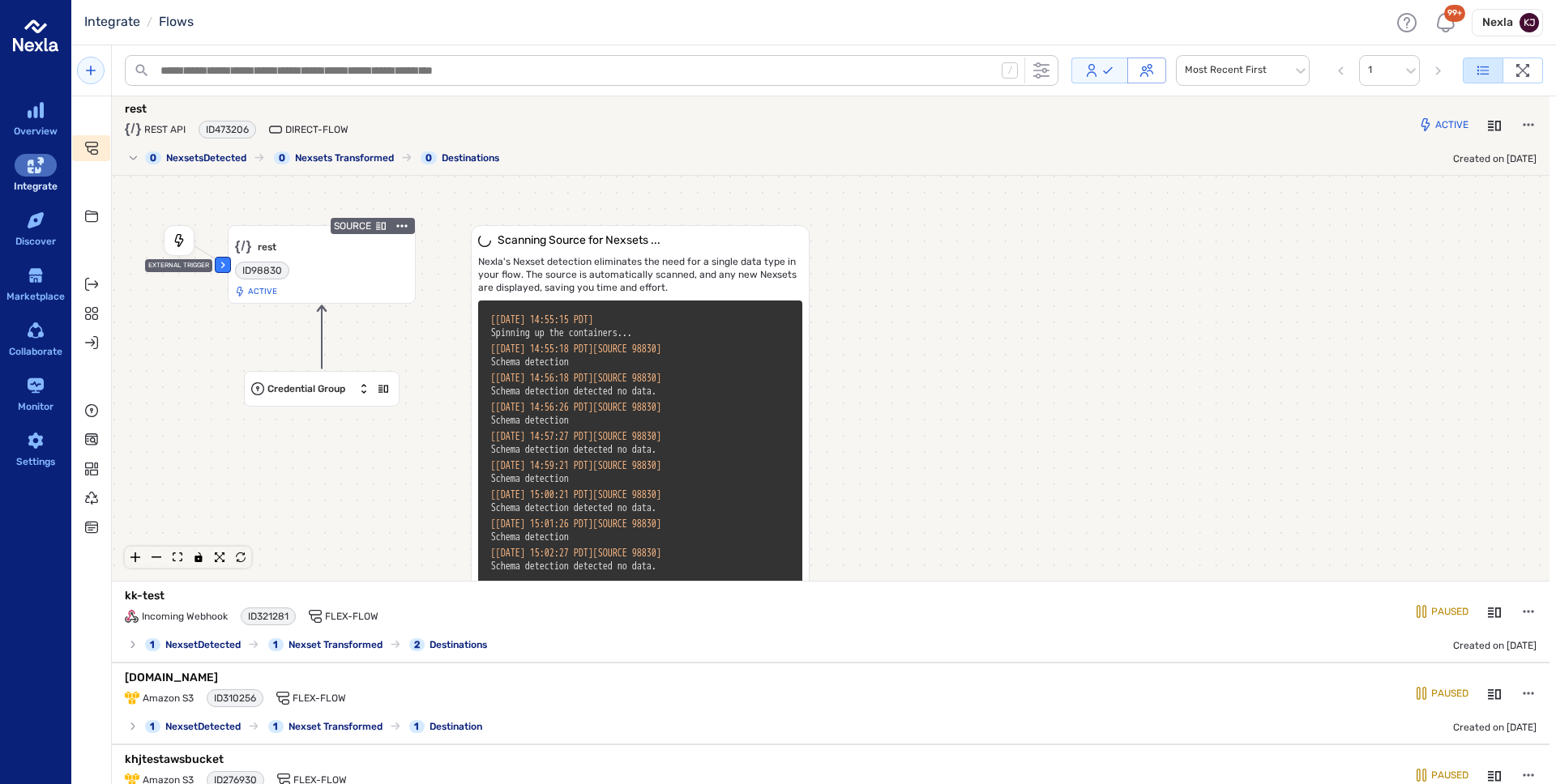 click on "Nexla's Nexset detection eliminates the need for a single data type in your flow. The source is automatically scanned, and any new Nexsets are displayed, saving you time and effort." at bounding box center (640, 275) 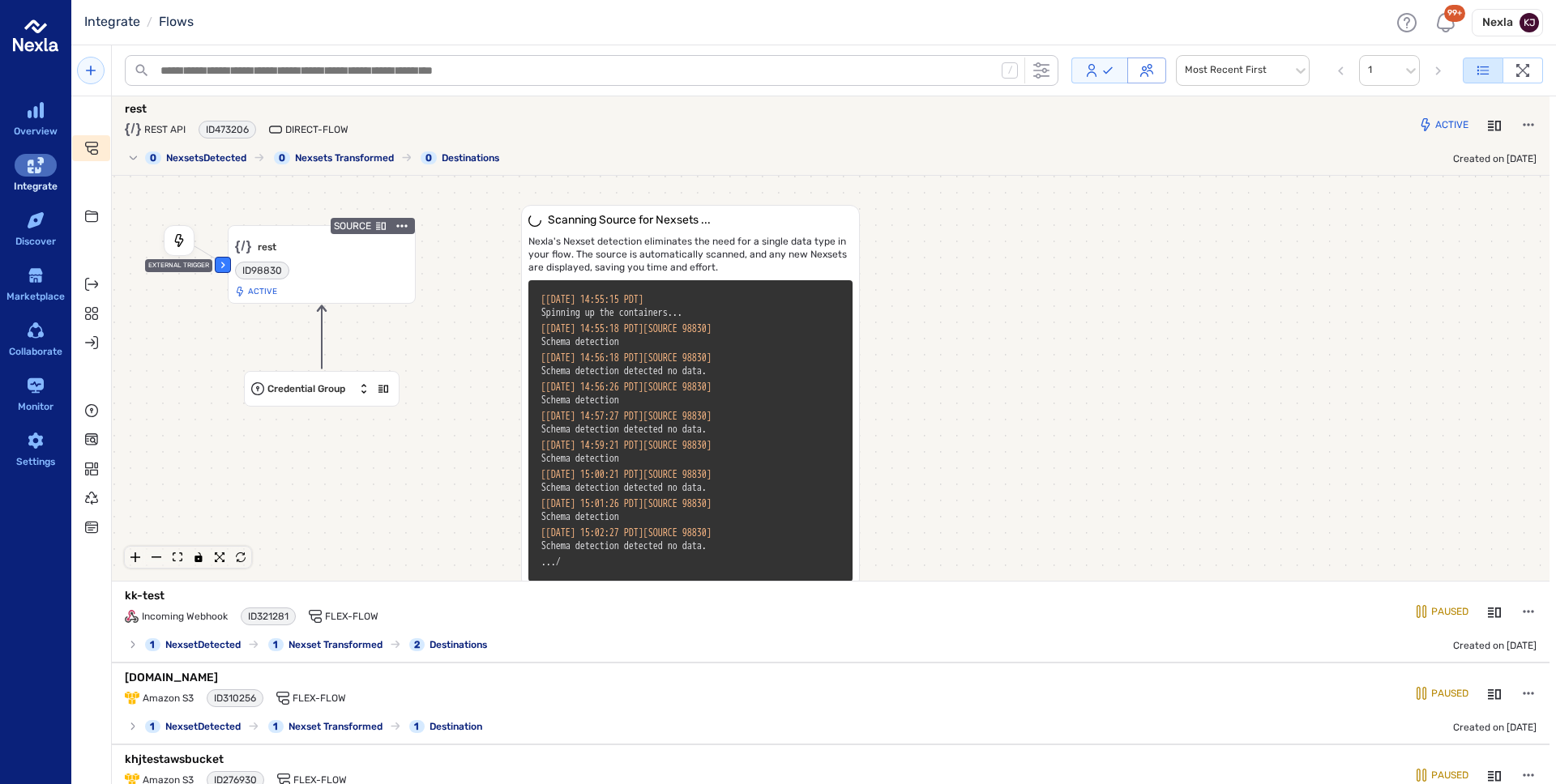 drag, startPoint x: 715, startPoint y: 249, endPoint x: 767, endPoint y: 229, distance: 55.71355 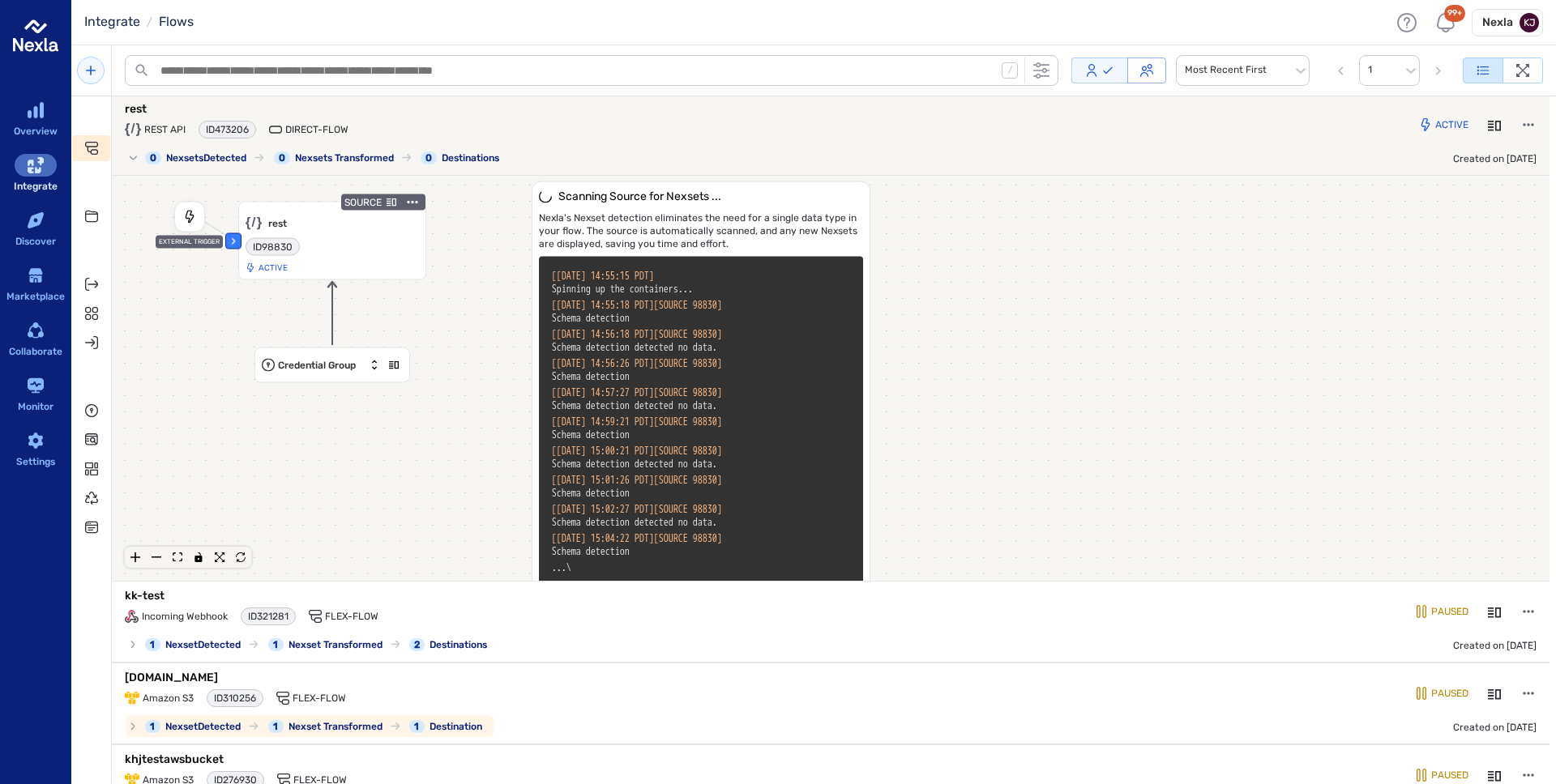 click on "Scanning Source for Nexsets ... Nexla's Nexset detection eliminates the need for a single data type in your flow. The source is automatically scanned, and any new Nexsets are displayed, saving you time and effort. [ 2025-07-01 14:55:15 PDT ] Spinning up the containers... [ 2025-07-01 14:55:18 PDT ]  [SOURCE 98830] Schema detection [ 2025-07-01 14:56:18 PDT ]  [SOURCE 98830] Schema detection detected no data. [ 2025-07-01 14:56:26 PDT ]  [SOURCE 98830] Schema detection [ 2025-07-01 14:57:27 PDT ]  [SOURCE 98830] Schema detection detected no data. [ 2025-07-01 14:59:21 PDT ]  [SOURCE 98830] Schema detection [ 2025-07-01 15:00:21 PDT ]  [SOURCE 98830] Schema detection detected no data. [ 2025-07-01 15:01:26 PDT ]  [SOURCE 98830] Schema detection [ 2025-07-01 15:02:27 PDT ]  [SOURCE 98830] Schema detection detected no data. [ 2025-07-01 15:04:22 PDT ]  [SOURCE 98830] Schema detection ... \ ‹ EXTERNAL TRIGGER SOURCE rest Collapsible Group Item #1 ID  98830 Active Credential Group" at bounding box center (831, 378) 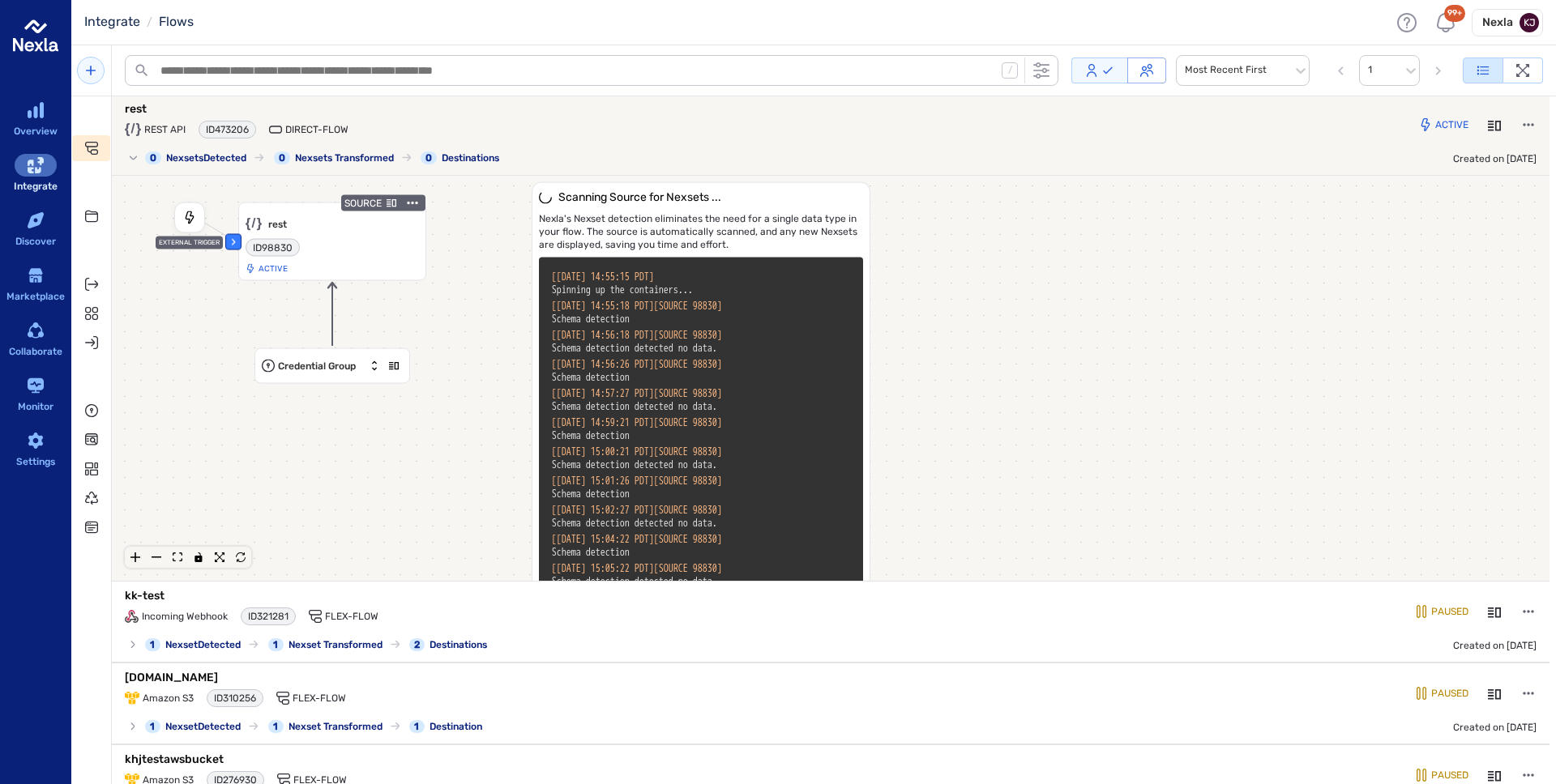 click on "Scanning Source for Nexsets ... Nexla's Nexset detection eliminates the need for a single data type in your flow. The source is automatically scanned, and any new Nexsets are displayed, saving you time and effort. [ 2025-07-01 14:55:15 PDT ] Spinning up the containers... [ 2025-07-01 14:55:18 PDT ]  [SOURCE 98830] Schema detection [ 2025-07-01 14:56:18 PDT ]  [SOURCE 98830] Schema detection detected no data. [ 2025-07-01 14:56:26 PDT ]  [SOURCE 98830] Schema detection [ 2025-07-01 14:57:27 PDT ]  [SOURCE 98830] Schema detection detected no data. [ 2025-07-01 14:59:21 PDT ]  [SOURCE 98830] Schema detection [ 2025-07-01 15:00:21 PDT ]  [SOURCE 98830] Schema detection detected no data. [ 2025-07-01 15:01:26 PDT ]  [SOURCE 98830] Schema detection [ 2025-07-01 15:02:27 PDT ]  [SOURCE 98830] Schema detection detected no data. [ 2025-07-01 15:04:22 PDT ]  [SOURCE 98830] Schema detection [ 2025-07-01 15:05:22 PDT ]  [SOURCE 98830] Schema detection detected no data. [ 2025-07-01 15:06:26 PDT ]  [SOURCE 98830] ... |" at bounding box center (652, 418) 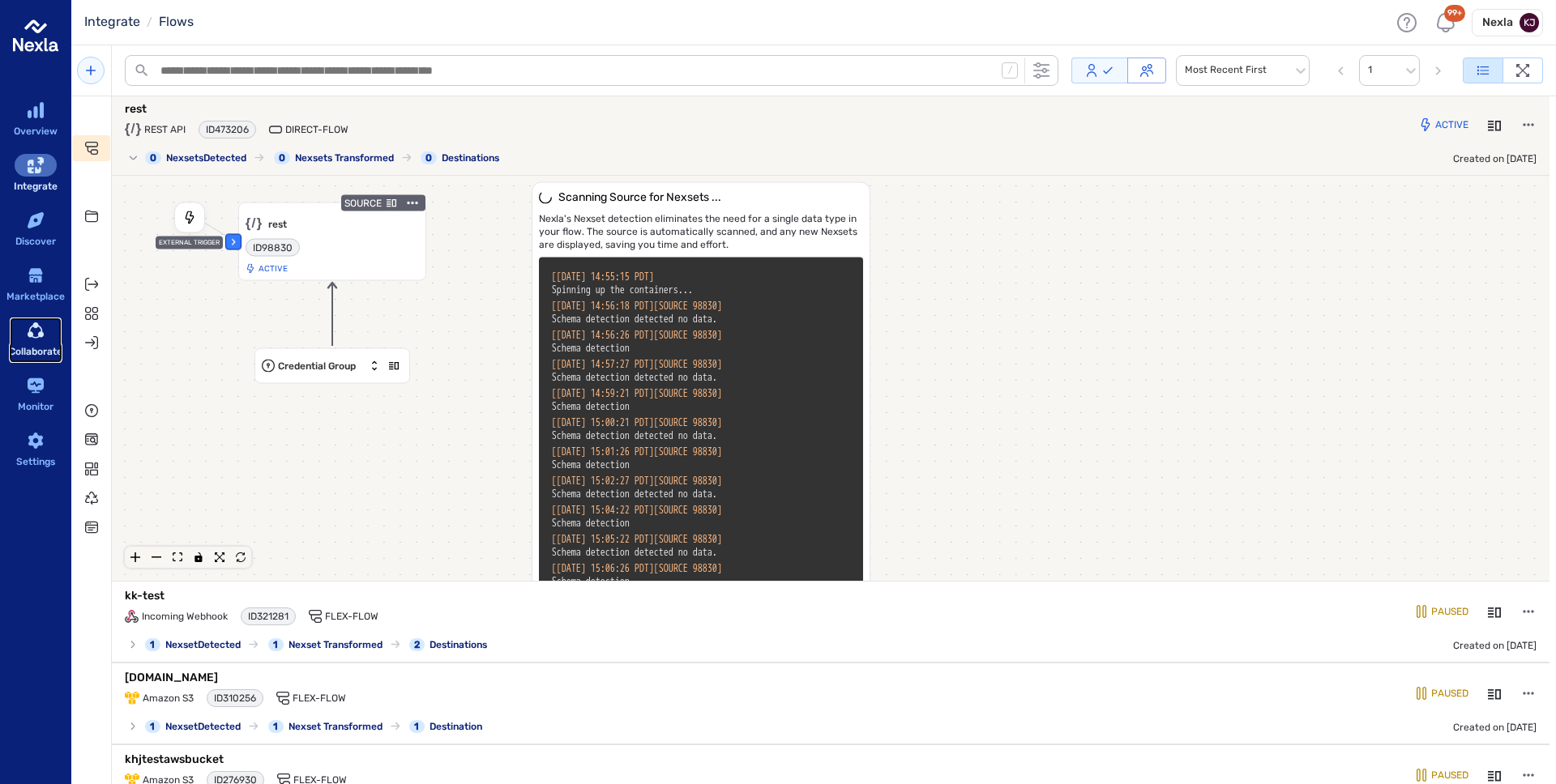 click 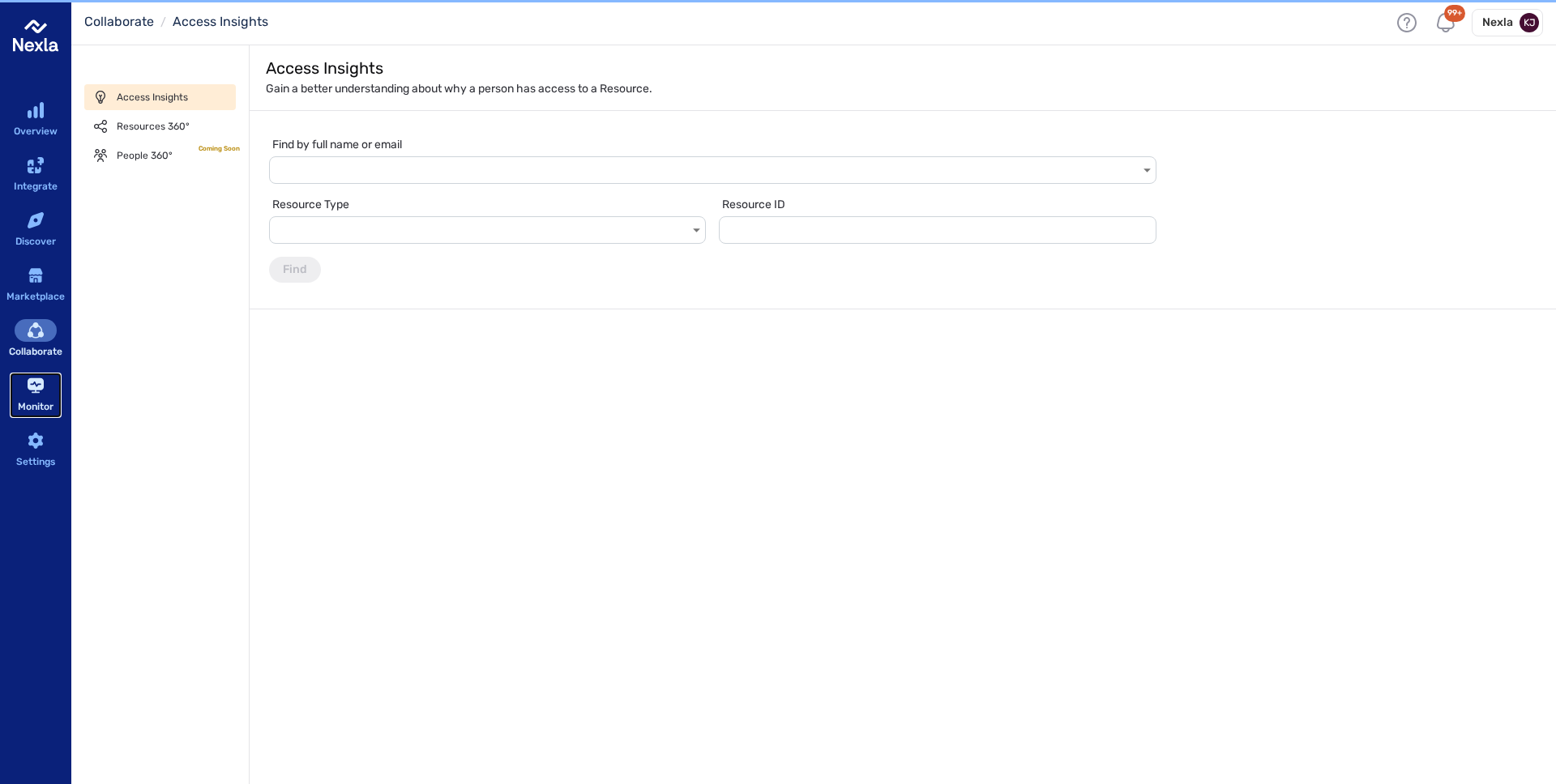 click 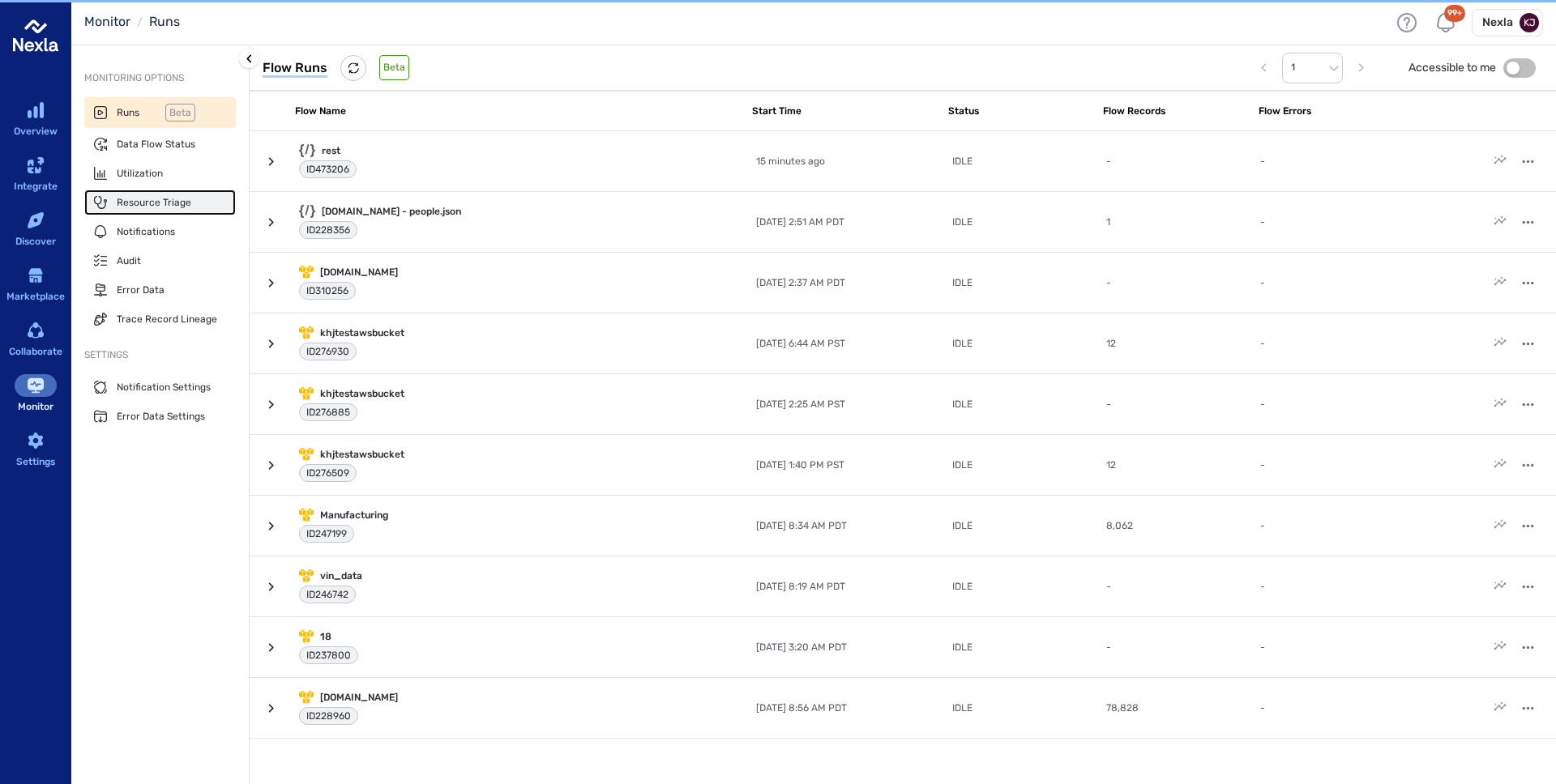 click on "Resource Triage" at bounding box center (154, 202) 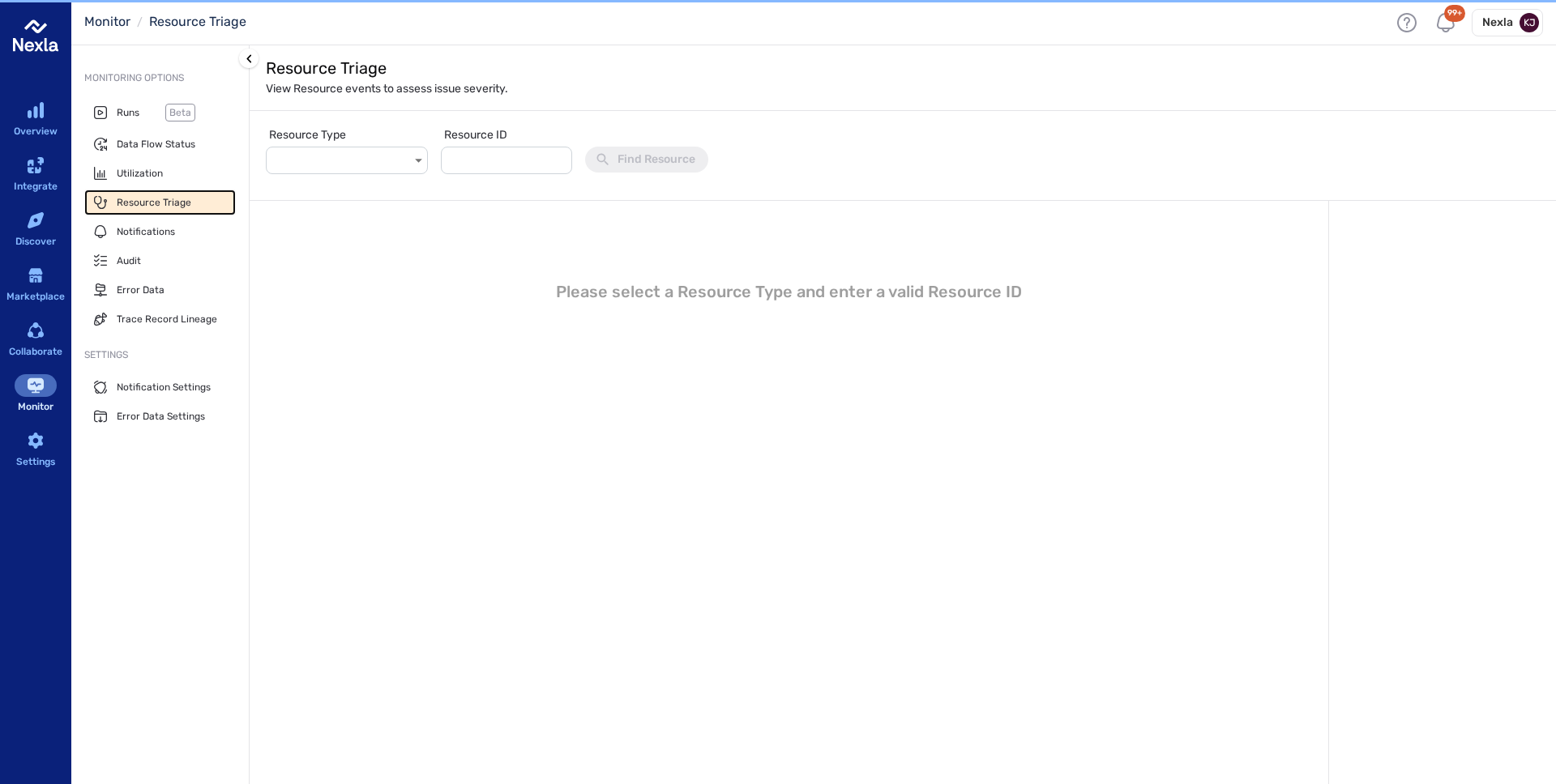 click 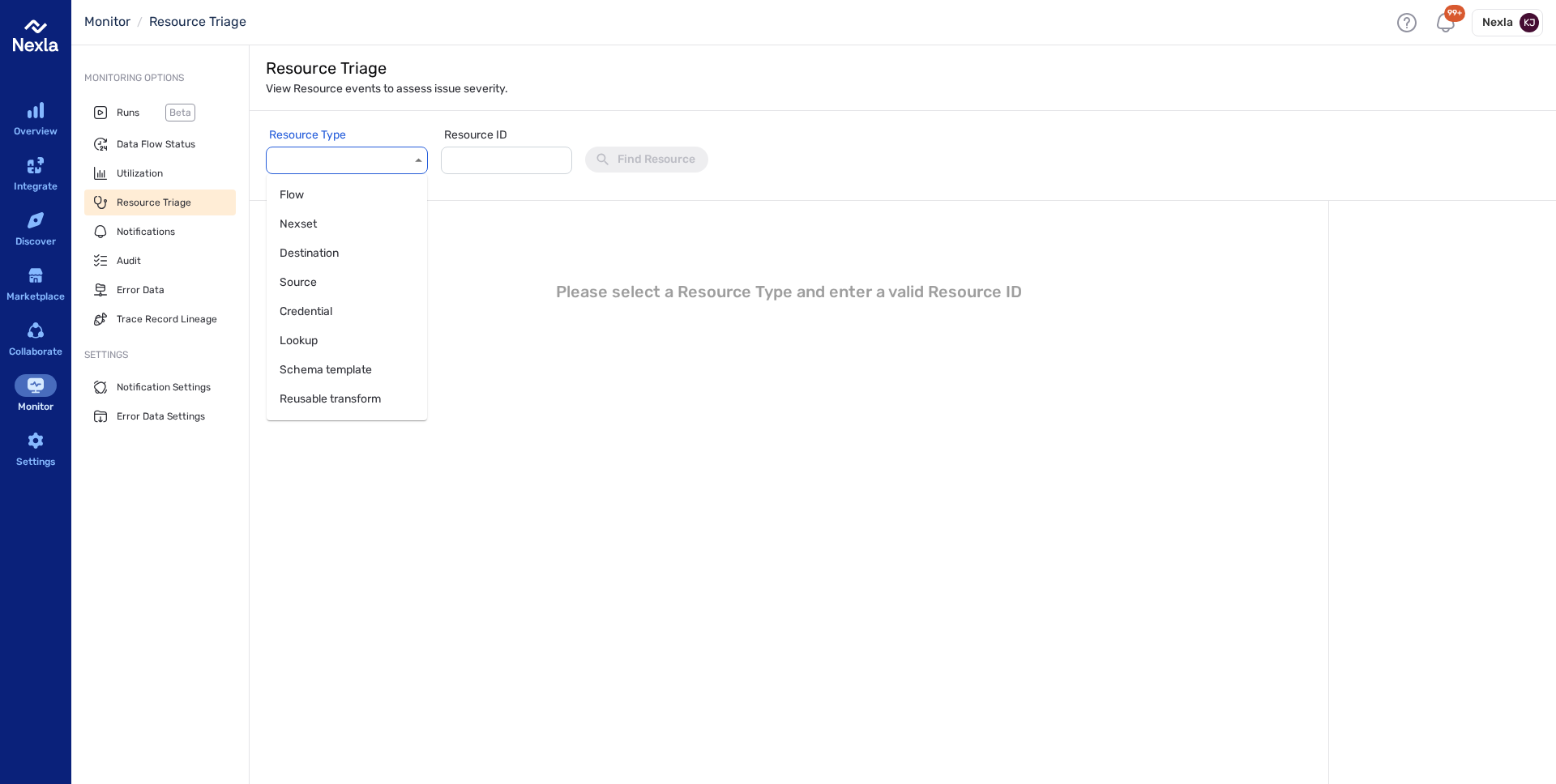 click on "Nexset" at bounding box center [347, 224] 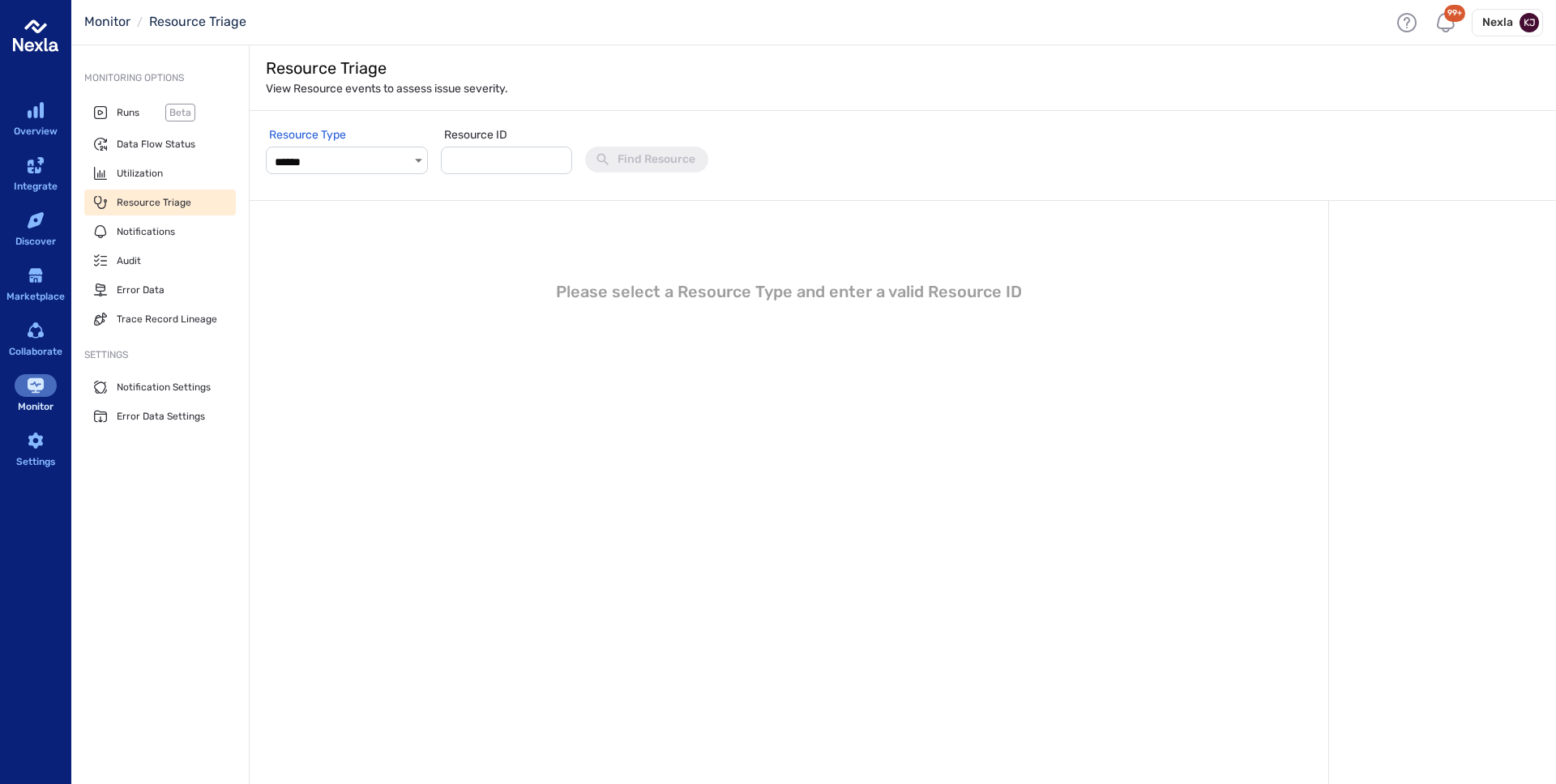 click at bounding box center (507, 160) 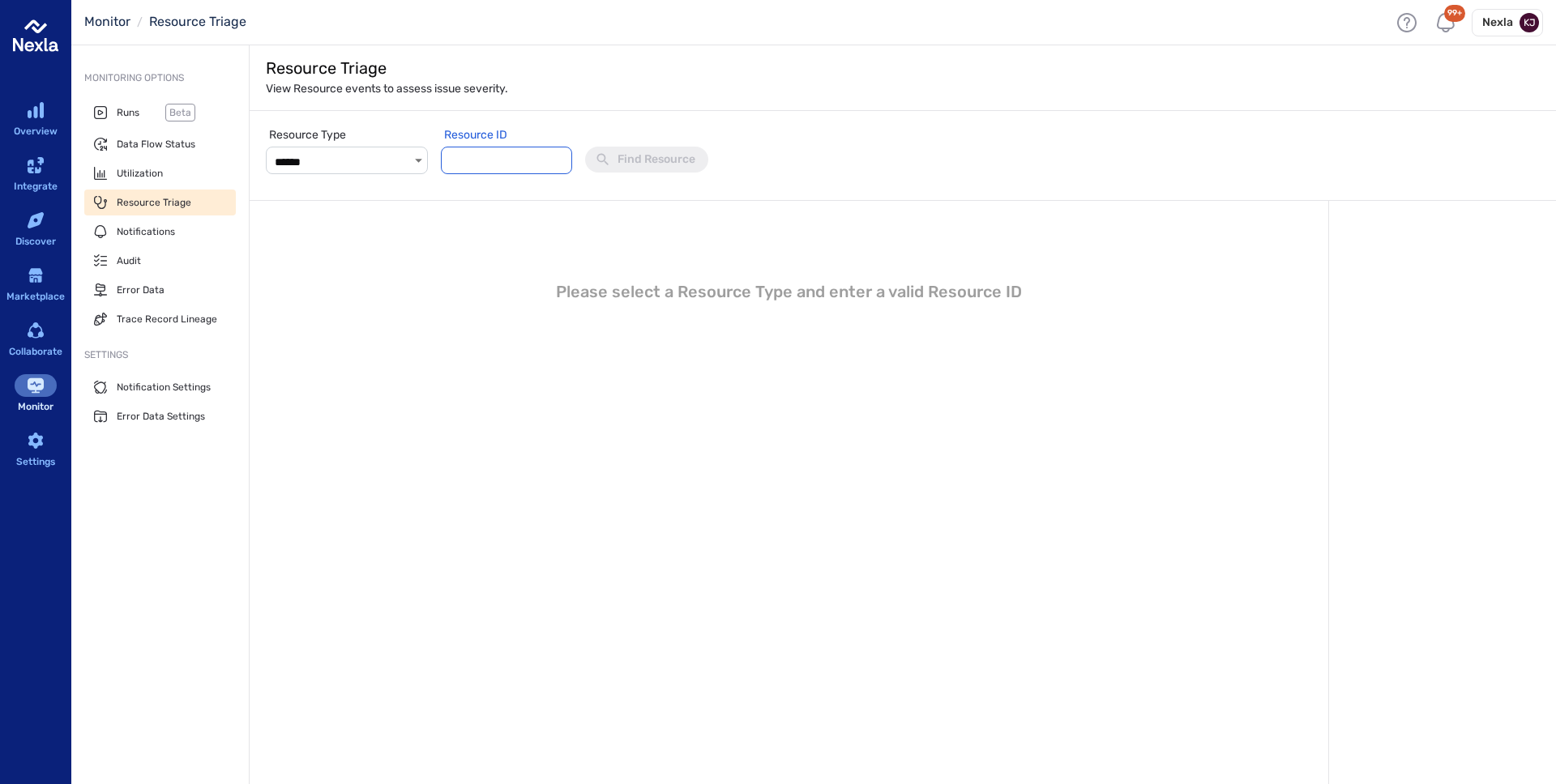 paste on "******" 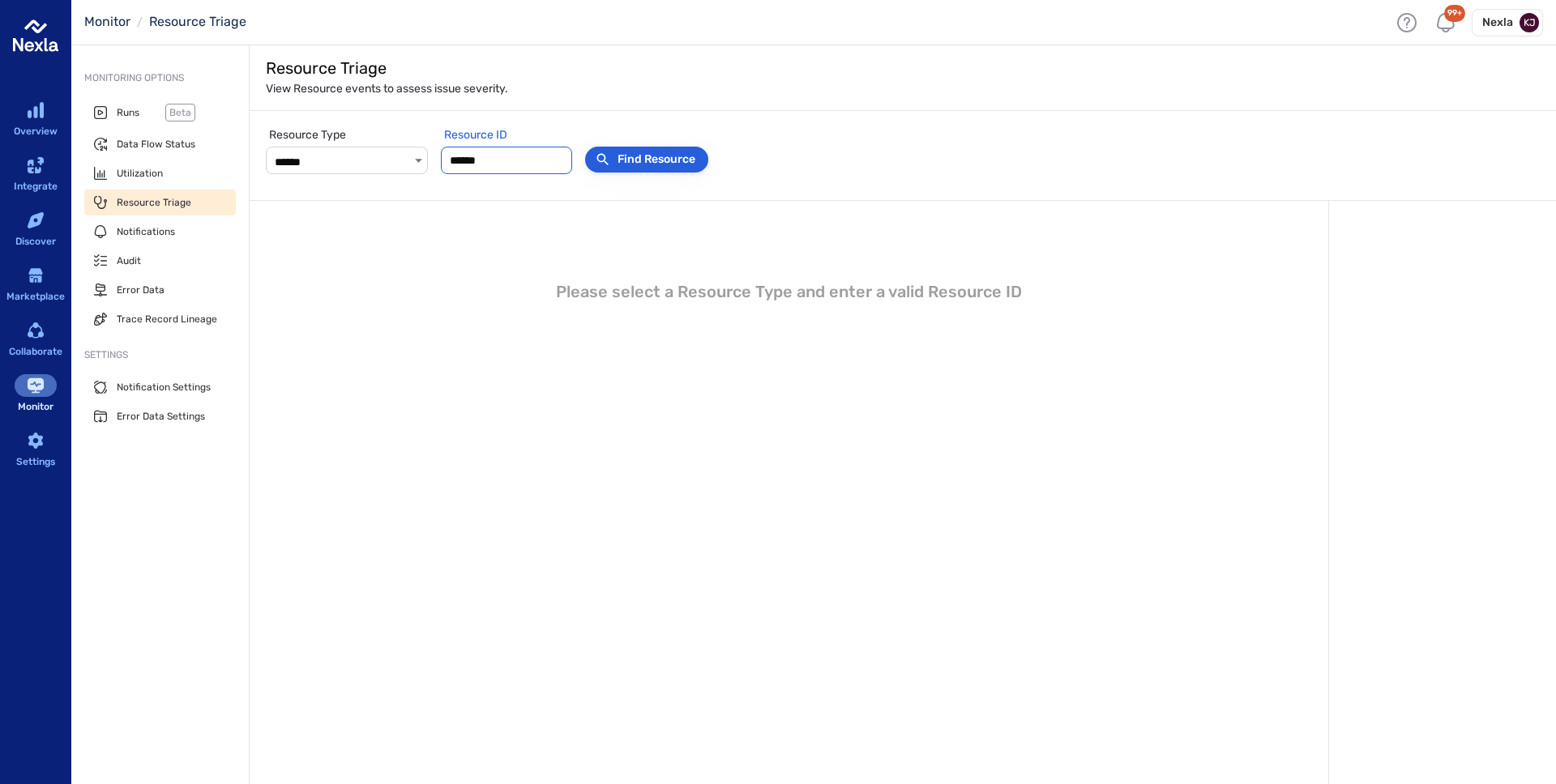 type on "******" 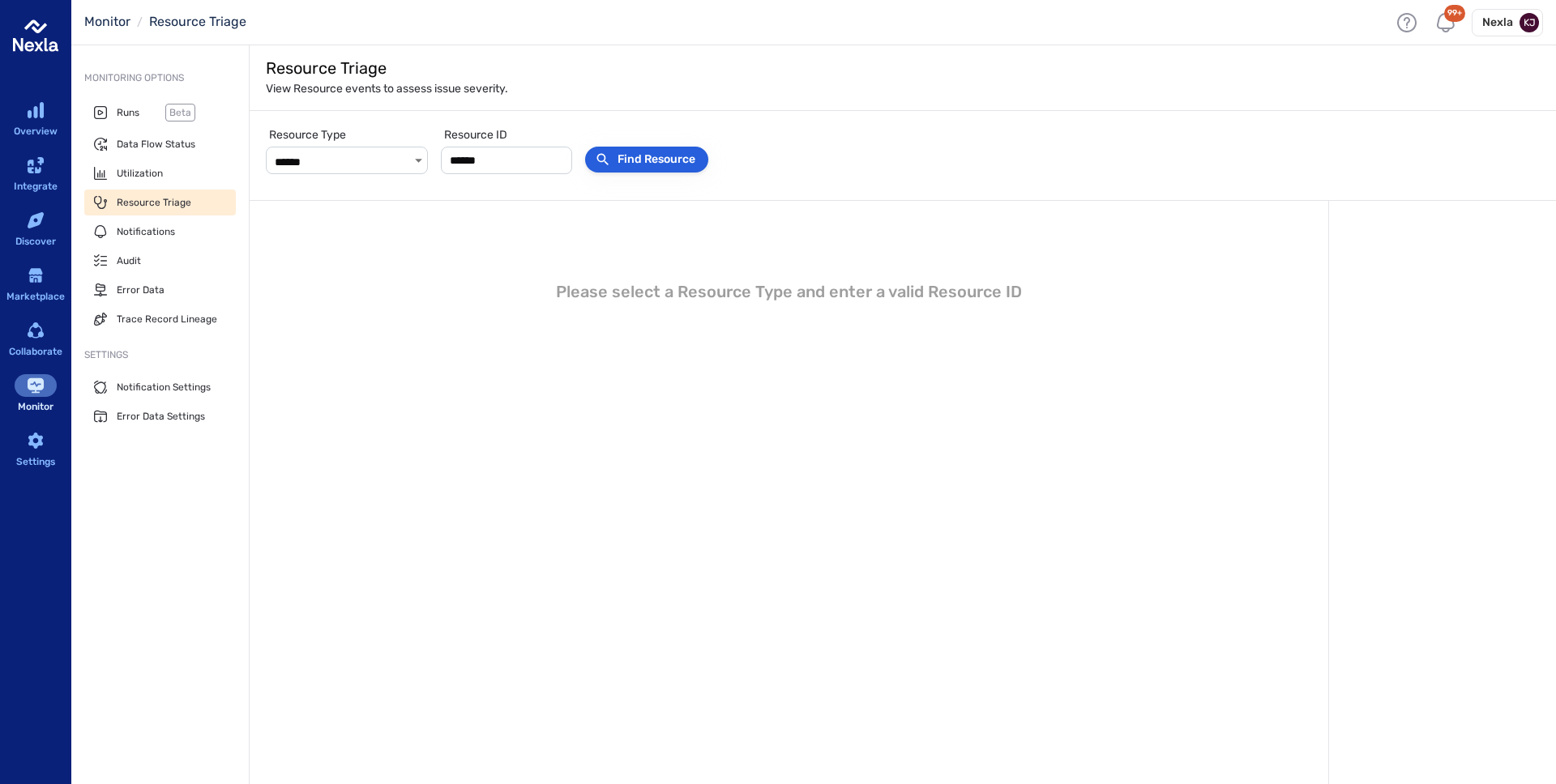 click on "Find Resource" at bounding box center [647, 160] 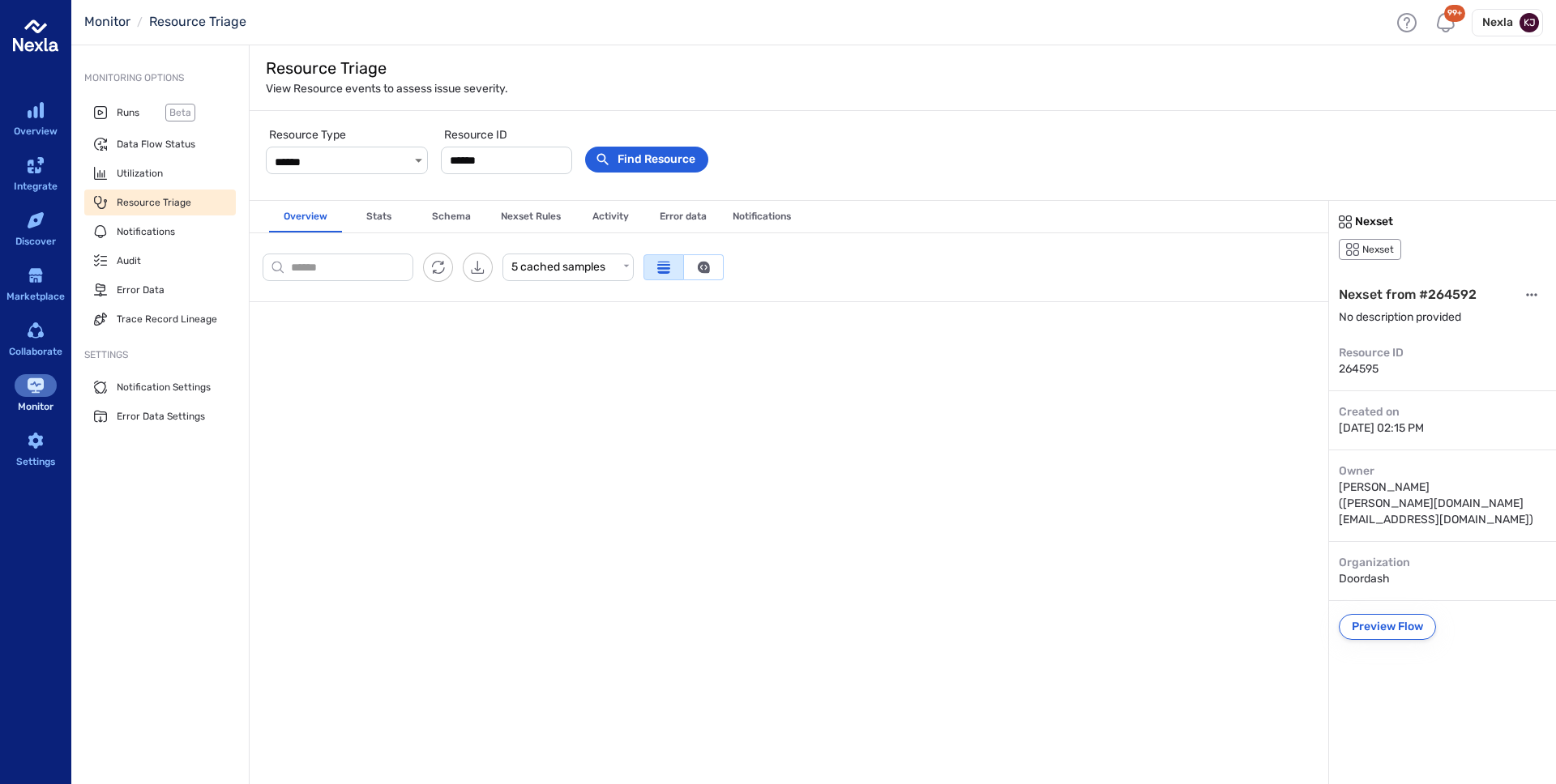 click on "Preview Flow" at bounding box center (1387, 627) 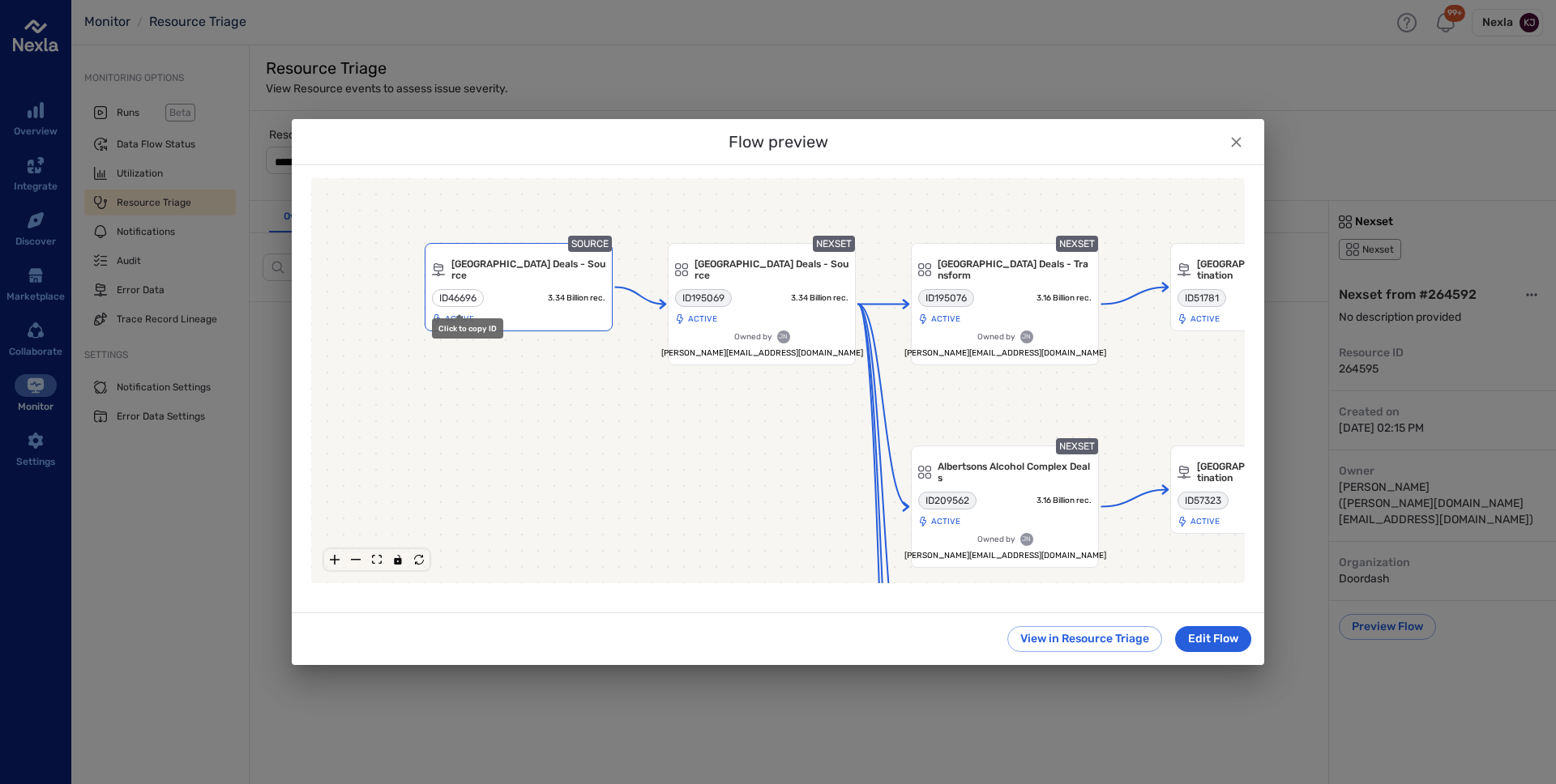 click on "ID  46696" at bounding box center [458, 298] 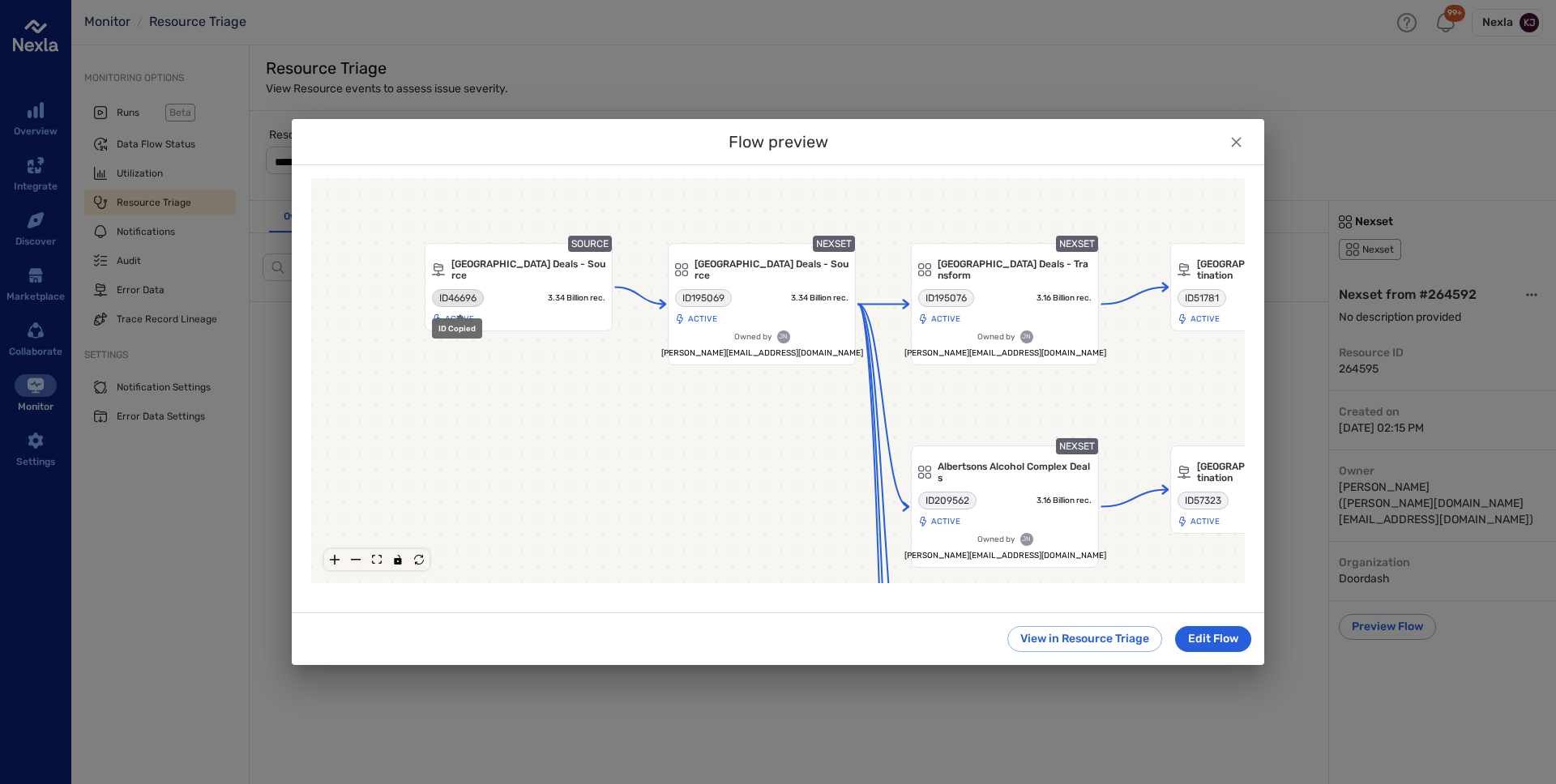click on "Flow preview SOURCE Albertsons Complex Deals - Source Collapsible Group Item #1 ID  46696 3.34 Billion rec. Active NEXSET Albertsons Complex Deals - Source Collapsible Group Item #1 ID  195069 3.34 Billion rec. Active Owned by JN jessica.nguyen2@ext.doordash.com NEXSET Albertsons Complex Deals - Transform Collapsible Group Item #1 ID  195076 3.16 Billion rec. Active Owned by JN jessica.nguyen2@ext.doordash.com DESTINATION Albertsons Complex Deals - Destination Collapsible Group Item #1 ID  51781 3.16 Billion rec. Active NEXSET Albertsons Alcohol Complex Deals  Collapsible Group Item #1 ID  209562 3.16 Billion rec. Active Owned by JN jessica.nguyen2@ext.doordash.com DESTINATION Albertsons Alcohol Complex Deals - Destination Collapsible Group Item #1 ID  57323 3.16 Billion rec. Active Press enter or space to select a node. You can then use the arrow keys to move the node around.  Press delete to remove it and escape to cancel.   View in Resource Triage Edit Flow" at bounding box center (778, 392) 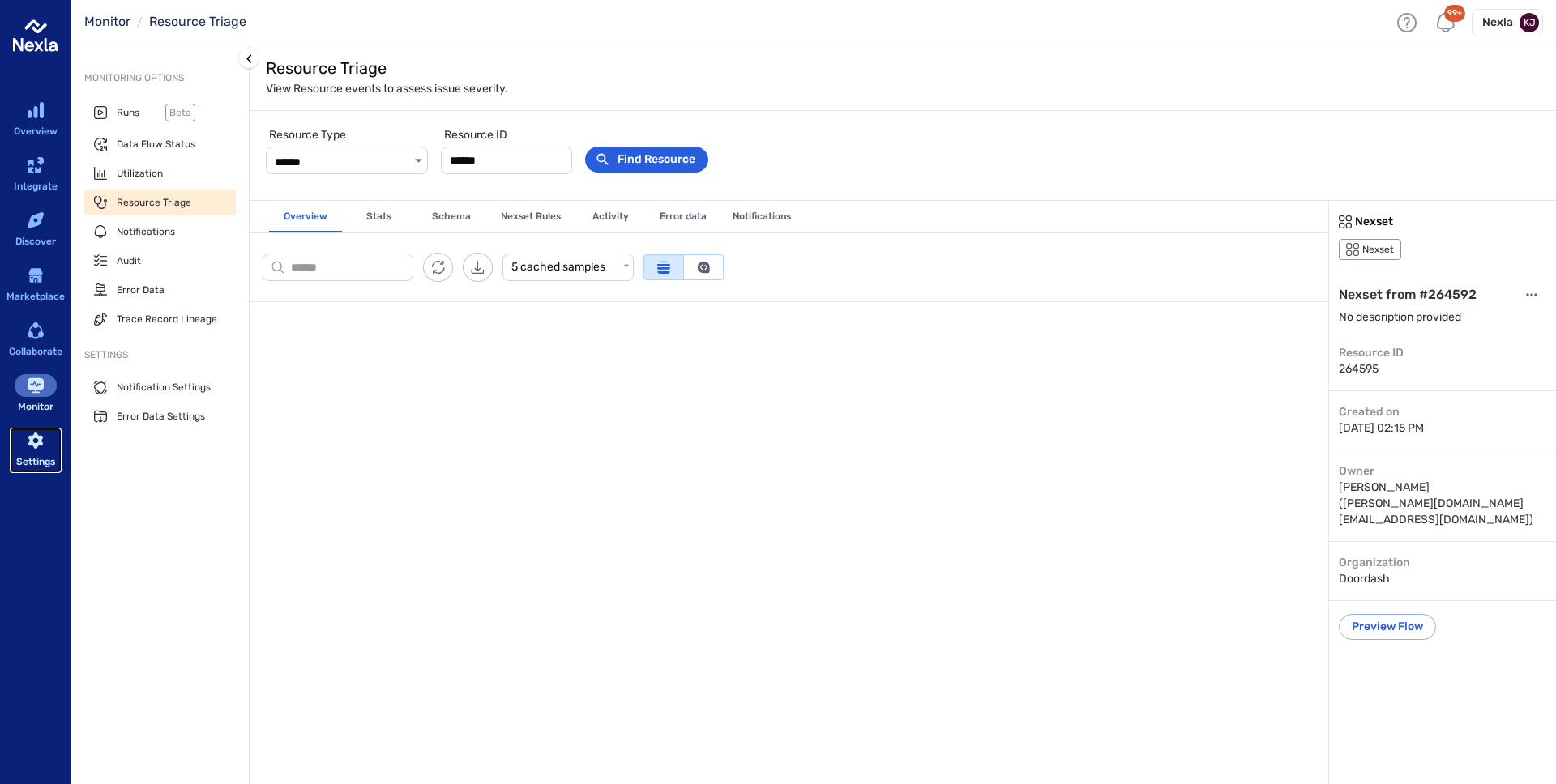 click on "Settings" at bounding box center [36, 462] 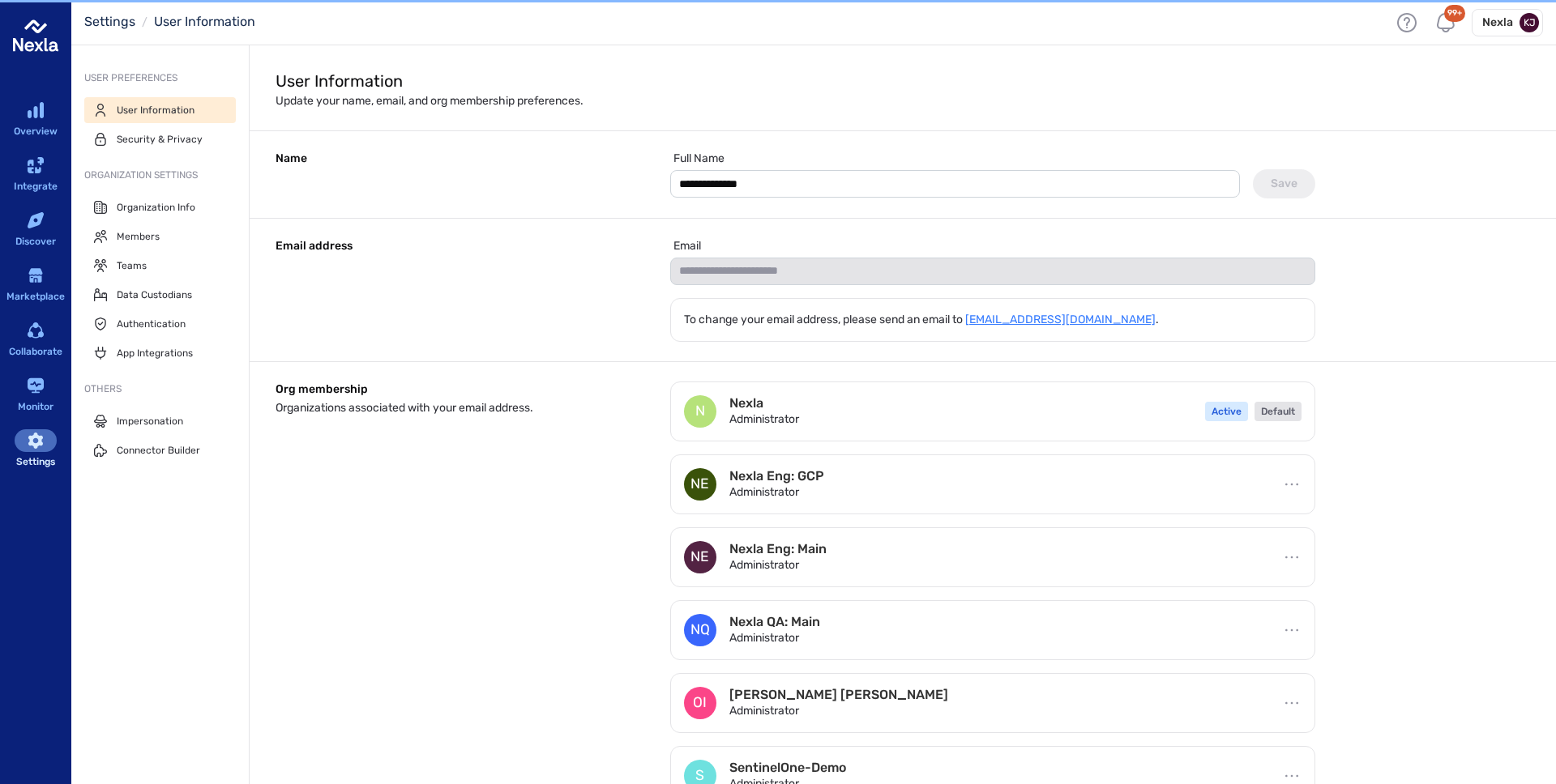 click on "Nexla" at bounding box center (1498, 23) 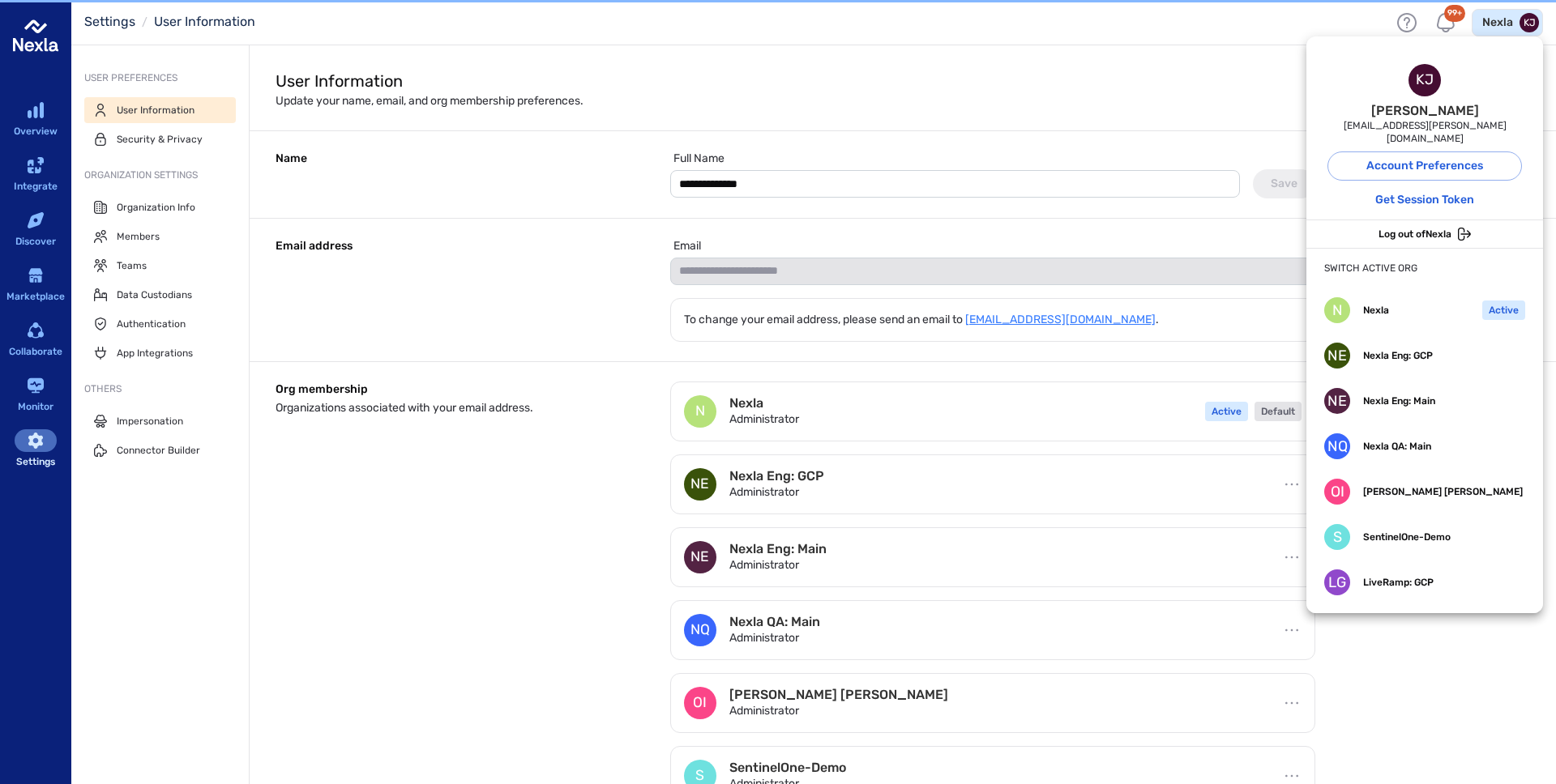 click at bounding box center (778, 392) 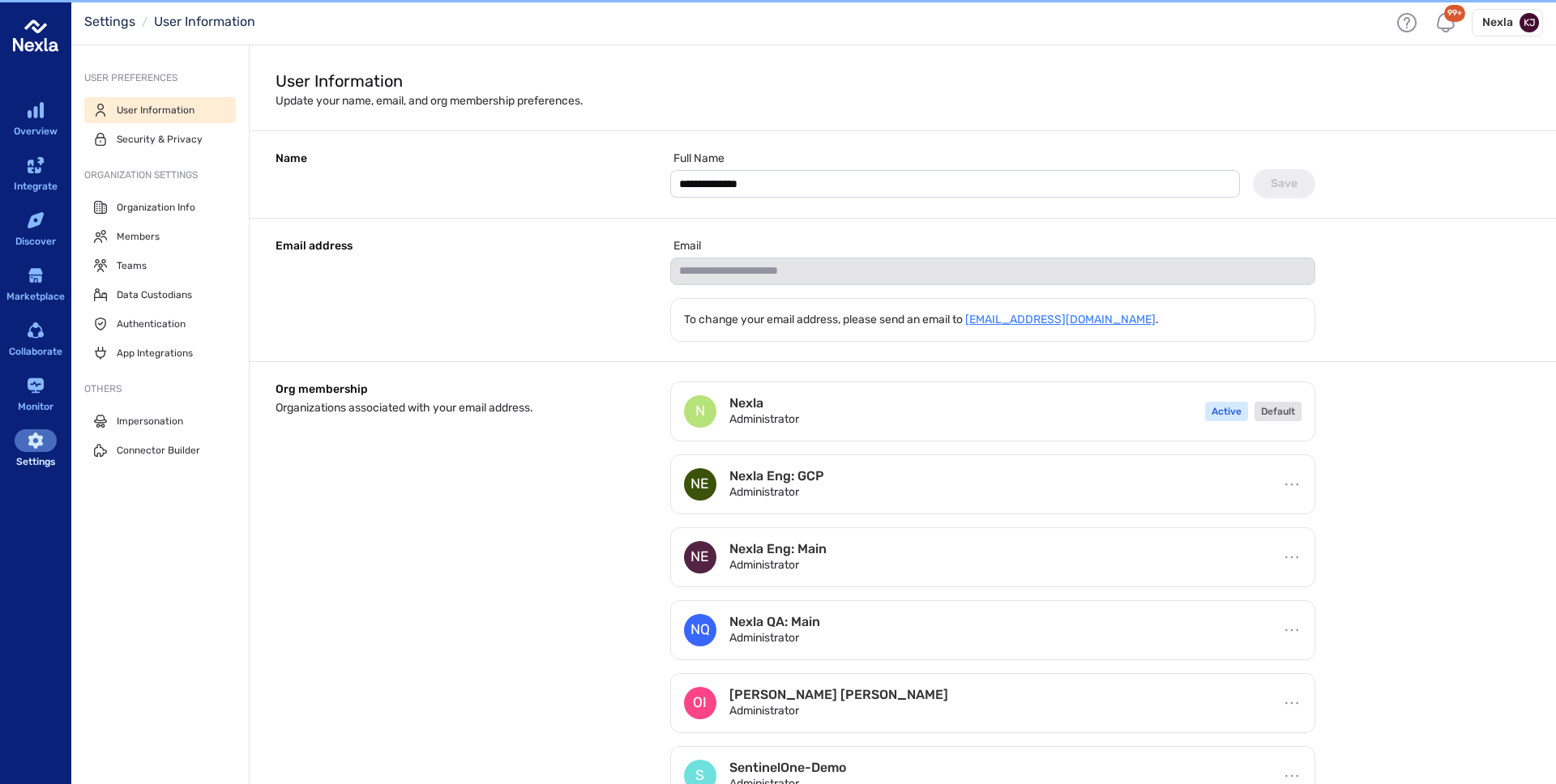 click on "KJ Kunal Jethwani kunal.jethwani@nexla.com Account Preferences Get Session Token Log out of  Nexla Switch Active Org N Nexla Active NE Nexla Eng: GCP NE Nexla Eng: Main NQ Nexla QA: Main OI Oaktree Ingestion S SentinelOne-Demo LG LiveRamp: GCP" at bounding box center [778, 392] 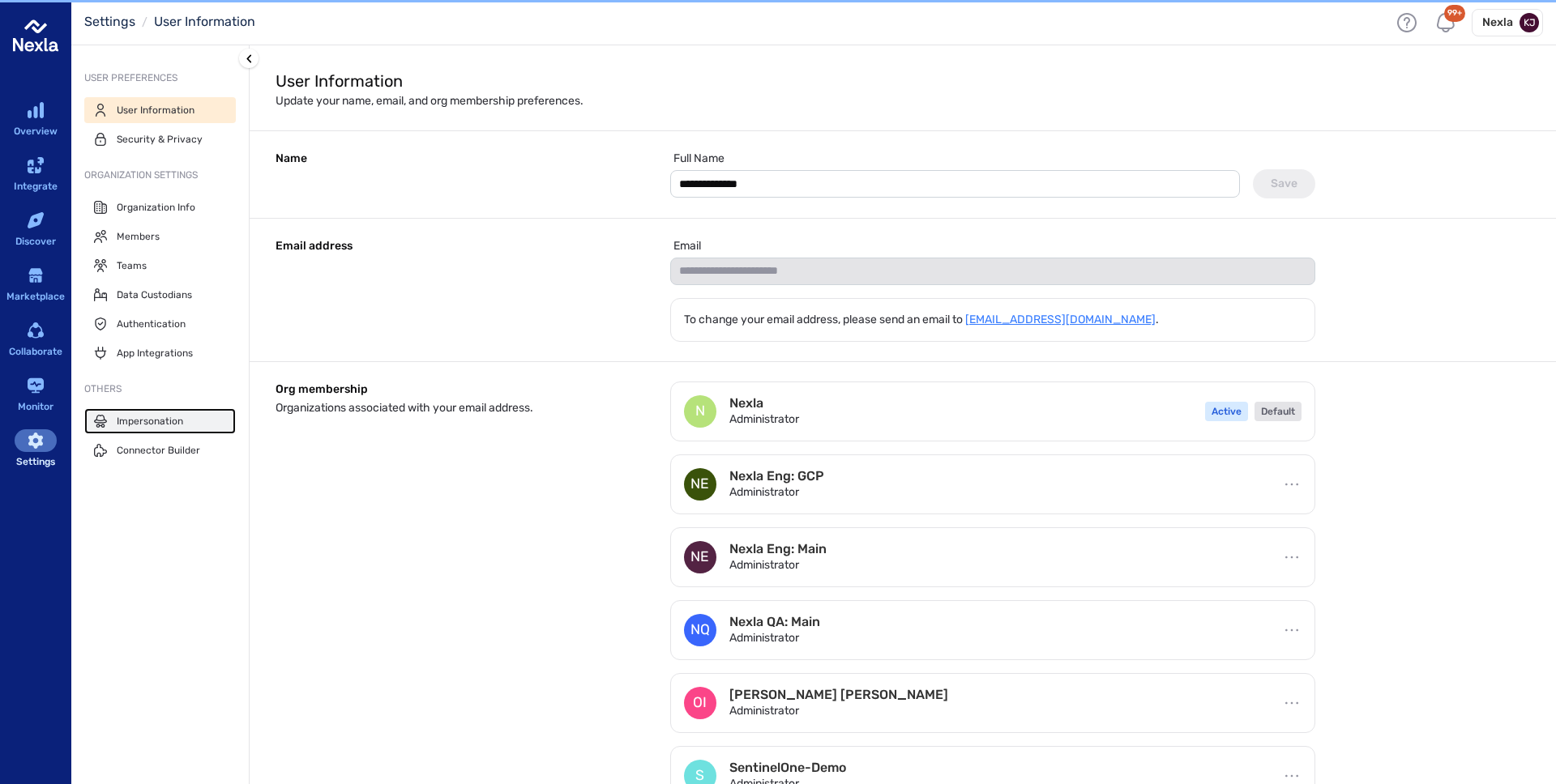 click on "Impersonation" at bounding box center (150, 421) 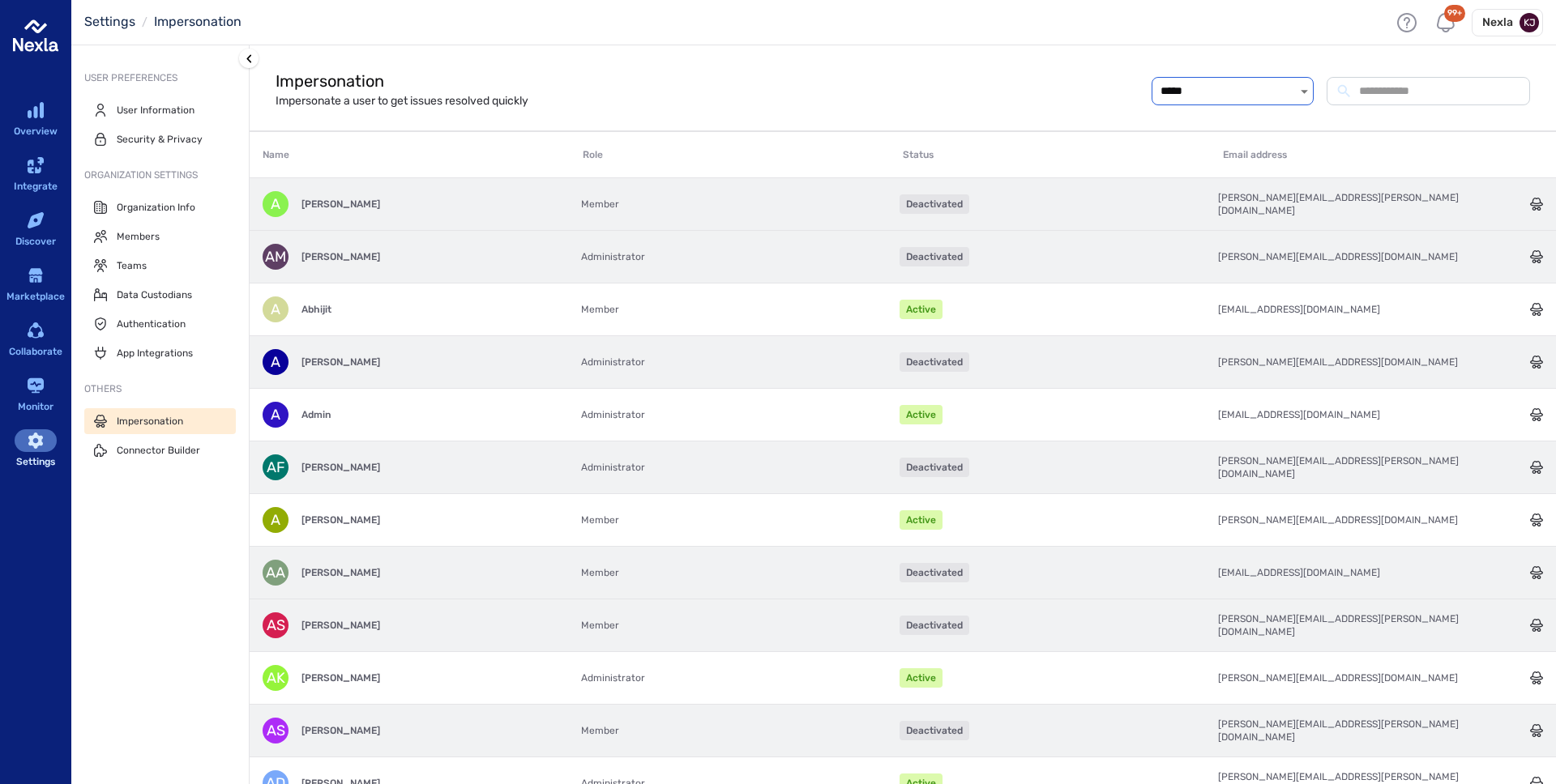 click on "*****" at bounding box center [1225, 91] 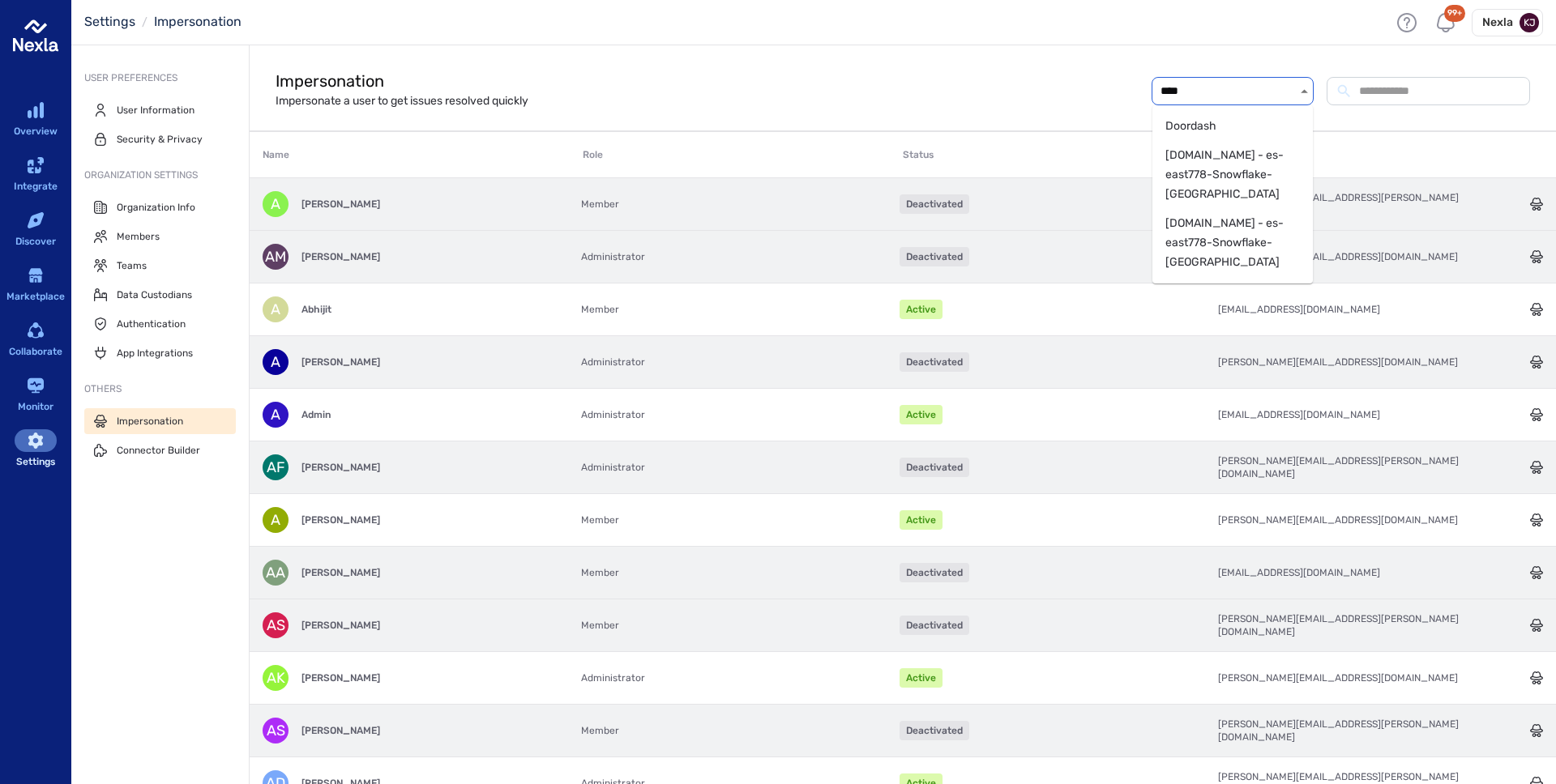 click on "Doordash" at bounding box center [1233, 126] 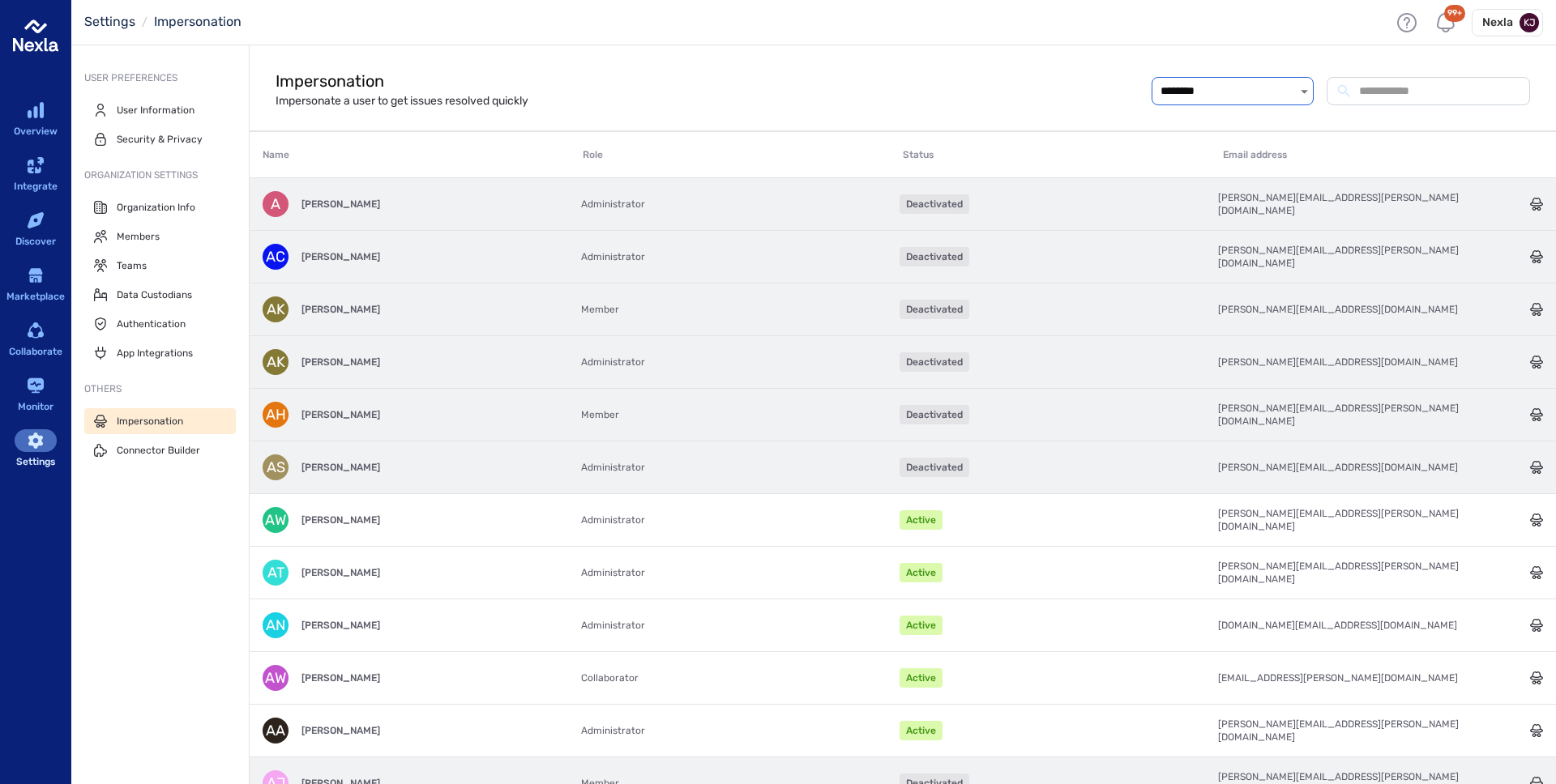 type on "********" 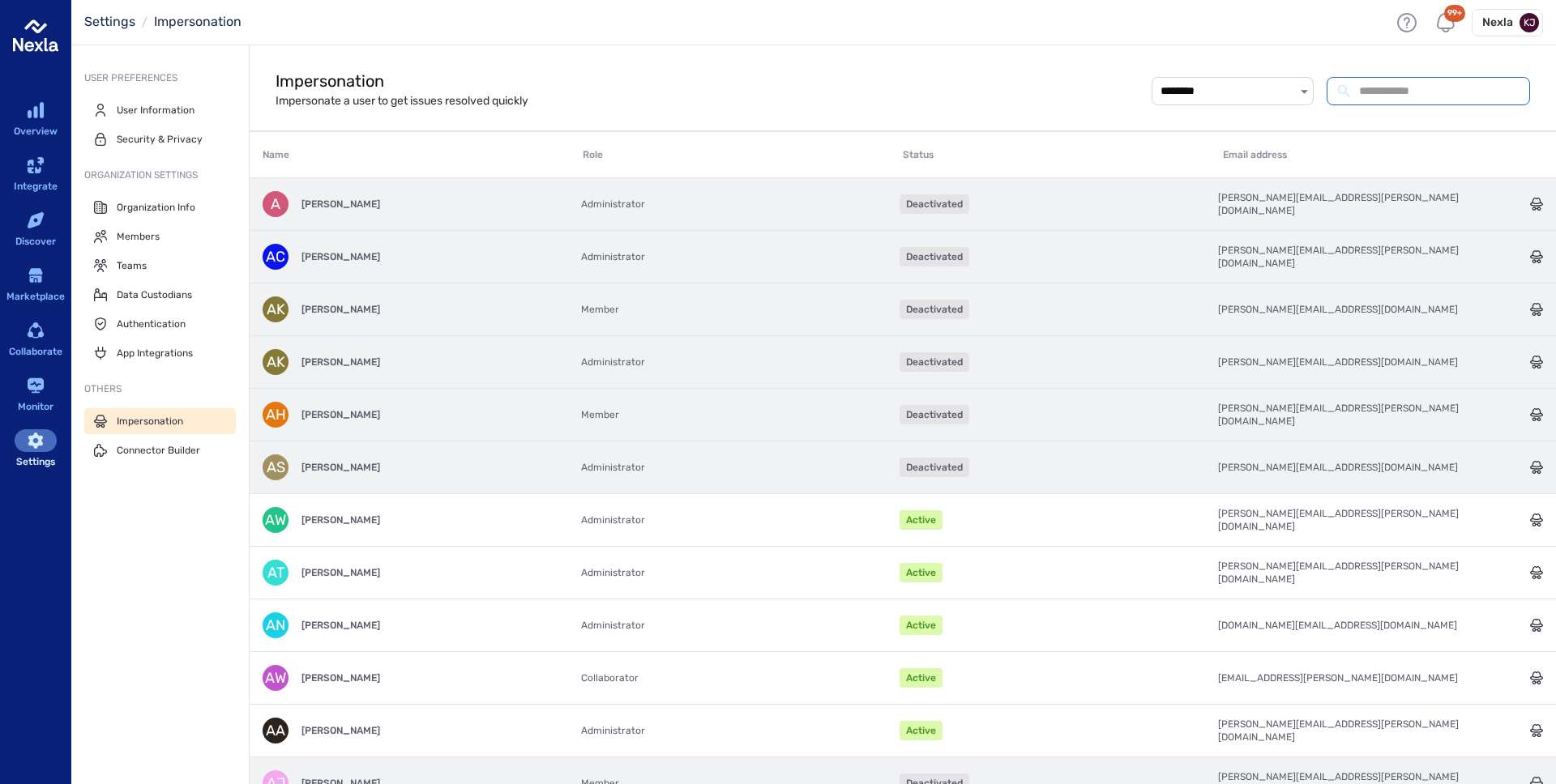 click at bounding box center [1440, 91] 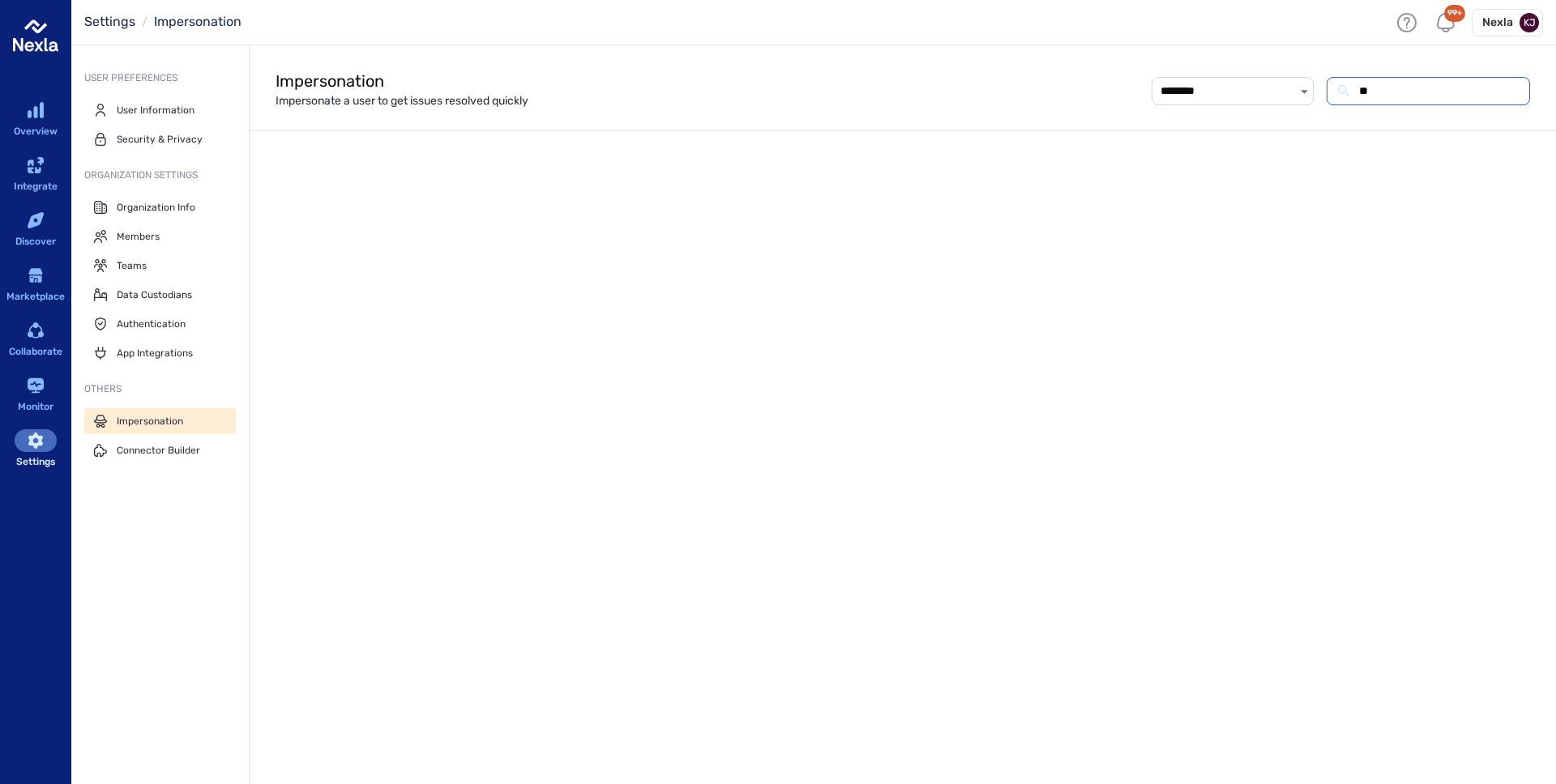 type on "*" 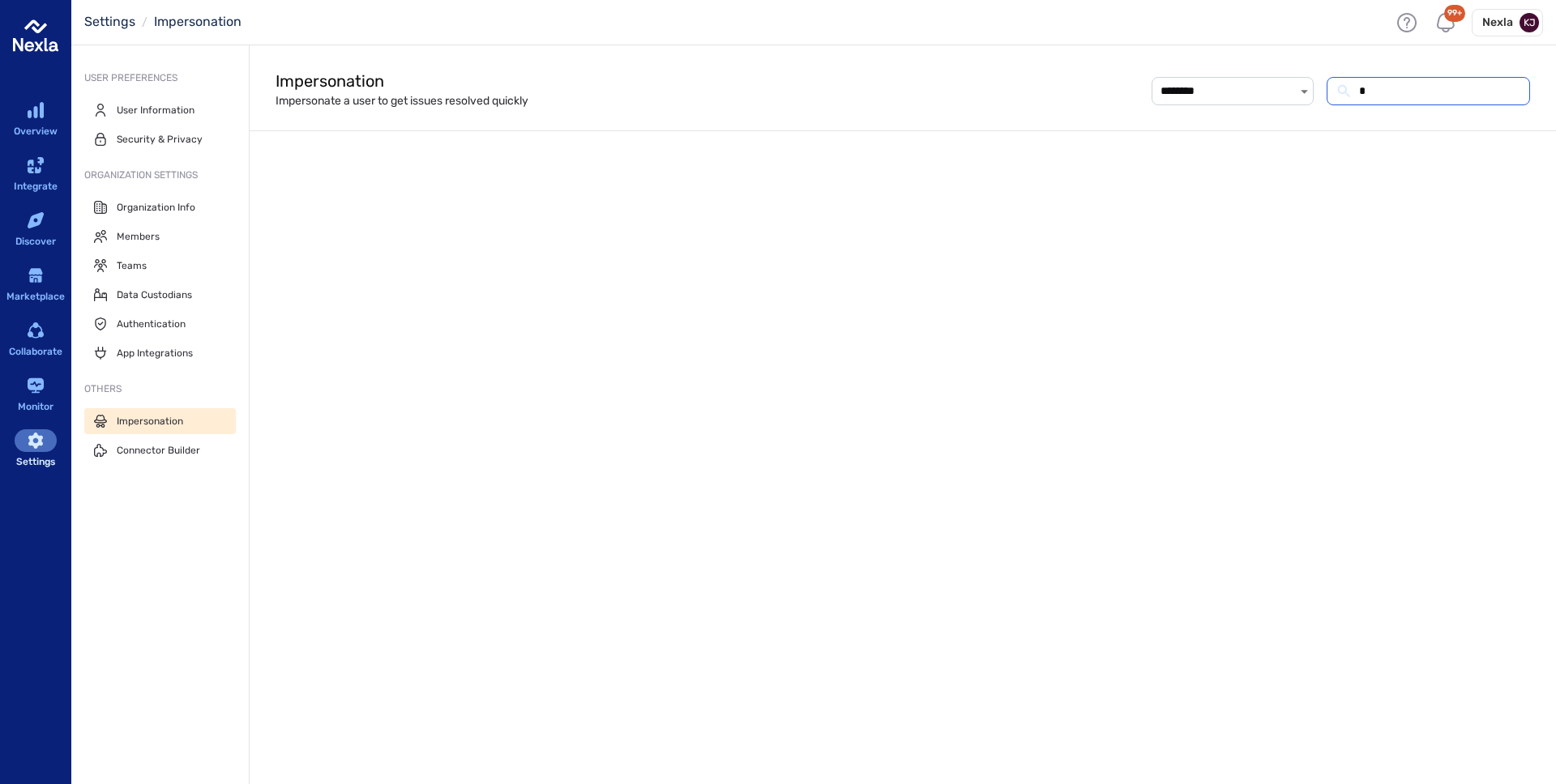 type 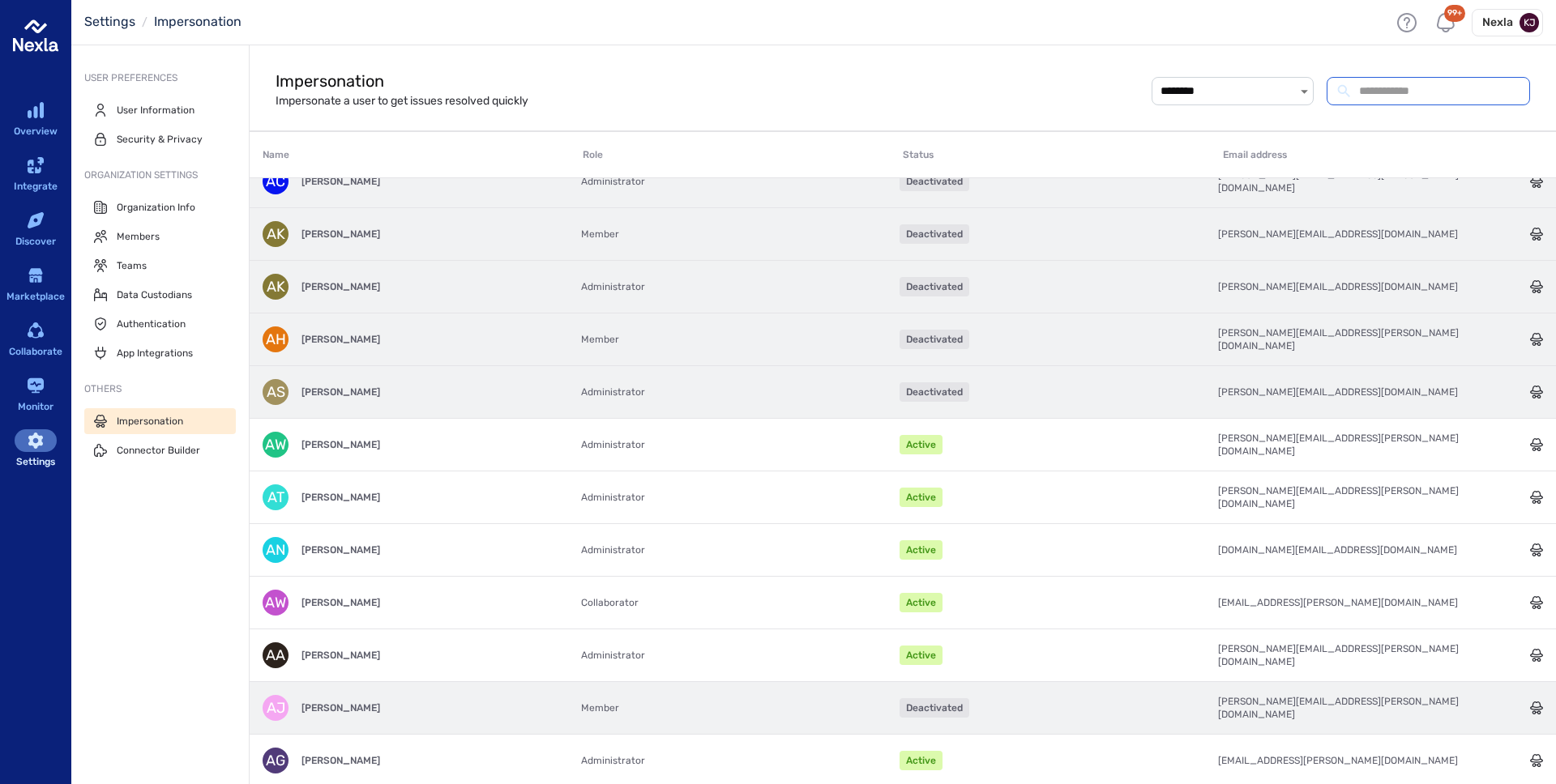 scroll, scrollTop: 87, scrollLeft: 0, axis: vertical 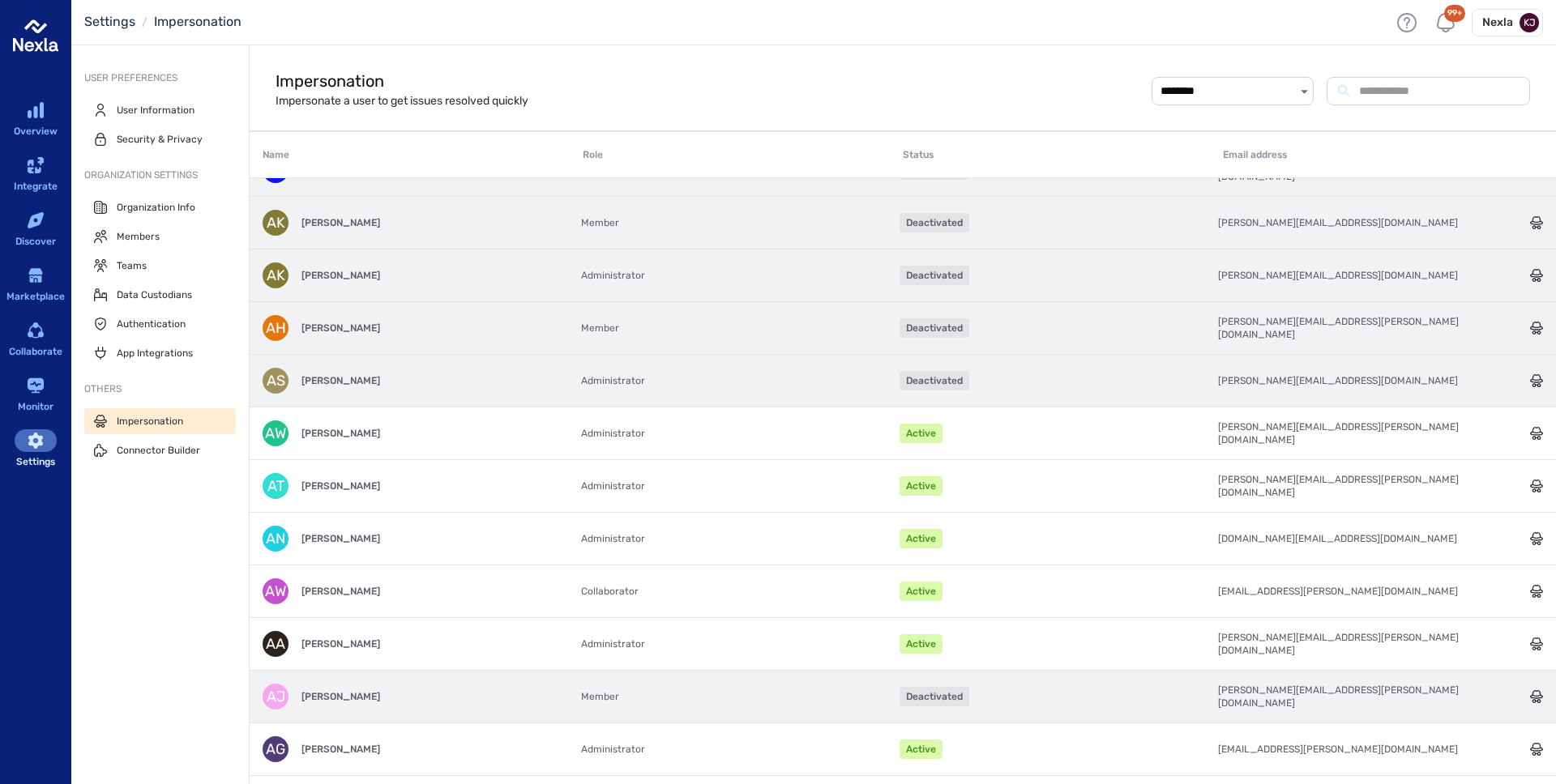 click 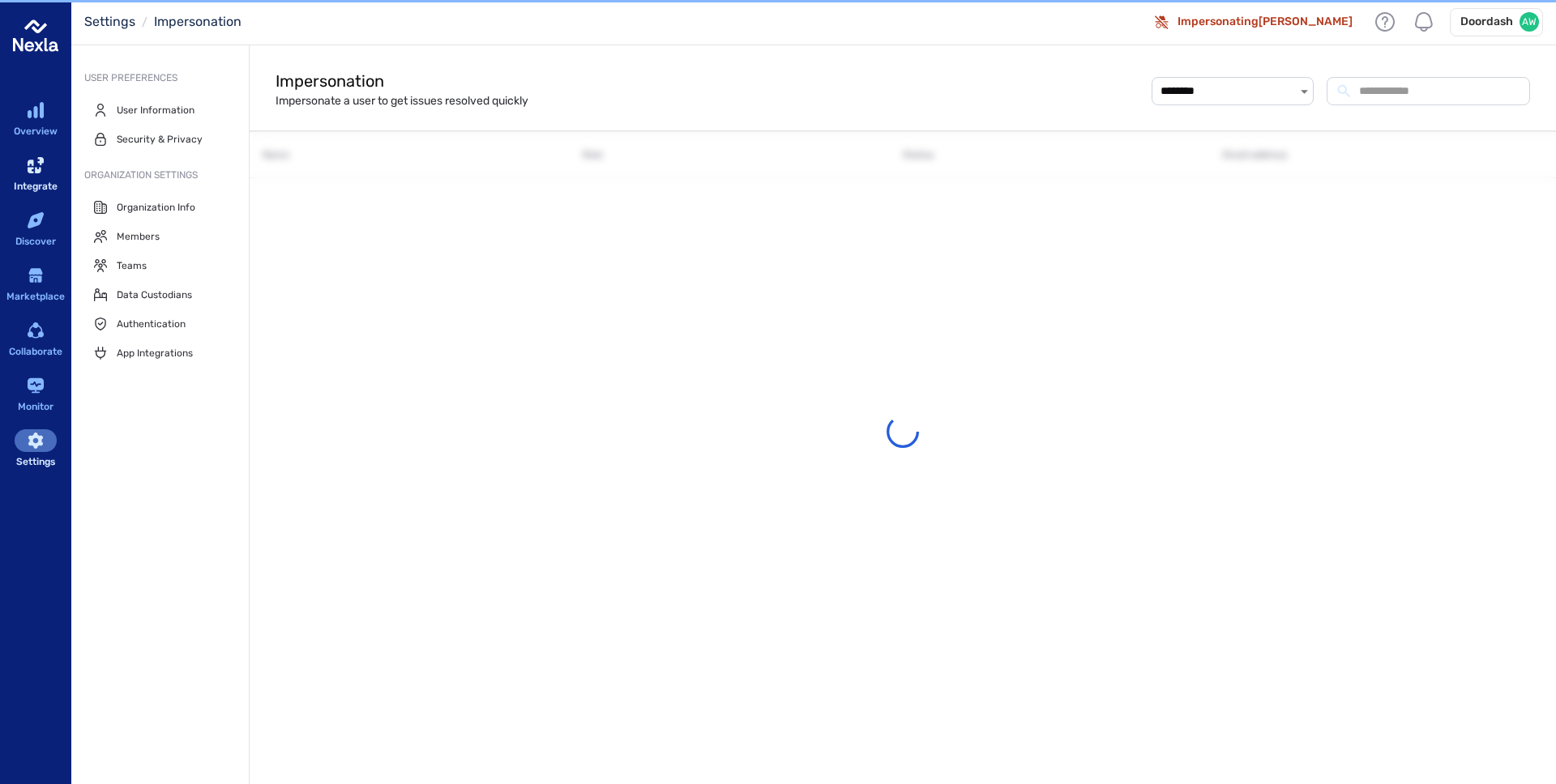 scroll, scrollTop: 0, scrollLeft: 0, axis: both 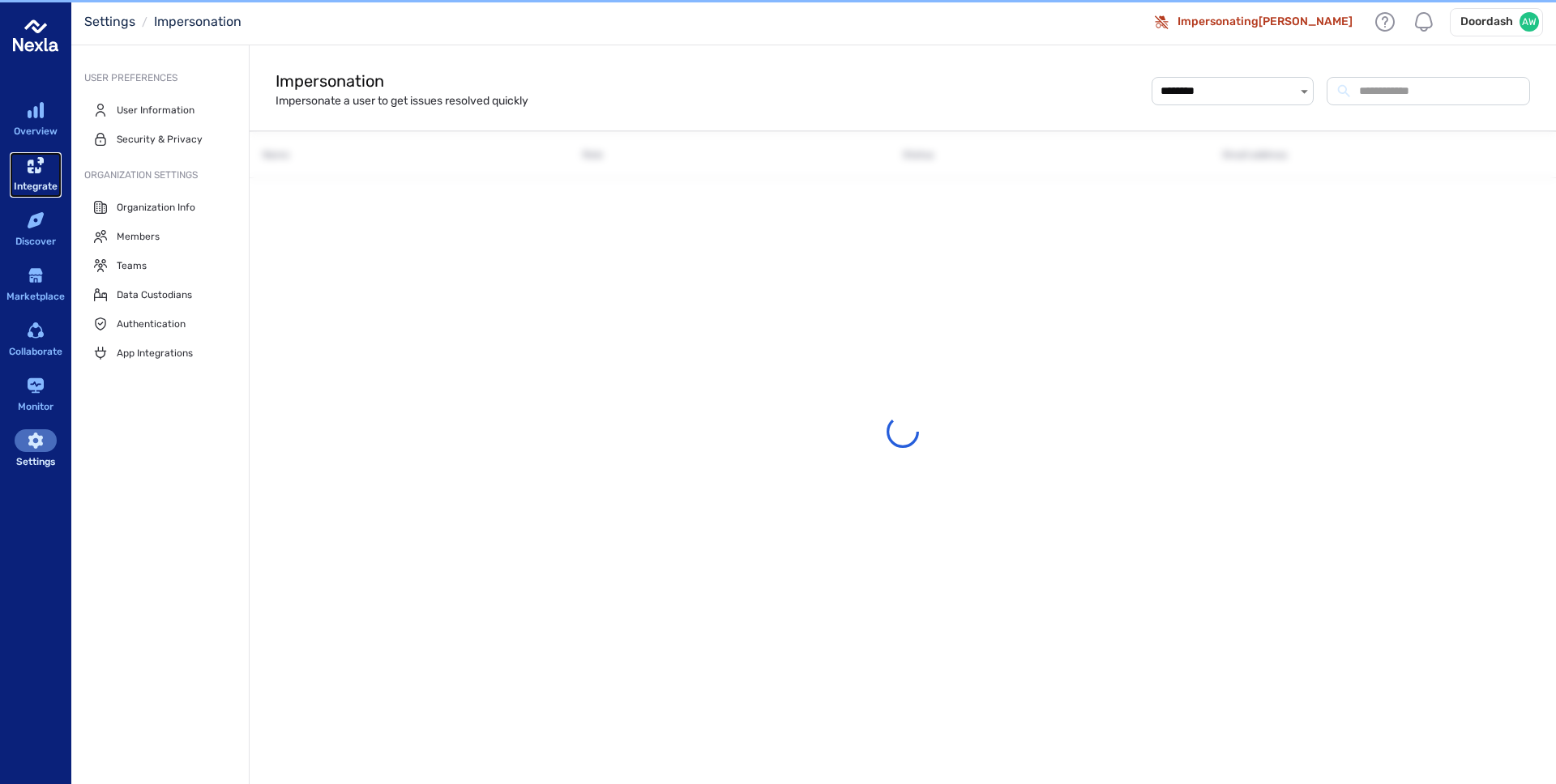 click on "Integrate" at bounding box center [36, 175] 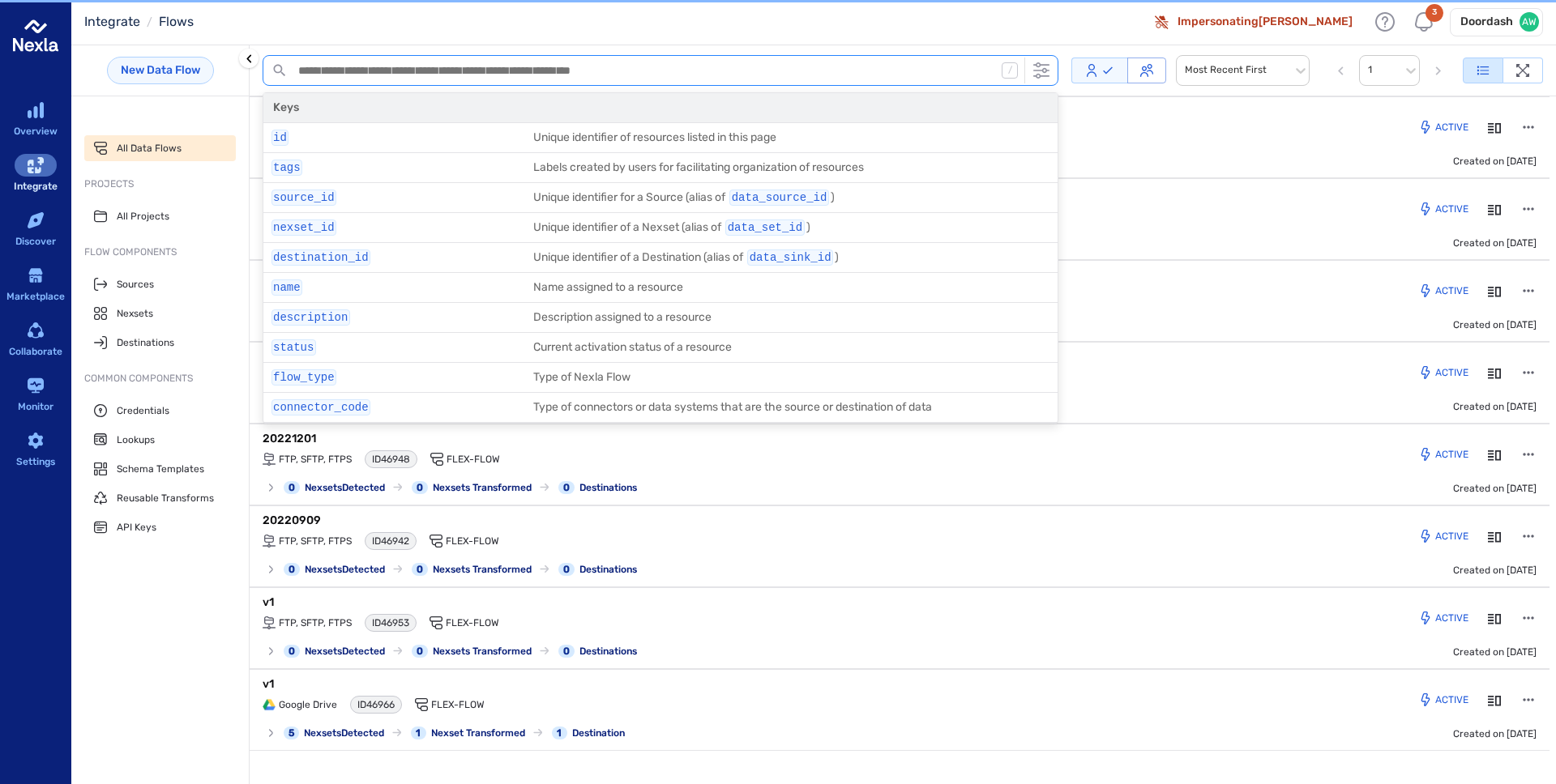 click at bounding box center [644, 70] 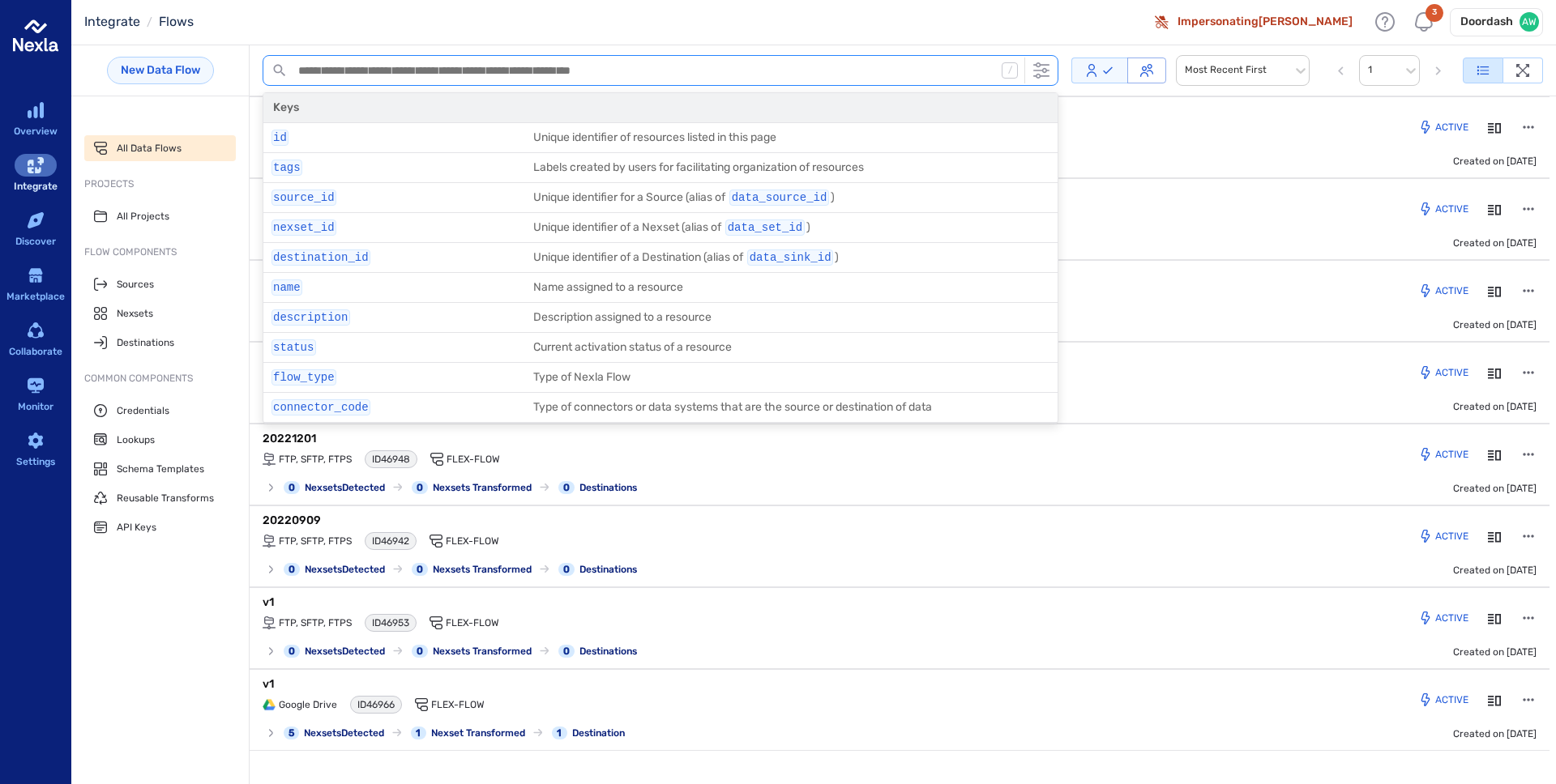 click at bounding box center (644, 70) 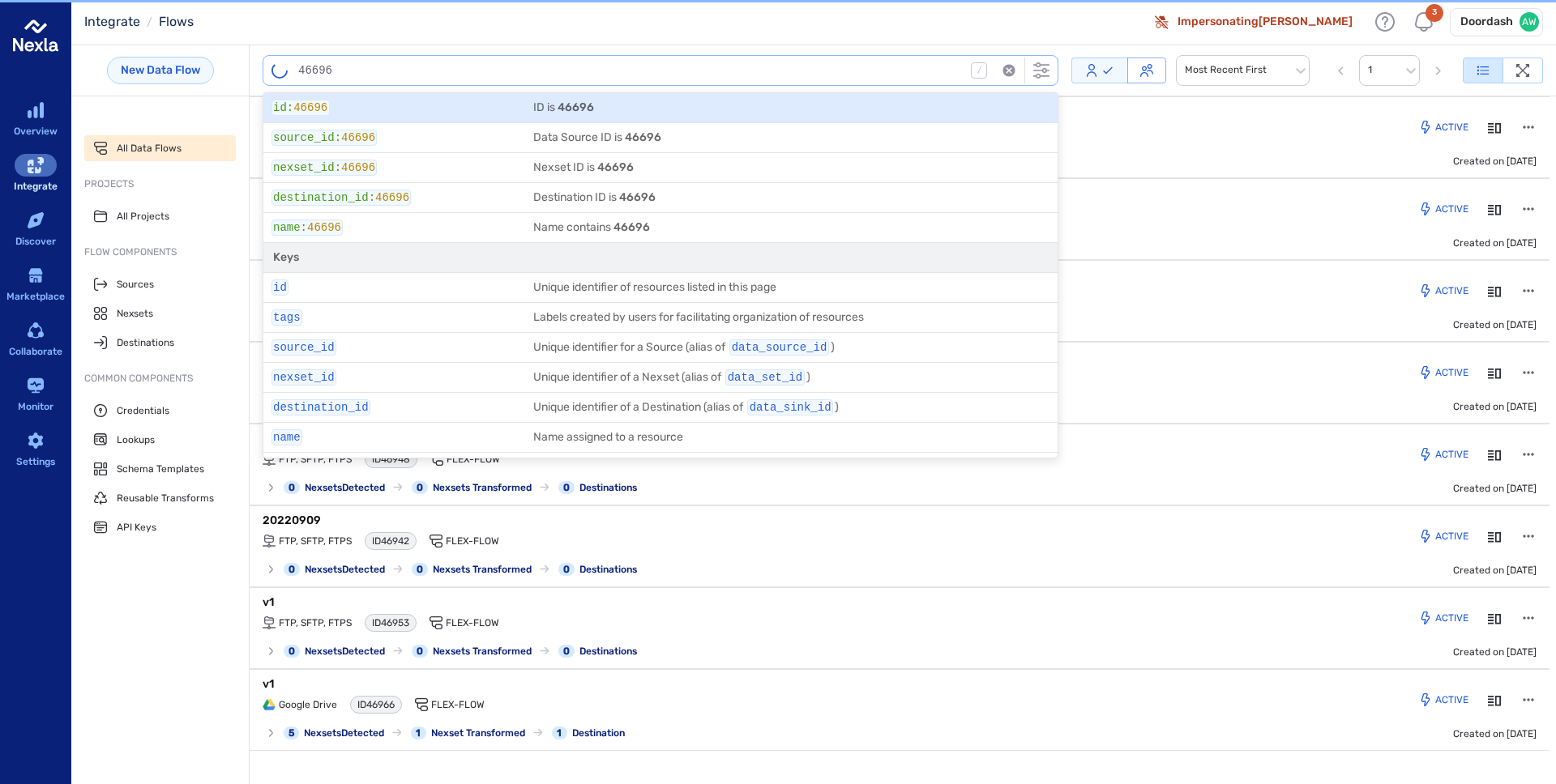 click on "id : 46696" at bounding box center [396, 104] 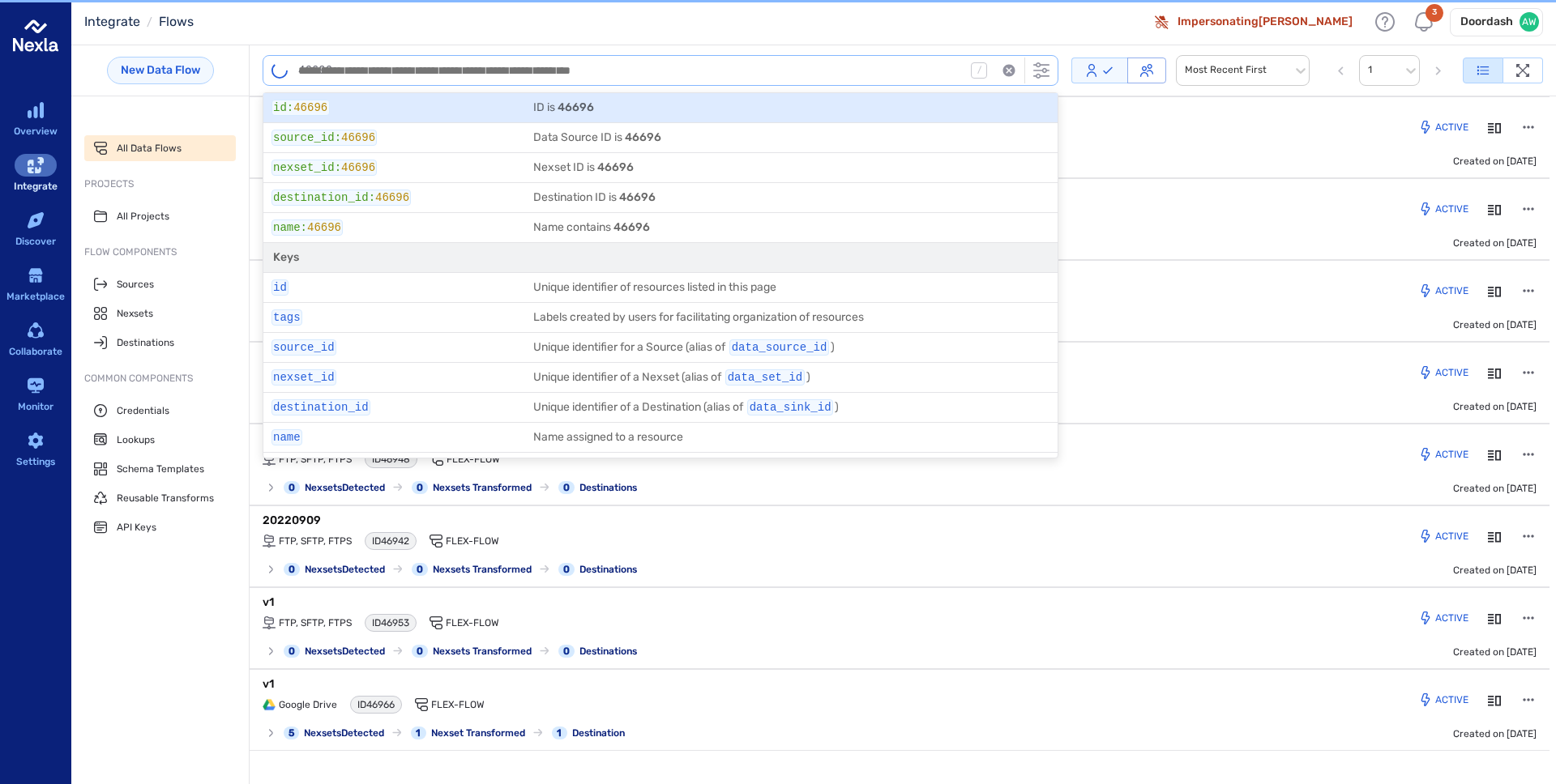 type on "********" 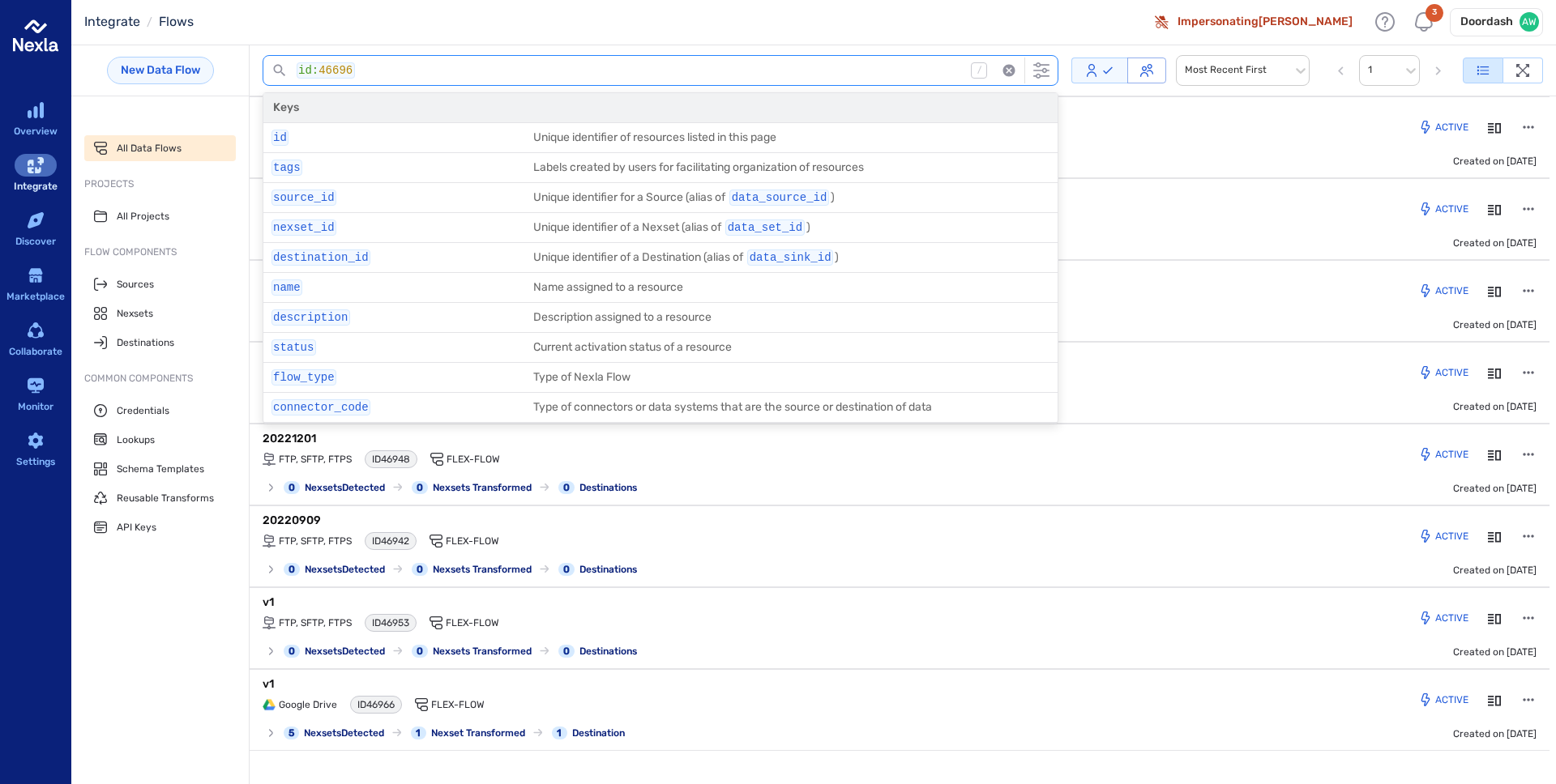 click on "********" at bounding box center (629, 70) 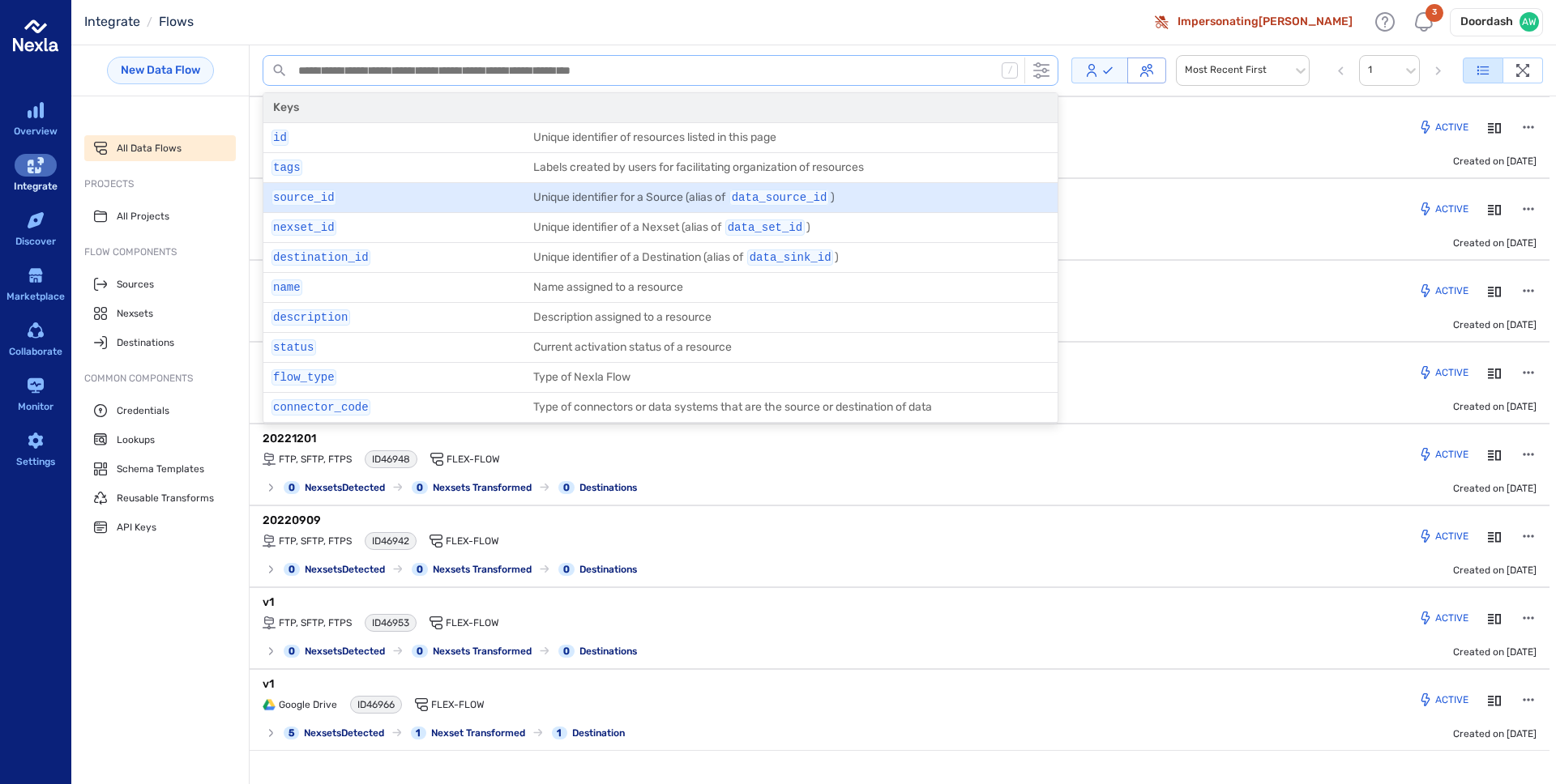 click on "source_id" at bounding box center (396, 194) 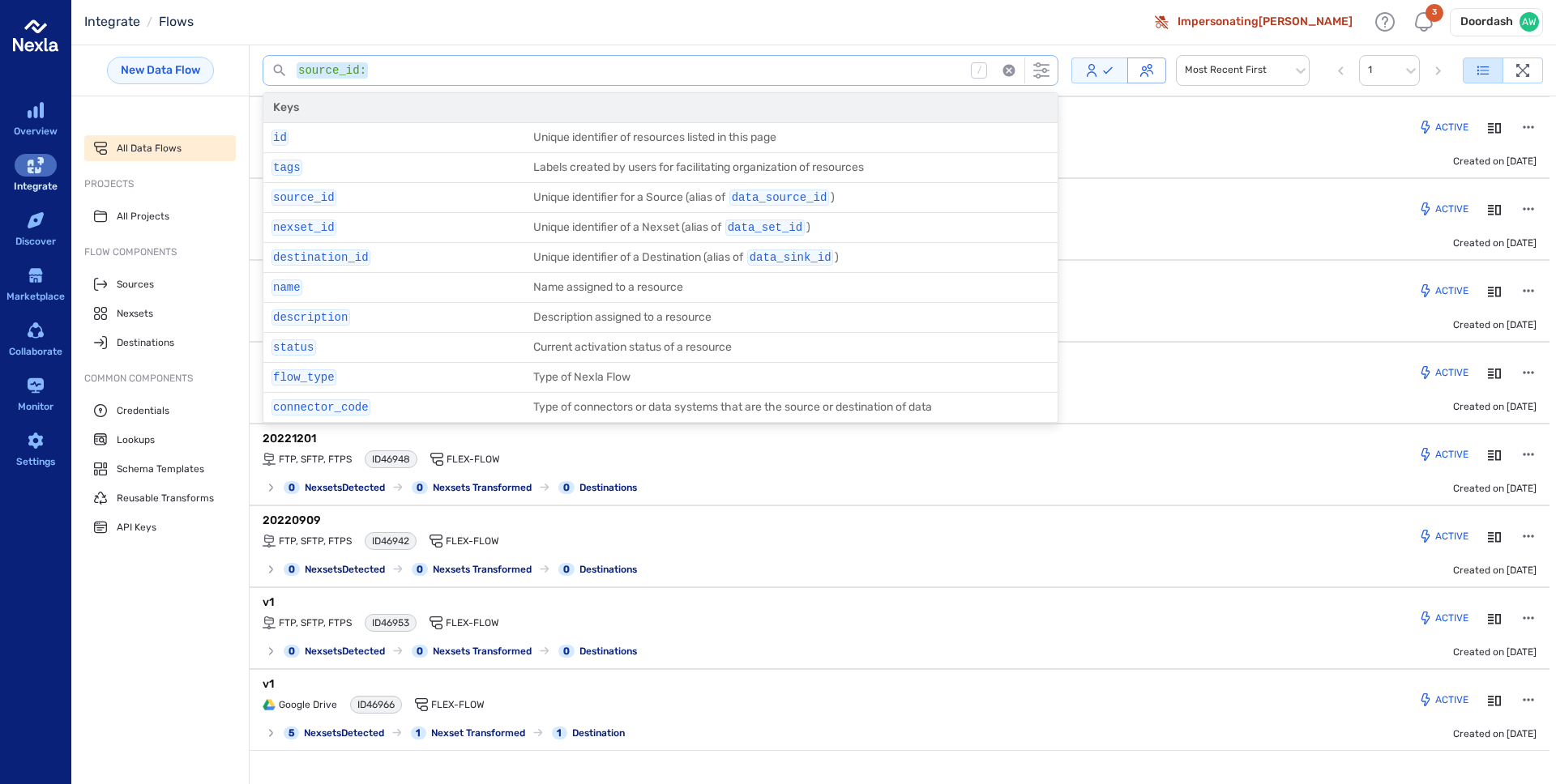 paste on "*****" 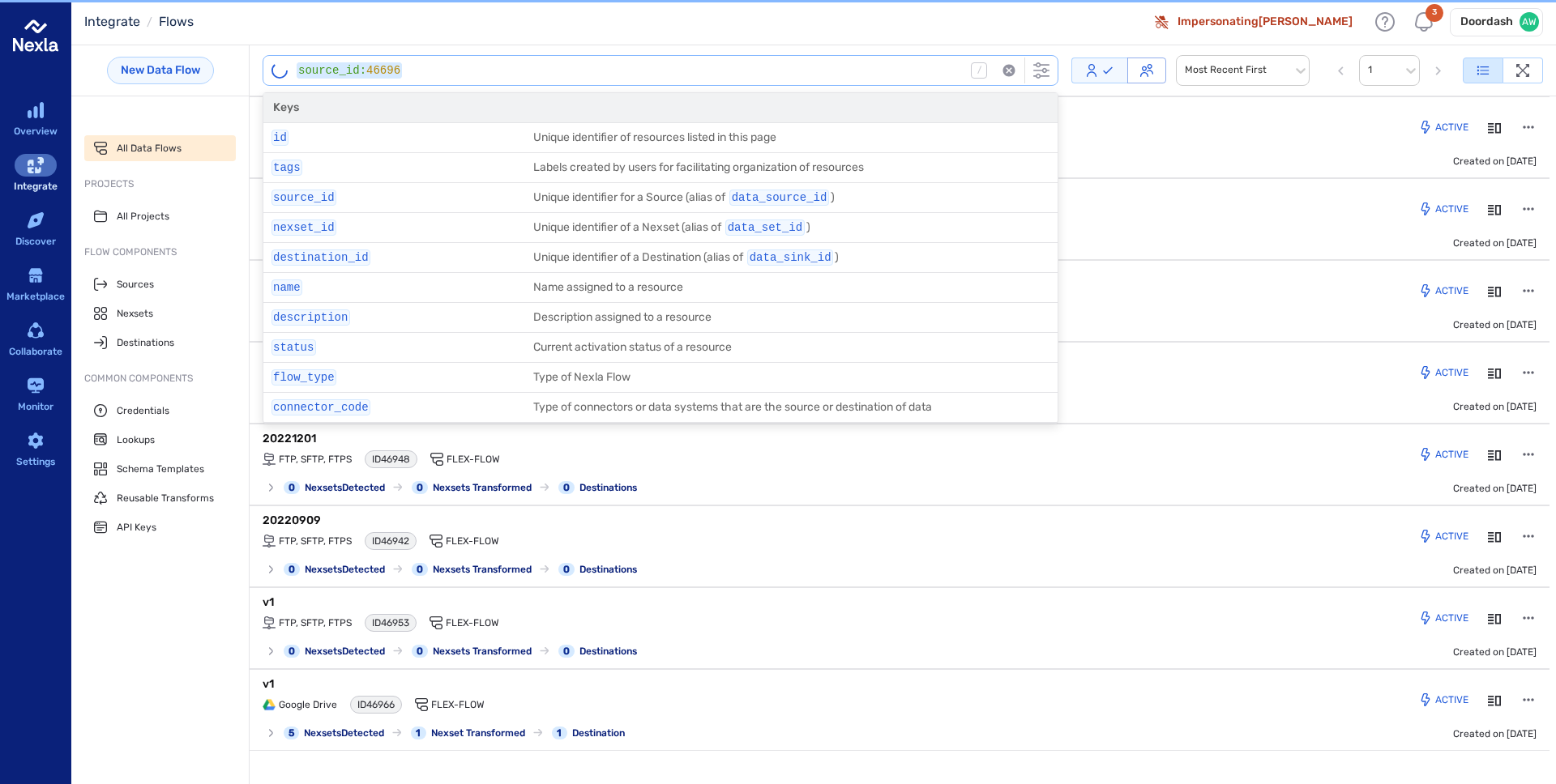 type on "**********" 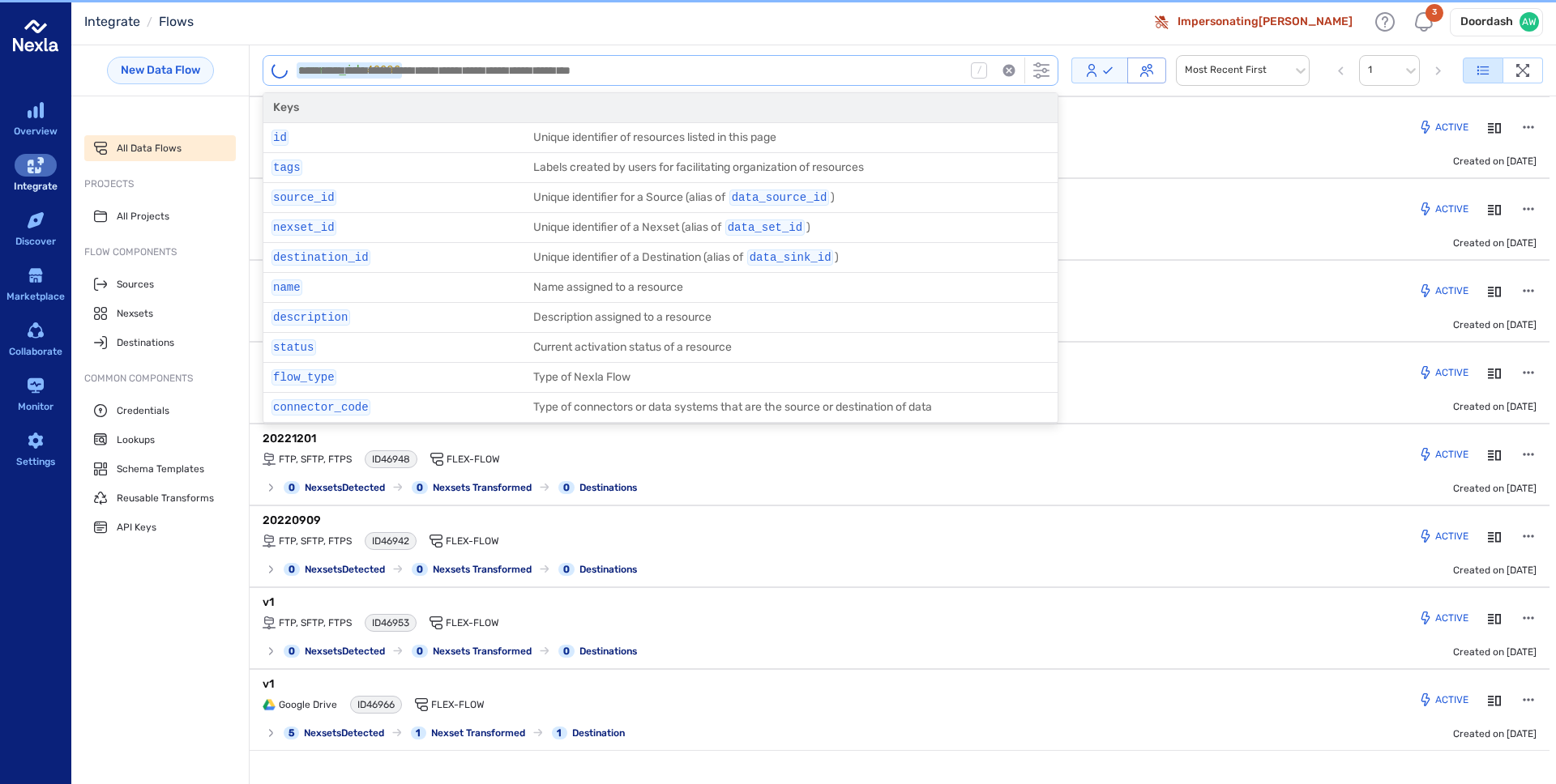 type on "**********" 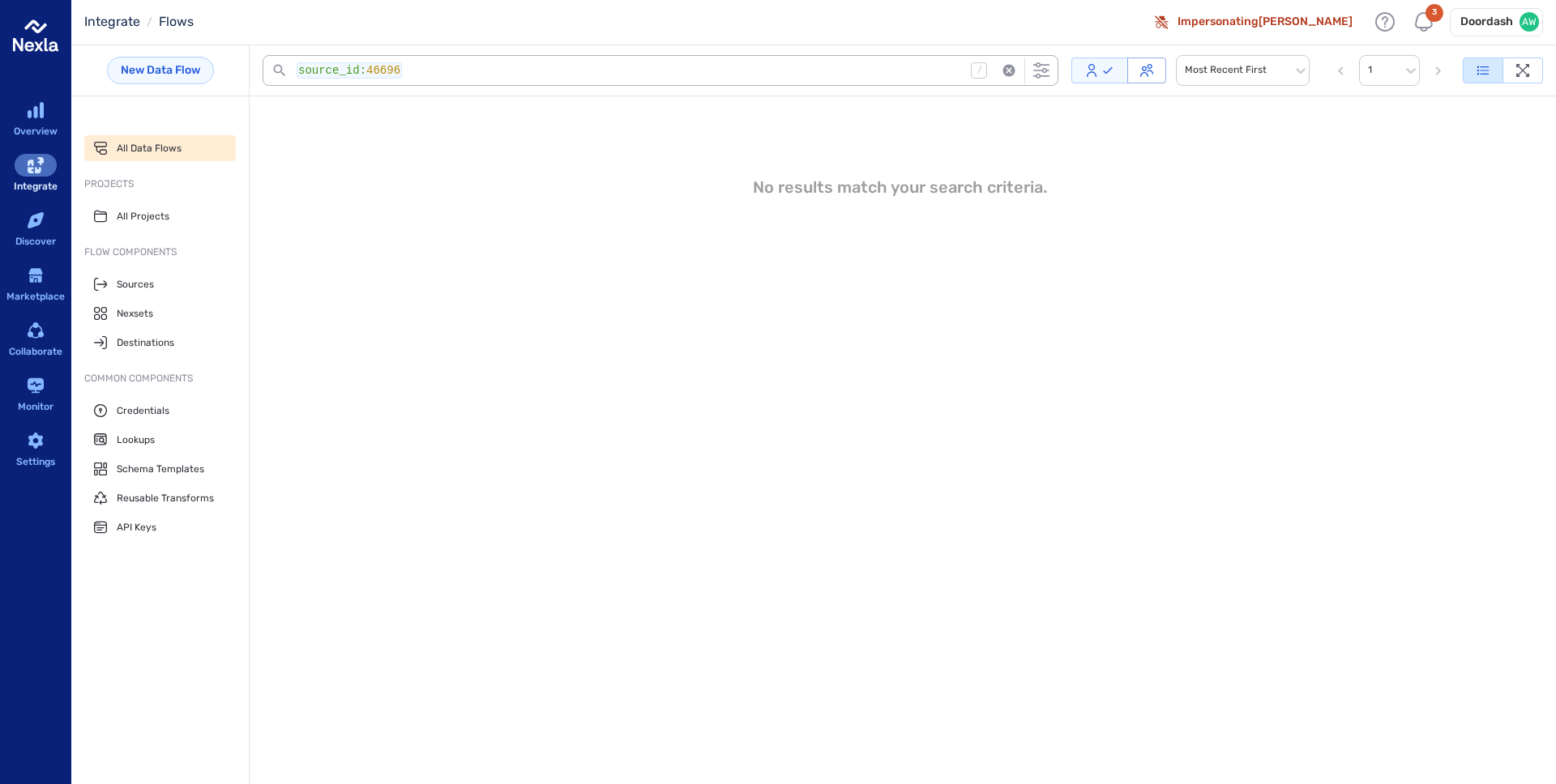 click on "**********" at bounding box center (629, 70) 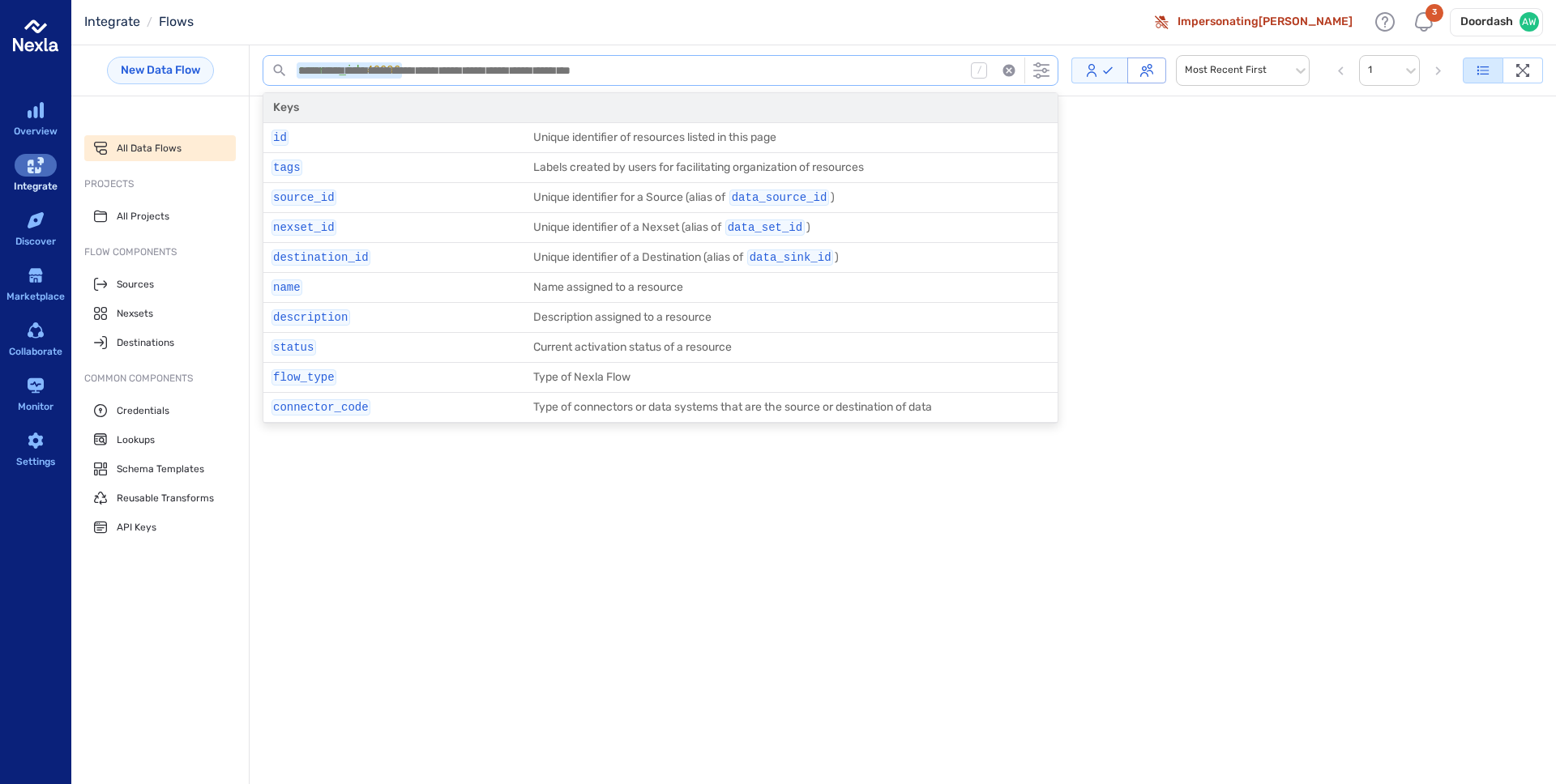 type on "**********" 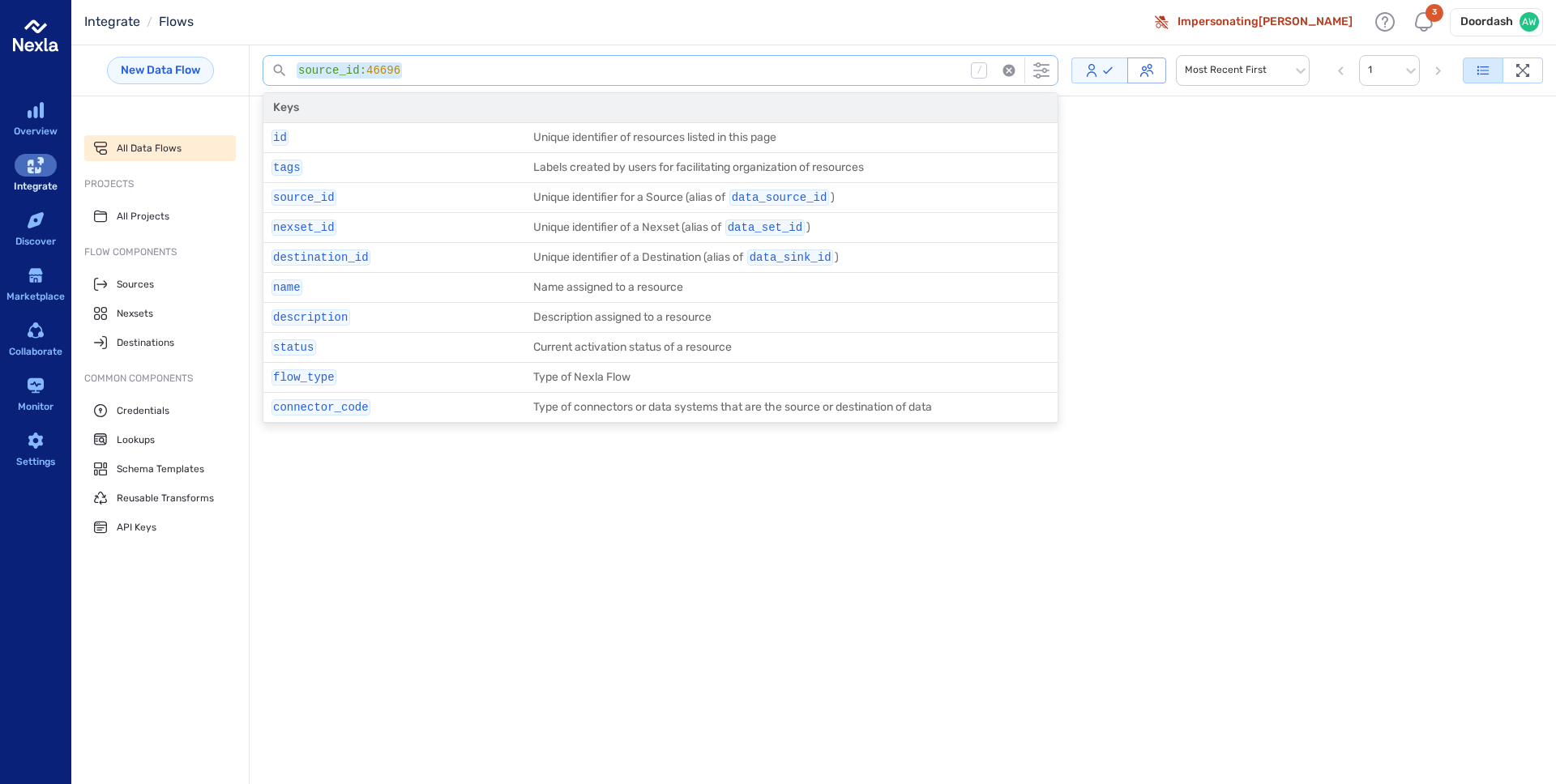 click on "Integrate / Flows Impersonating  Alex Wu 3 Doordash AW" at bounding box center [814, 23] 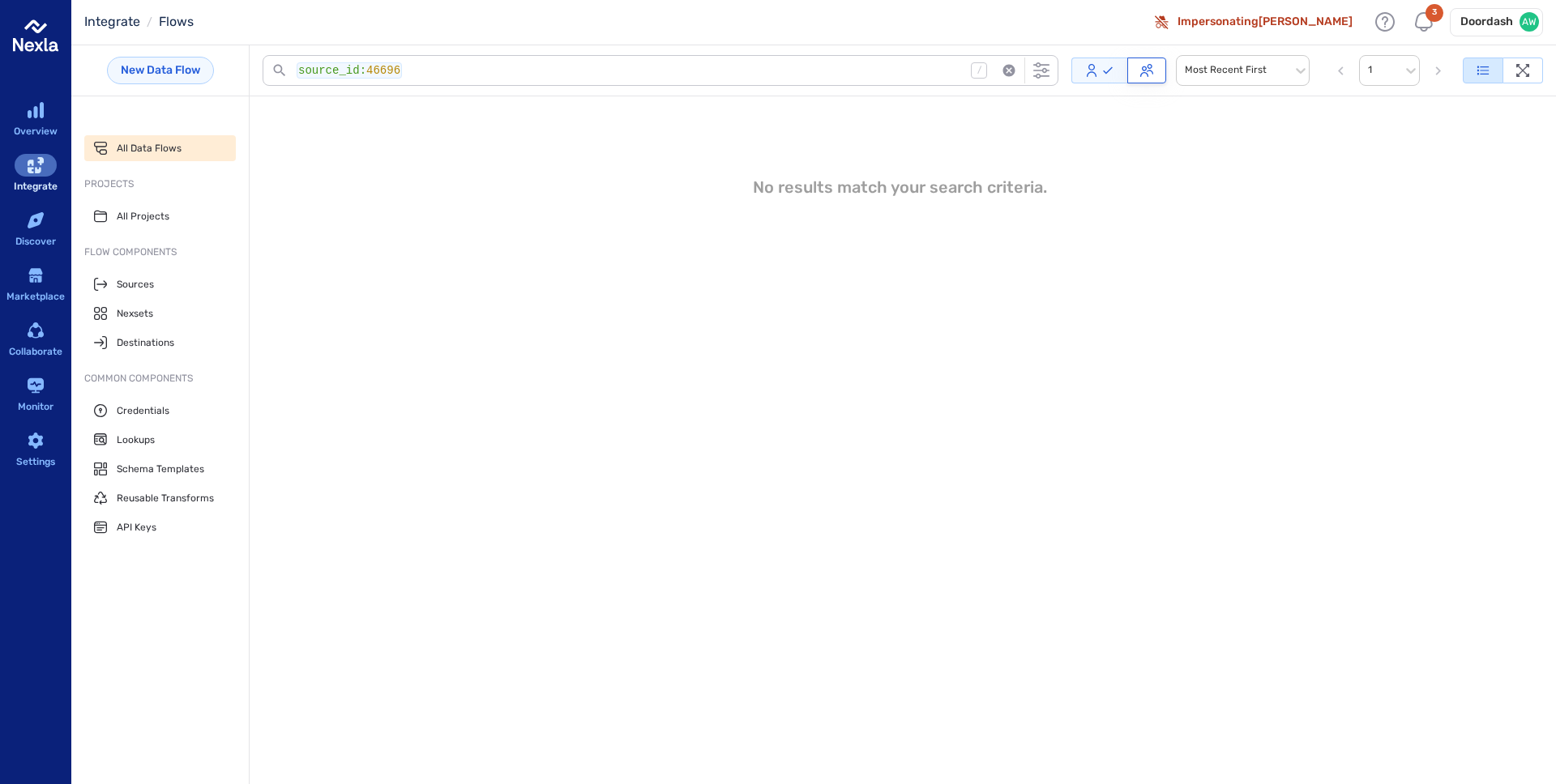 click at bounding box center [1147, 70] 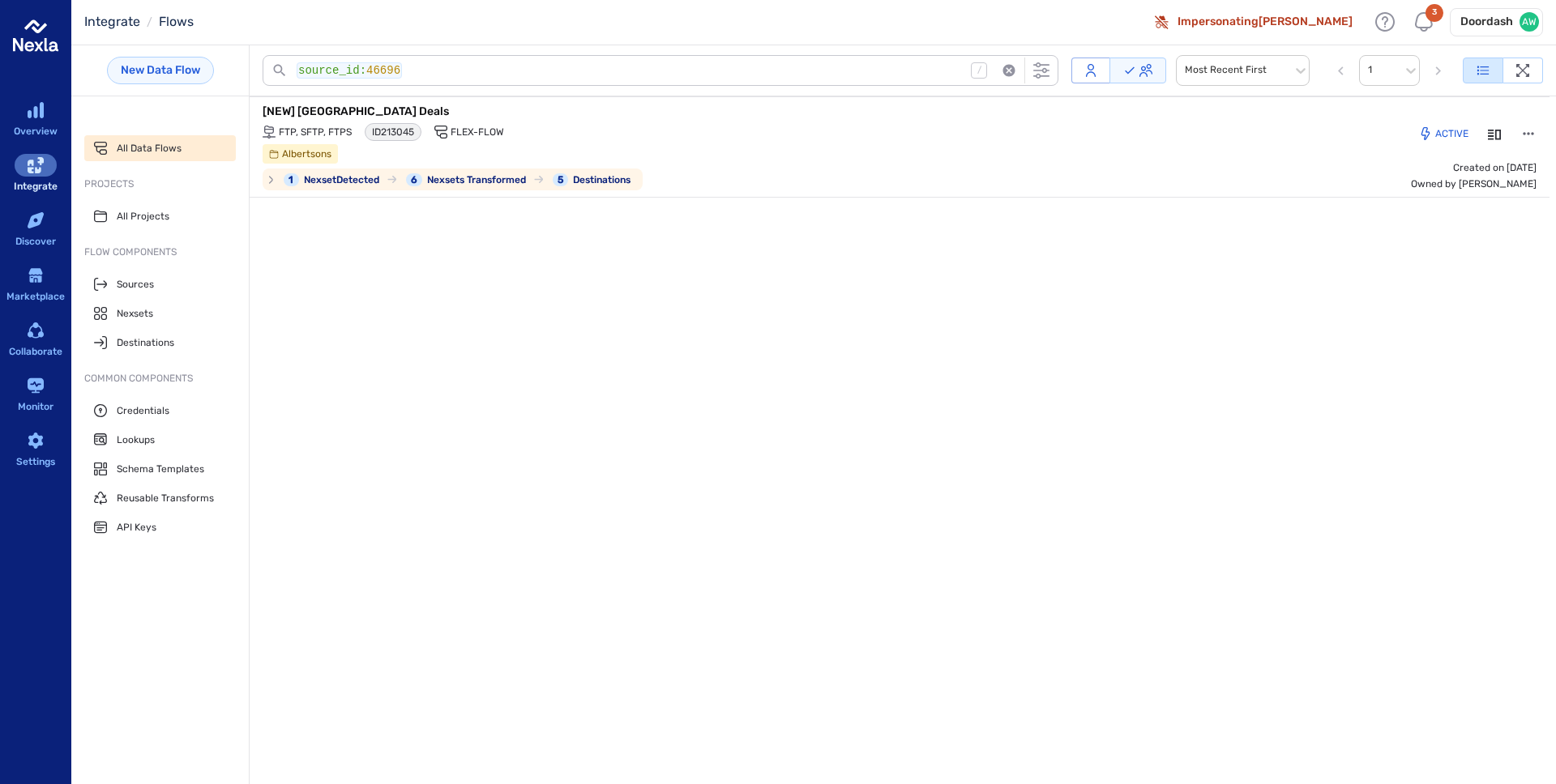 click on "FTP, SFTP, FTPS ID  213045 Flex-Flow" at bounding box center (688, 132) 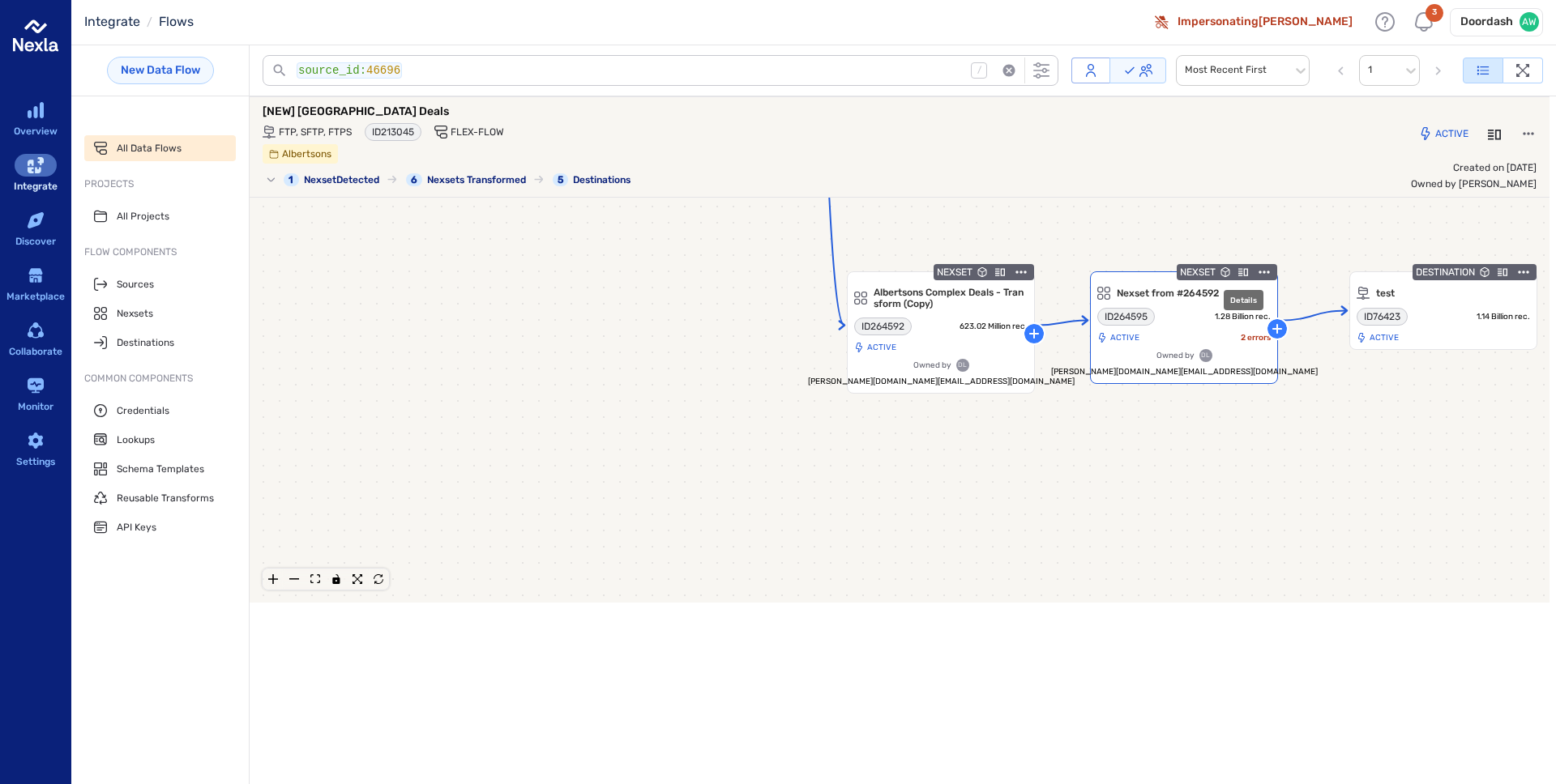 click 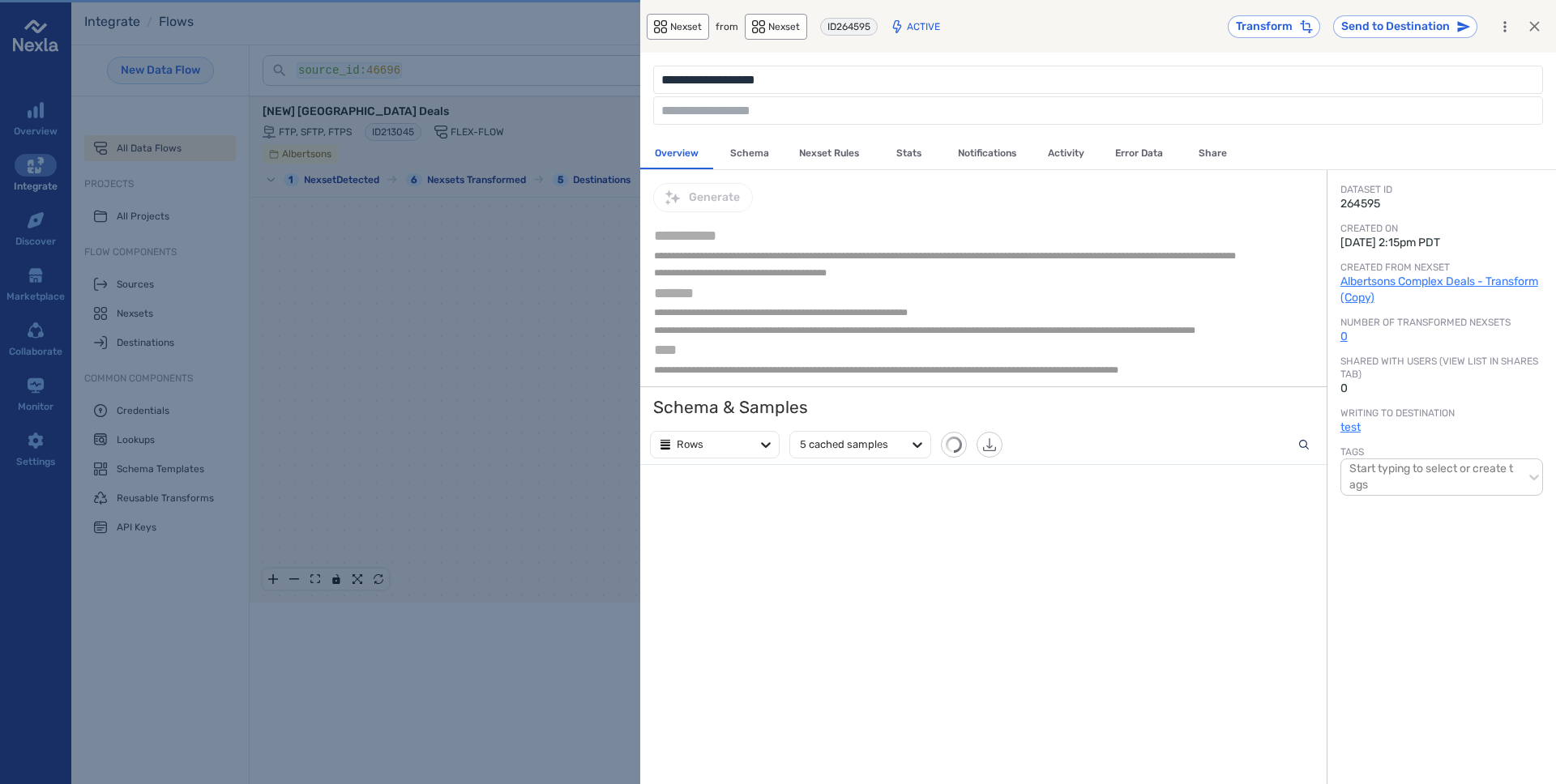 click on "Schema" at bounding box center (750, 153) 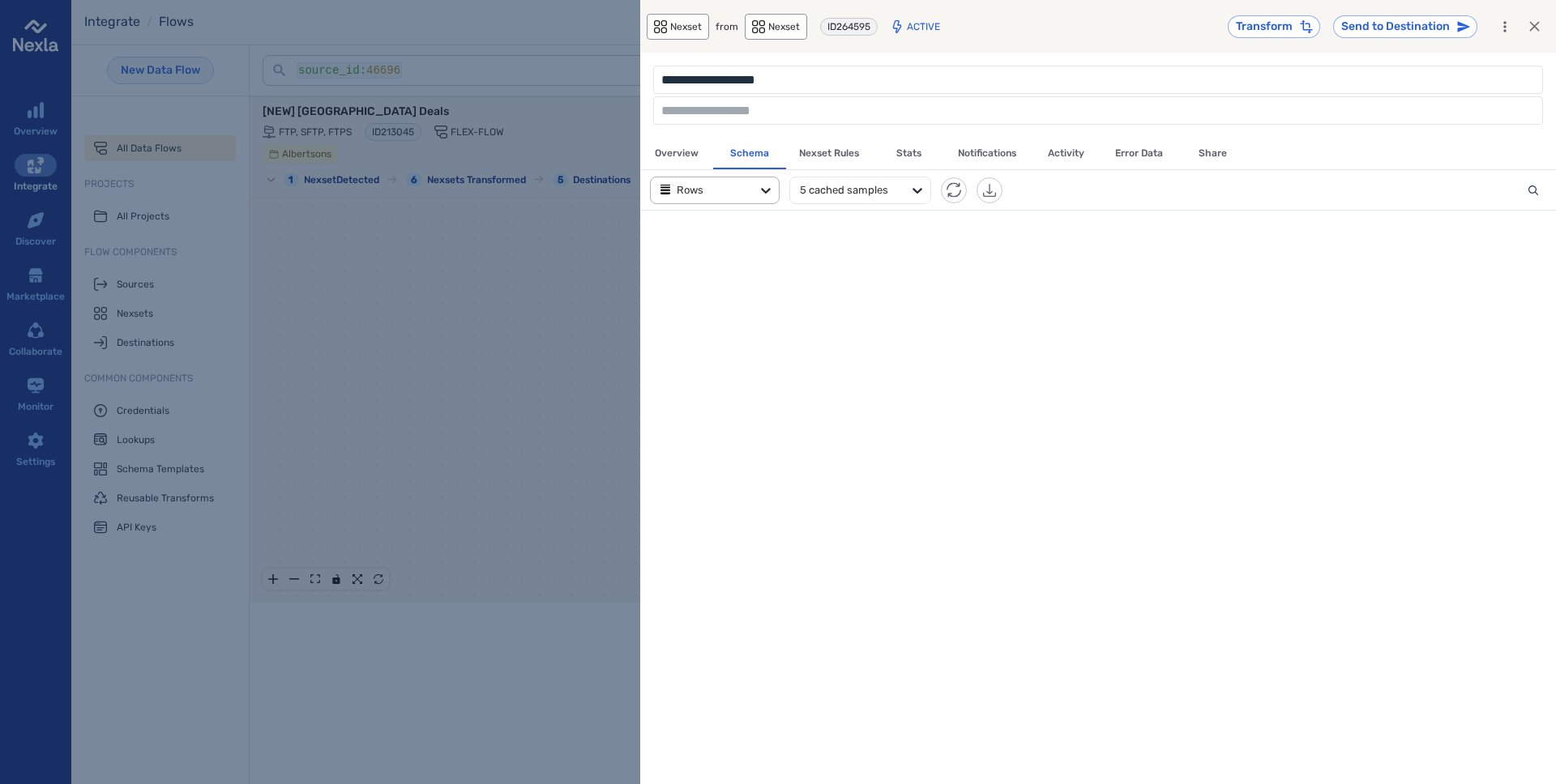 click on "Rows" at bounding box center [701, 190] 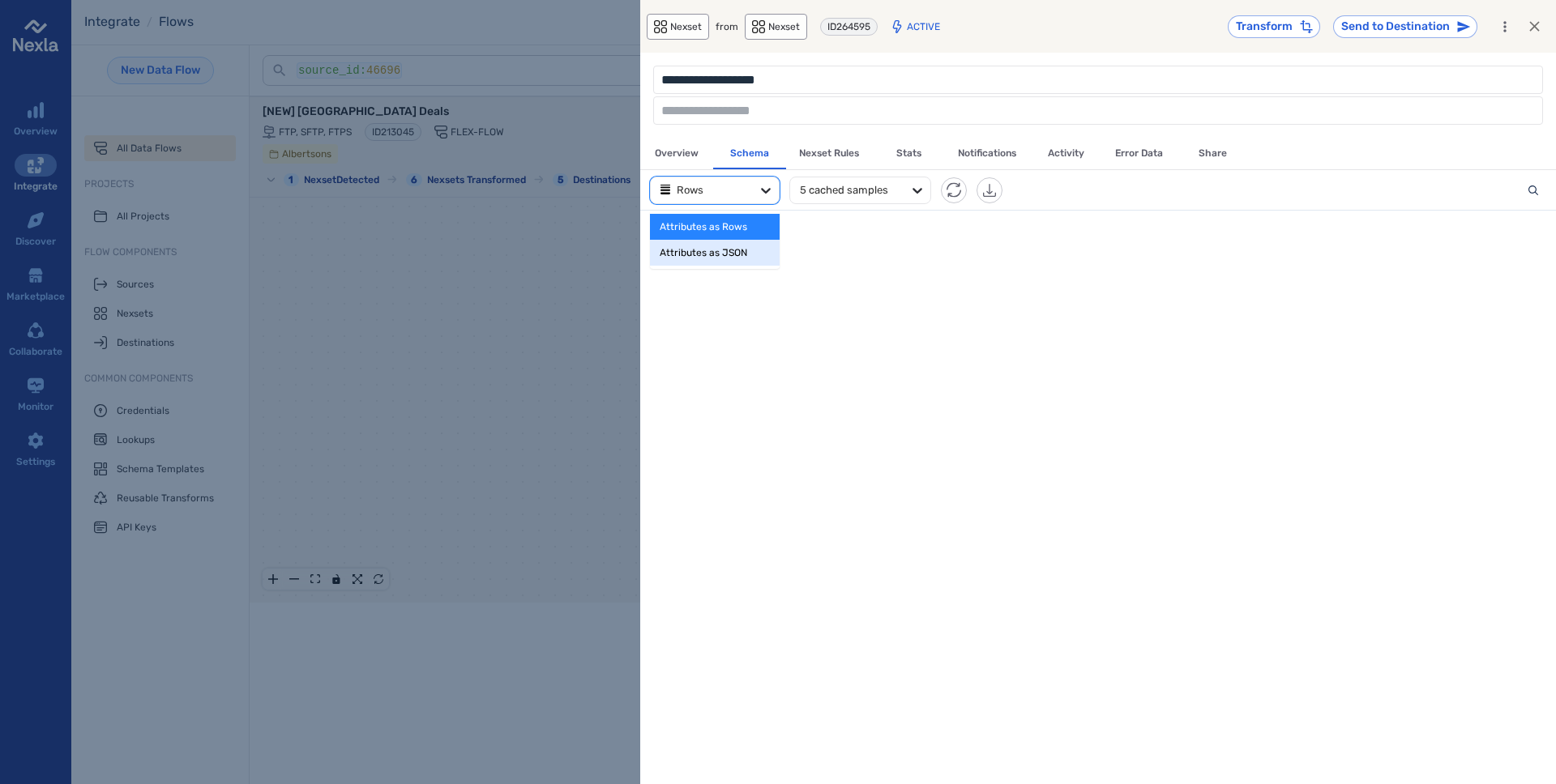 click on "Attributes as JSON" at bounding box center [715, 253] 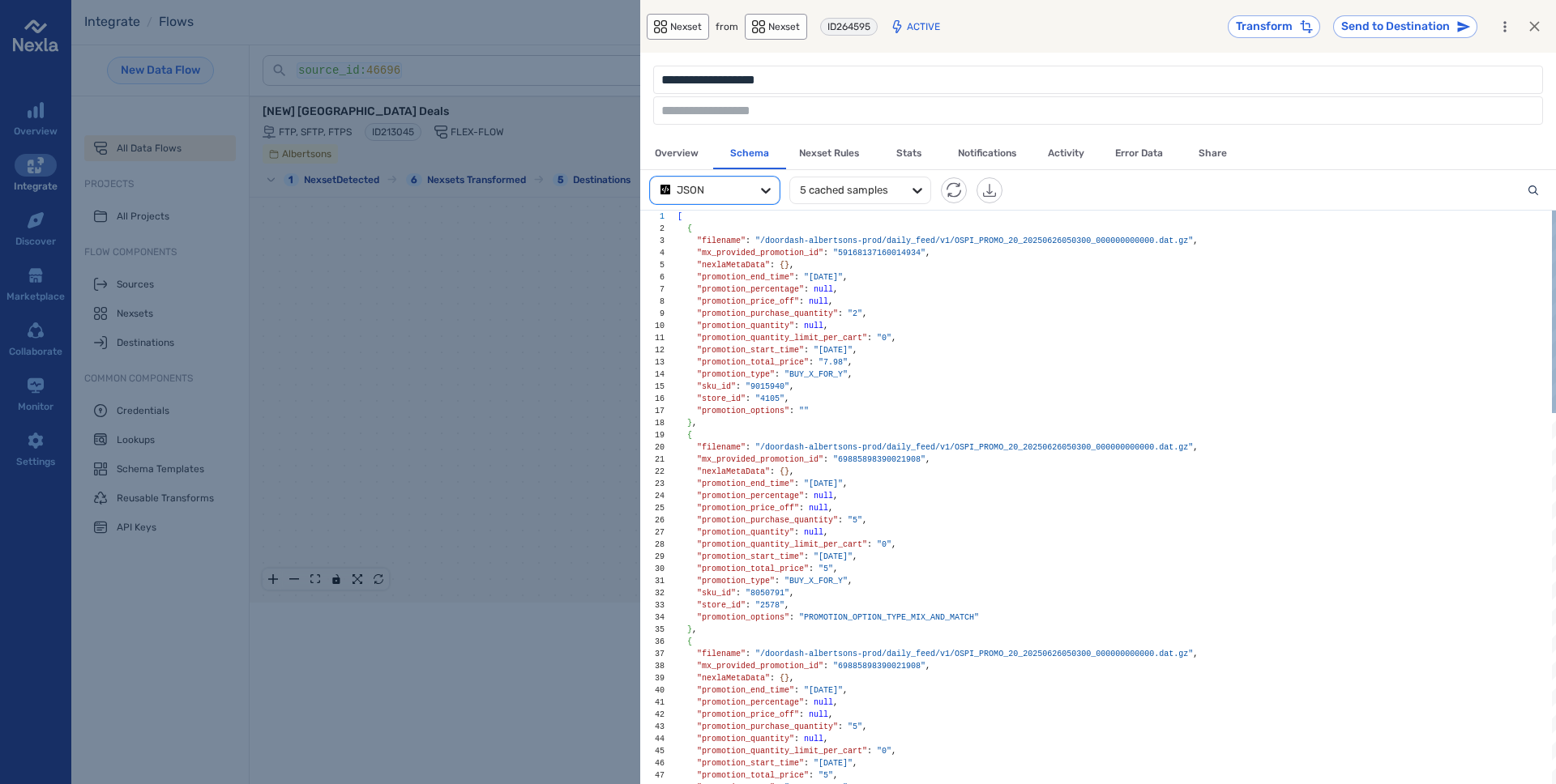 scroll, scrollTop: 121, scrollLeft: 0, axis: vertical 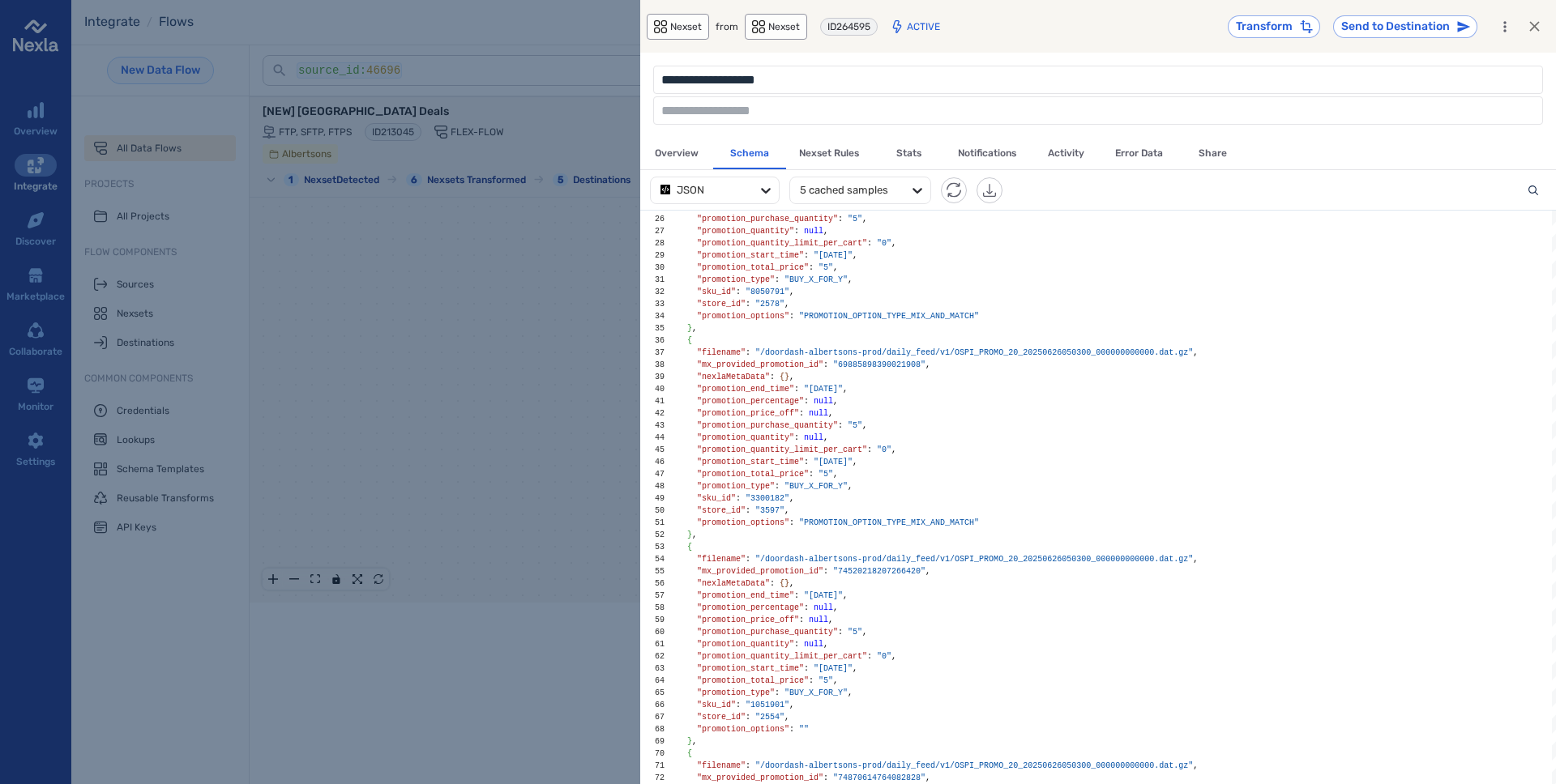 click on "Overview" at bounding box center [677, 153] 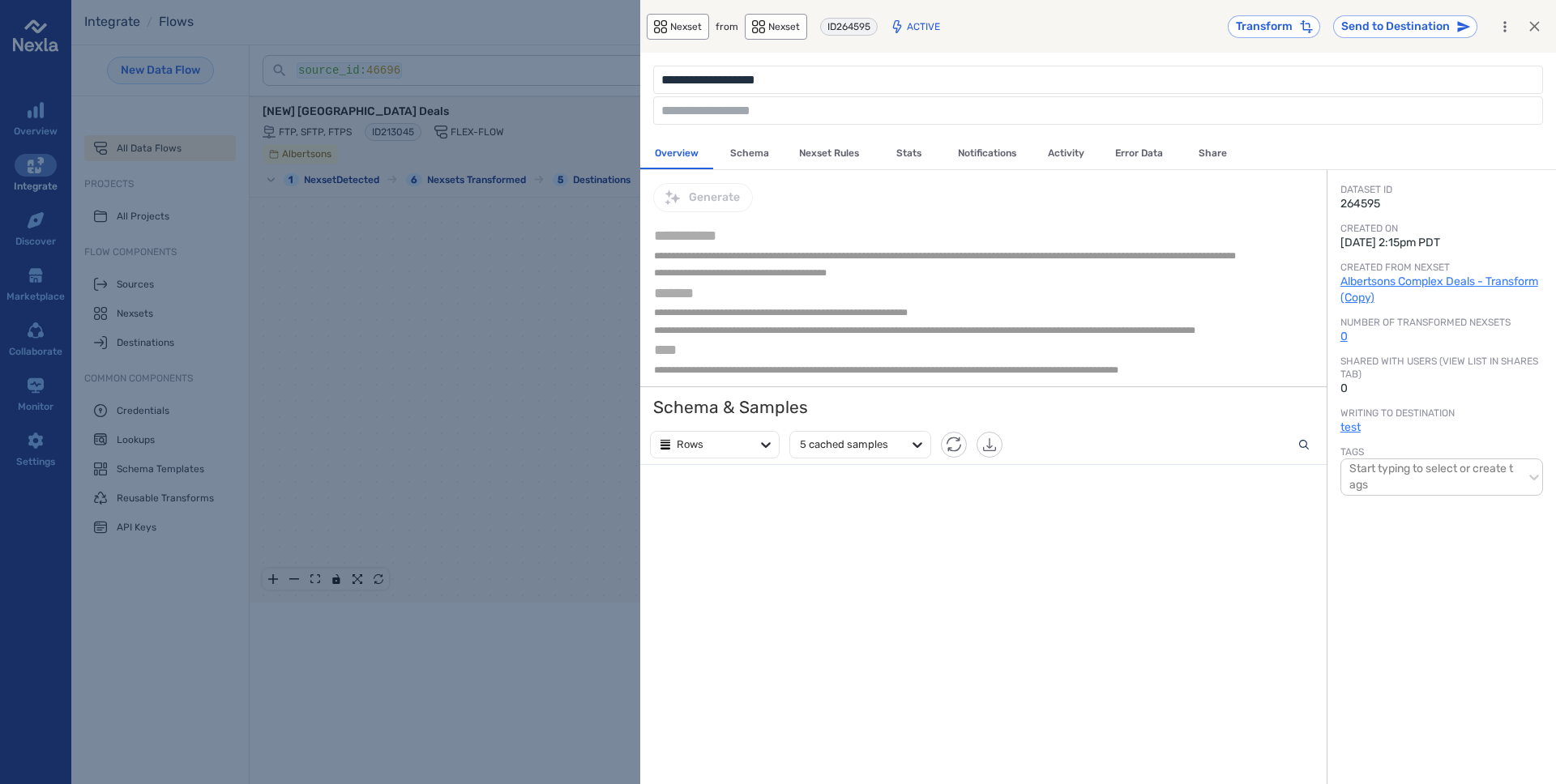 click on "Nexset Rules" at bounding box center (829, 153) 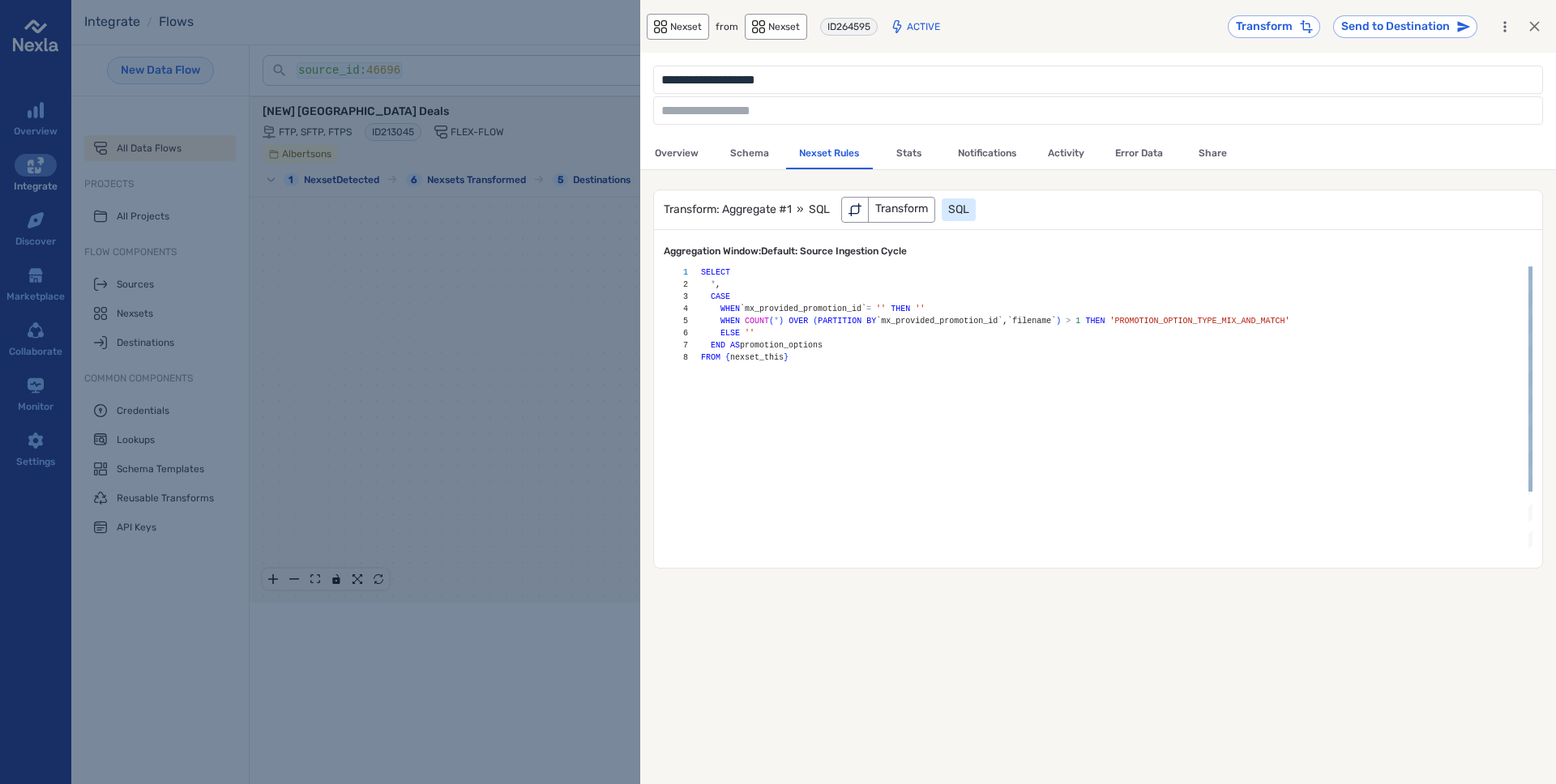 scroll, scrollTop: 85, scrollLeft: 0, axis: vertical 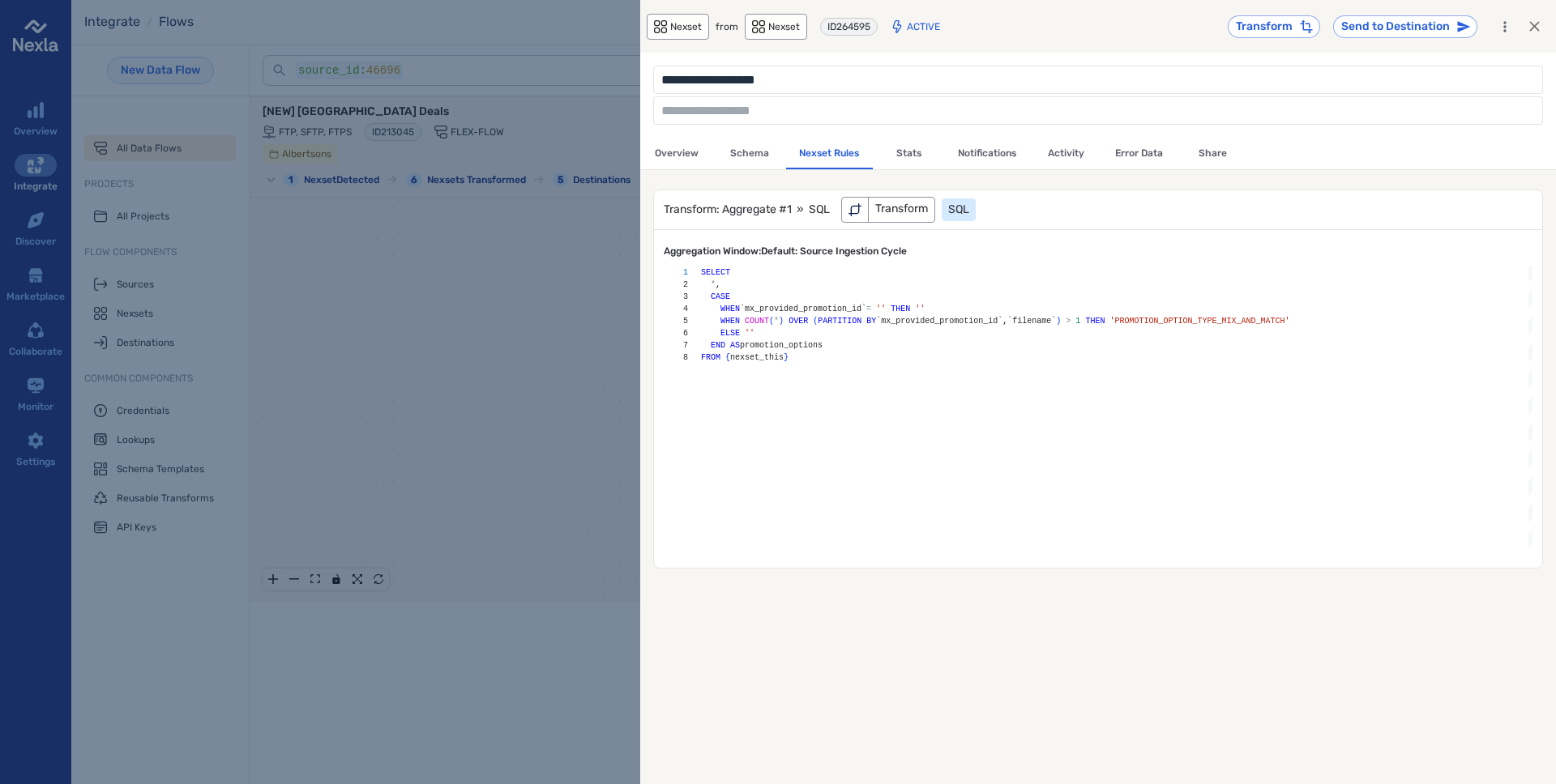 click on "Stats" at bounding box center [908, 153] 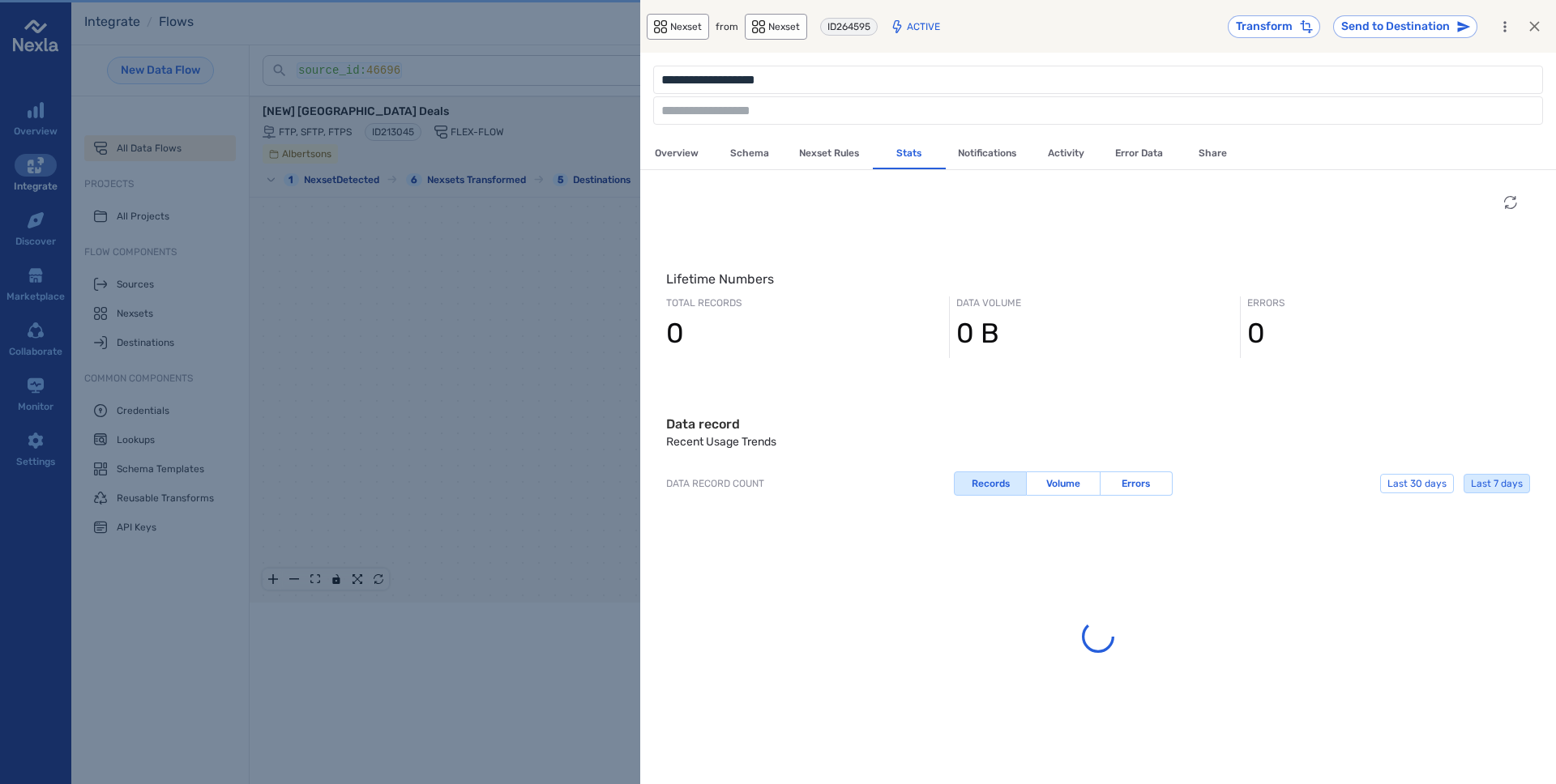 click on "Notifications" at bounding box center [987, 153] 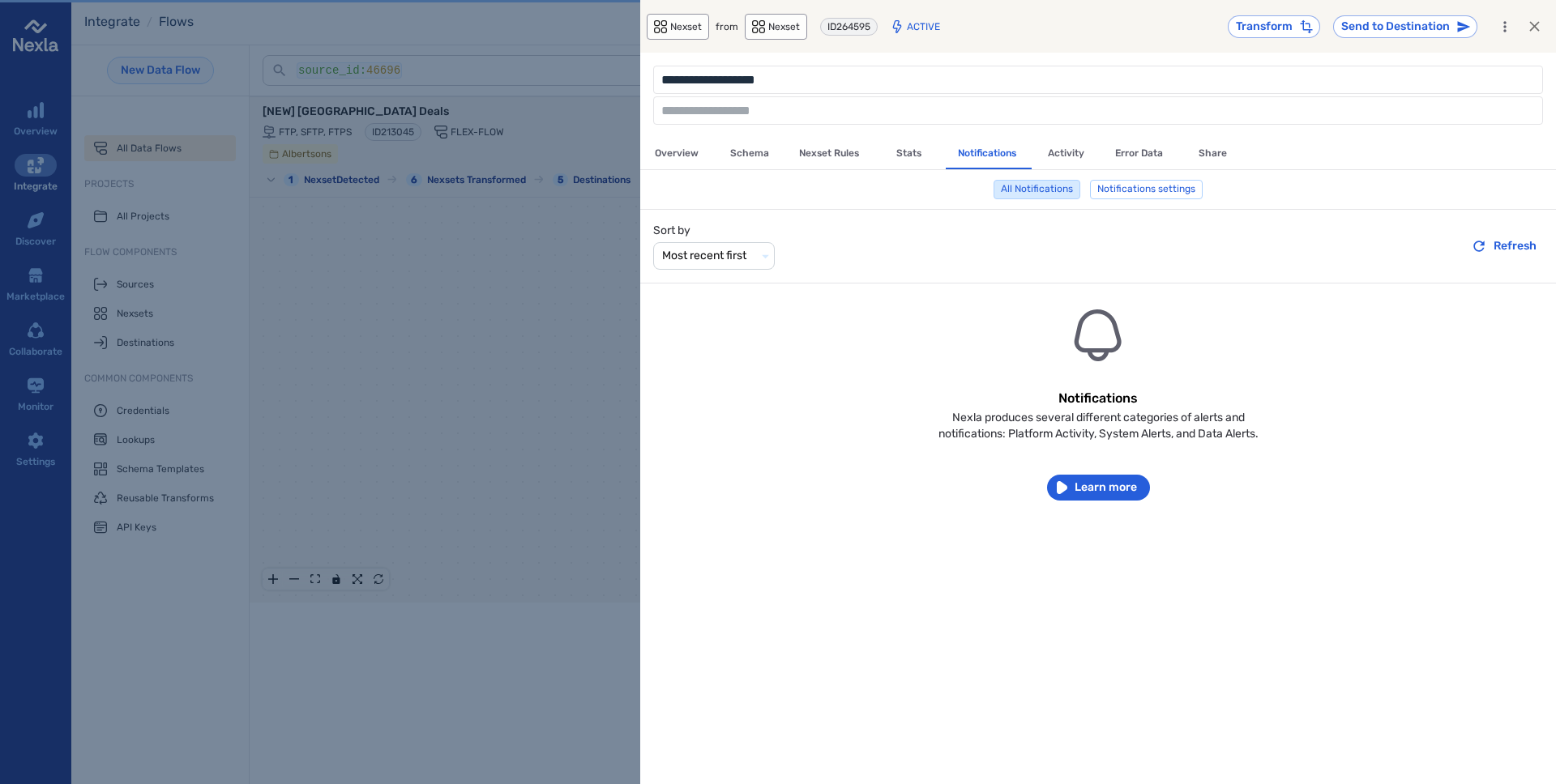 click on "Error Data" at bounding box center (1139, 153) 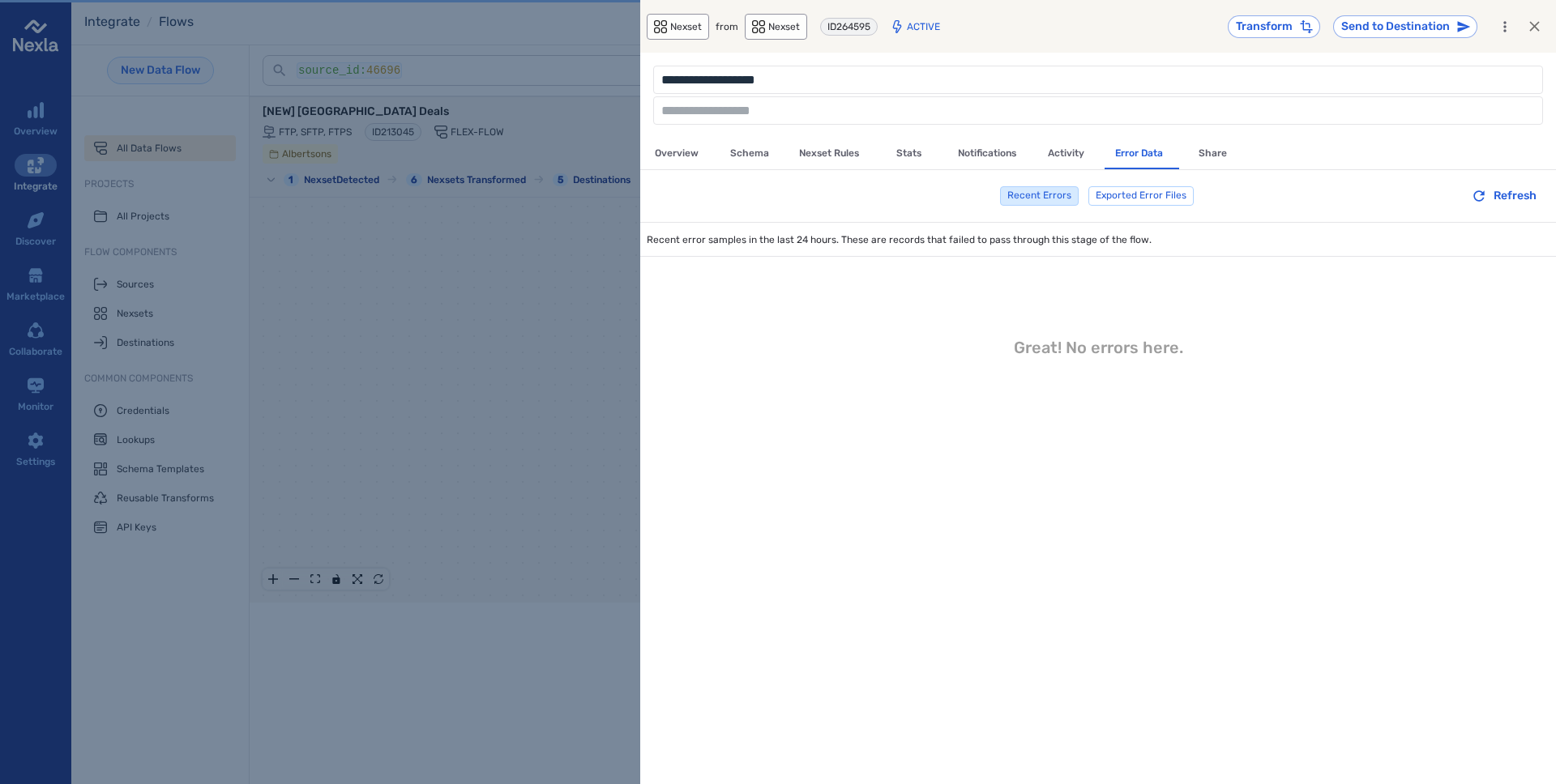 click on "Notifications" at bounding box center [987, 153] 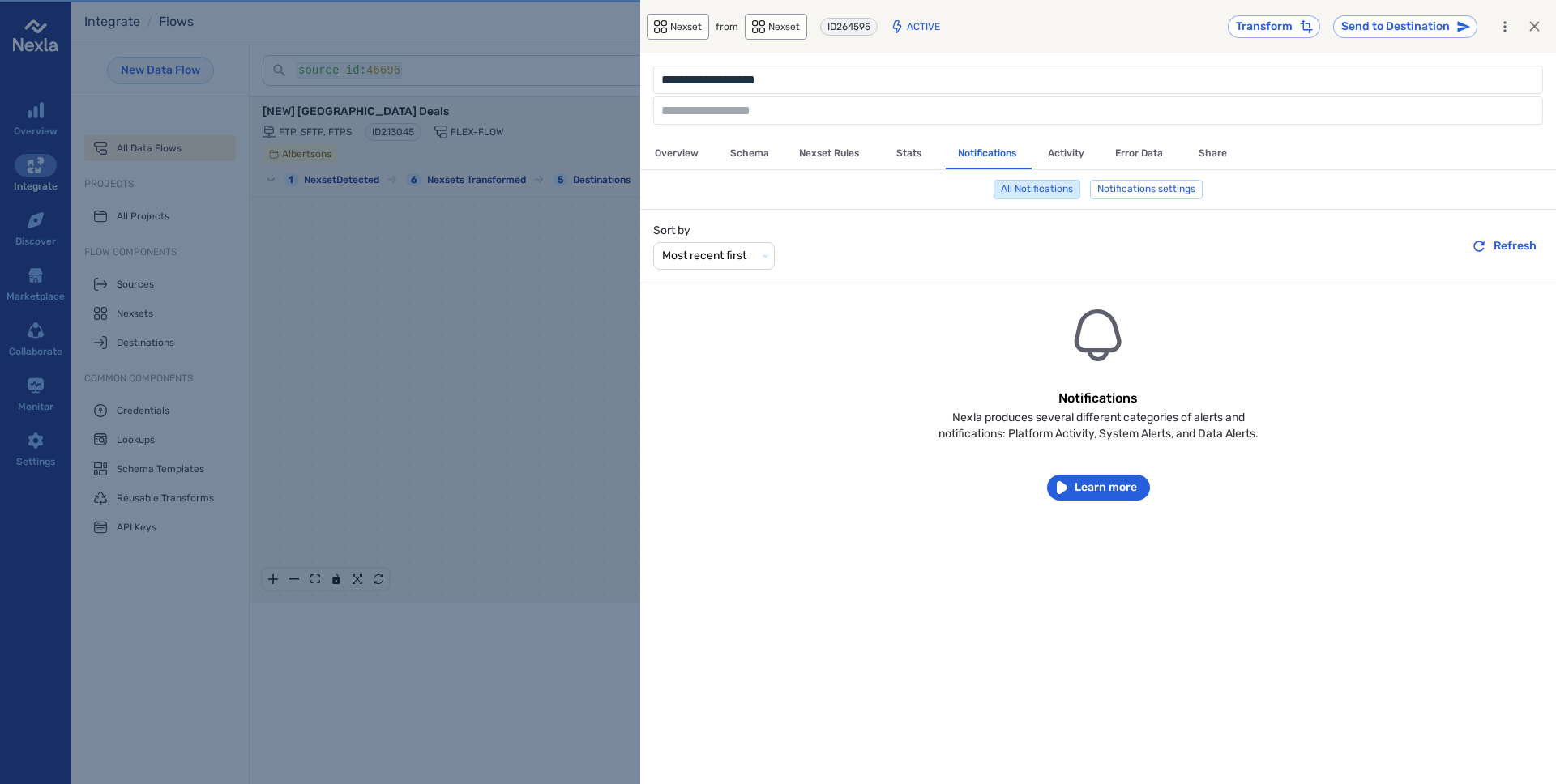 click on "Nexset Rules" at bounding box center [829, 153] 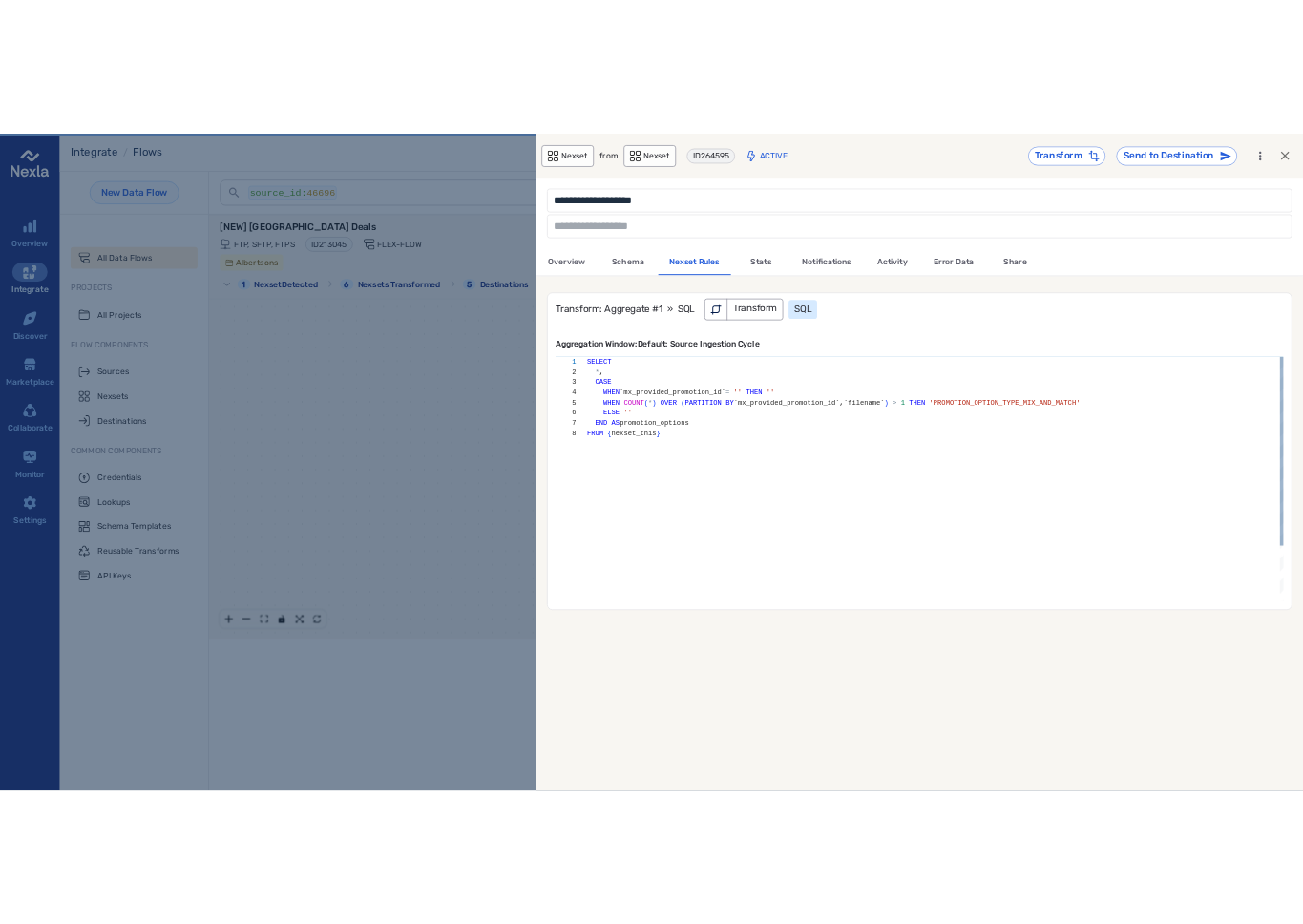 scroll, scrollTop: 100, scrollLeft: 0, axis: vertical 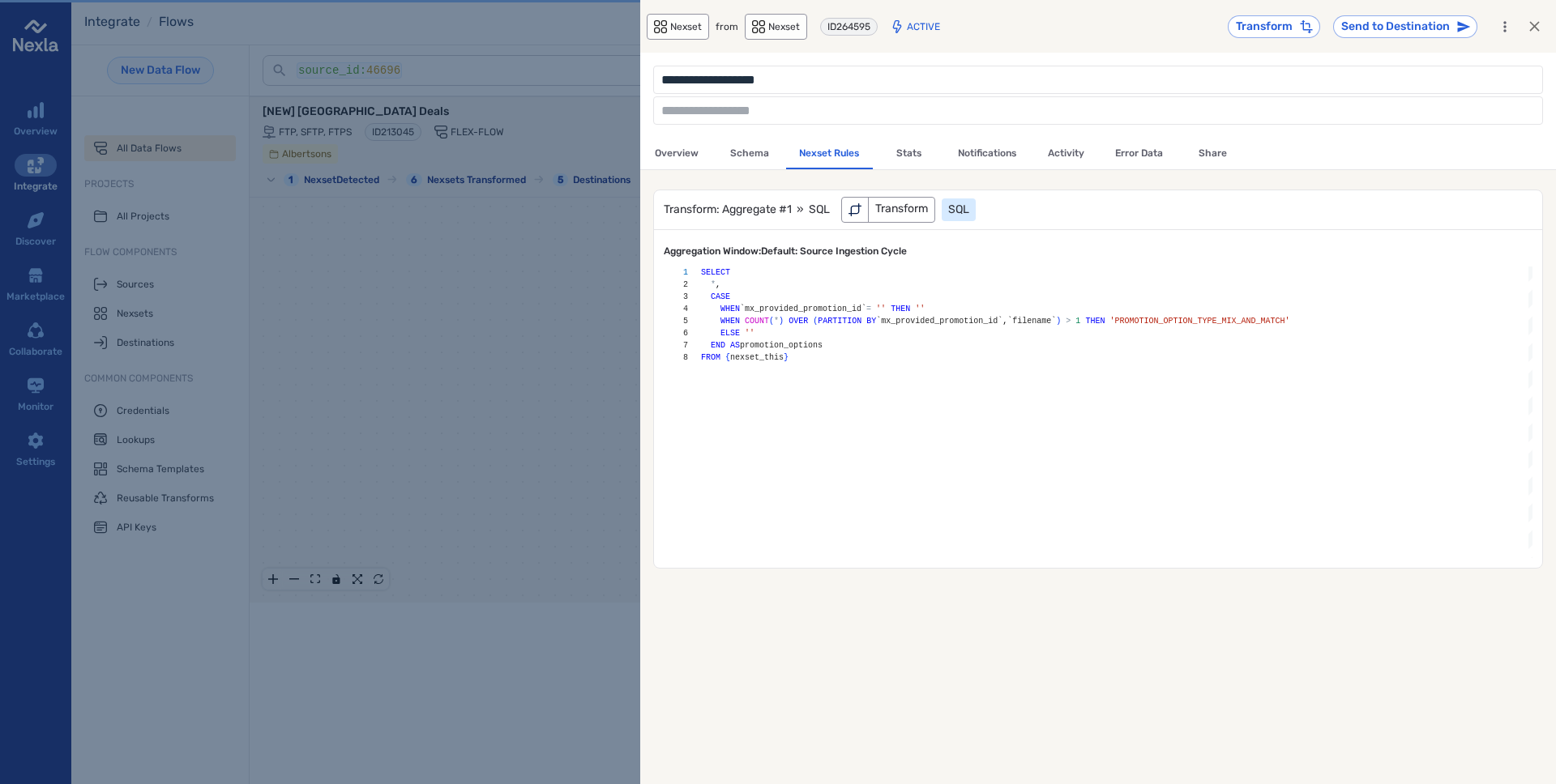 click on "Schema" at bounding box center [750, 153] 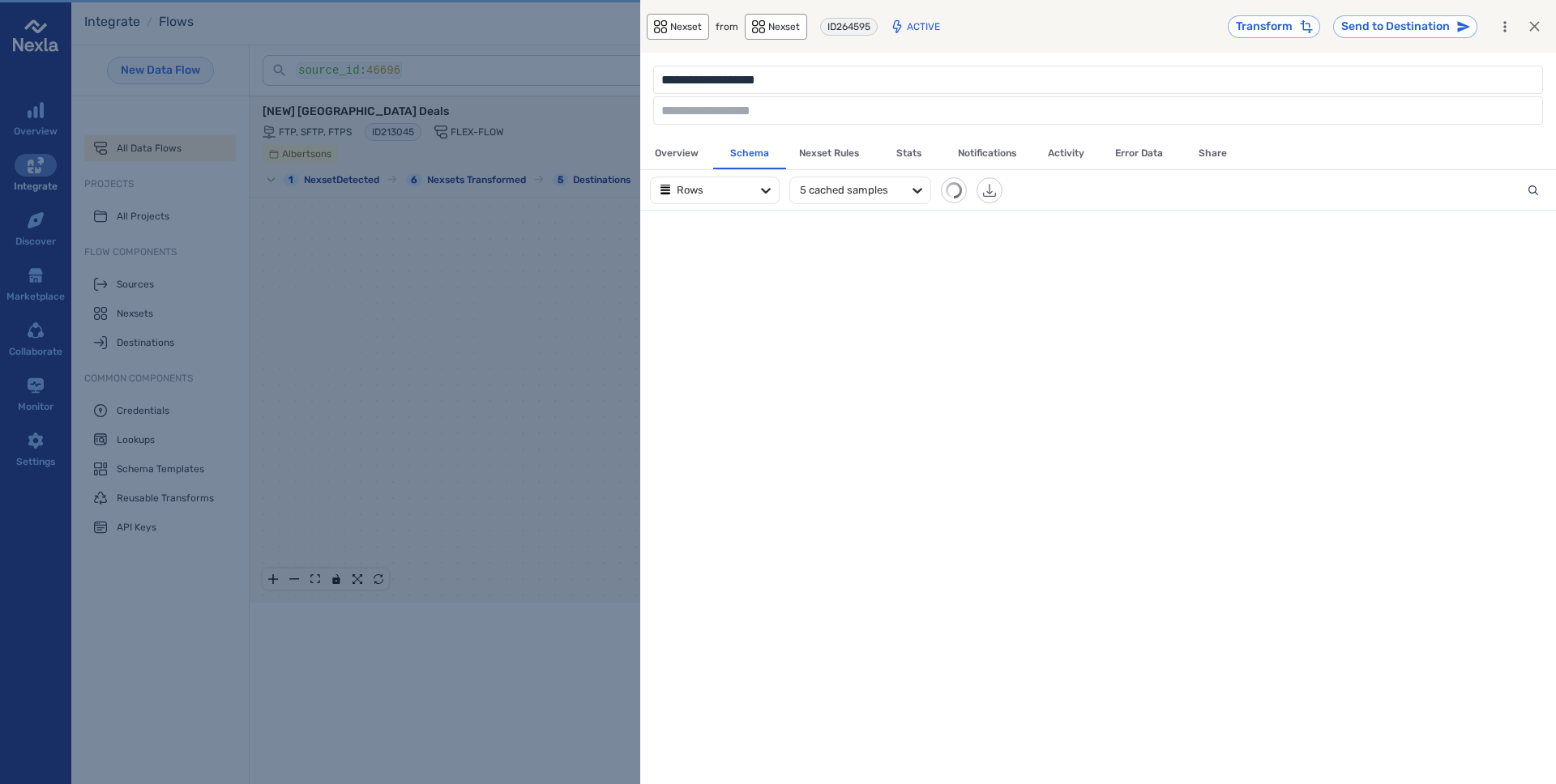 click on "Overview" at bounding box center [677, 153] 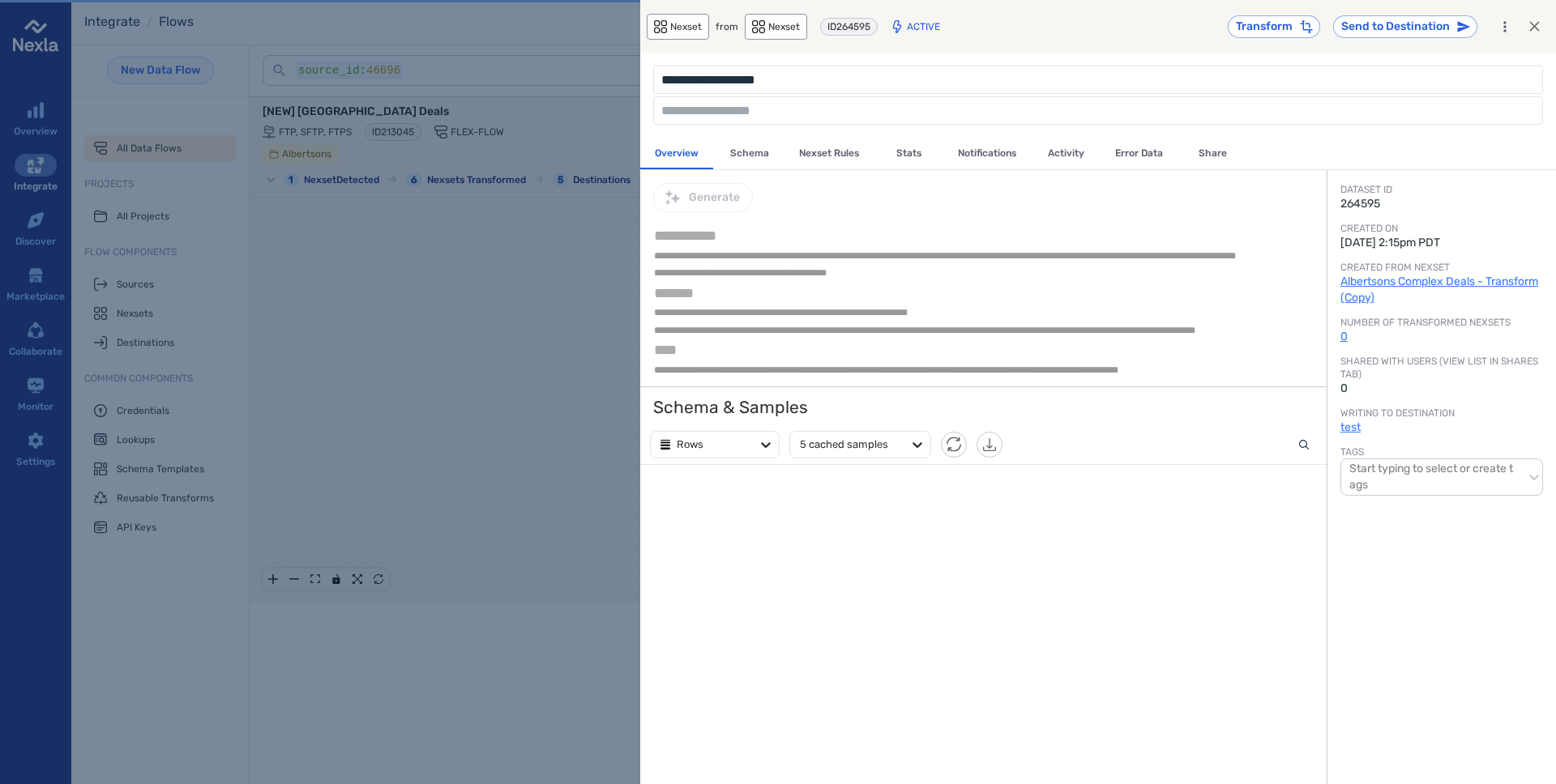 click at bounding box center [778, 392] 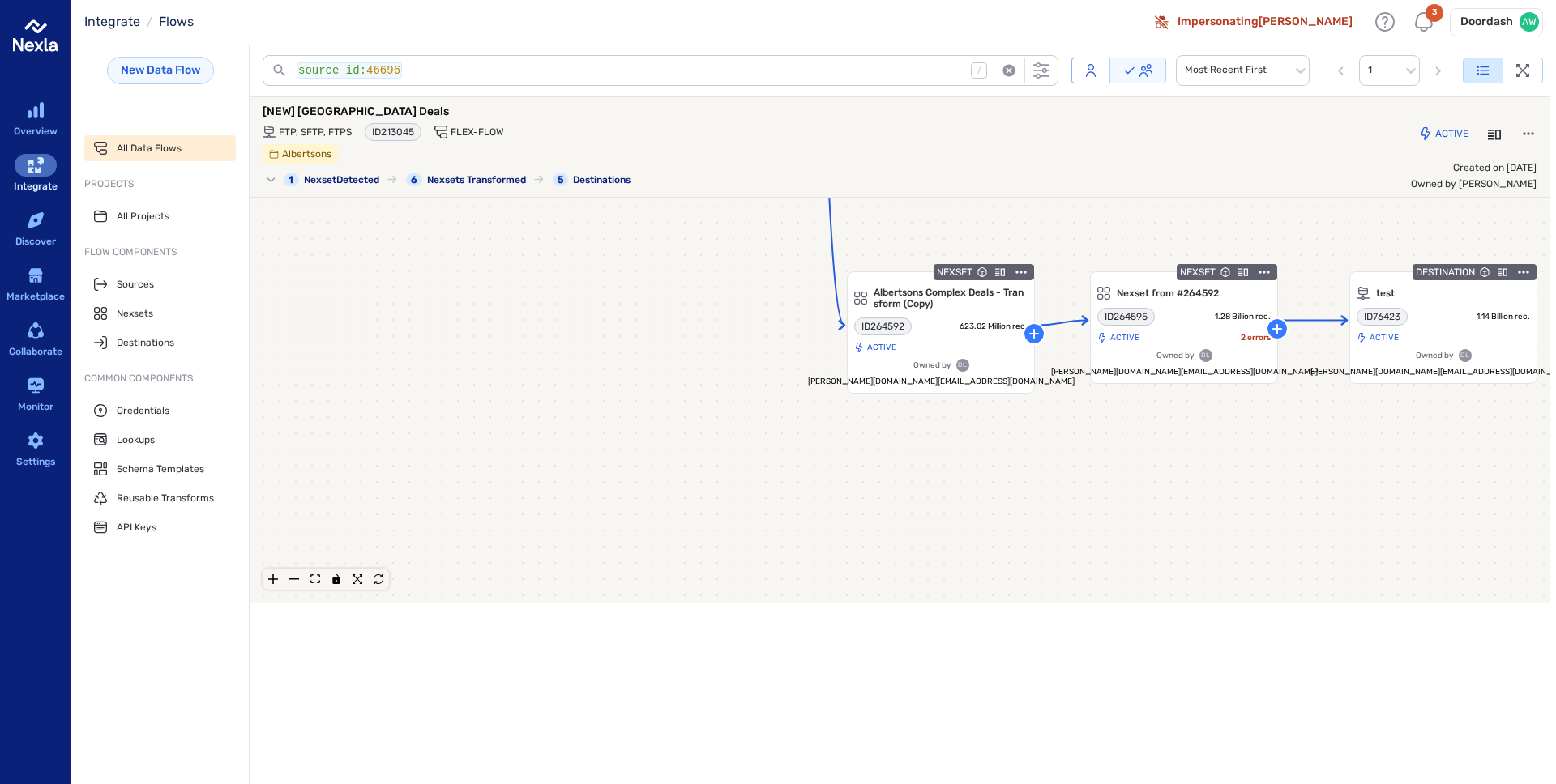 click on "NEXSET Albertsons Complex Deals - Transform (Copy) Collapsible Group Item #1 ID  264592 623.02 Million rec. Active Owned by DL dora.li@doordash.com NEXSET Nexset from #264592 Collapsible Group Item #1 ID  264595 1.28 Billion rec. Active 2   errors Owned by DL dora.li@doordash.com DESTINATION test Collapsible Group Item #1 ID  76423 1.14 Billion rec. Active Owned by DL dora.li@doordash.com" at bounding box center (900, 400) 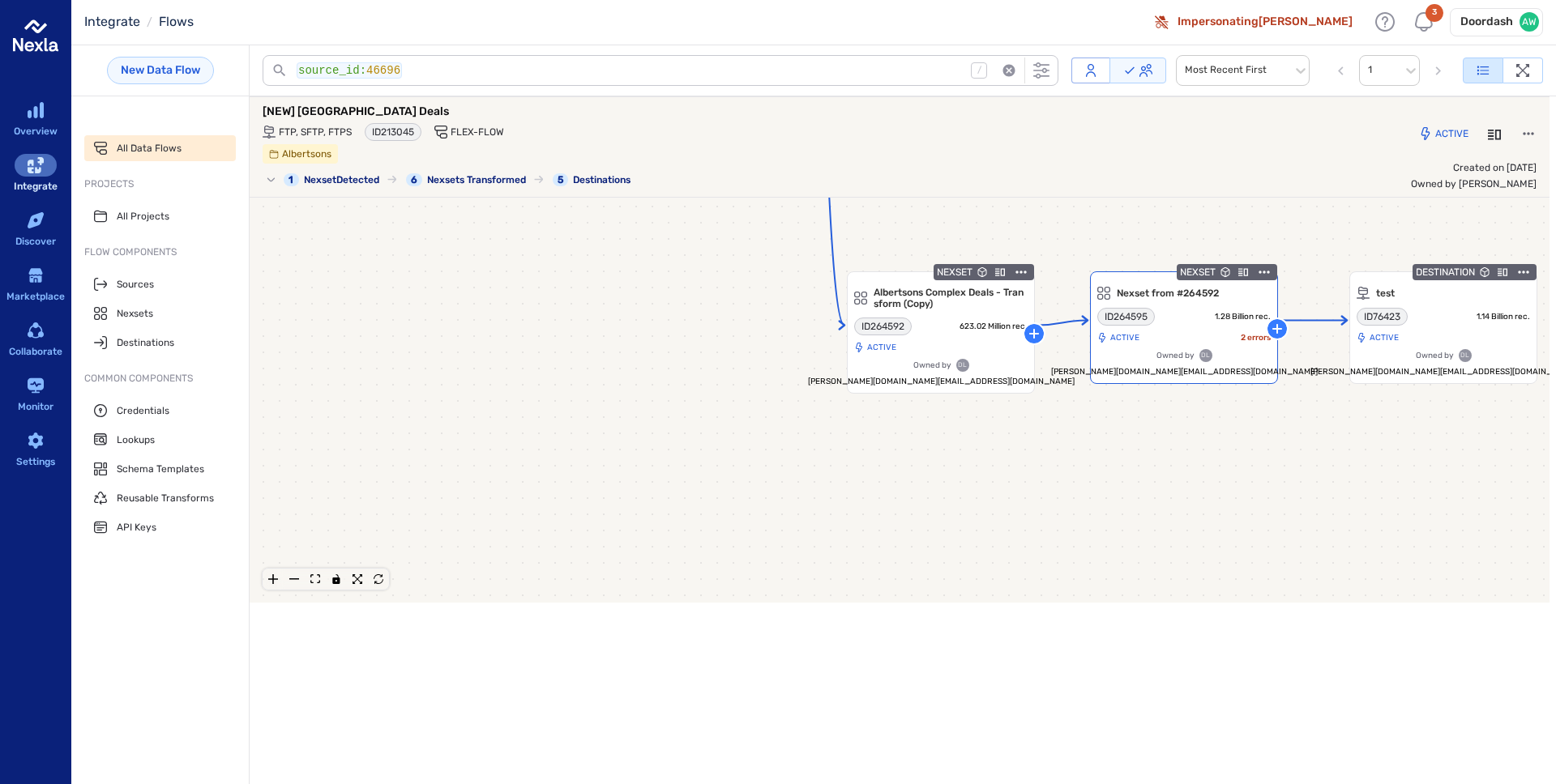 click 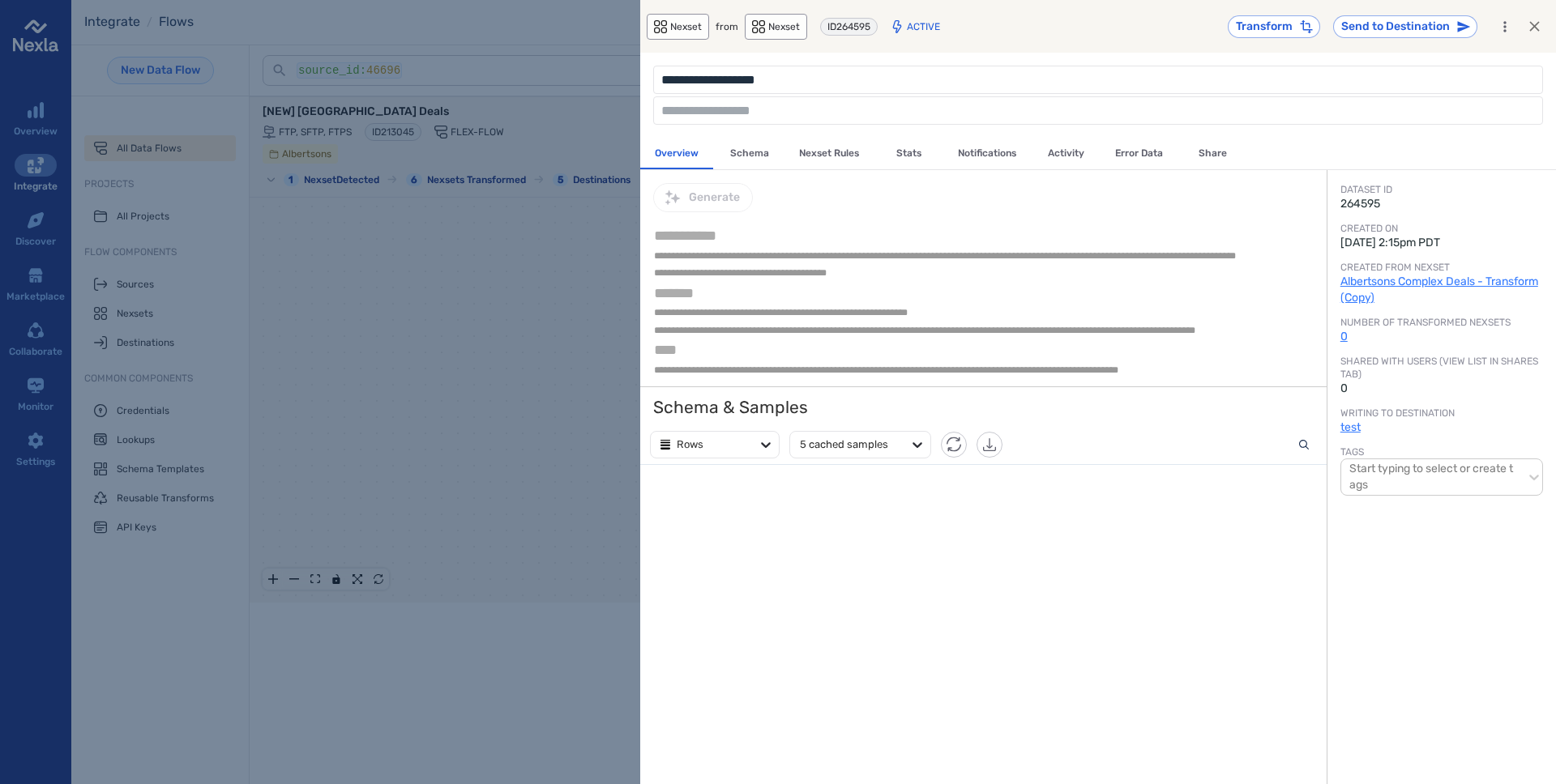 click on "Schema" at bounding box center [750, 153] 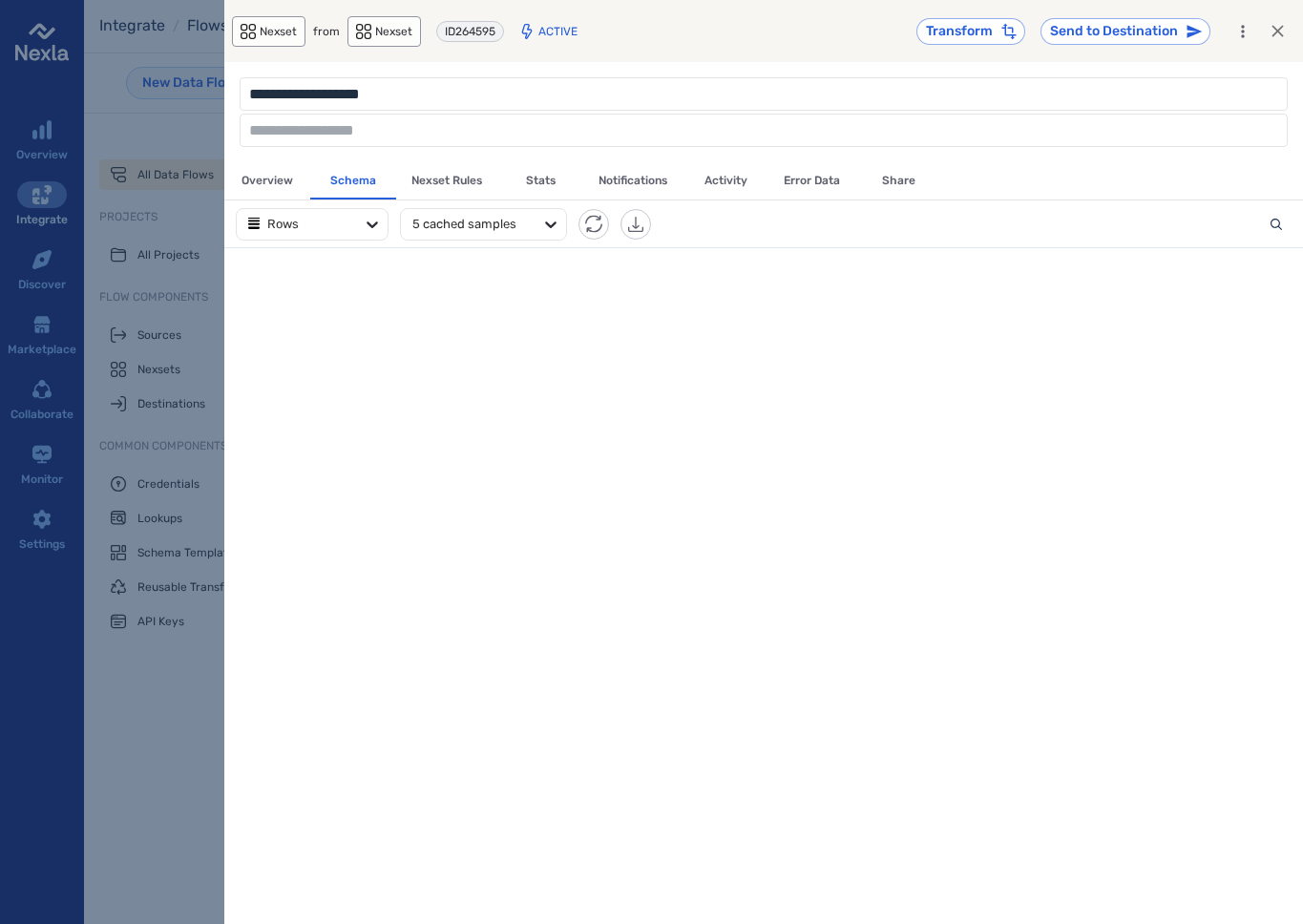 click on "Rows 5 cached samples ​" at bounding box center (764, 562) 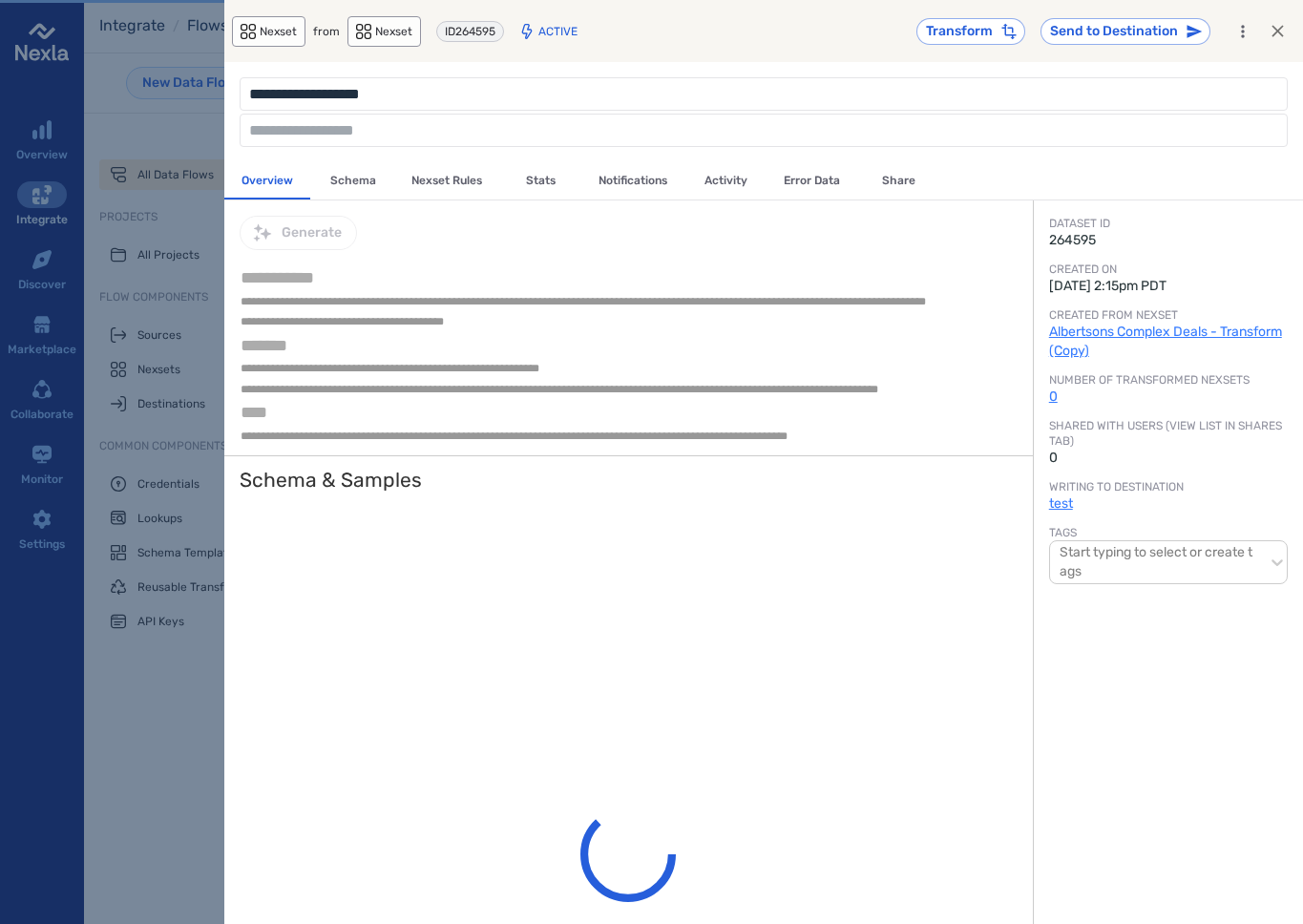 click on "Schema" at bounding box center (353, 180) 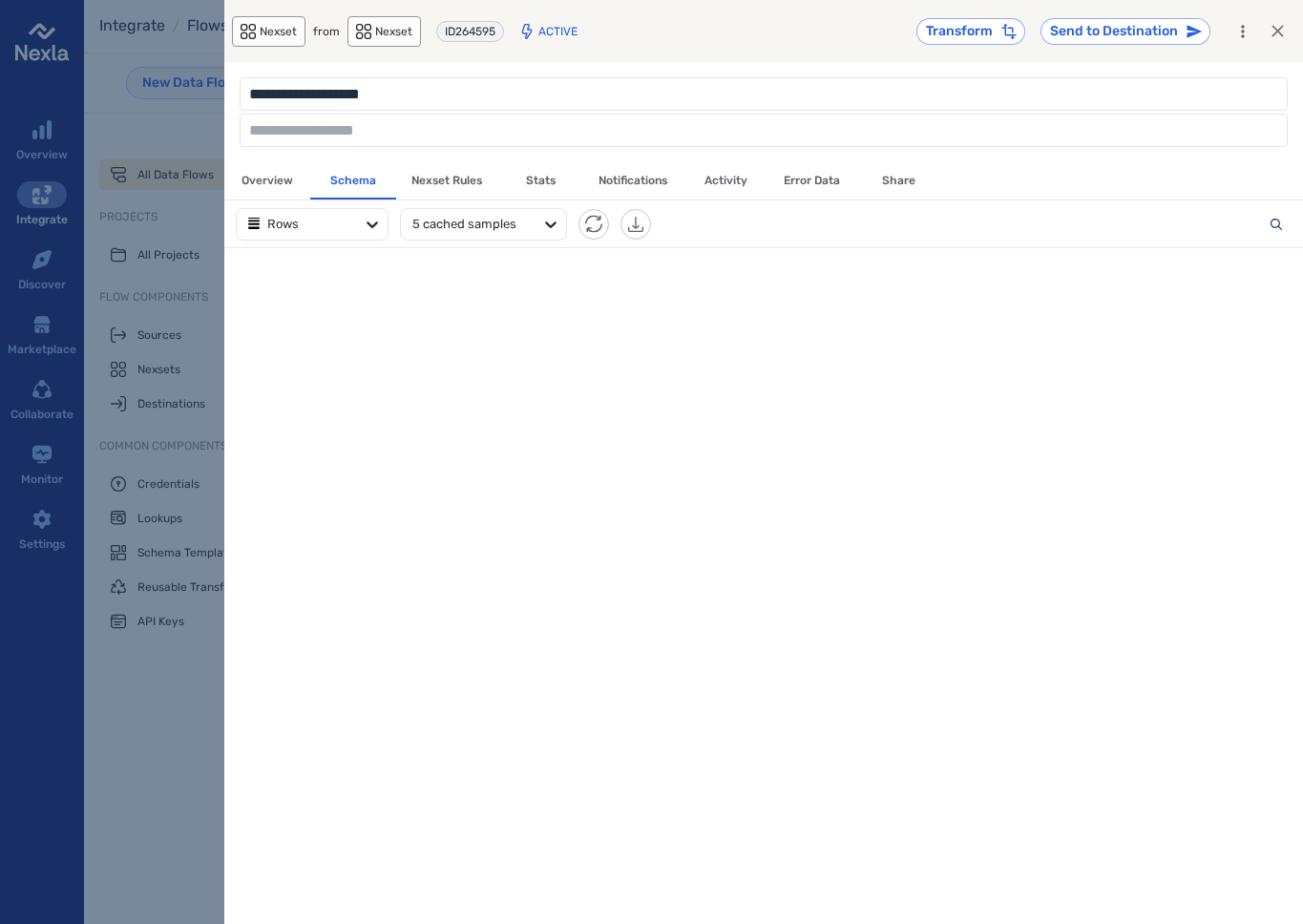 click at bounding box center (651, 462) 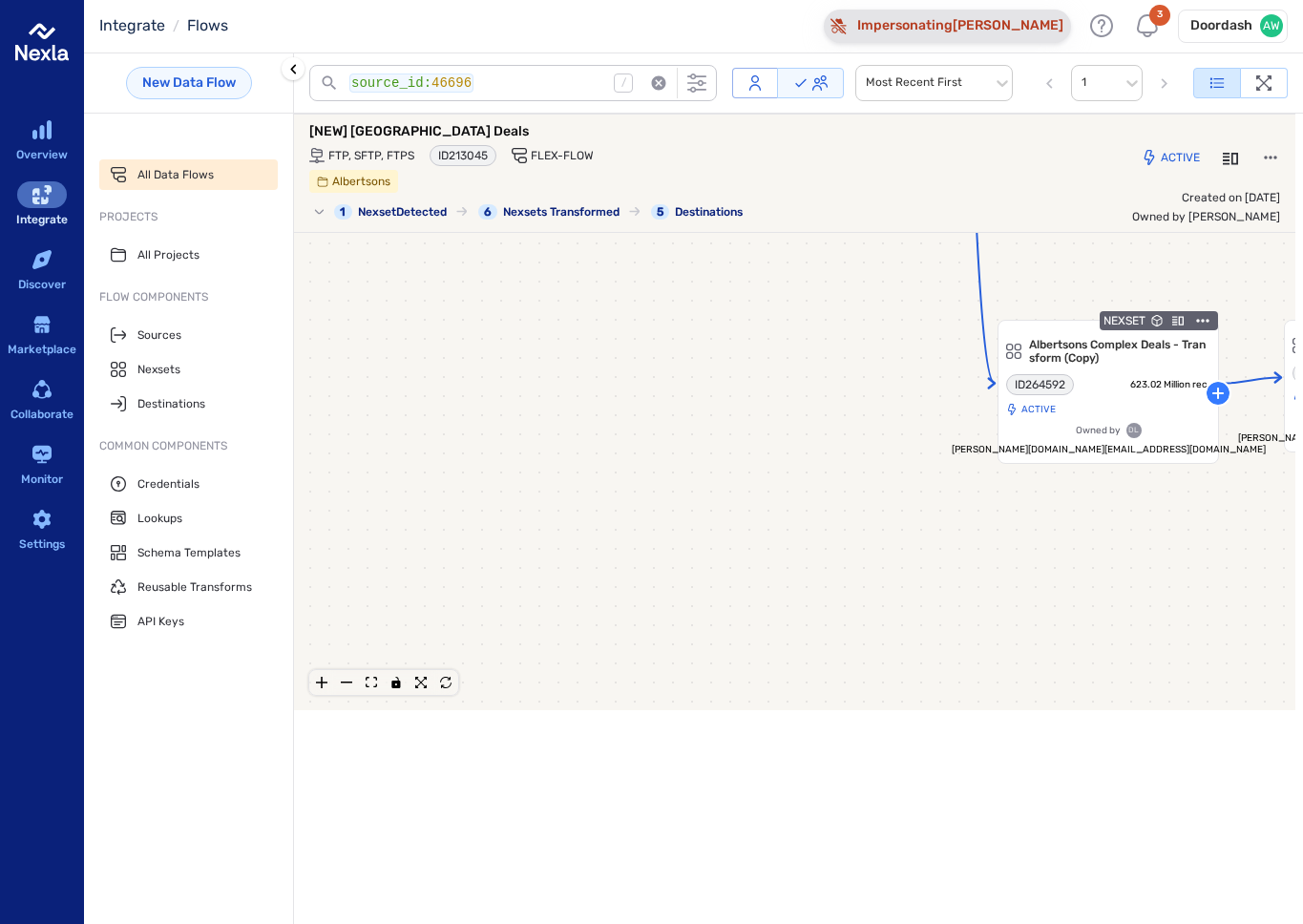 click on "Impersonating  Alex Wu" at bounding box center [947, 26] 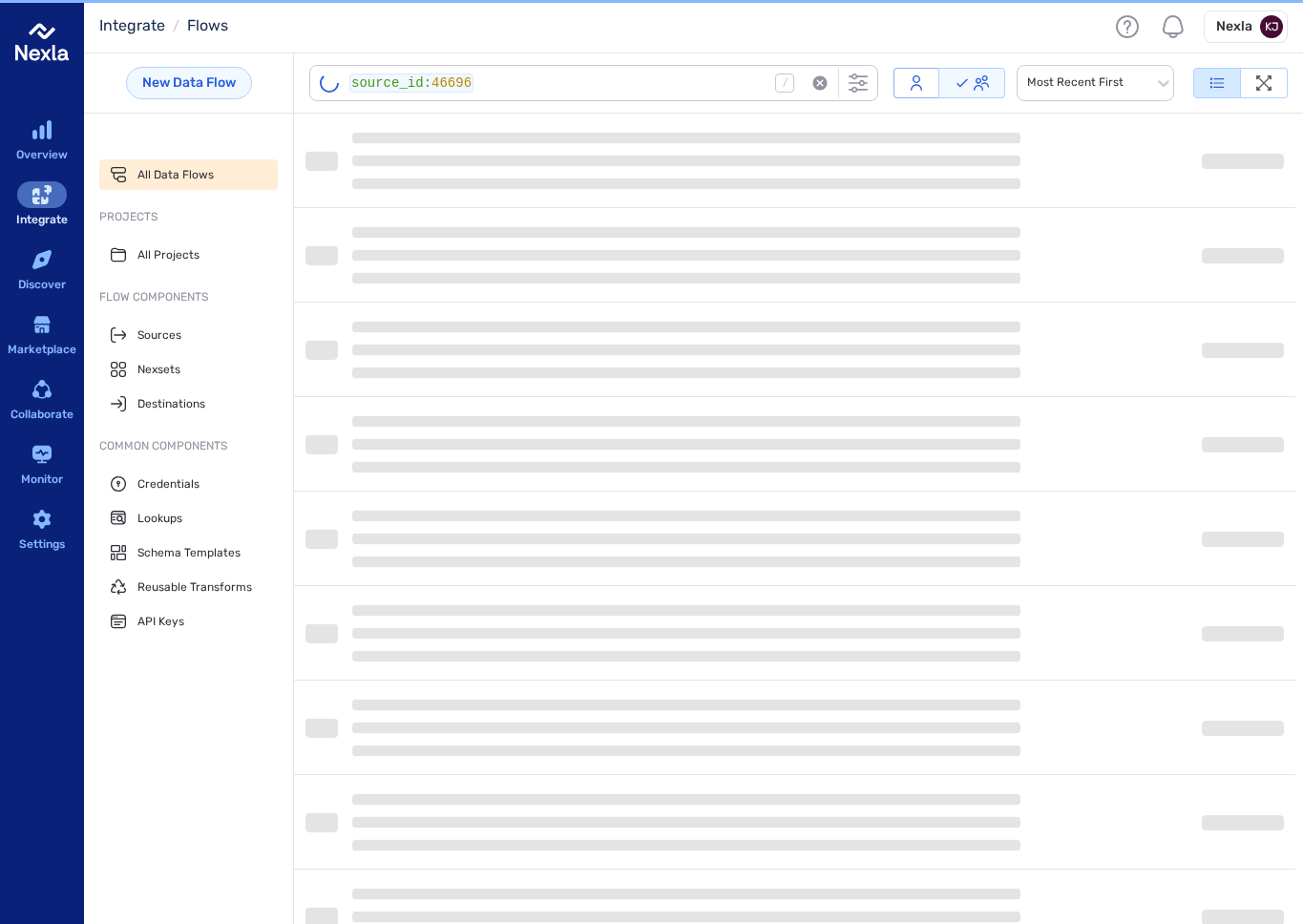 scroll, scrollTop: 0, scrollLeft: 0, axis: both 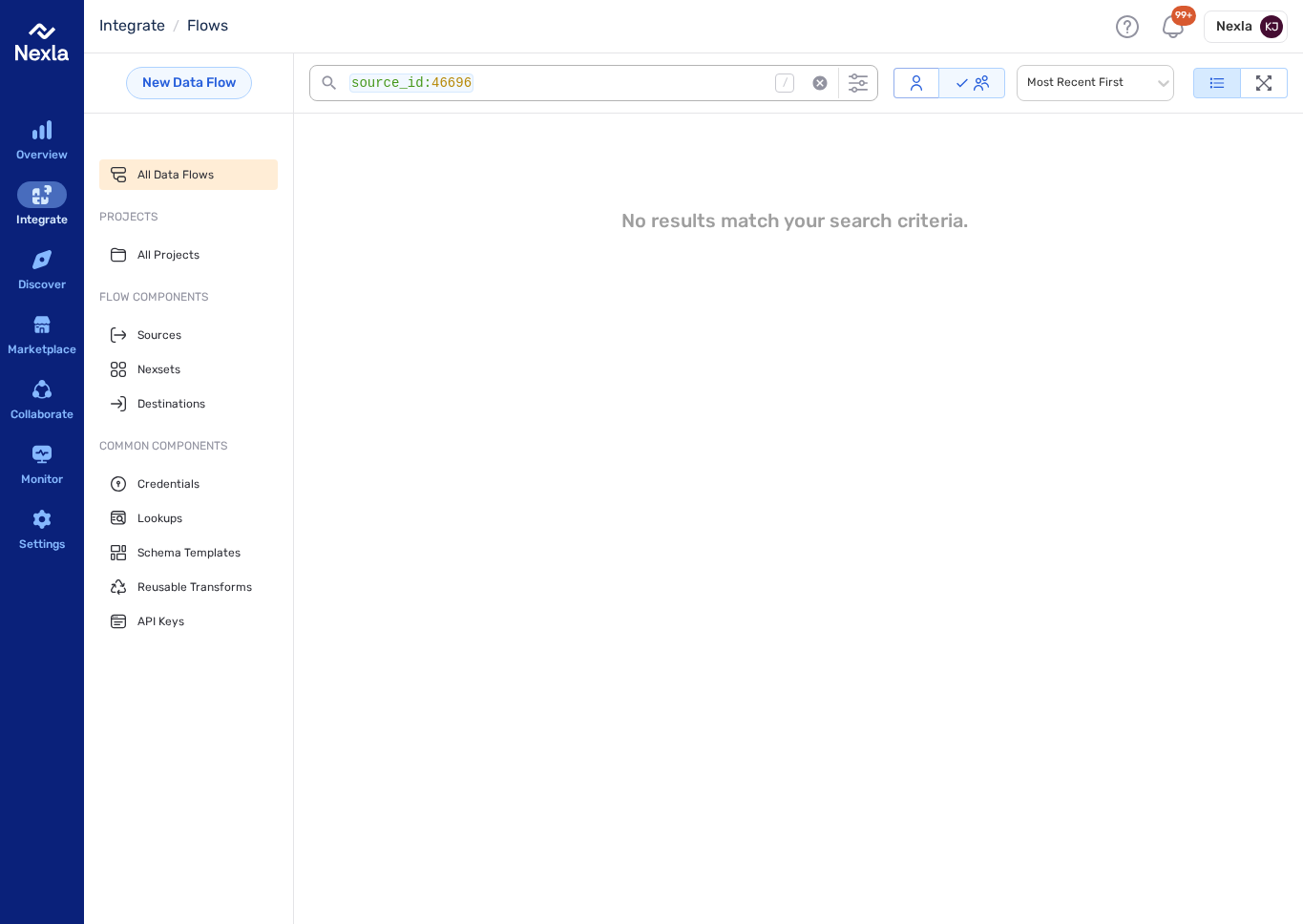 click 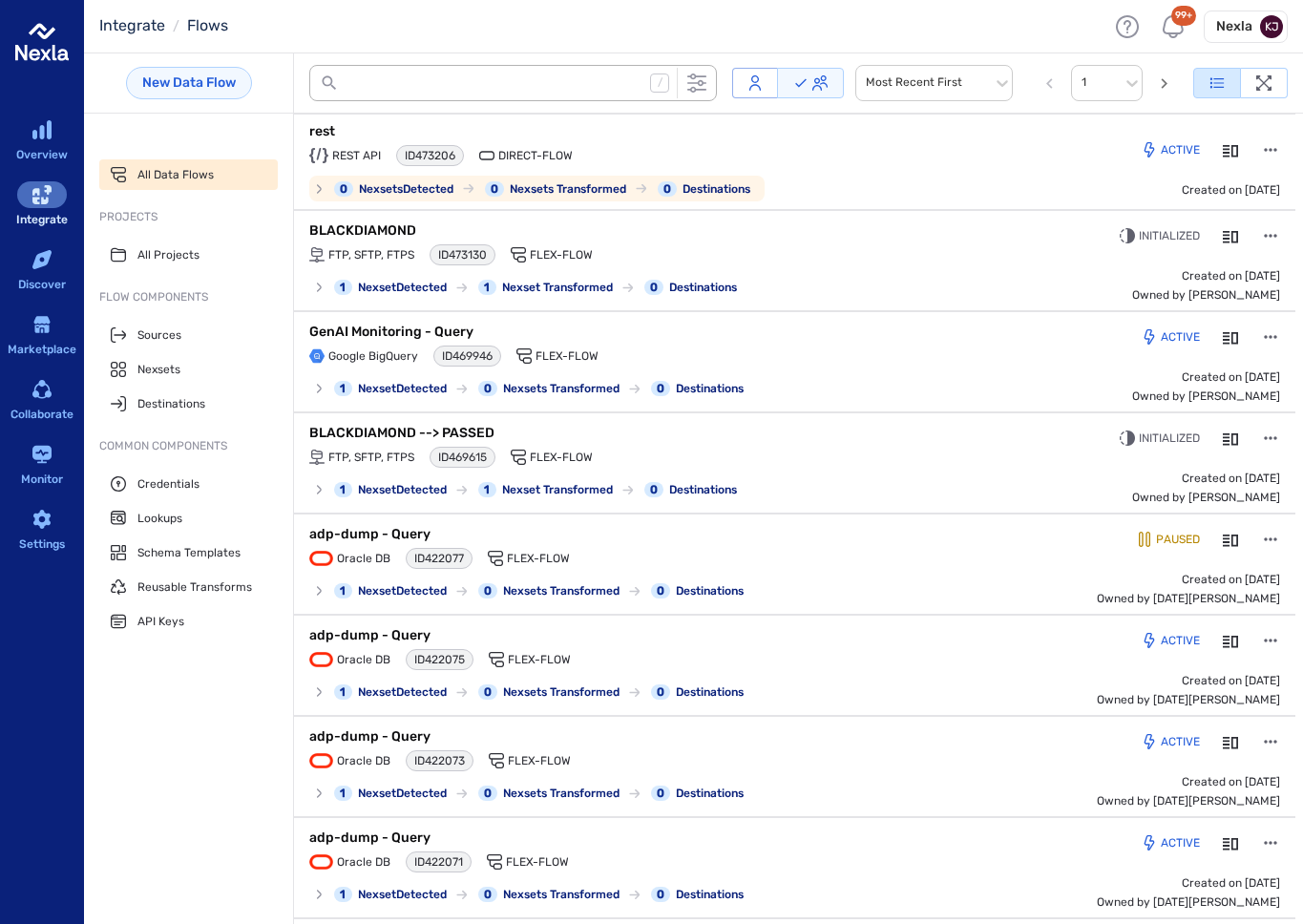 click on "REST API ID  473206 Direct-Flow" at bounding box center [635, 156] 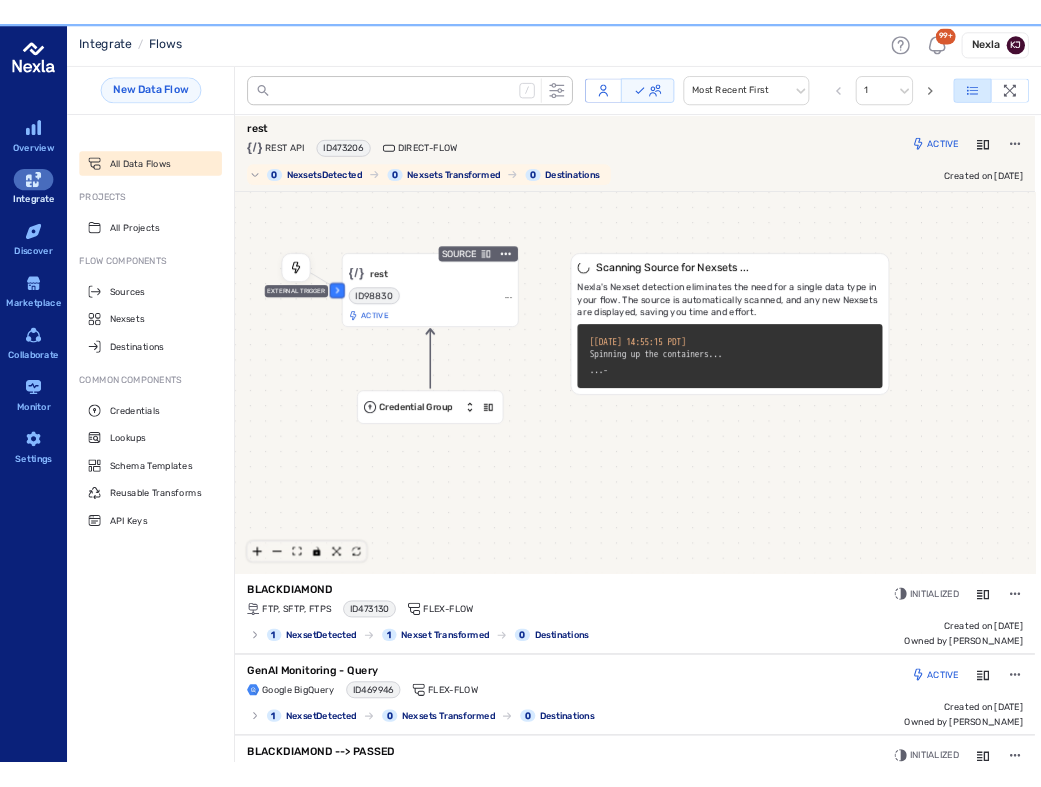scroll, scrollTop: 3, scrollLeft: 0, axis: vertical 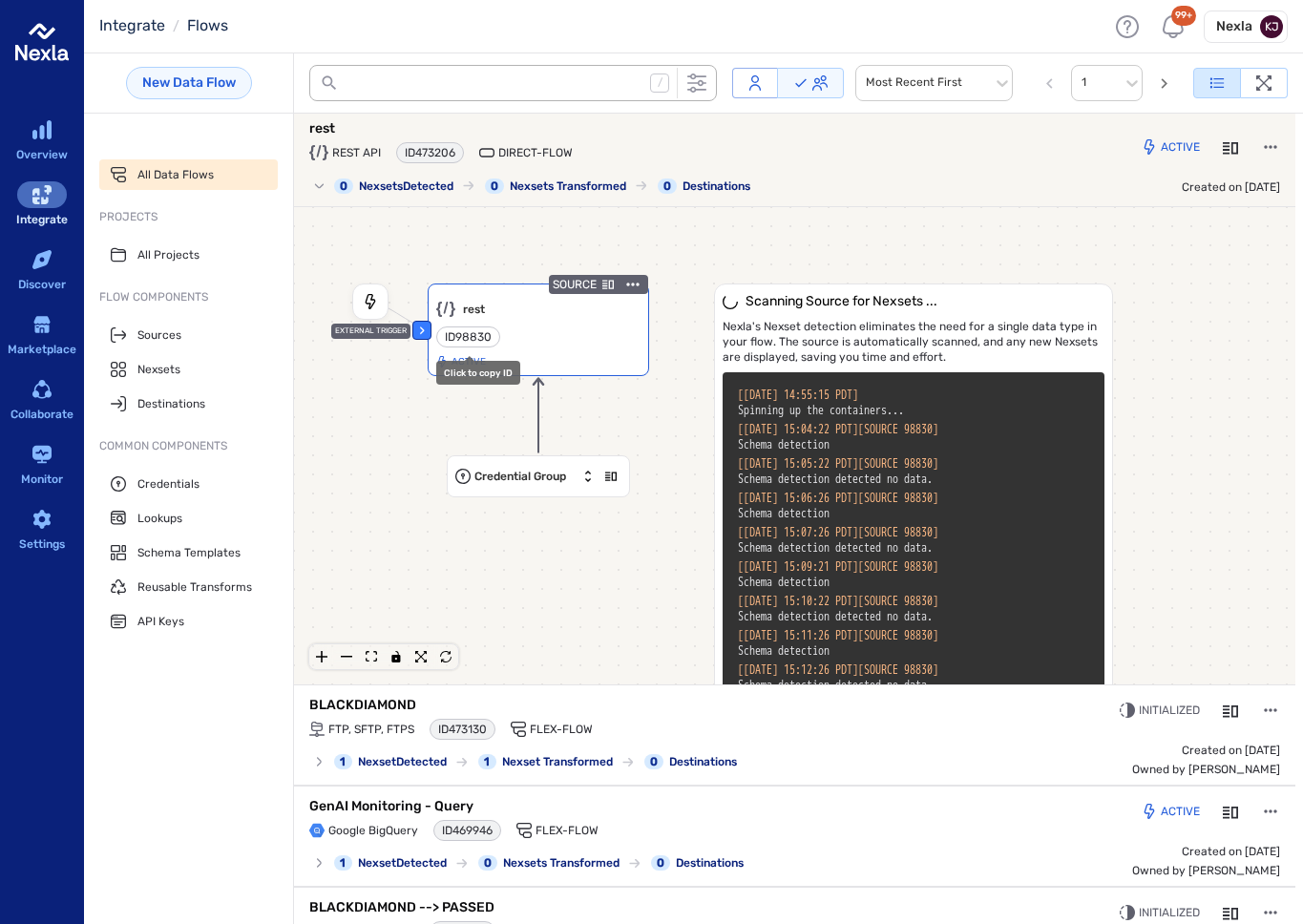 click on "ID  98830" at bounding box center (468, 337) 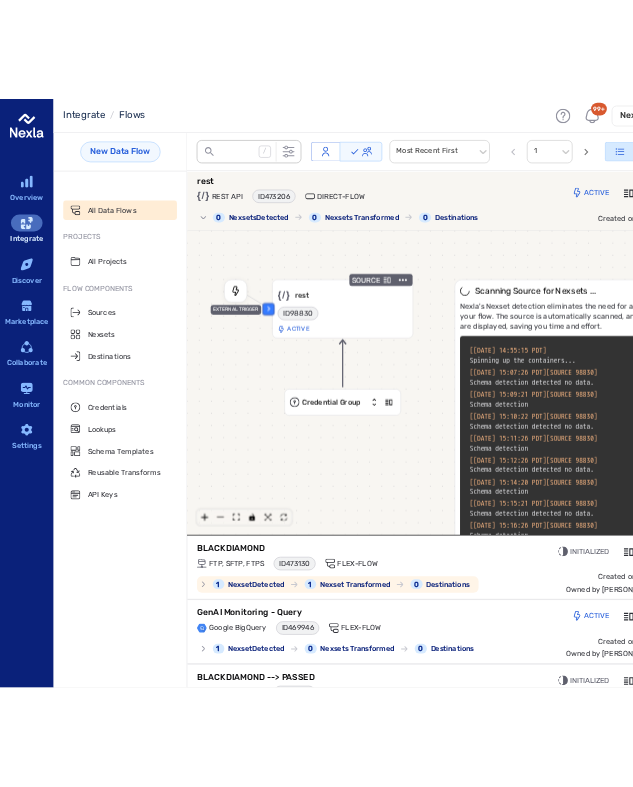 scroll, scrollTop: 3, scrollLeft: 0, axis: vertical 